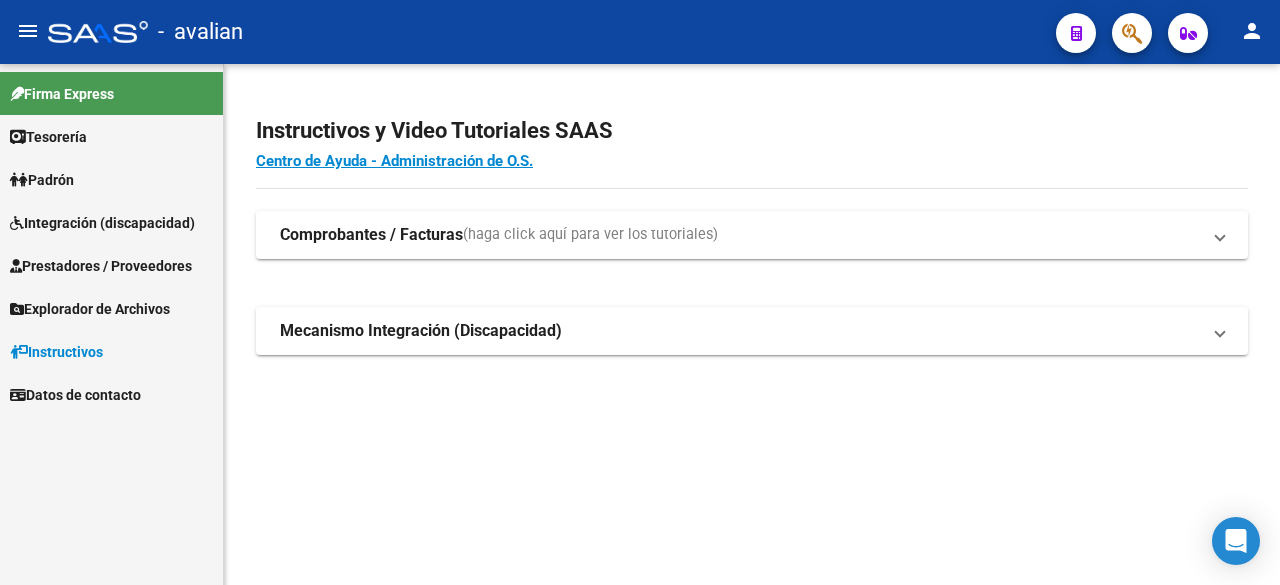 scroll, scrollTop: 0, scrollLeft: 0, axis: both 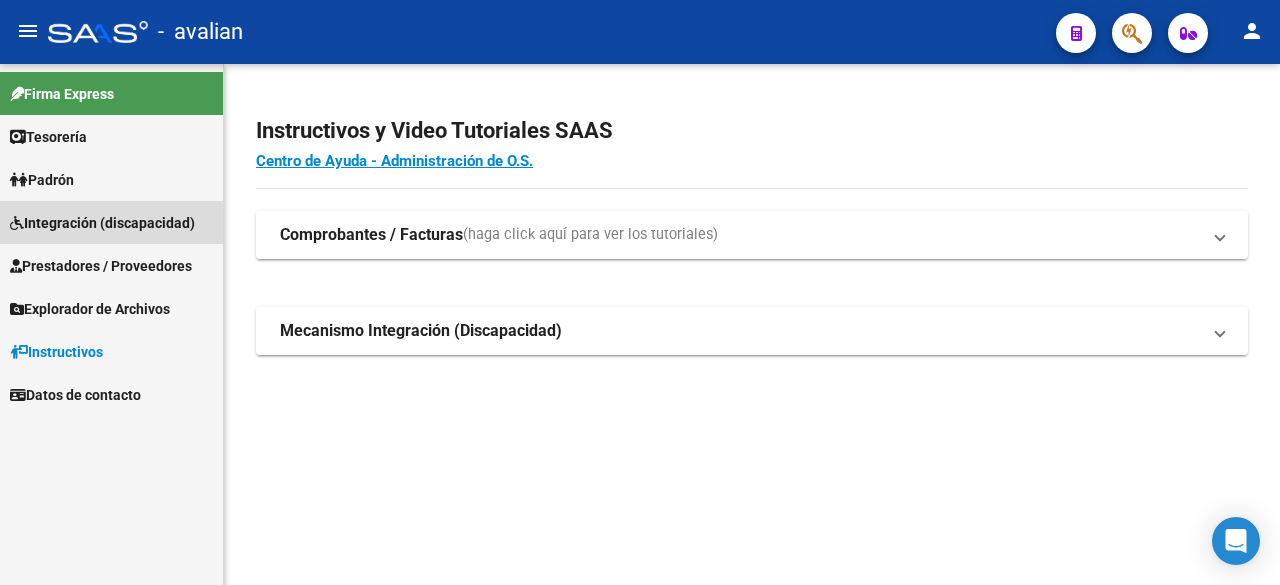 click on "Integración (discapacidad)" at bounding box center (102, 223) 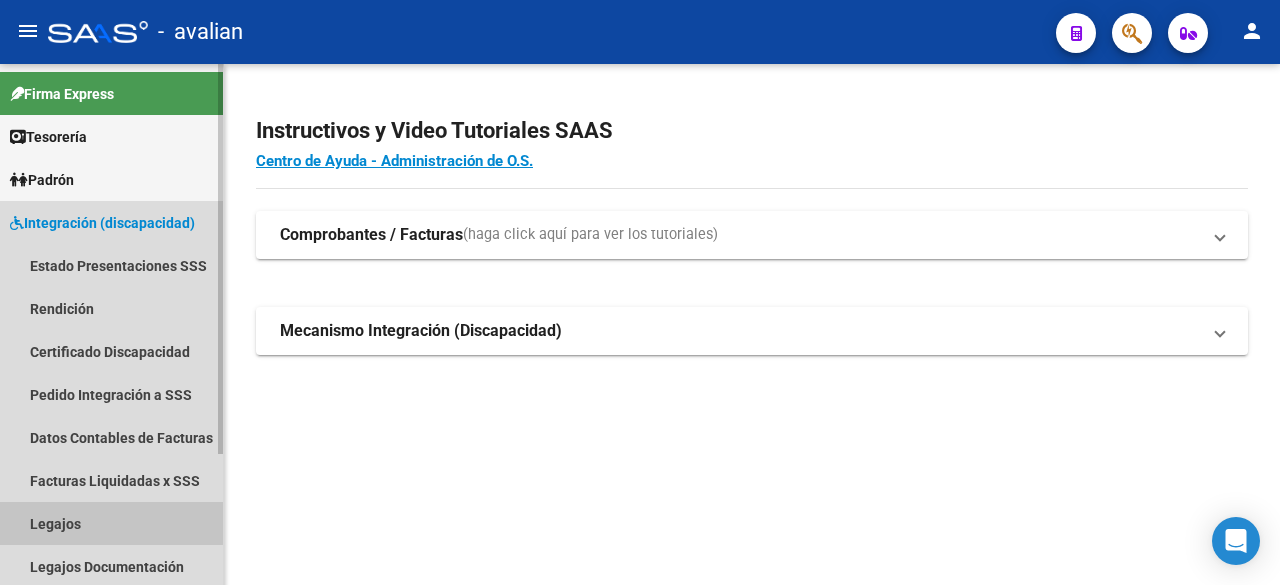 click on "Legajos" at bounding box center (111, 523) 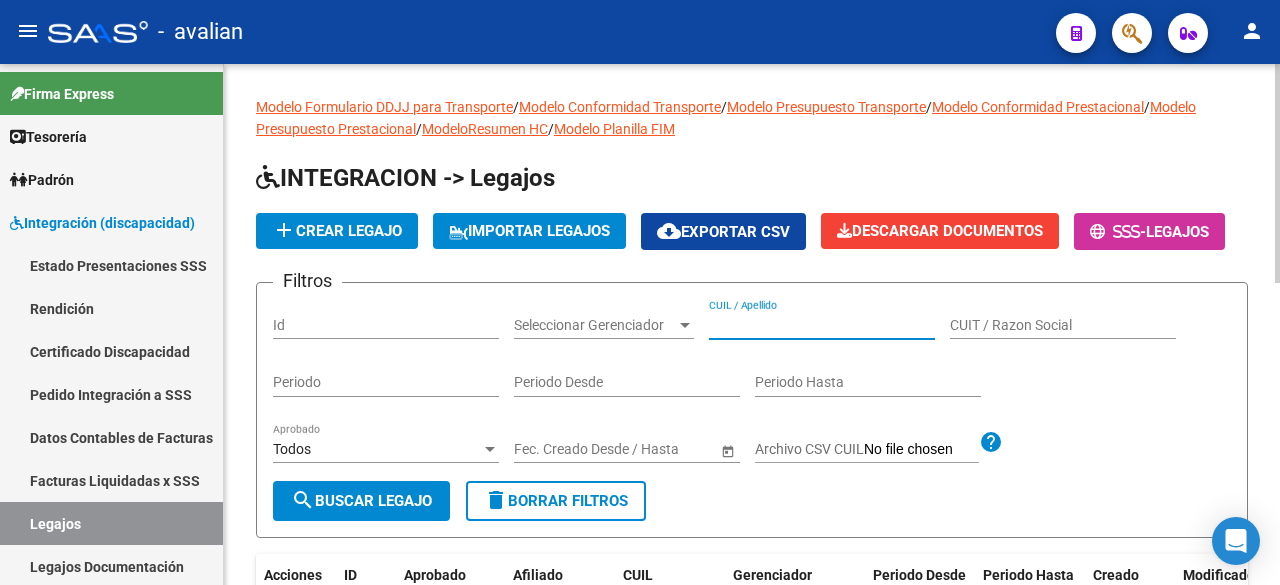 click on "CUIL / Apellido" at bounding box center (822, 325) 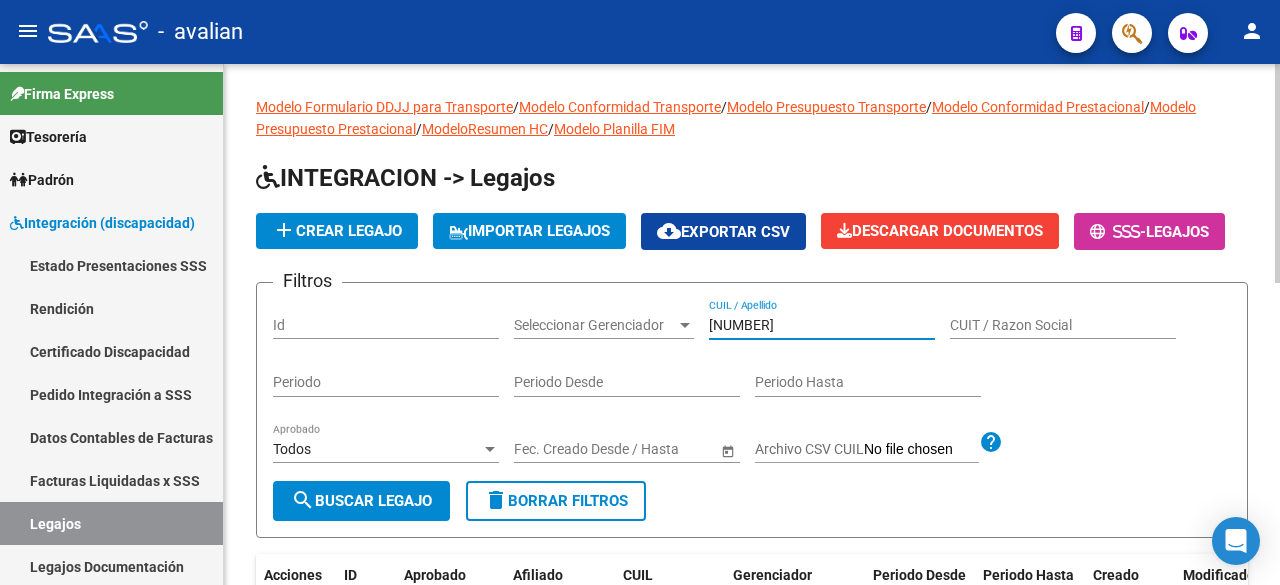 type on "[NUMBER]" 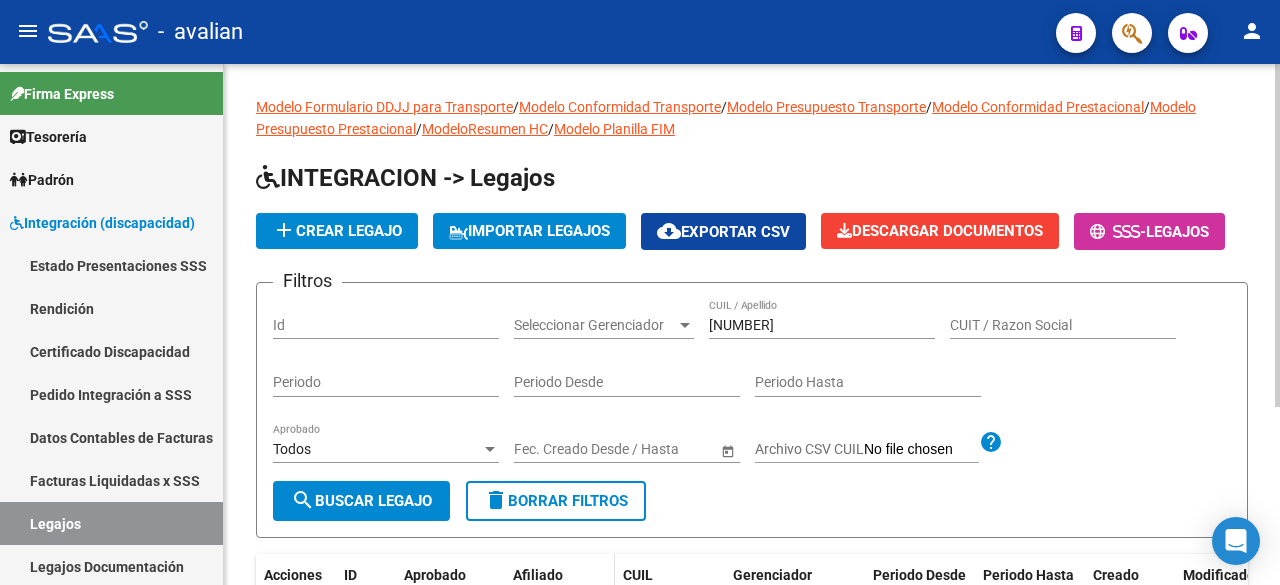 scroll, scrollTop: 270, scrollLeft: 0, axis: vertical 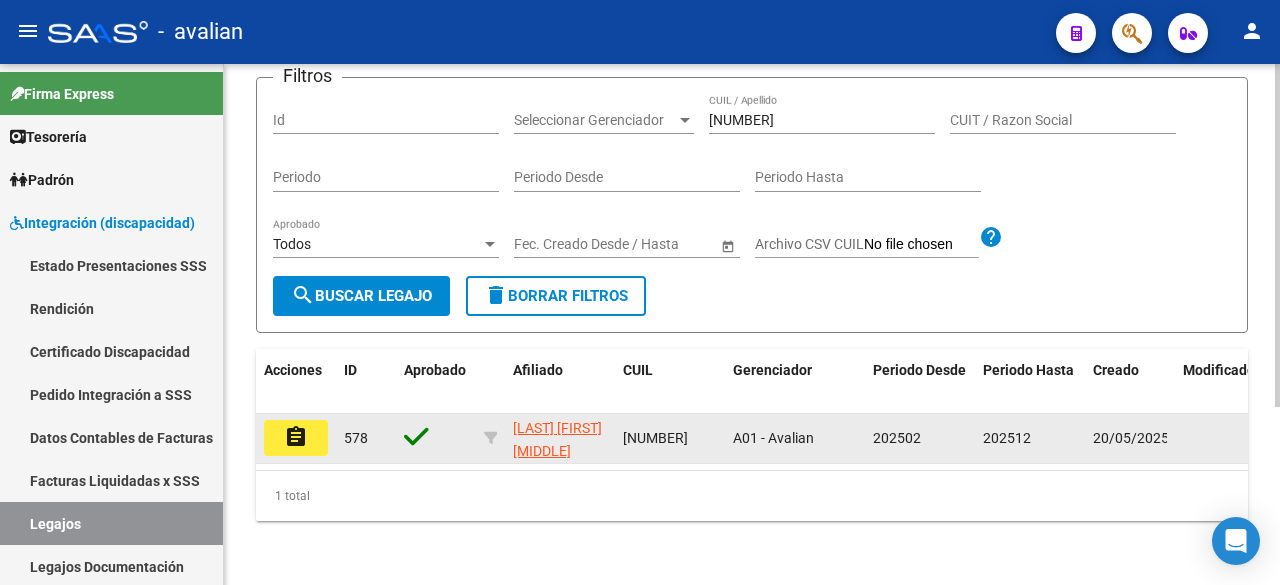 click on "assignment" 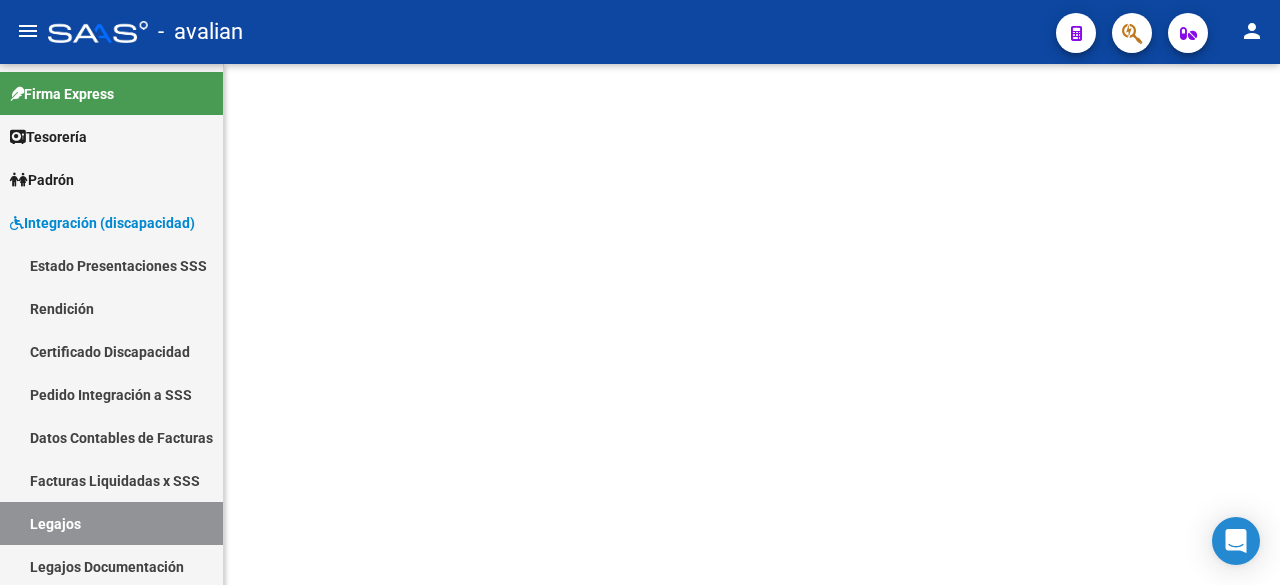 scroll, scrollTop: 0, scrollLeft: 0, axis: both 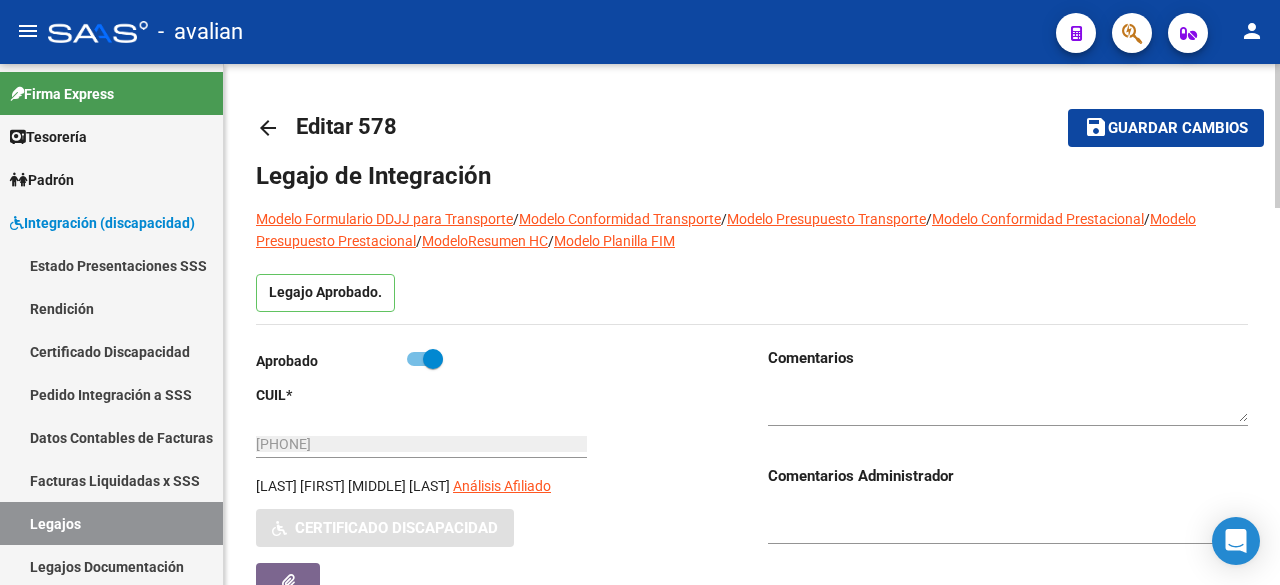 type on "[LAST], [FIRST] [MIDDLE] [LAST]" 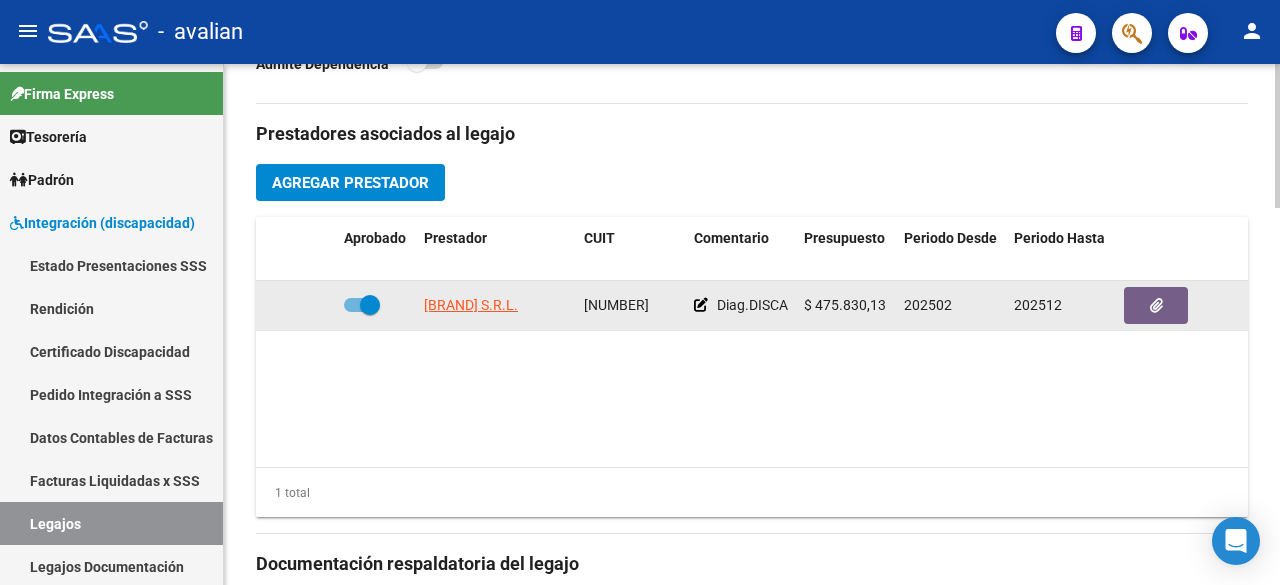 scroll, scrollTop: 768, scrollLeft: 0, axis: vertical 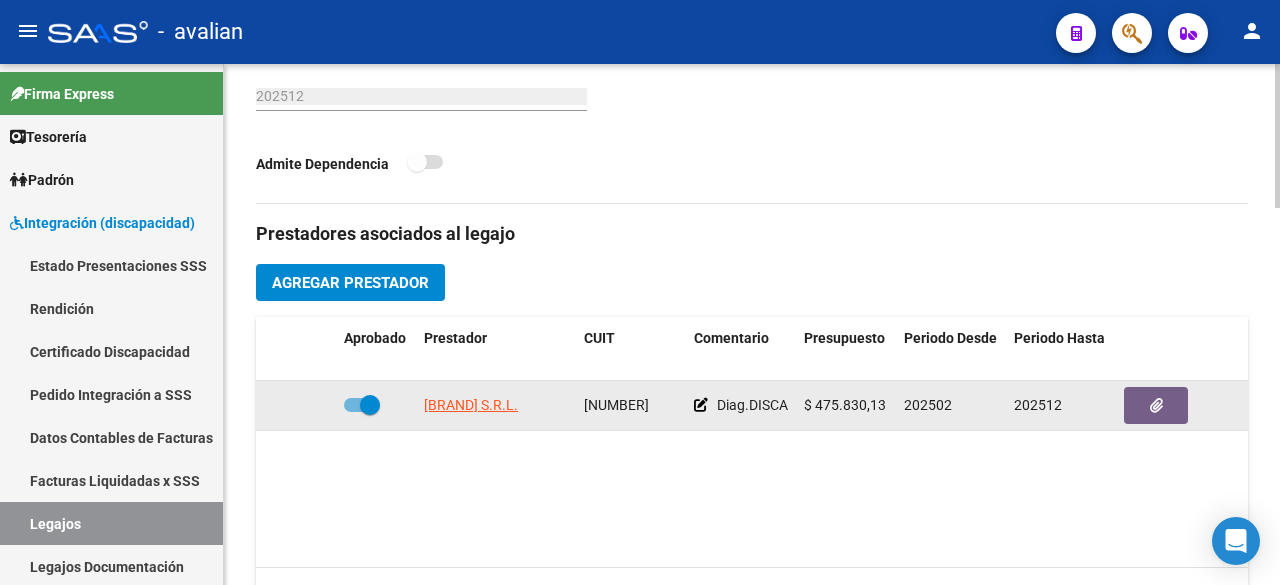 click at bounding box center [362, 405] 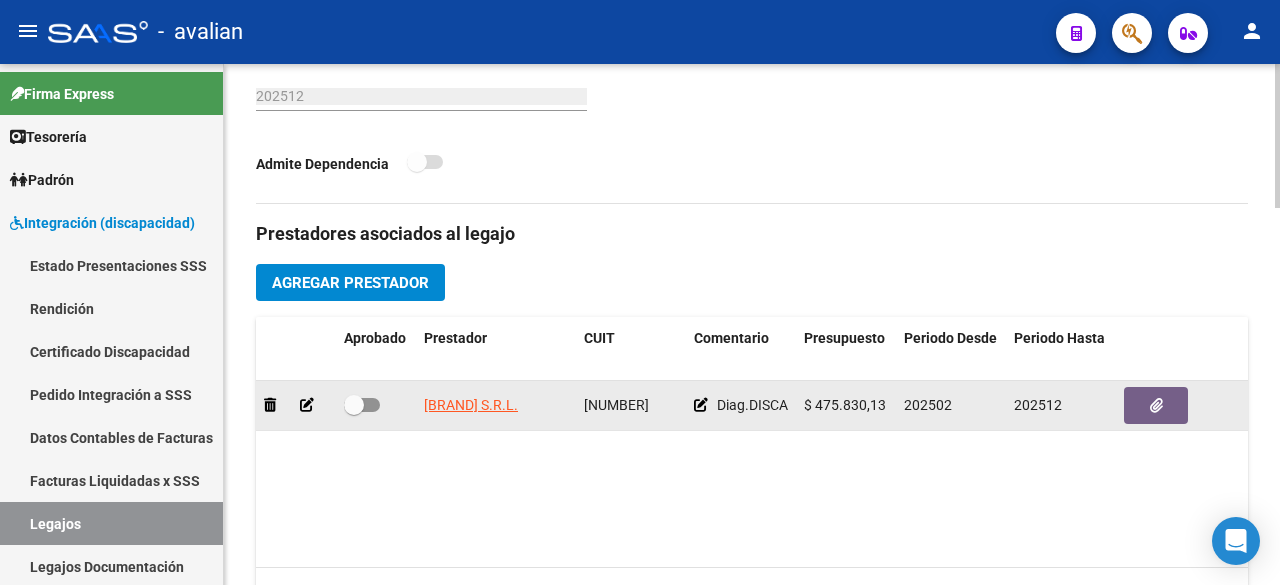 click 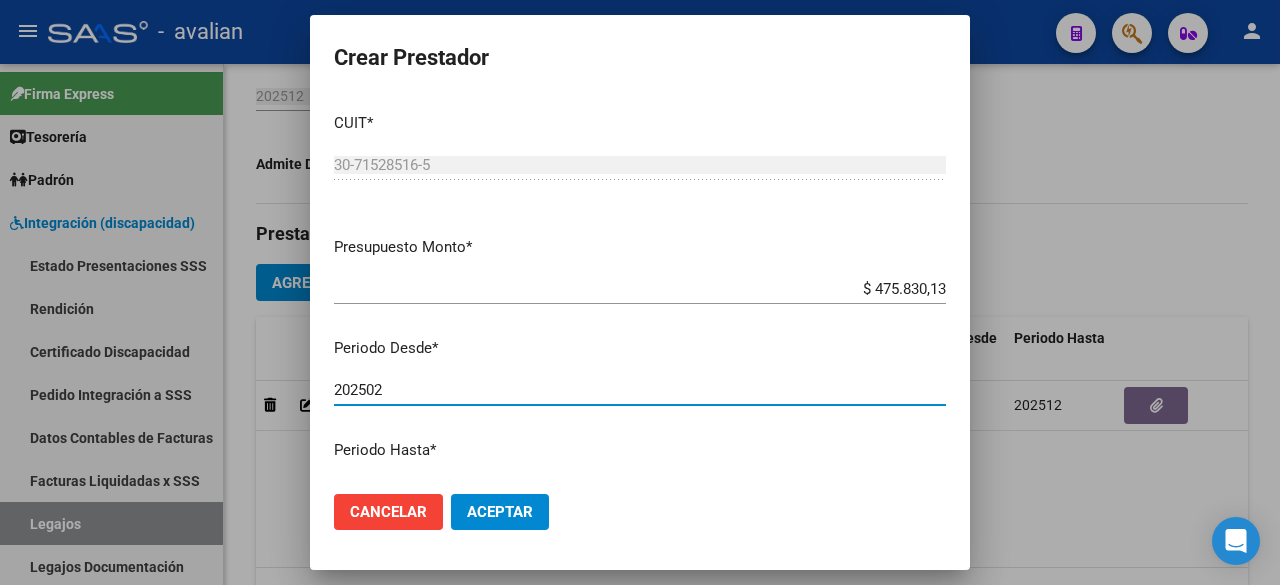 click on "202502" at bounding box center (640, 390) 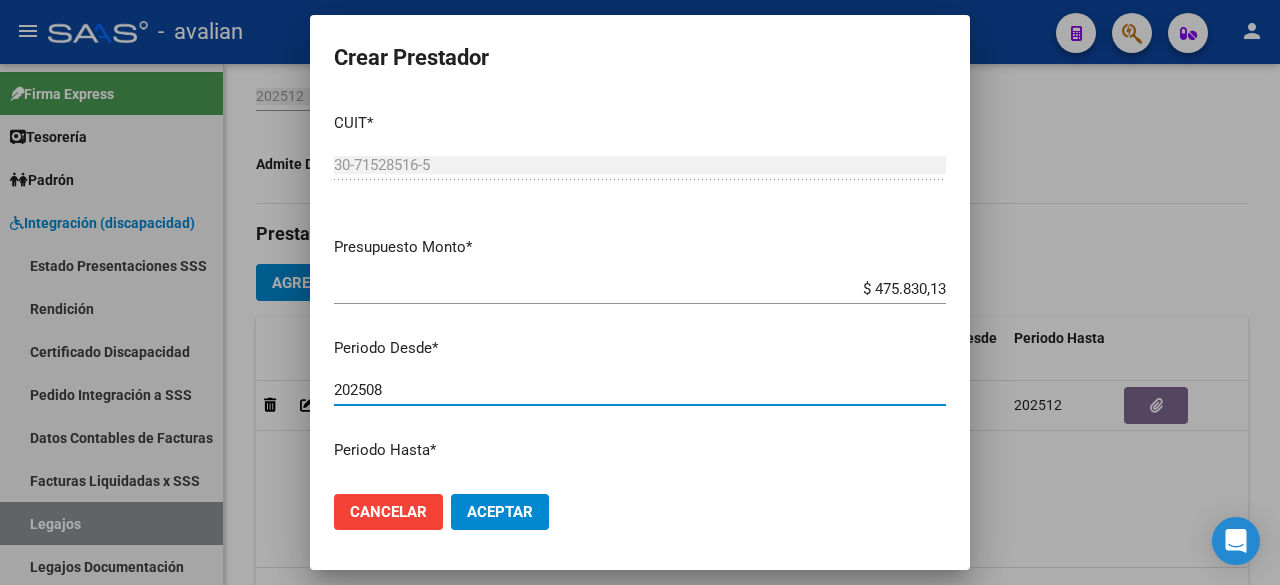 type on "202508" 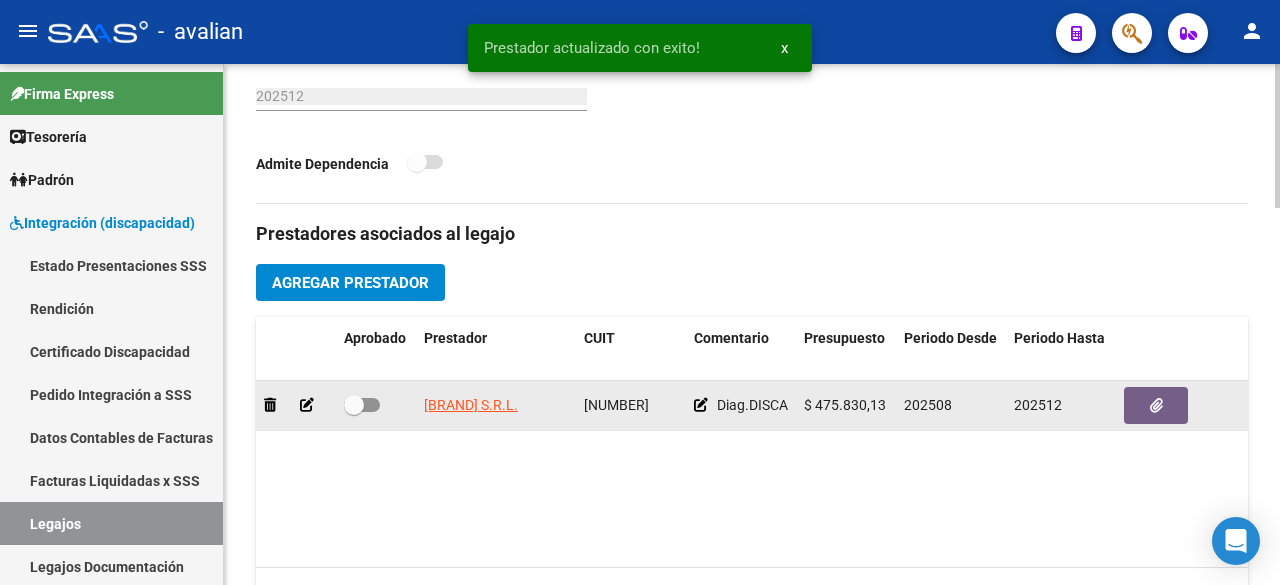 click at bounding box center (362, 405) 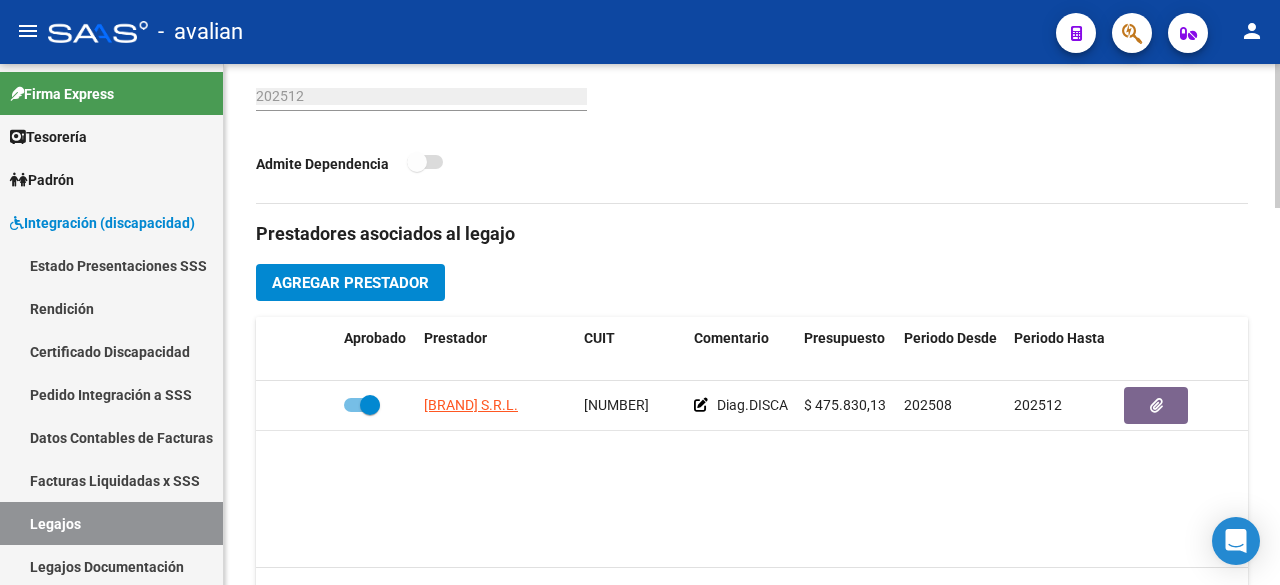 scroll, scrollTop: 968, scrollLeft: 0, axis: vertical 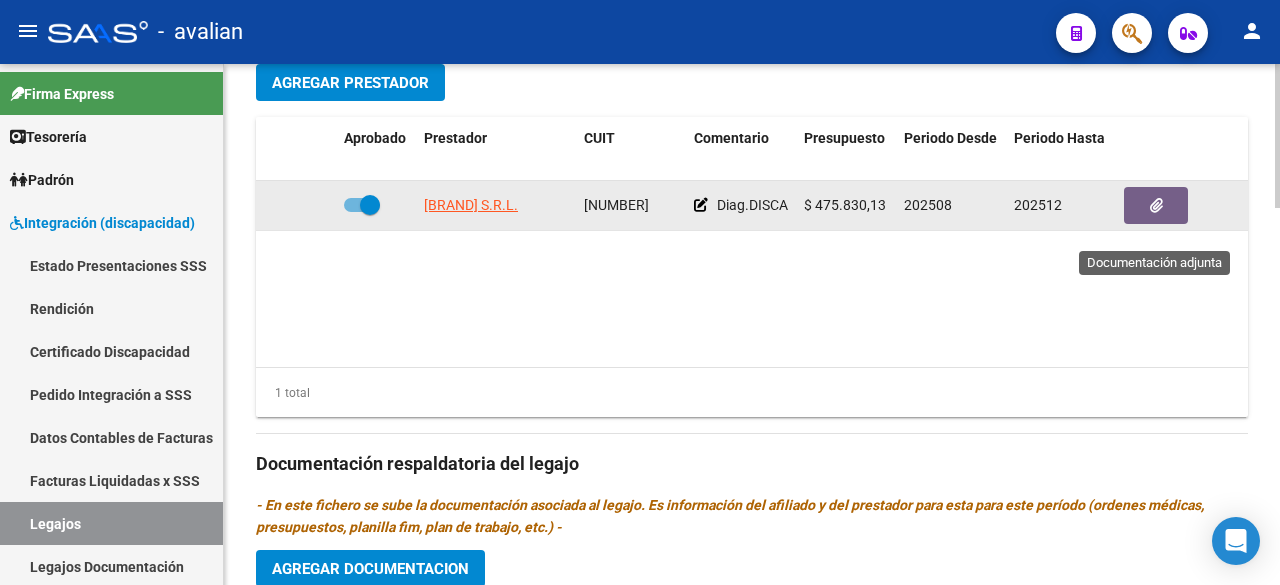 click 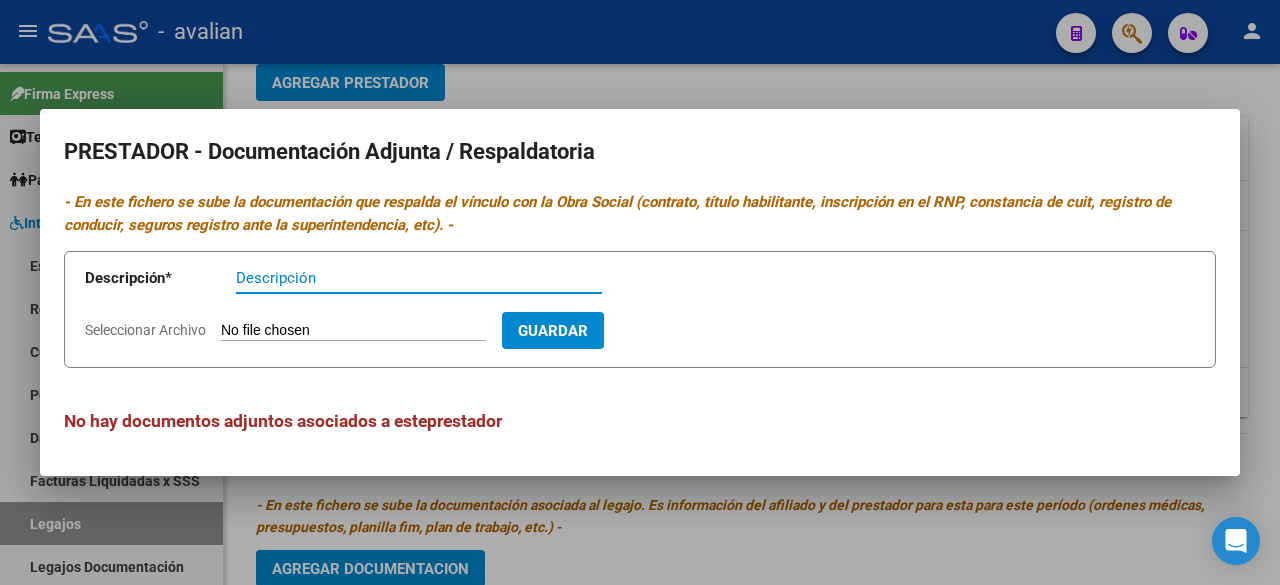 click at bounding box center (640, 292) 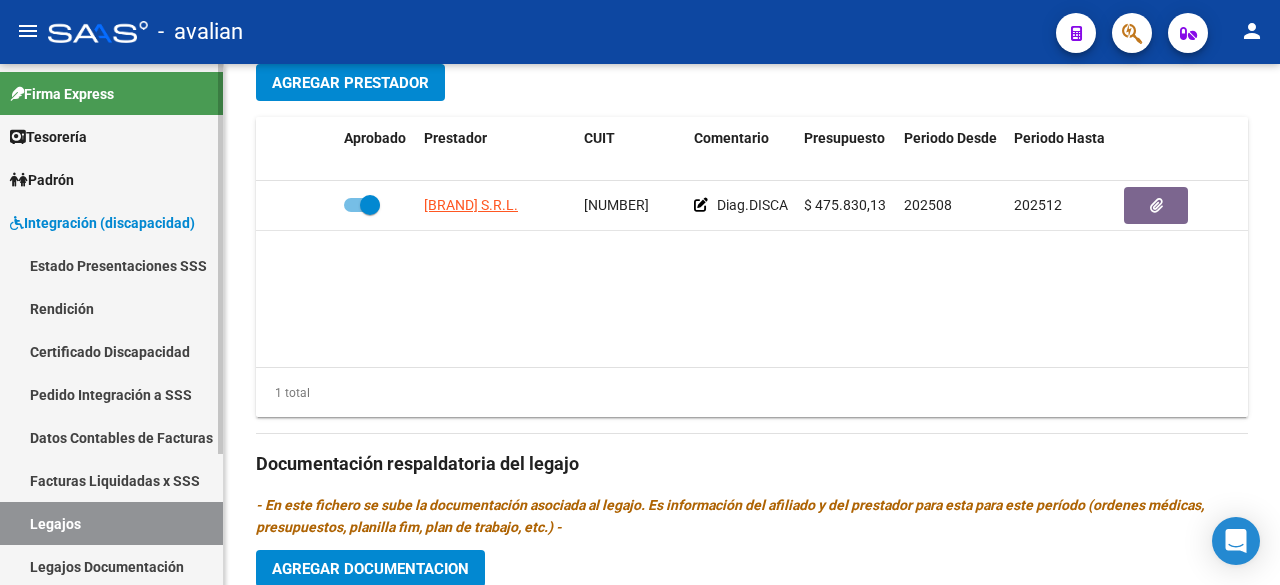click on "Legajos" at bounding box center (111, 523) 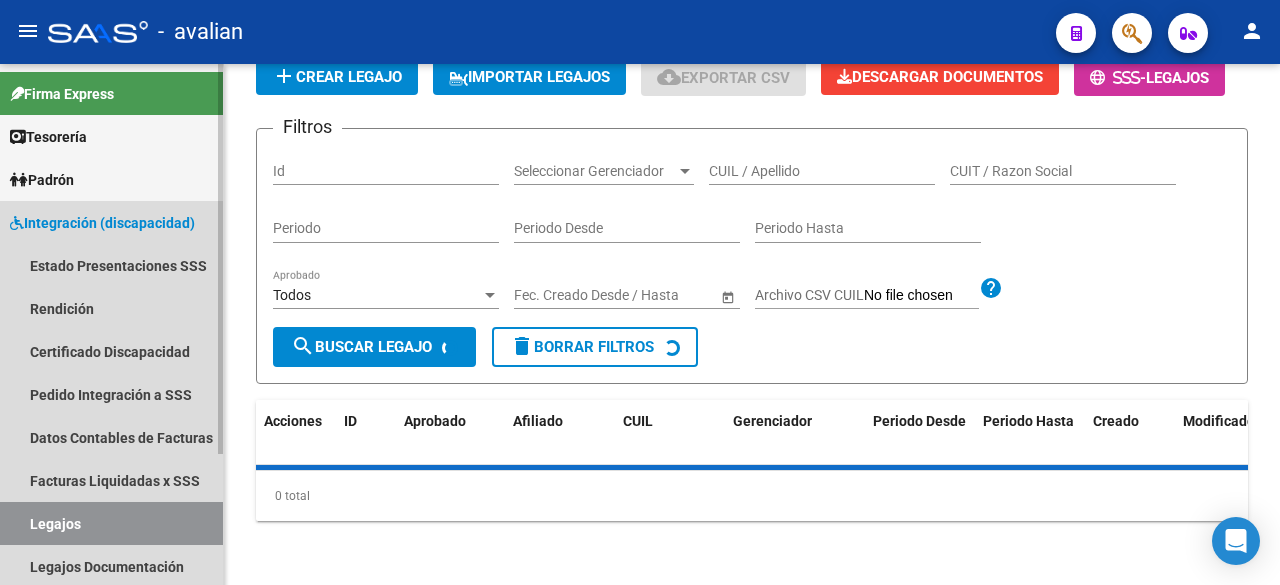 scroll, scrollTop: 203, scrollLeft: 0, axis: vertical 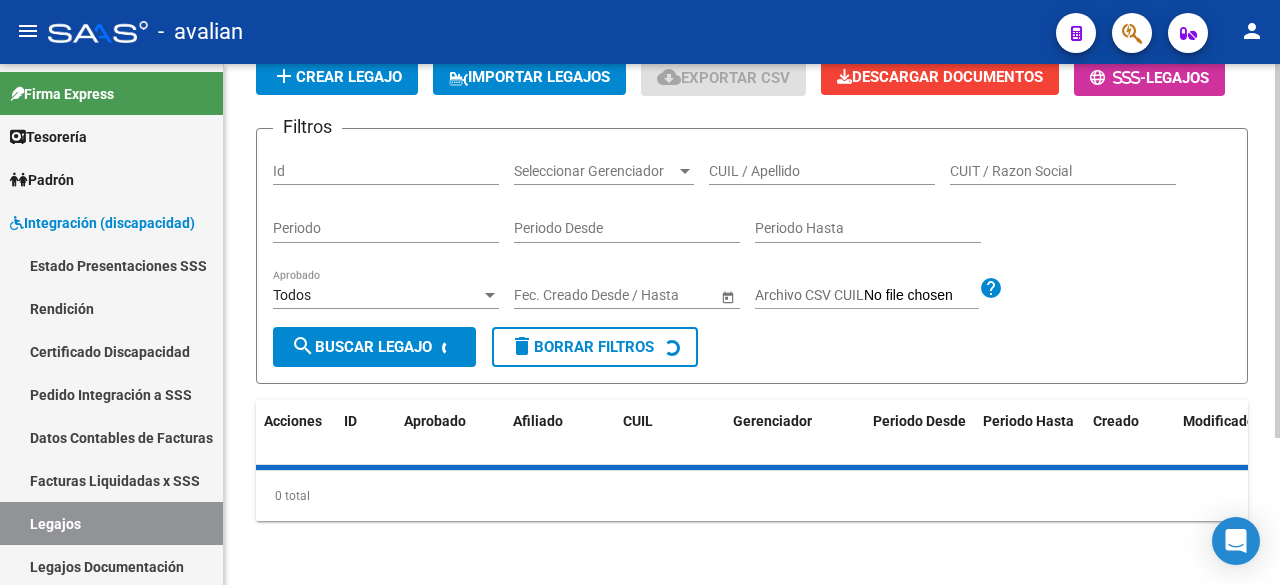 click on "CUIL / Apellido" at bounding box center (822, 171) 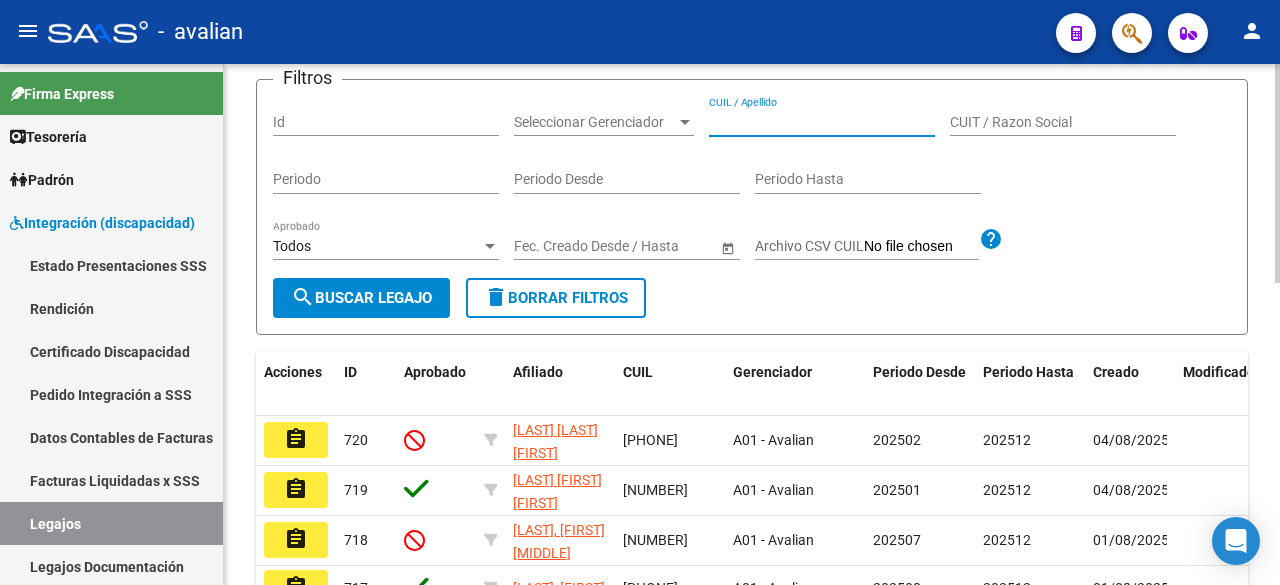 paste on "[NUMBER]" 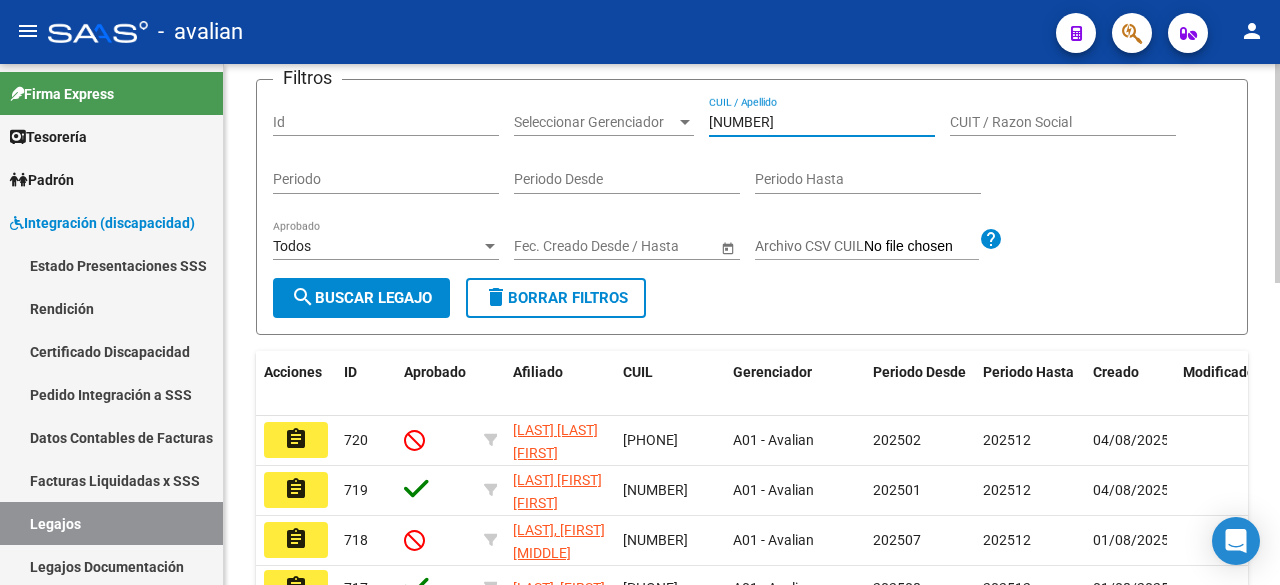 type on "[NUMBER]" 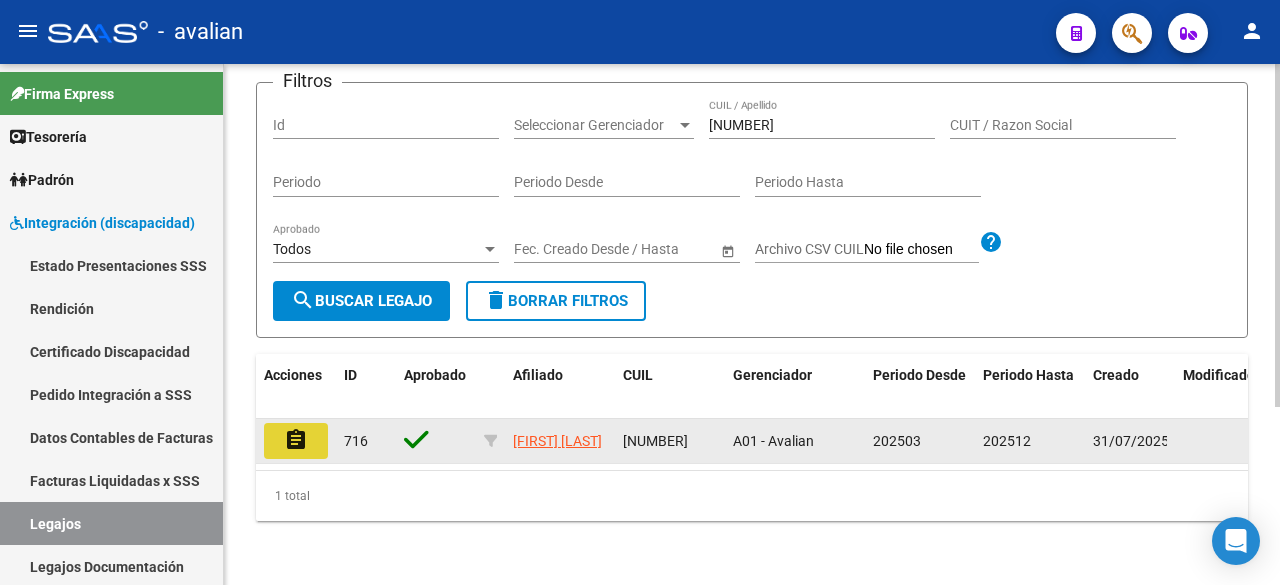 click on "assignment" 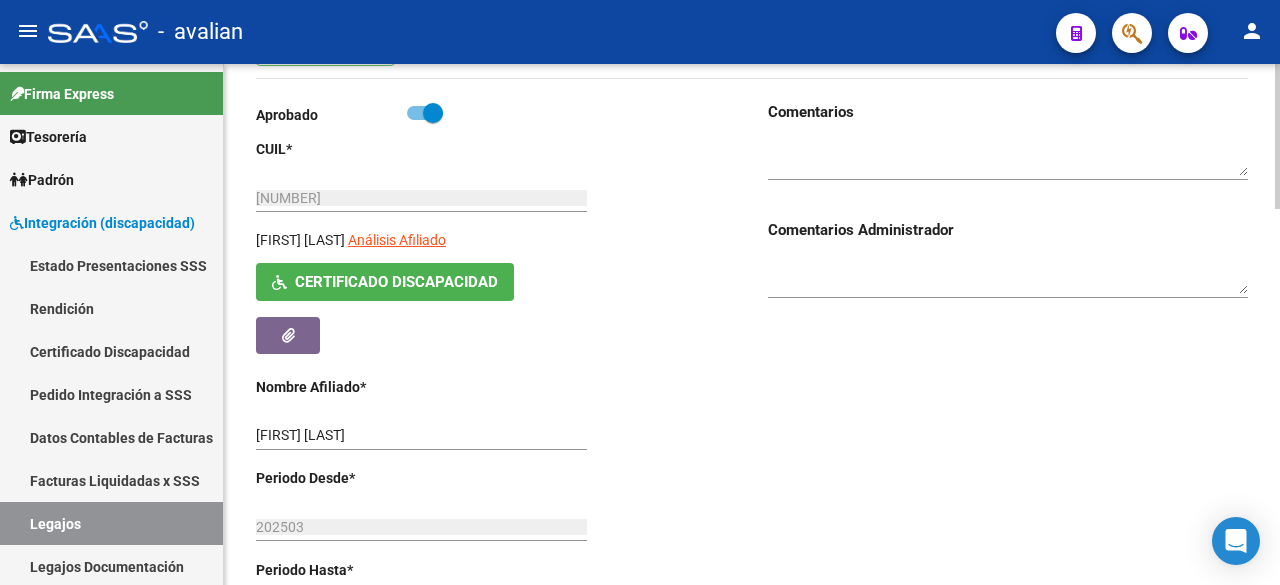 scroll, scrollTop: 146, scrollLeft: 0, axis: vertical 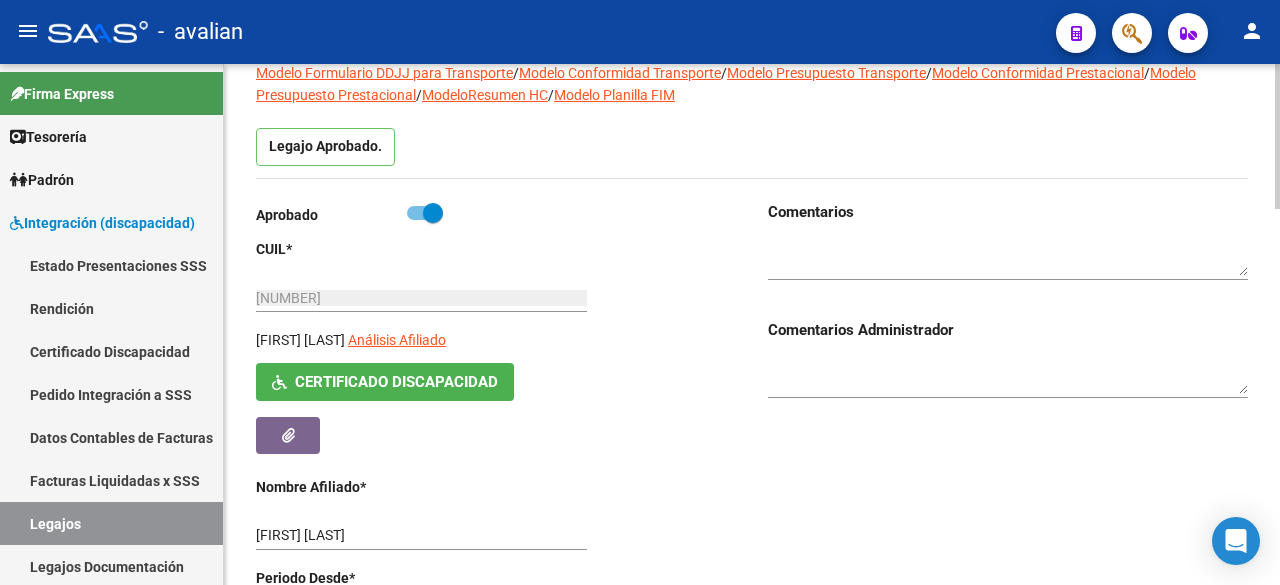 click at bounding box center (425, 213) 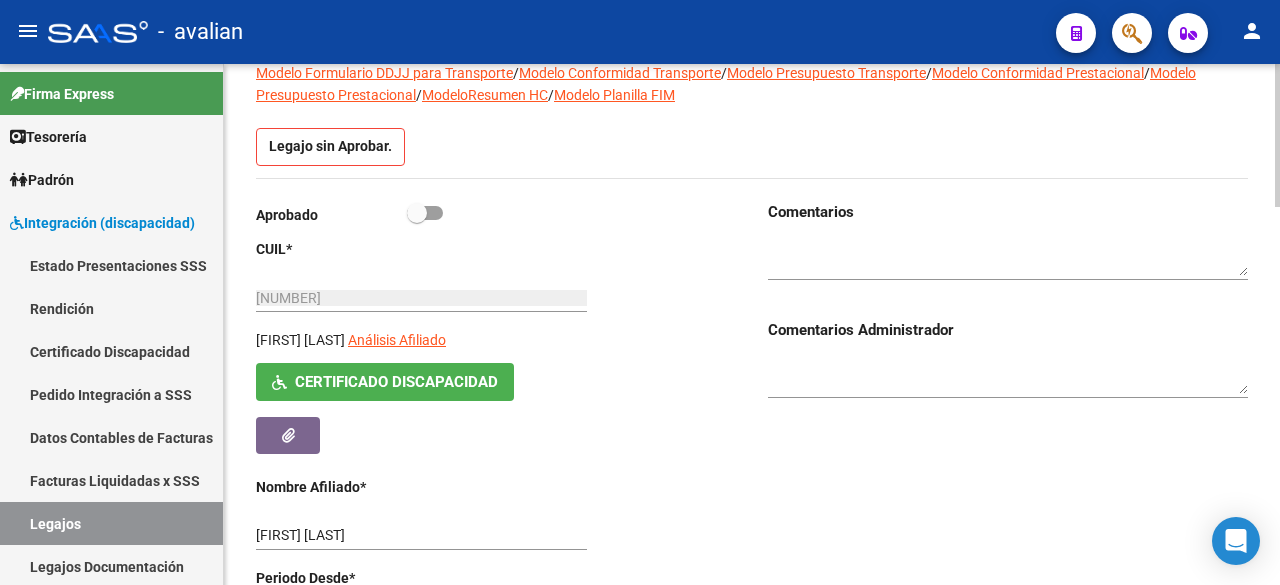 scroll, scrollTop: 0, scrollLeft: 0, axis: both 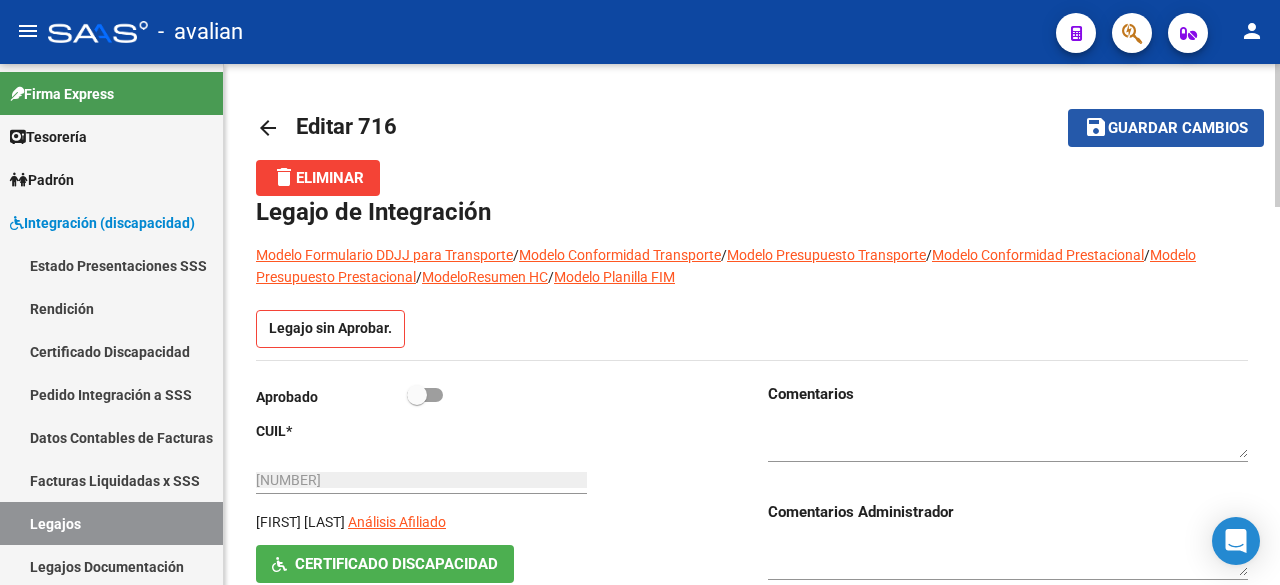click on "Guardar cambios" 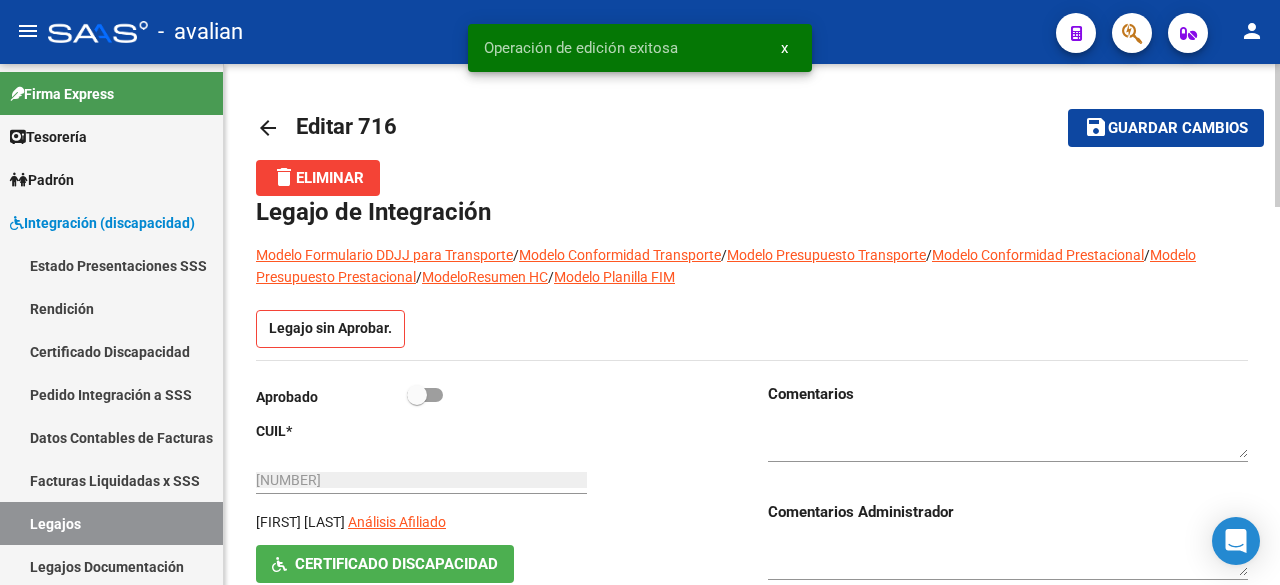 click at bounding box center [1008, 440] 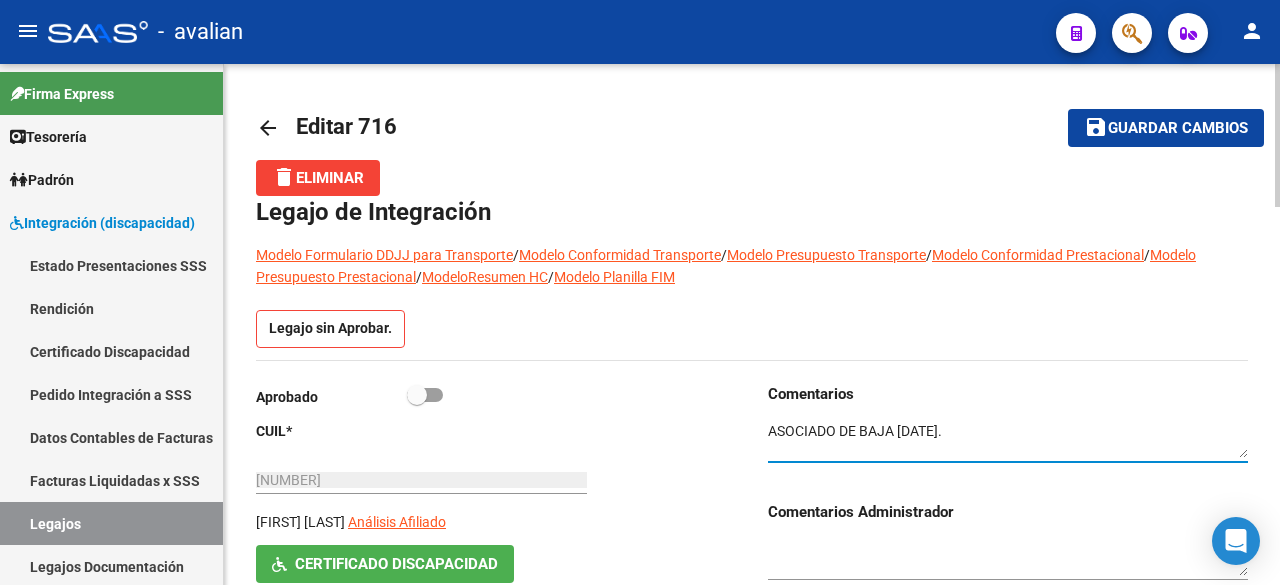 type on "ASOCIADO DE BAJA [DATE]." 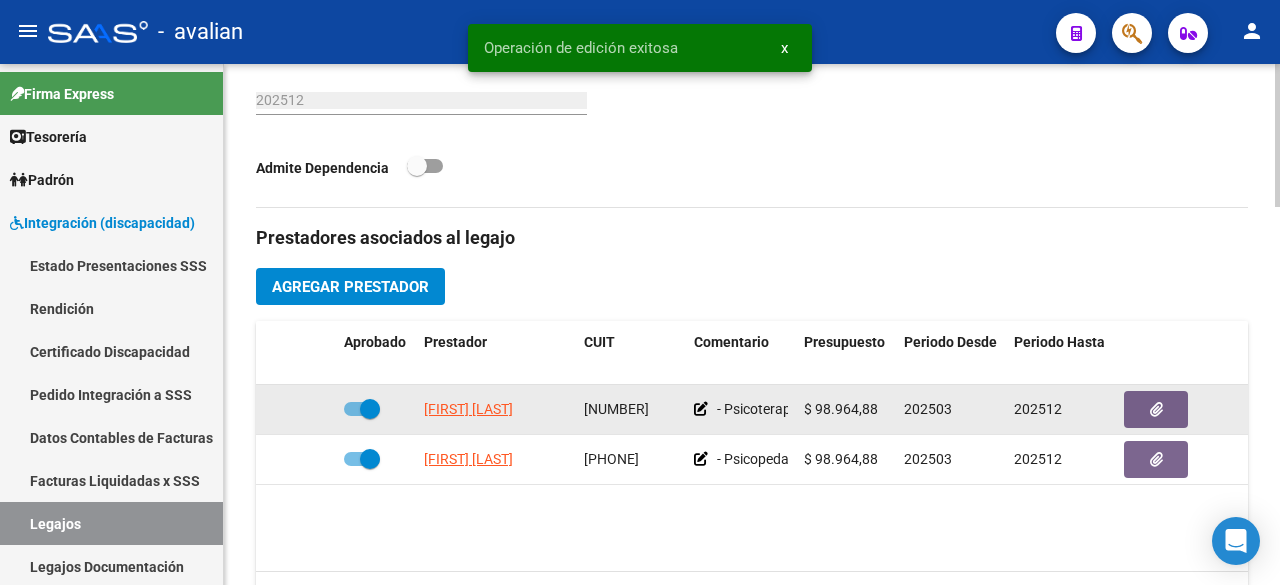 scroll, scrollTop: 900, scrollLeft: 0, axis: vertical 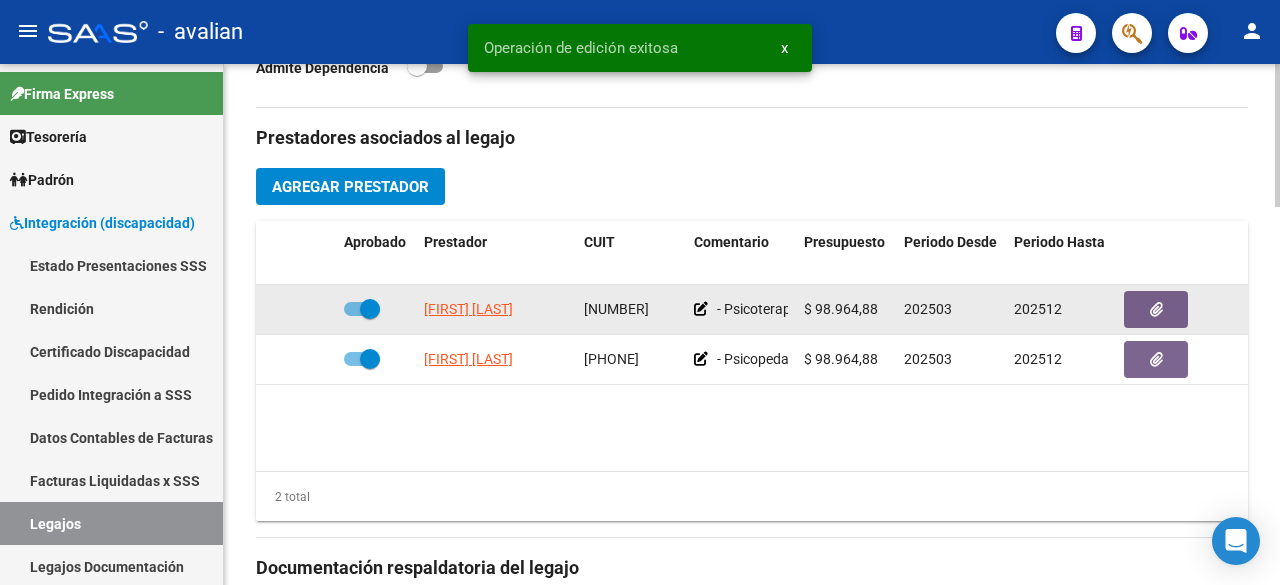 click at bounding box center [362, 309] 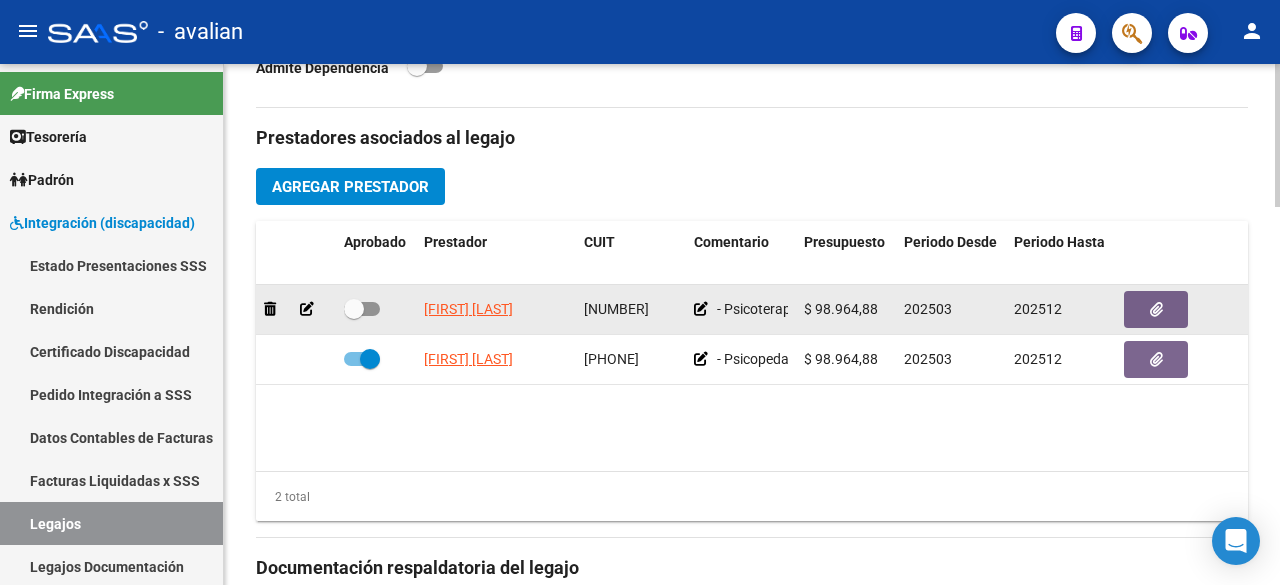 click 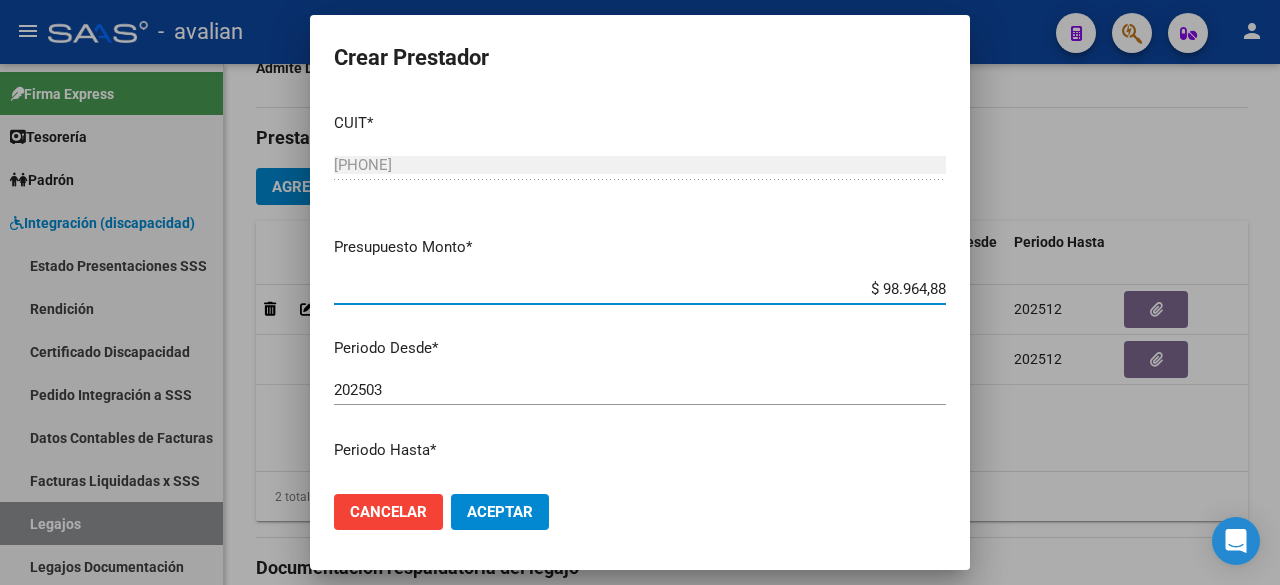 scroll, scrollTop: 200, scrollLeft: 0, axis: vertical 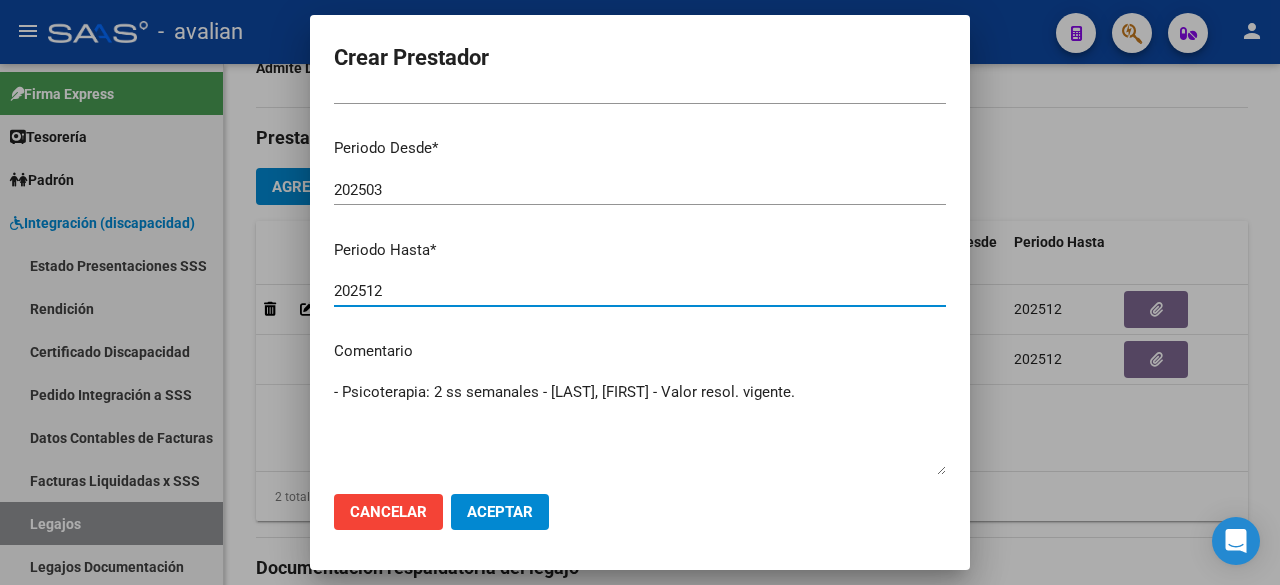 click on "202512" at bounding box center (640, 291) 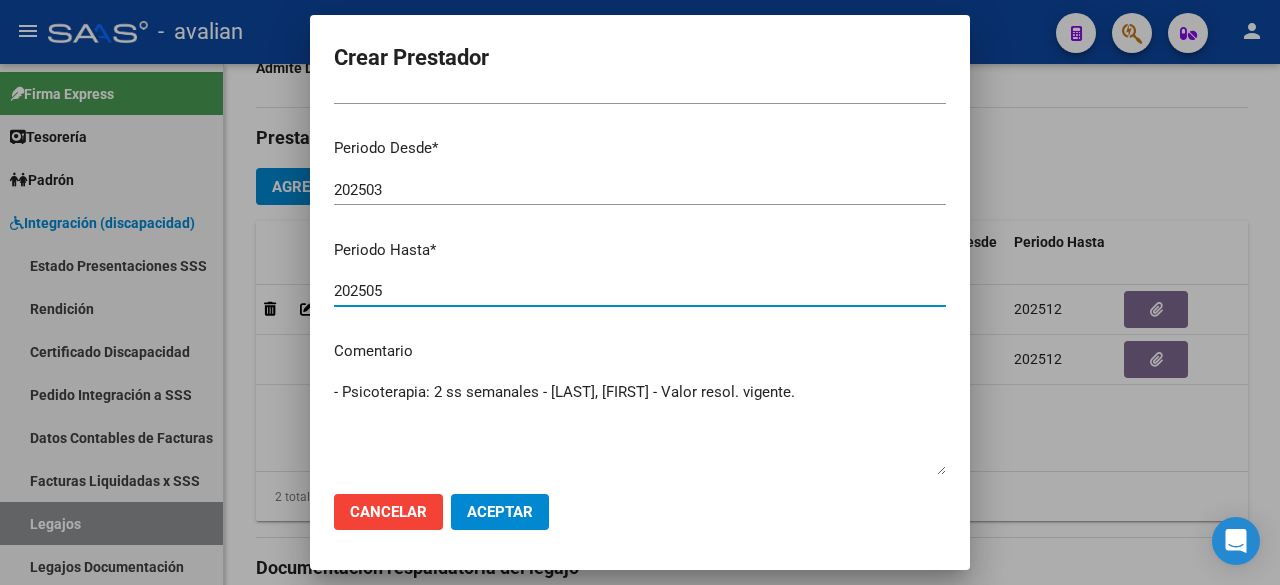 type on "202505" 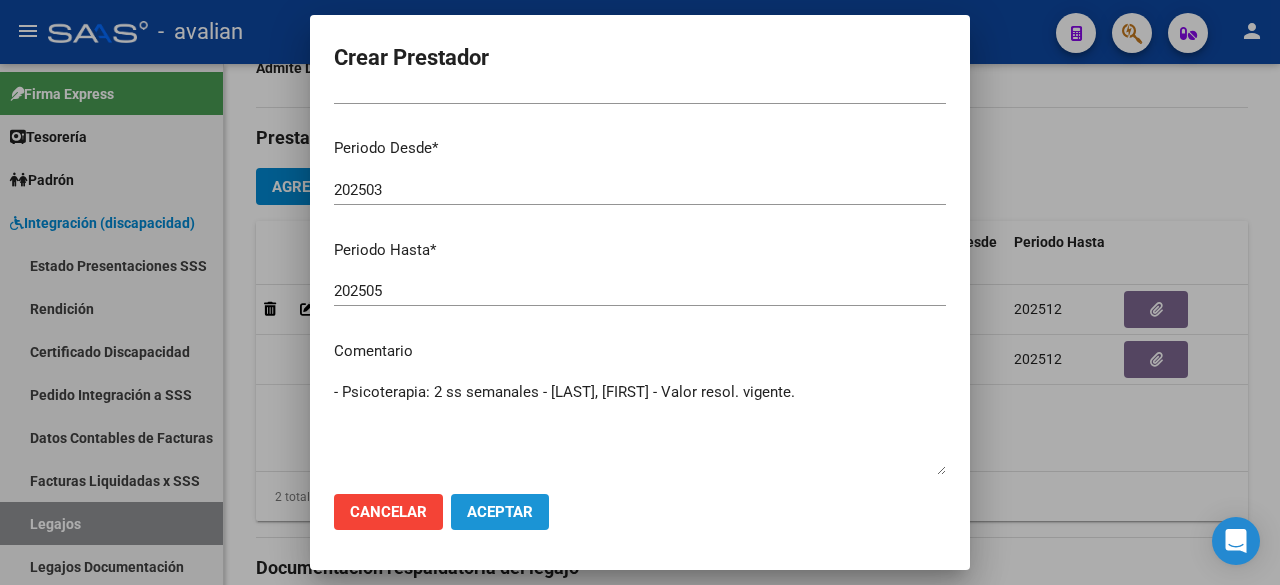 click on "Aceptar" 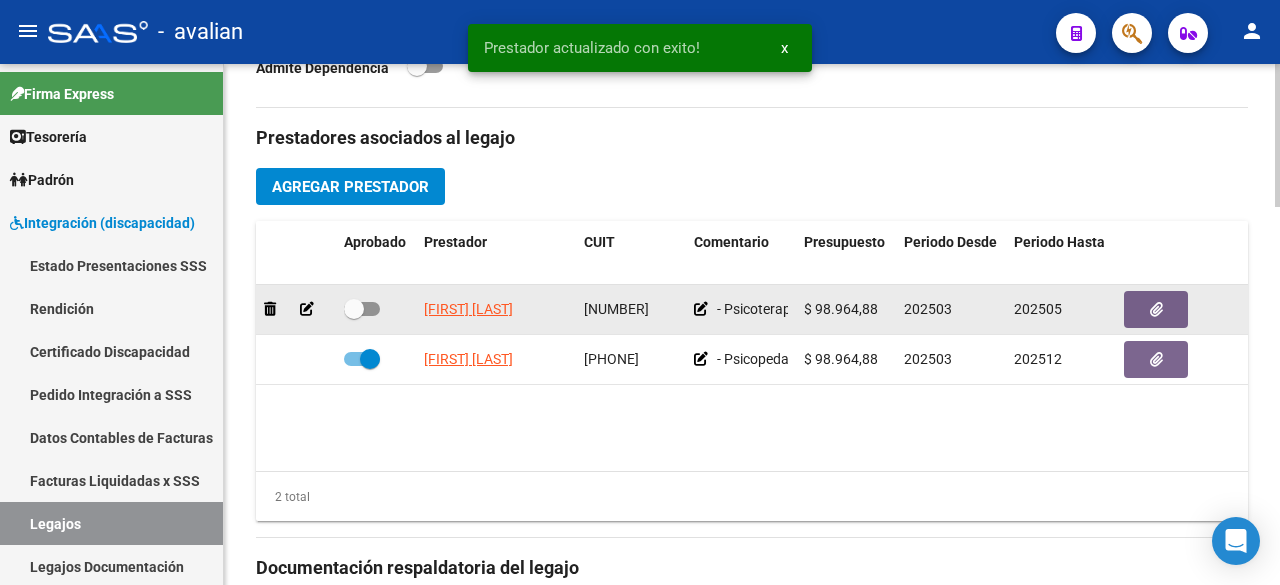 click at bounding box center [362, 309] 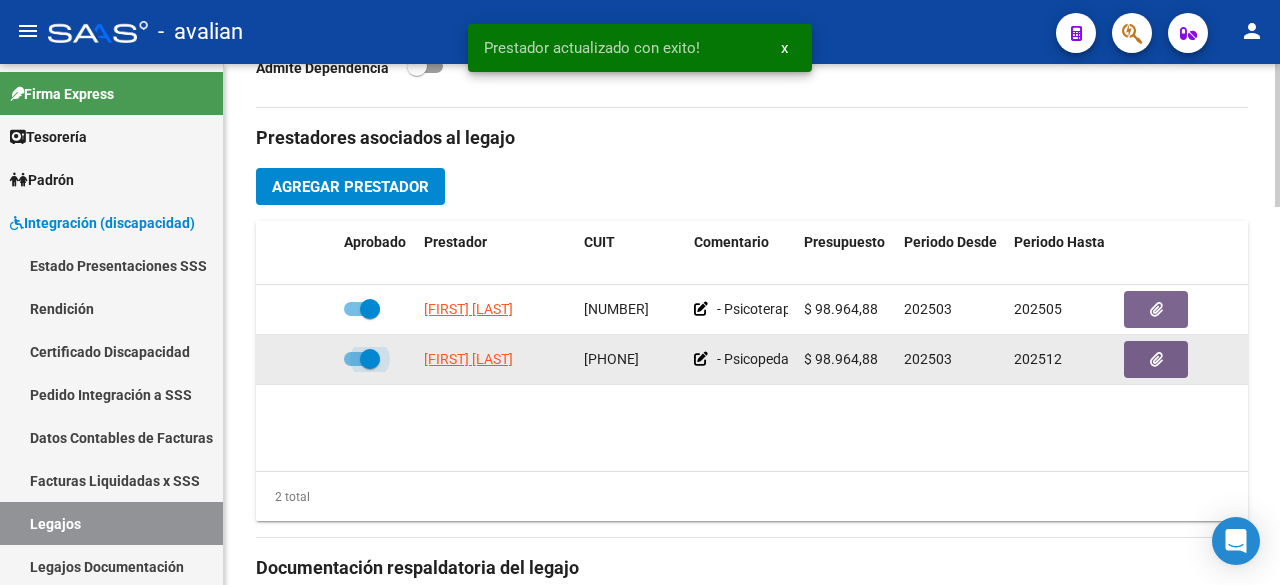 drag, startPoint x: 354, startPoint y: 357, endPoint x: 332, endPoint y: 367, distance: 24.166092 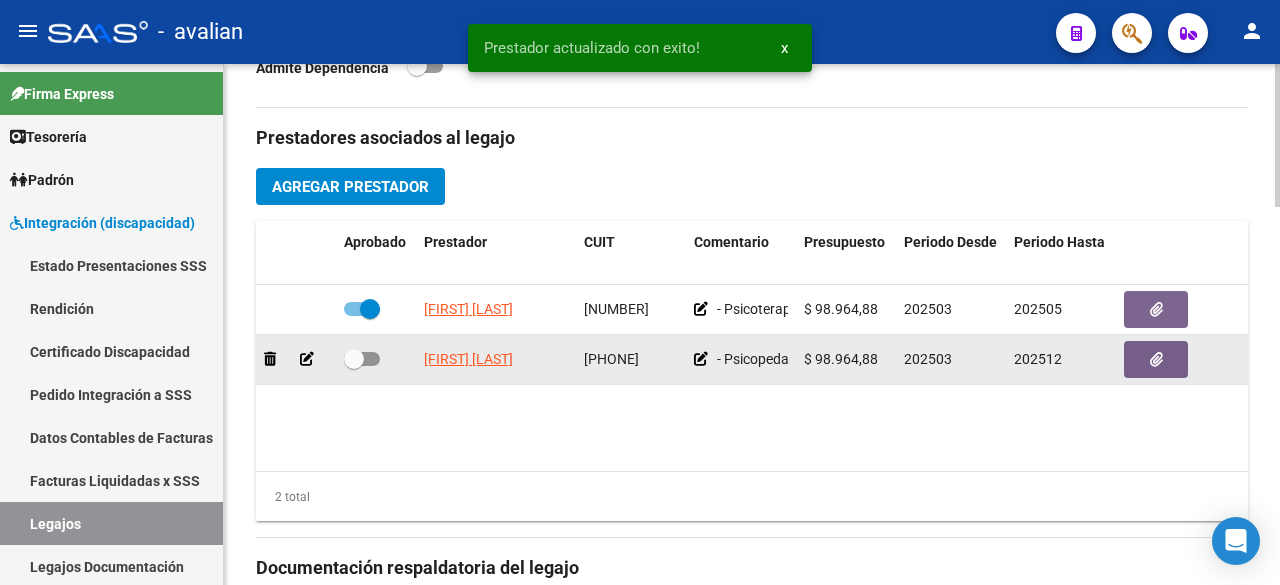 click 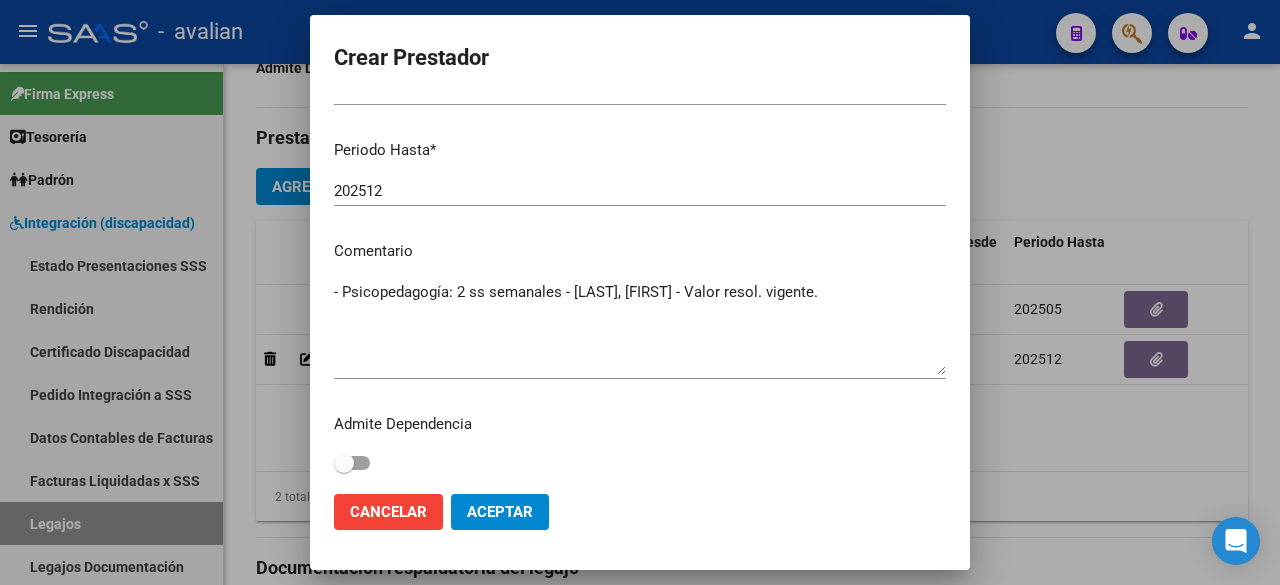 scroll, scrollTop: 100, scrollLeft: 0, axis: vertical 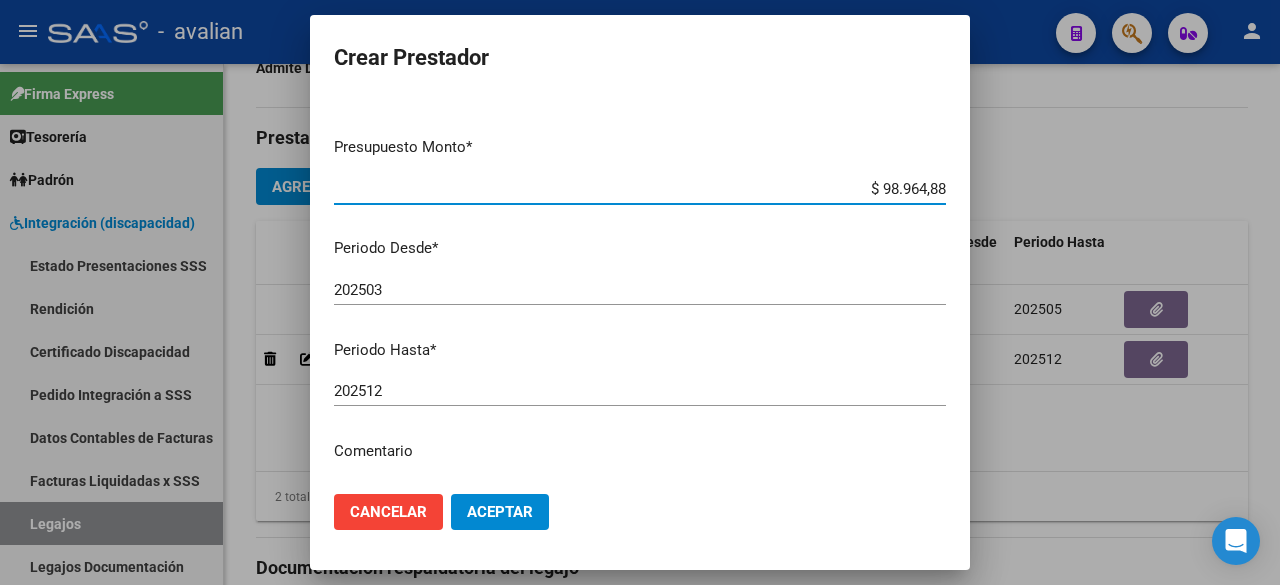 click on "202512" at bounding box center [640, 391] 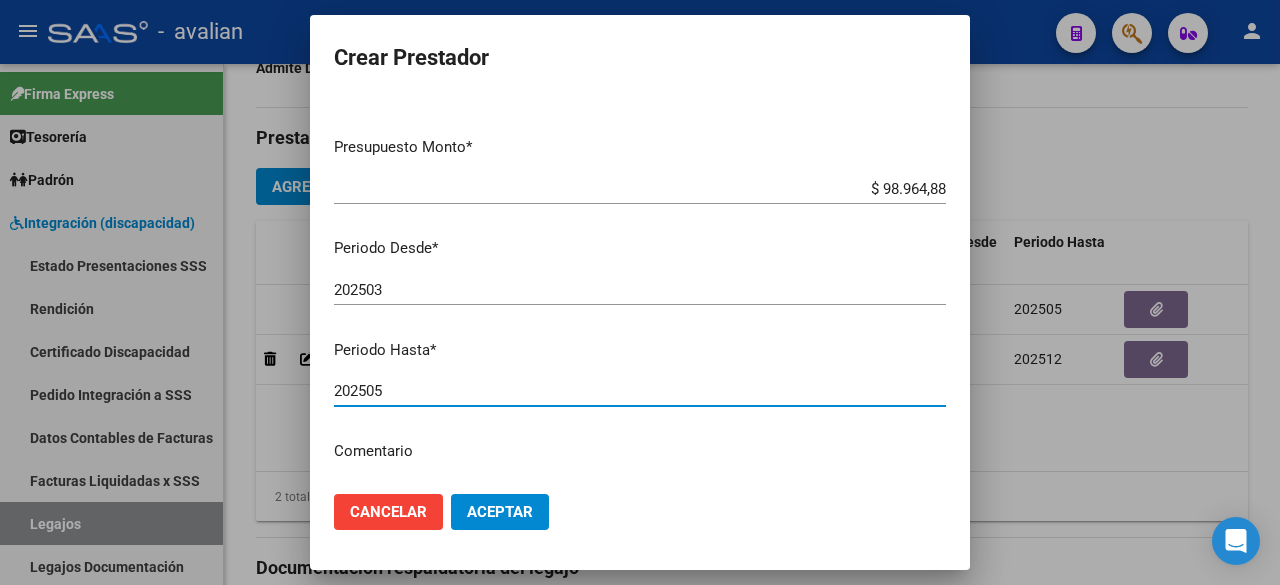 type on "202505" 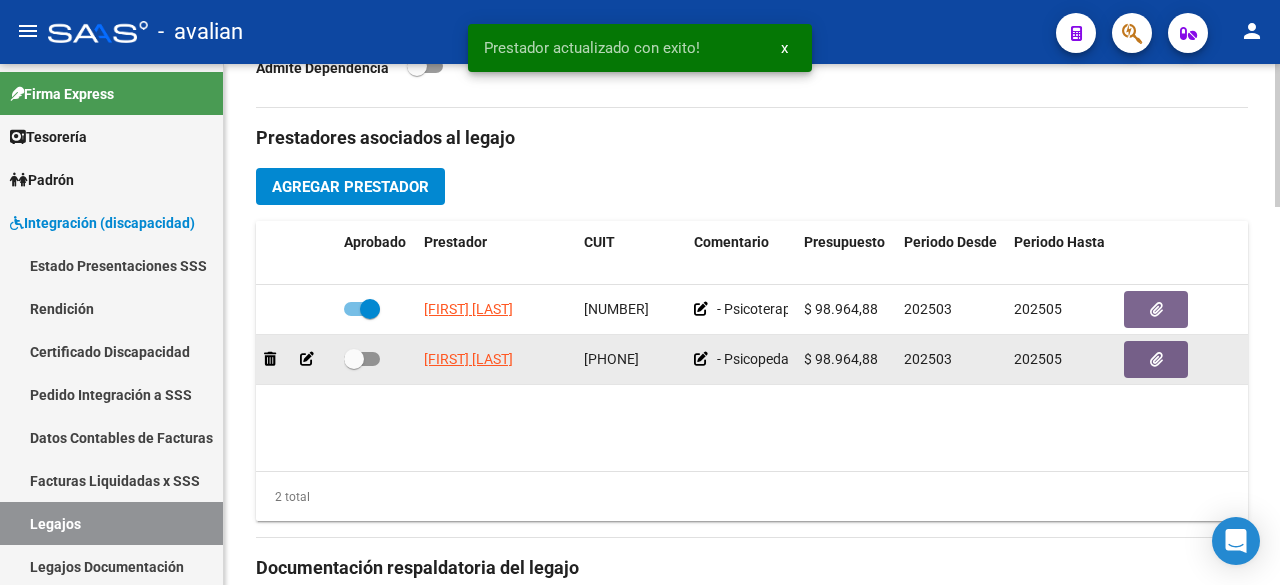 click at bounding box center [362, 359] 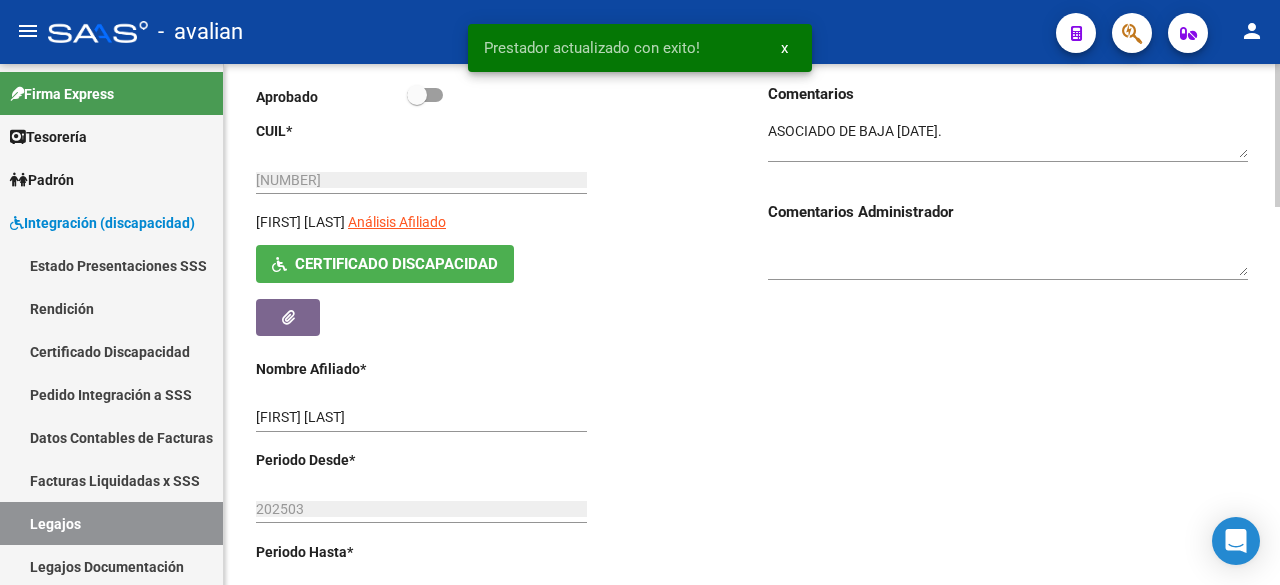 scroll, scrollTop: 200, scrollLeft: 0, axis: vertical 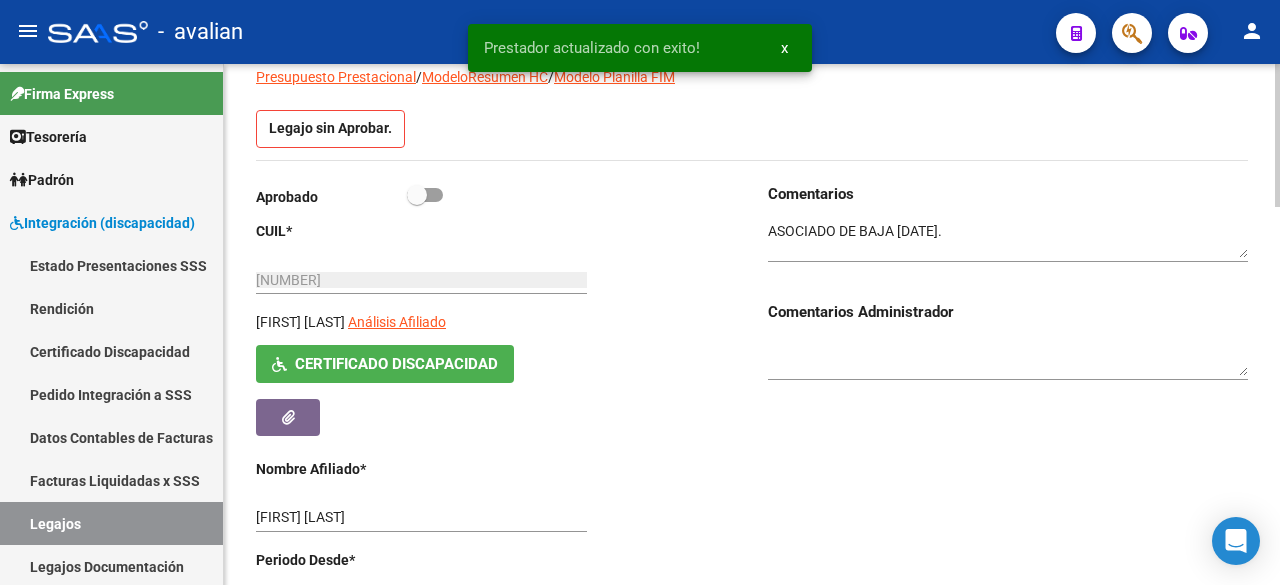 click at bounding box center [425, 195] 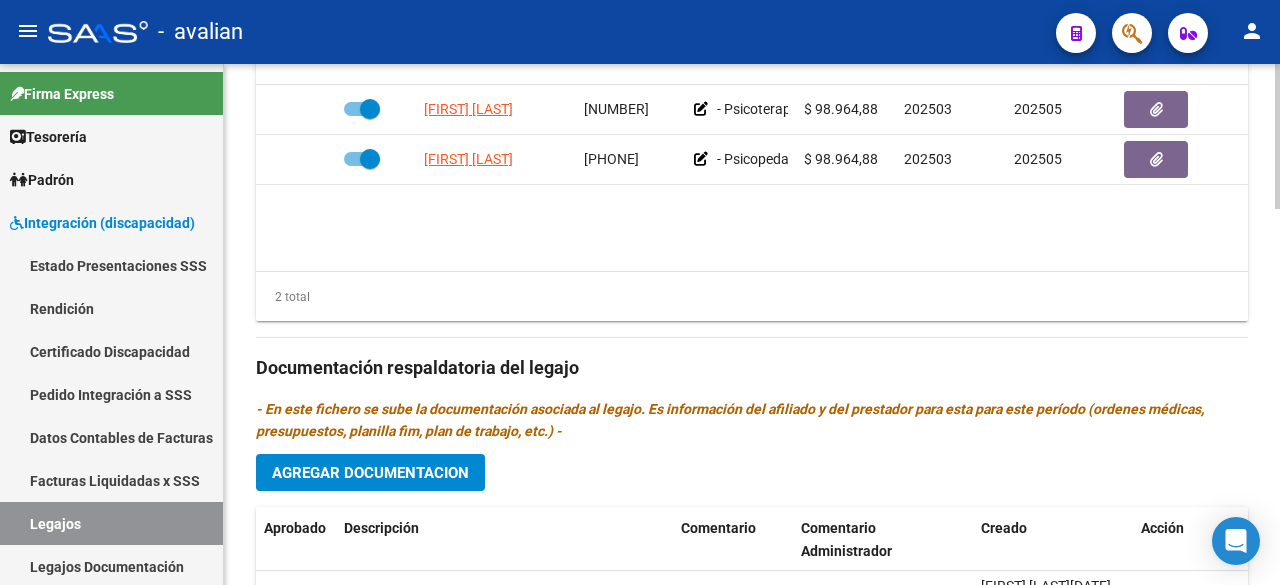 scroll, scrollTop: 1346, scrollLeft: 0, axis: vertical 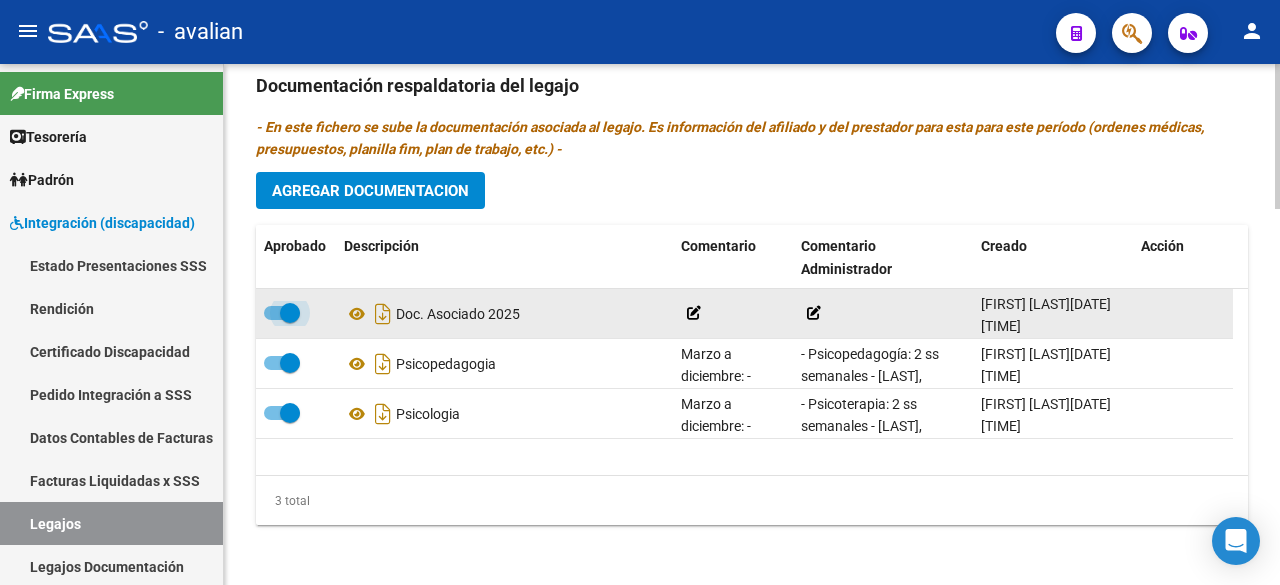 click at bounding box center (282, 313) 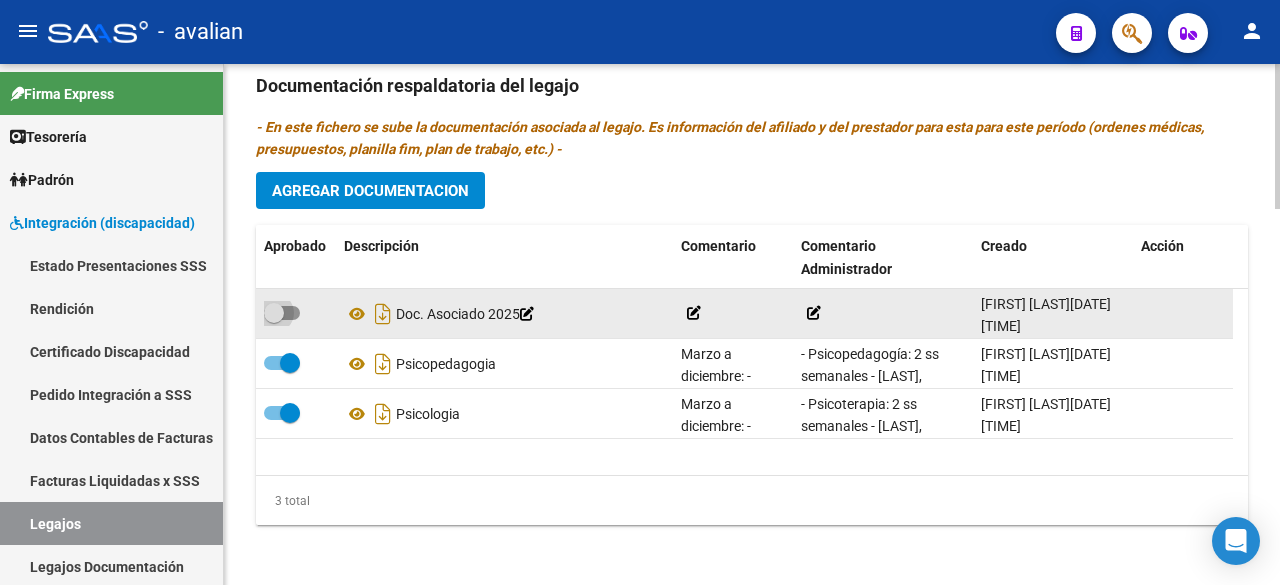 click at bounding box center [282, 313] 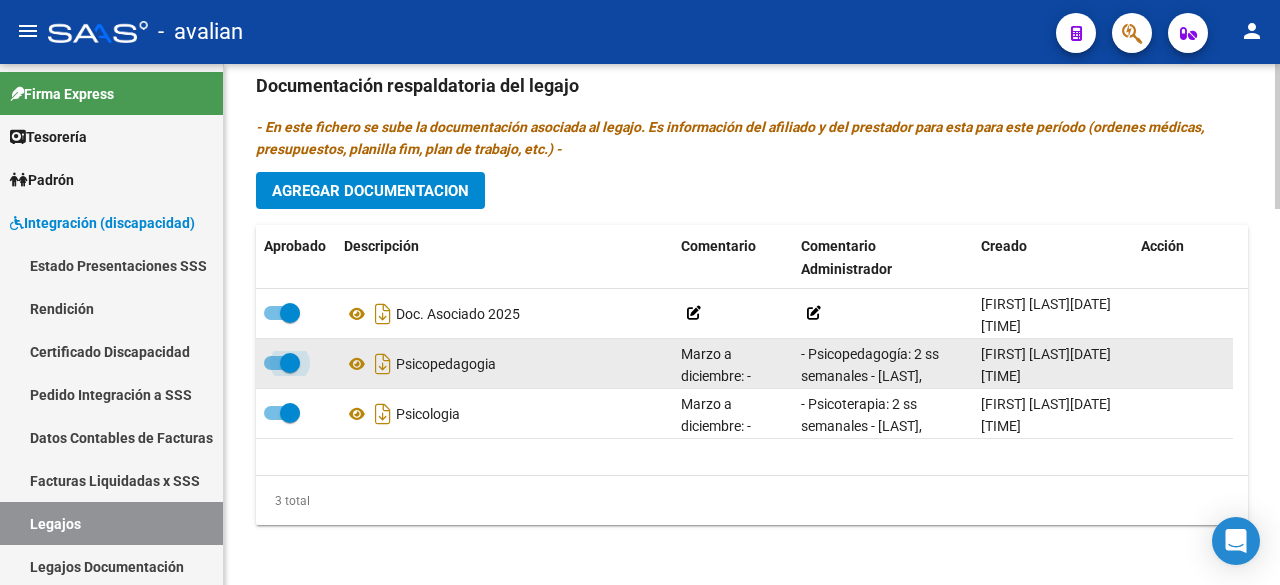 click at bounding box center (282, 363) 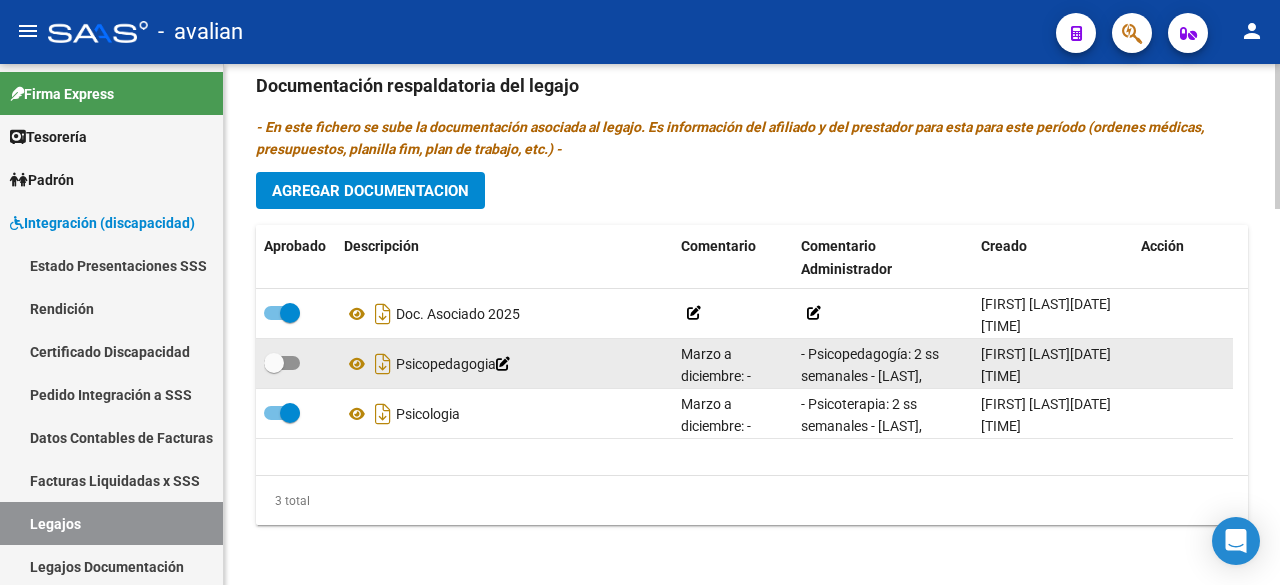 click 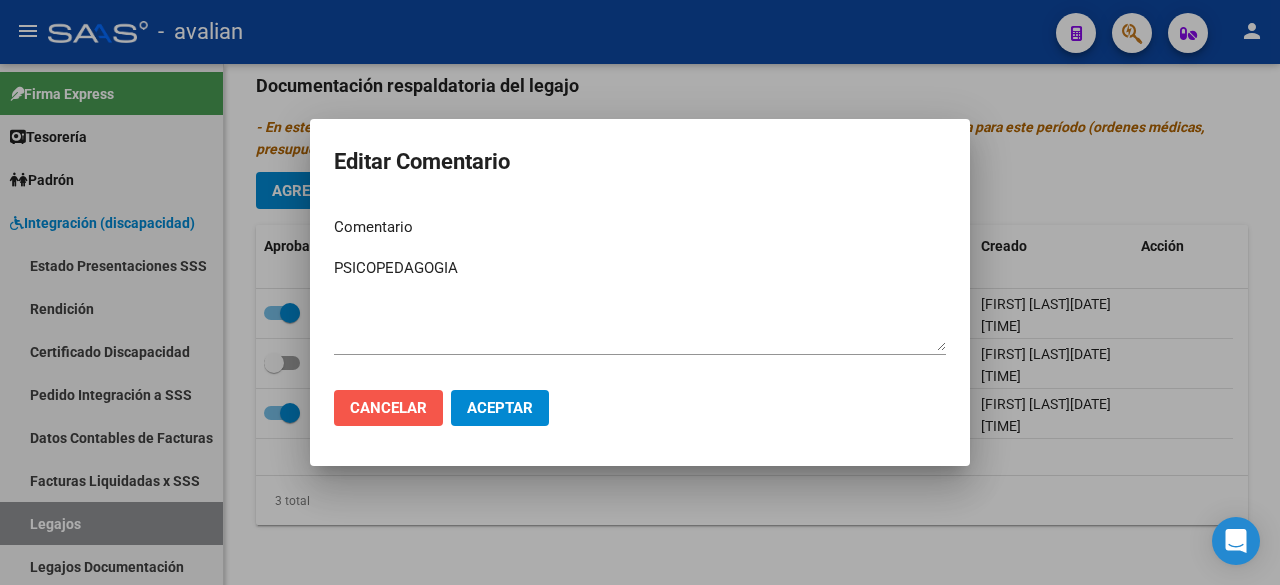 click on "Cancelar" 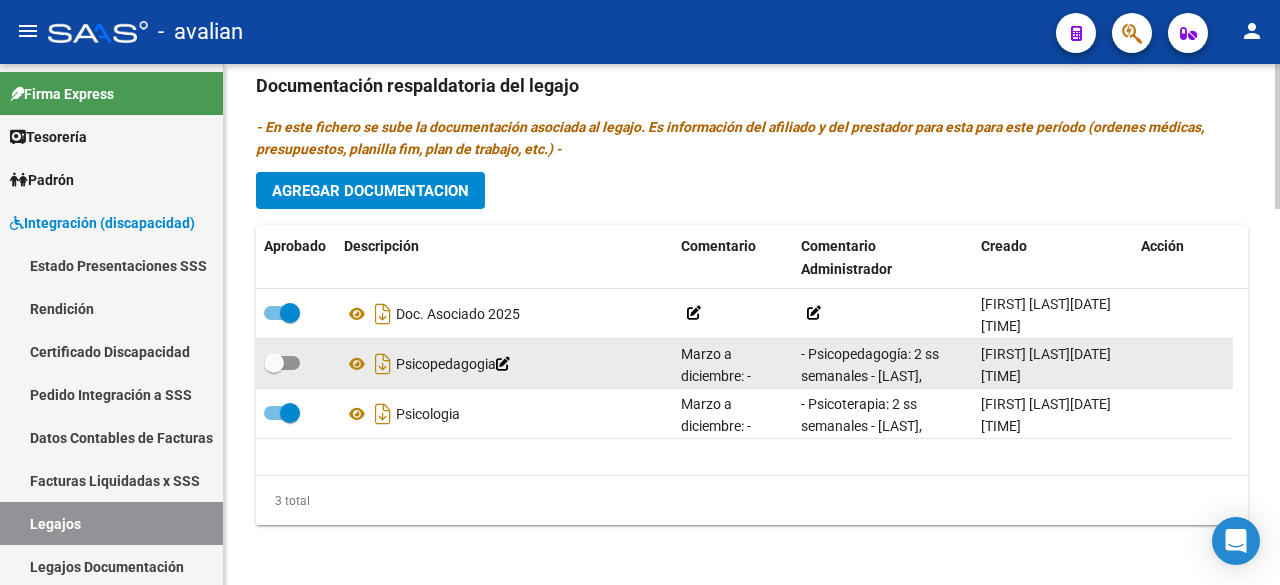 click on "Marzo a diciembre:
- Psicopedagogía: 2 ss semanales - [LAST], [FIRST] - Valor resol. vigente." 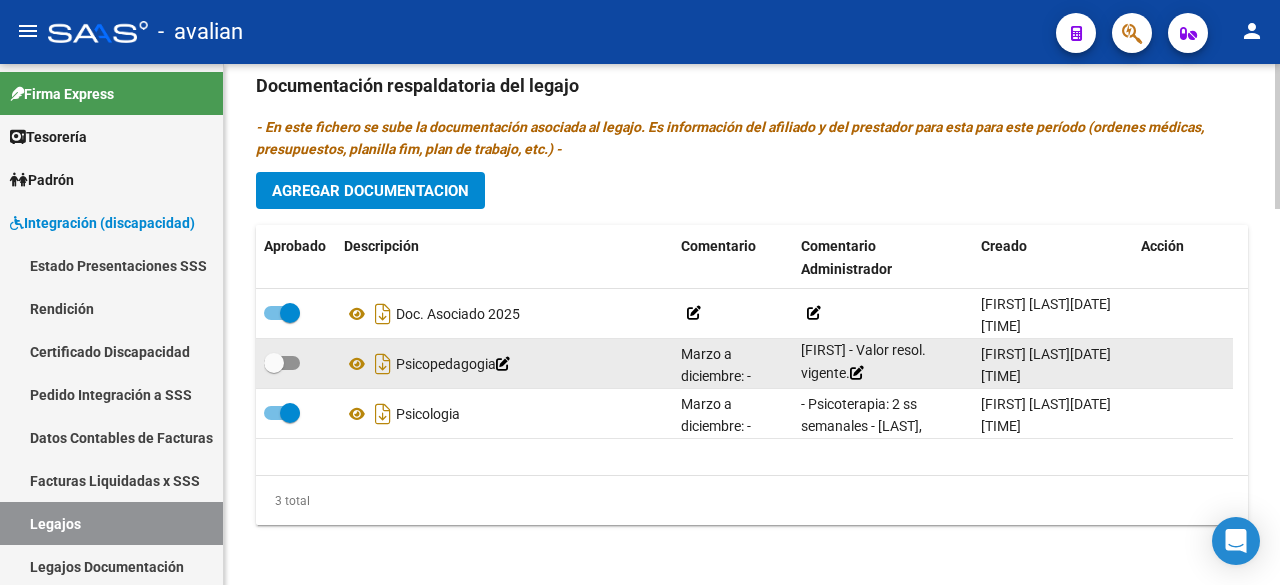 scroll, scrollTop: 0, scrollLeft: 0, axis: both 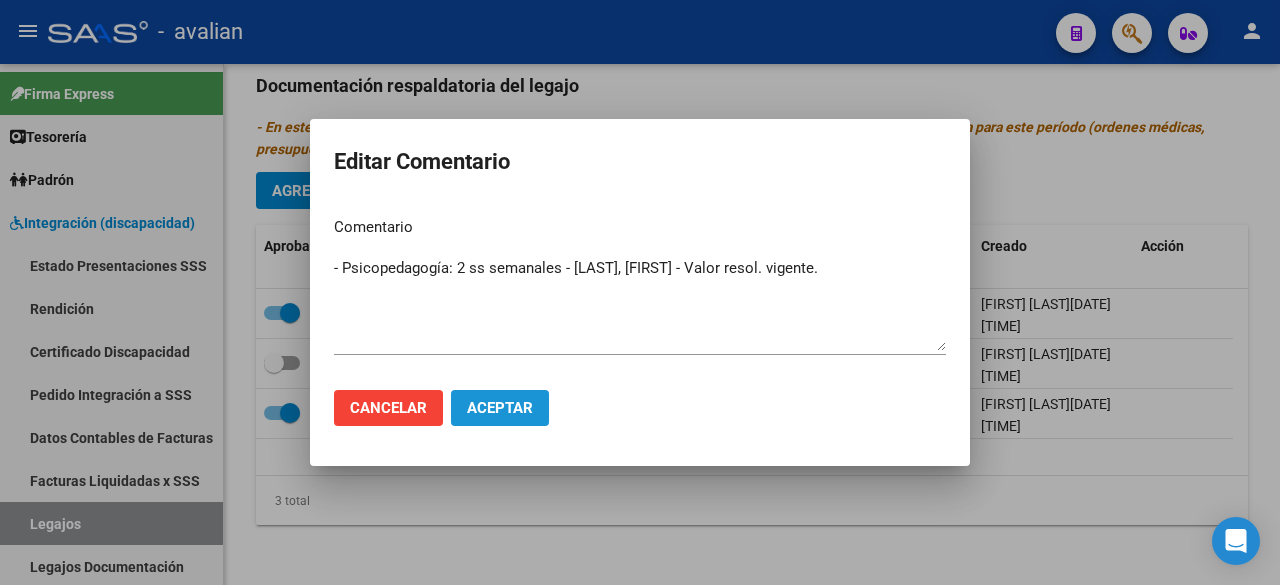 click on "Aceptar" 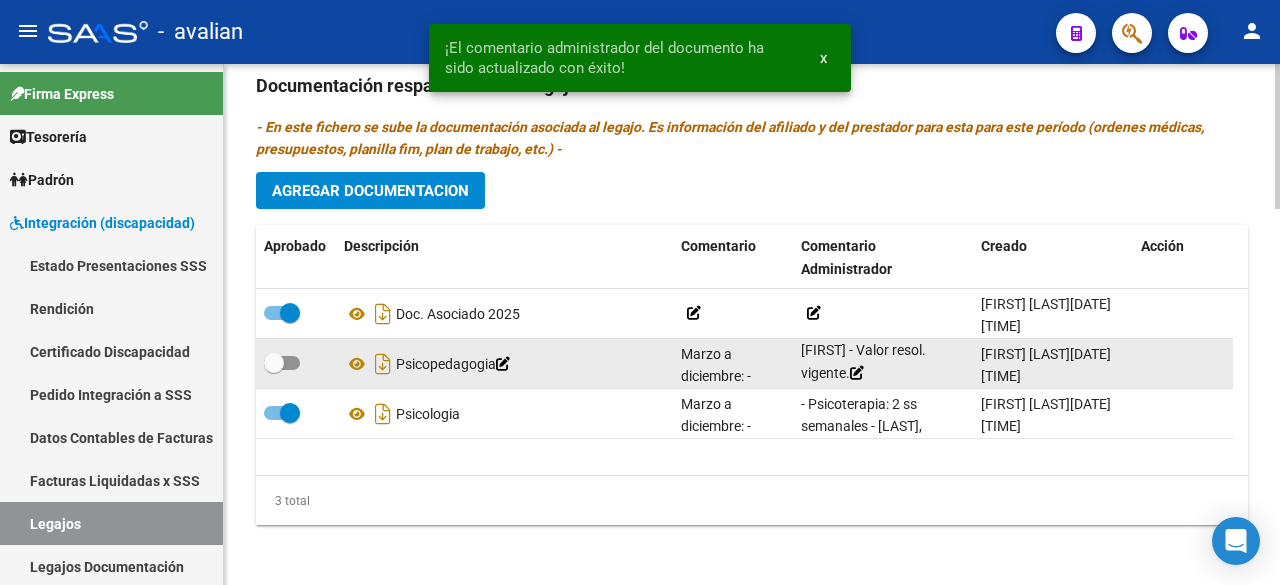 click 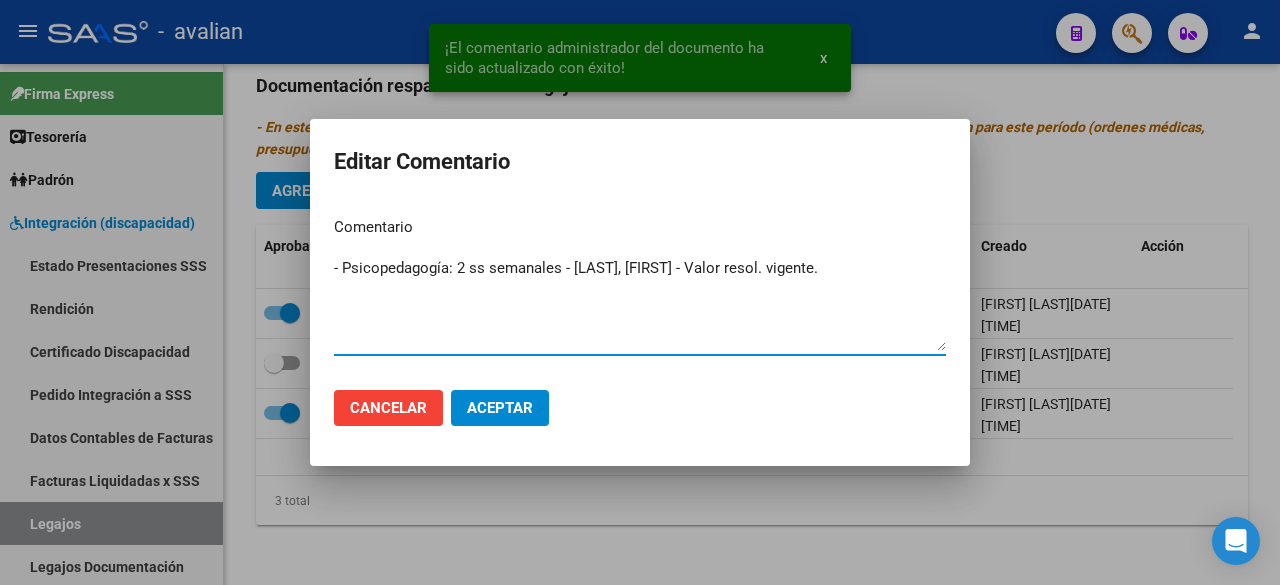 drag, startPoint x: 838, startPoint y: 262, endPoint x: 312, endPoint y: 267, distance: 526.02374 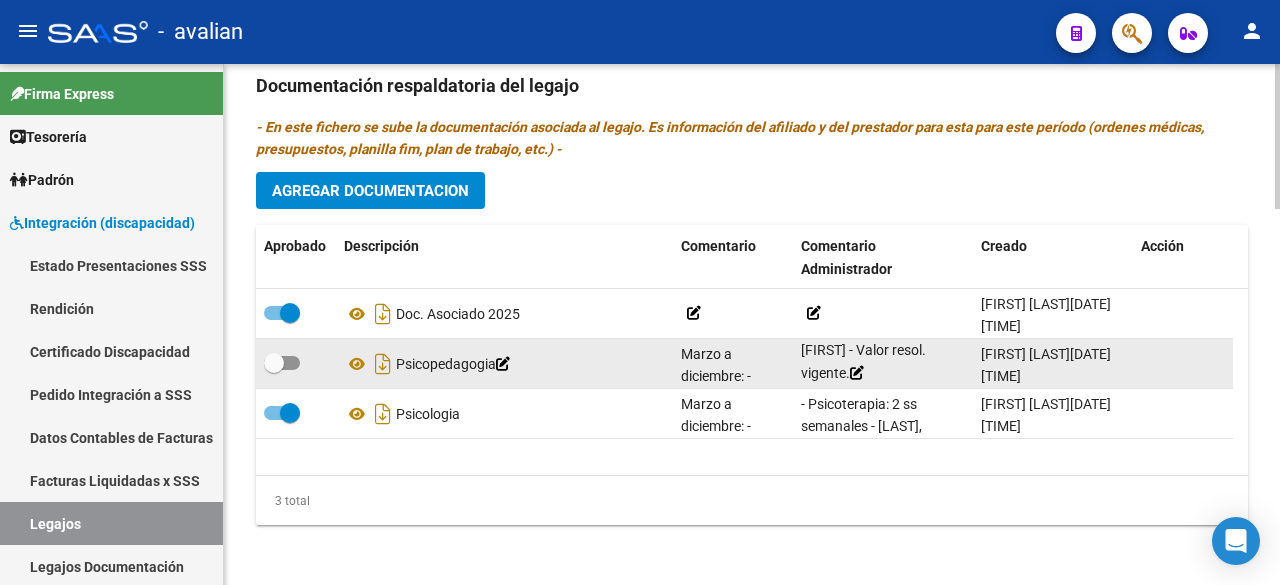 click 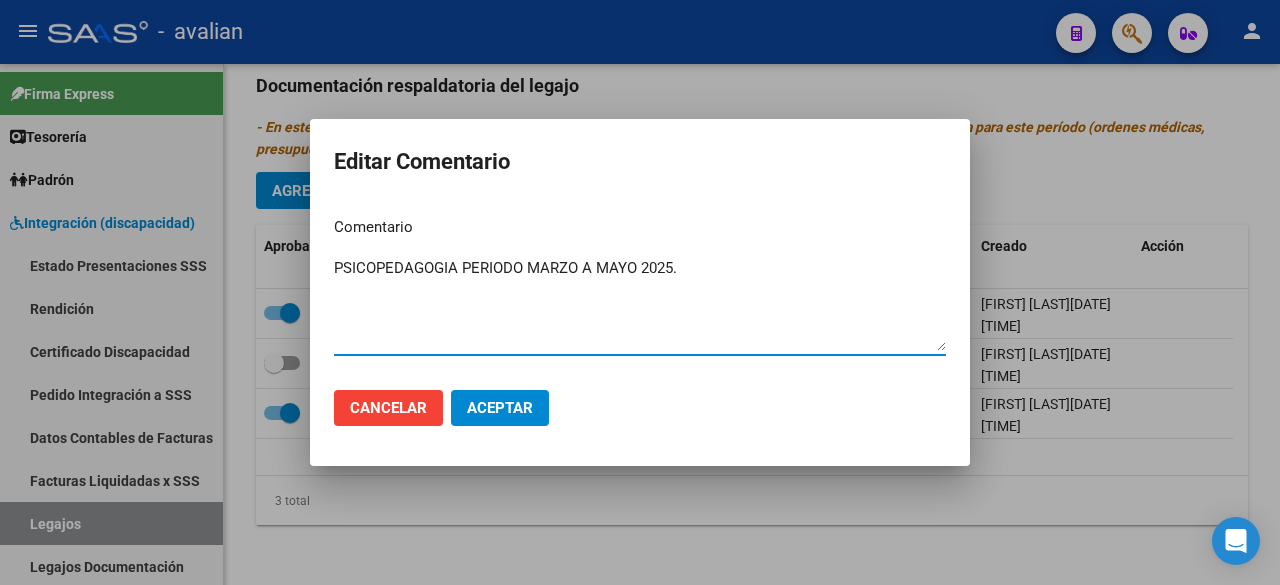 drag, startPoint x: 707, startPoint y: 271, endPoint x: 461, endPoint y: 267, distance: 246.03252 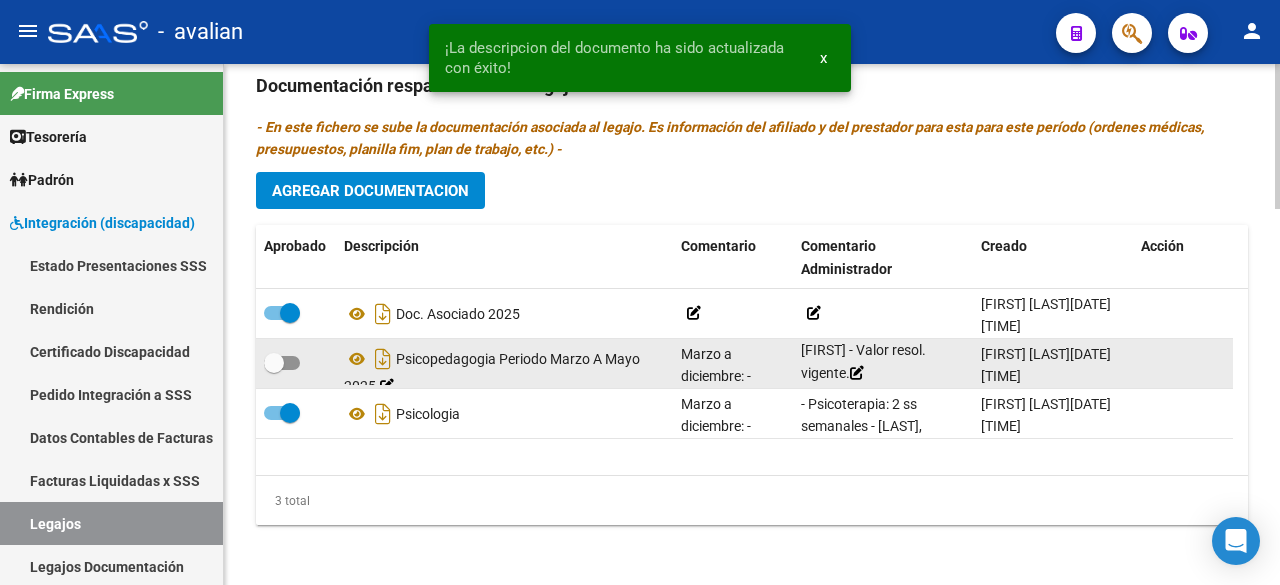 click at bounding box center (282, 363) 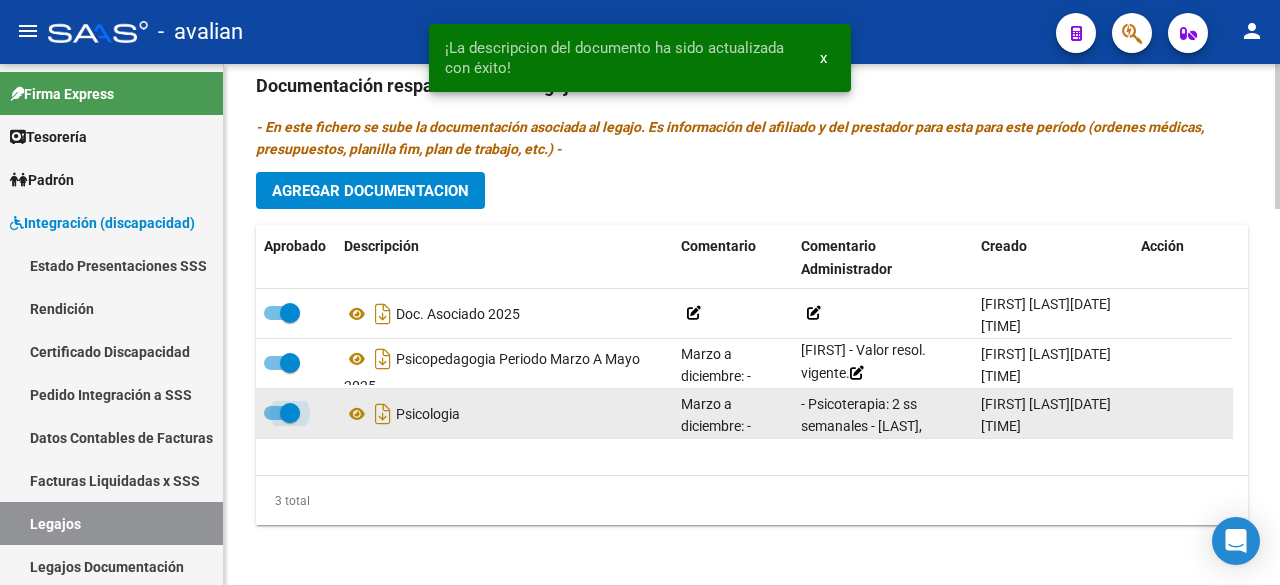 click at bounding box center [282, 413] 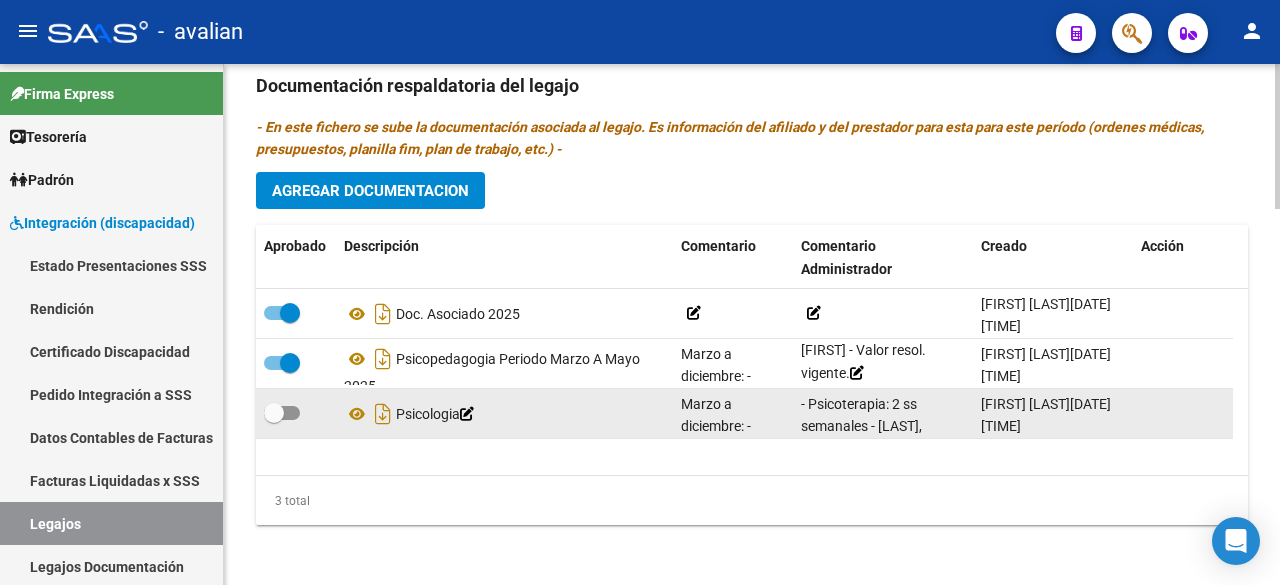 click 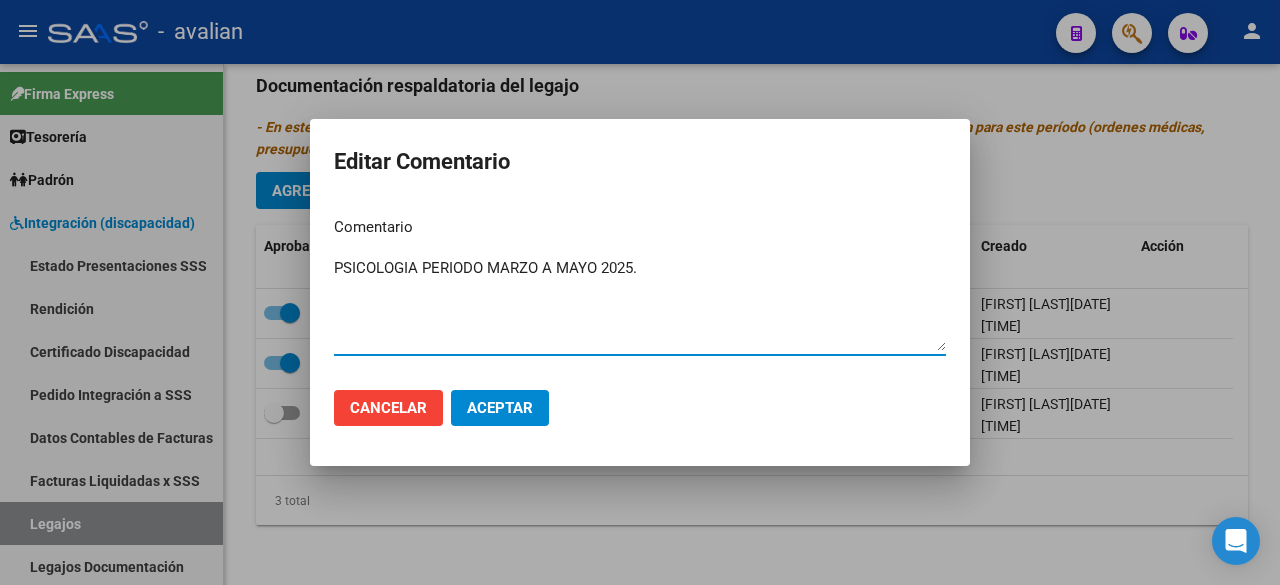 type on "PSICOLOGIA PERIODO MARZO A MAYO 2025." 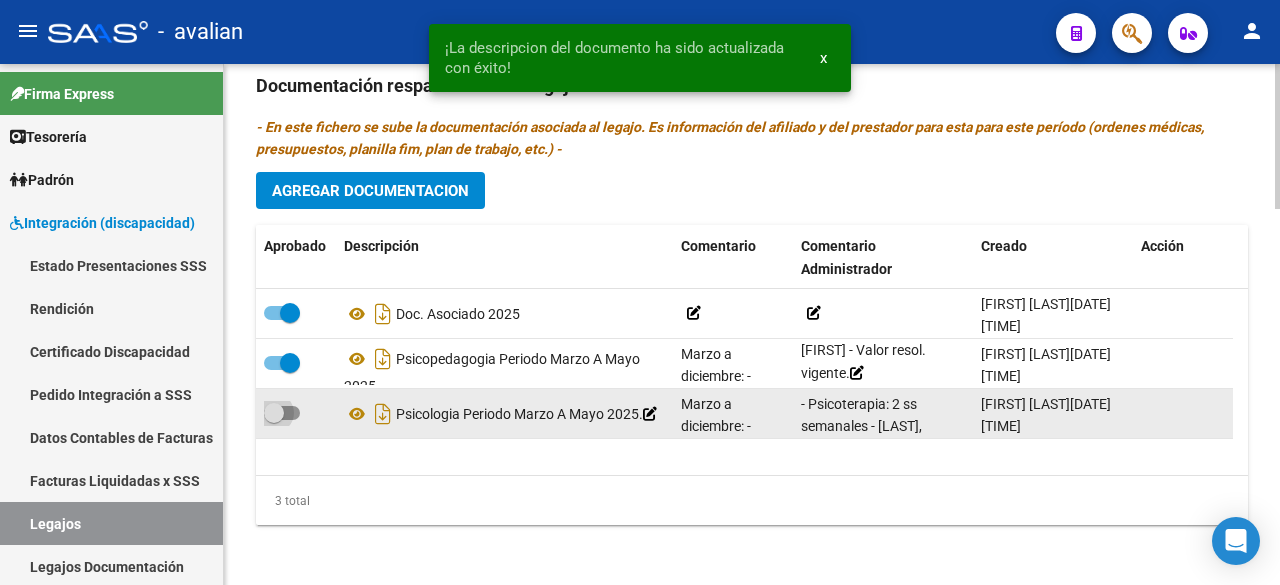 click at bounding box center [282, 413] 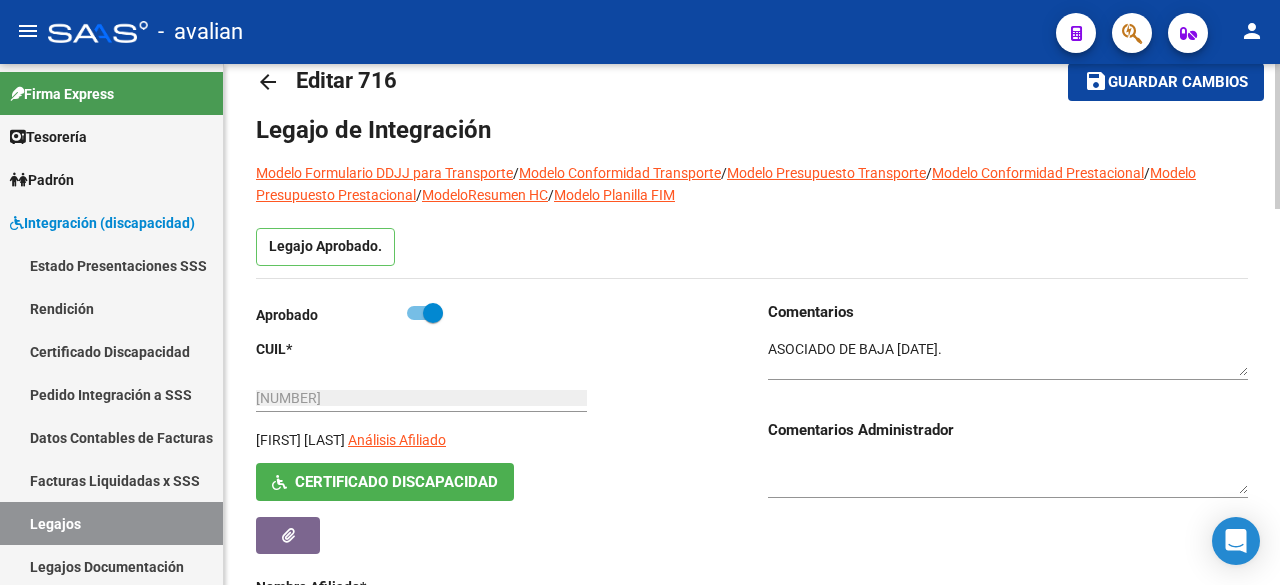 scroll, scrollTop: 0, scrollLeft: 0, axis: both 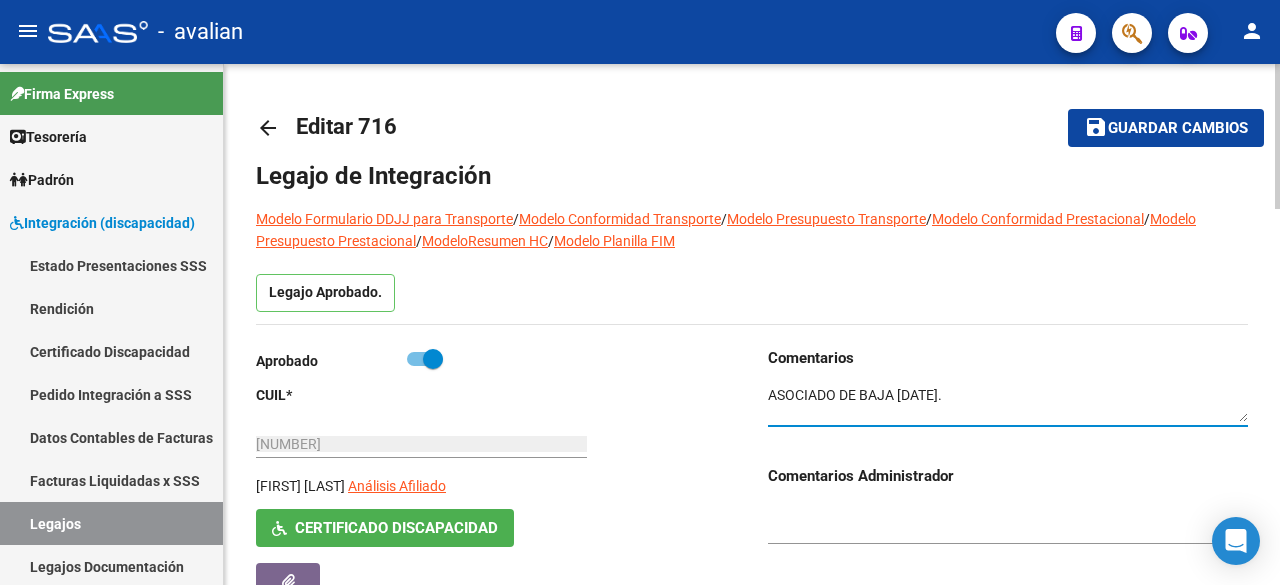 drag, startPoint x: 916, startPoint y: 394, endPoint x: 815, endPoint y: 405, distance: 101.597244 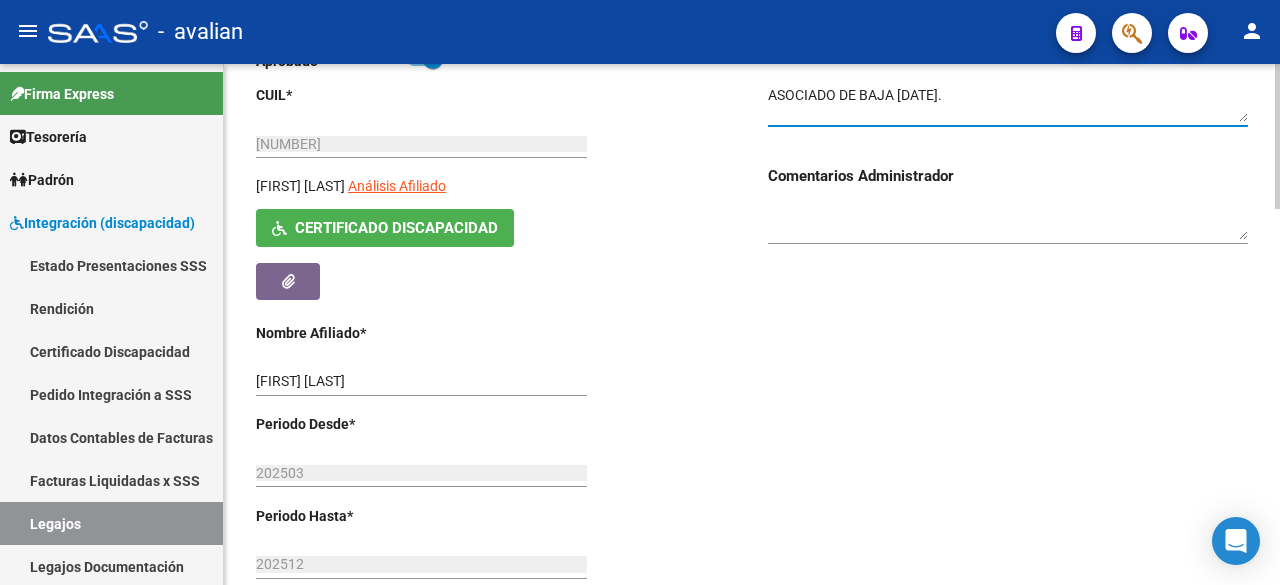 scroll, scrollTop: 500, scrollLeft: 0, axis: vertical 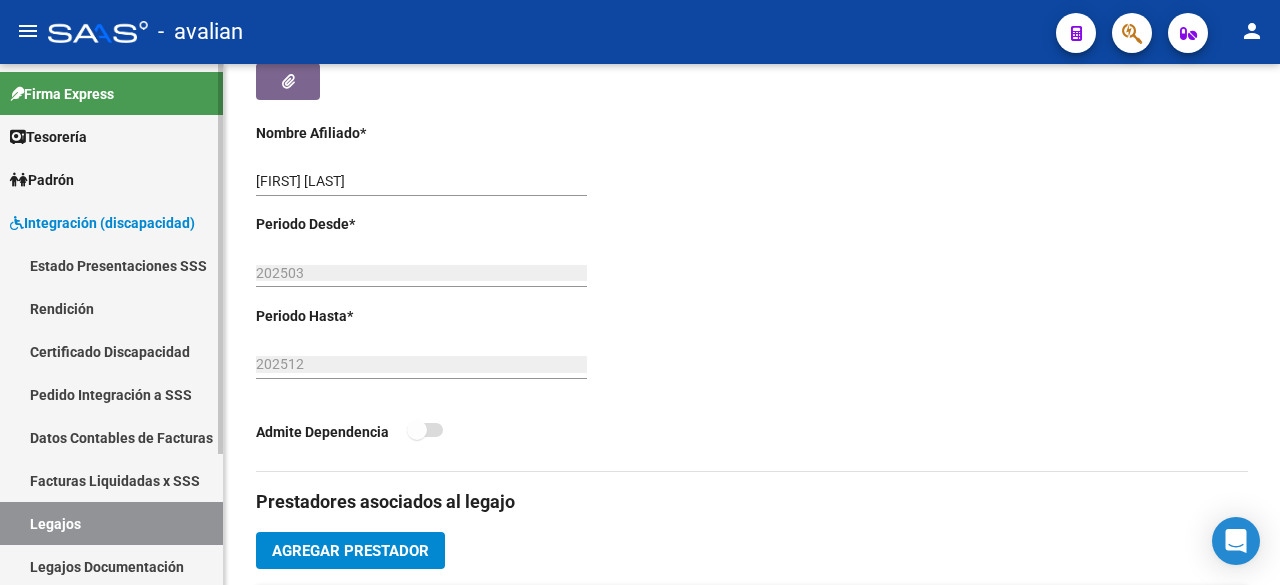 click on "Legajos" at bounding box center (111, 523) 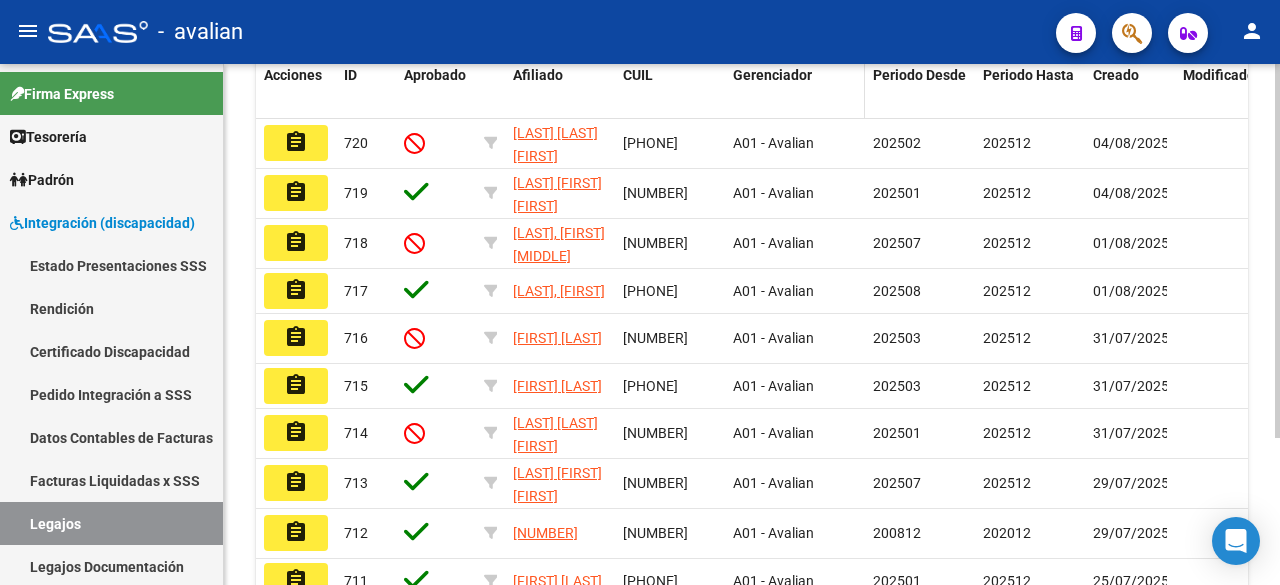 click on "Gerenciador" 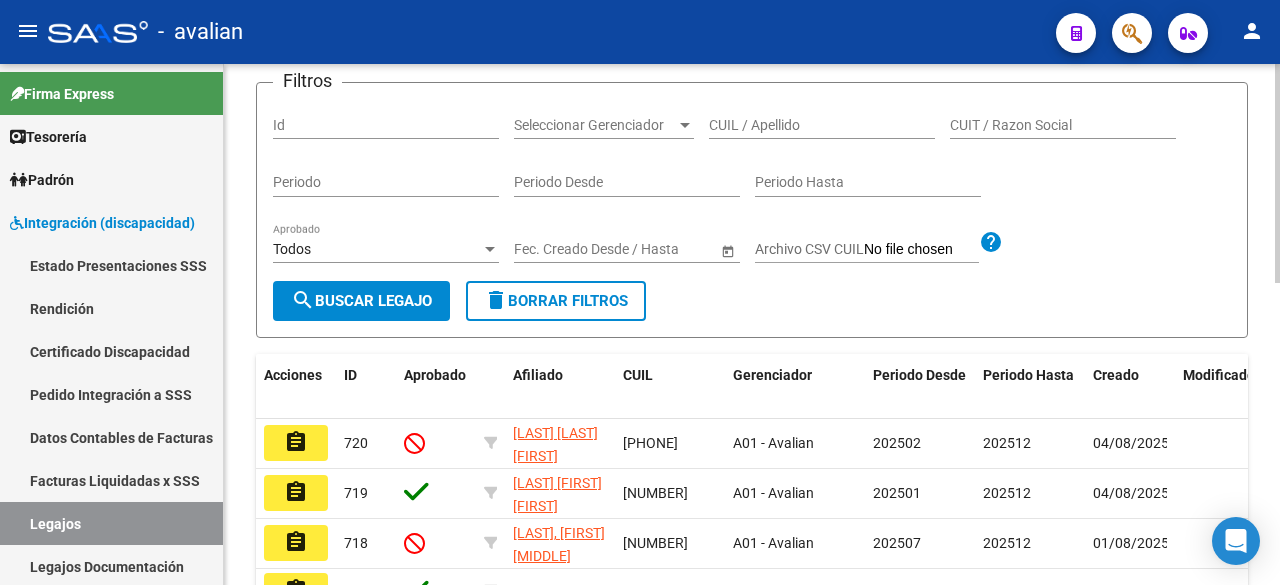 scroll, scrollTop: 100, scrollLeft: 0, axis: vertical 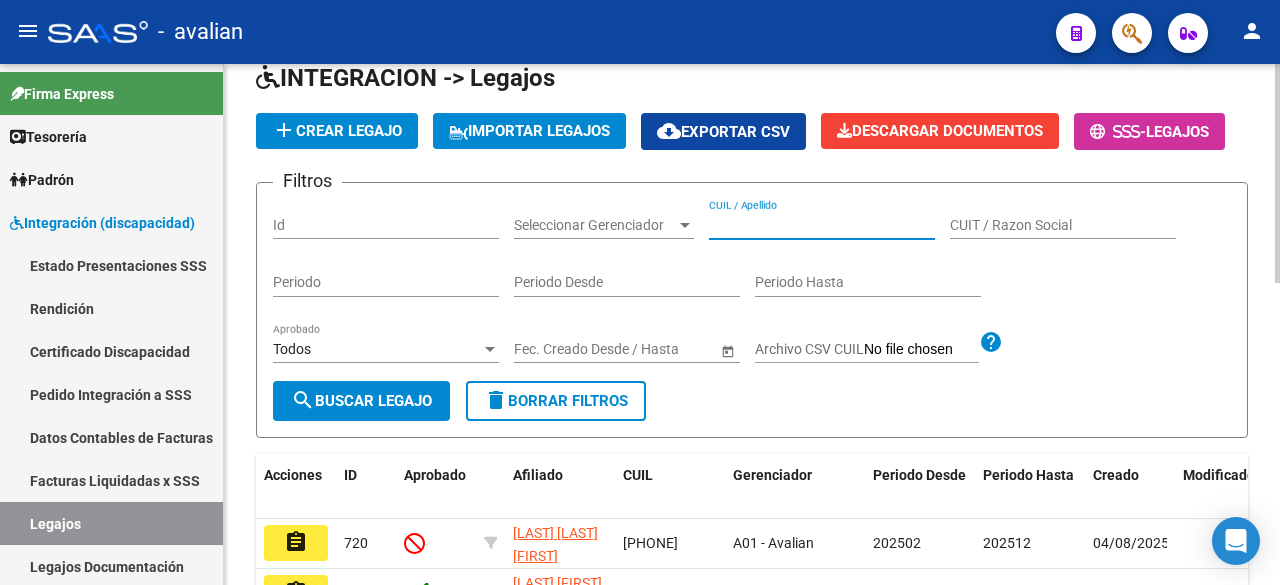 click on "CUIL / Apellido" at bounding box center (822, 225) 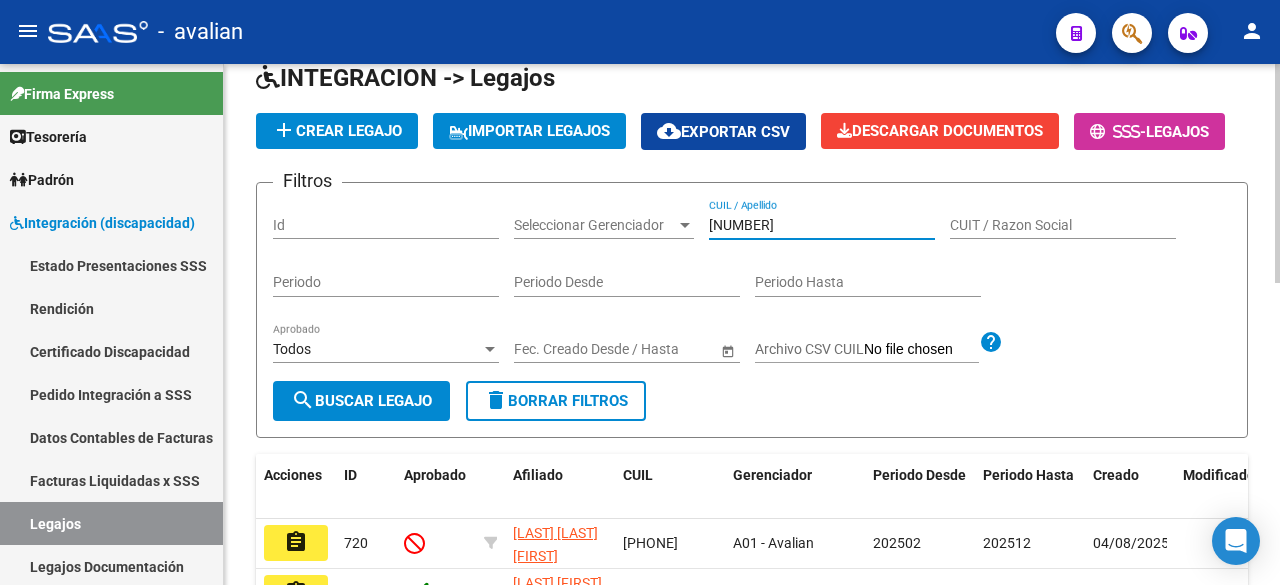 type on "[NUMBER]" 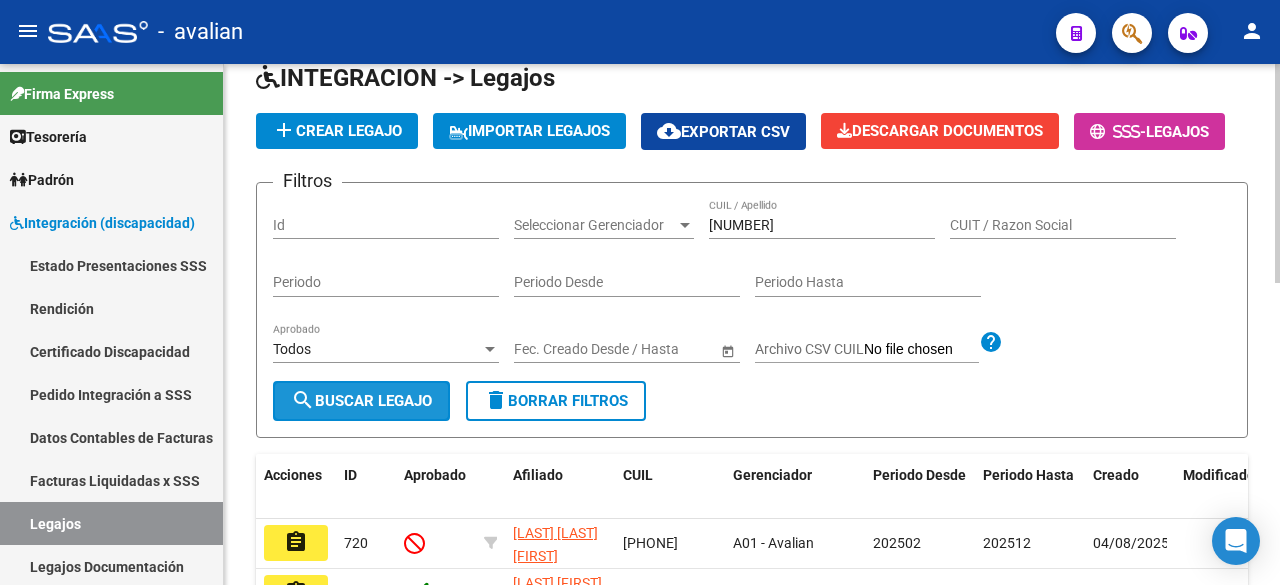 click on "search  Buscar Legajo" 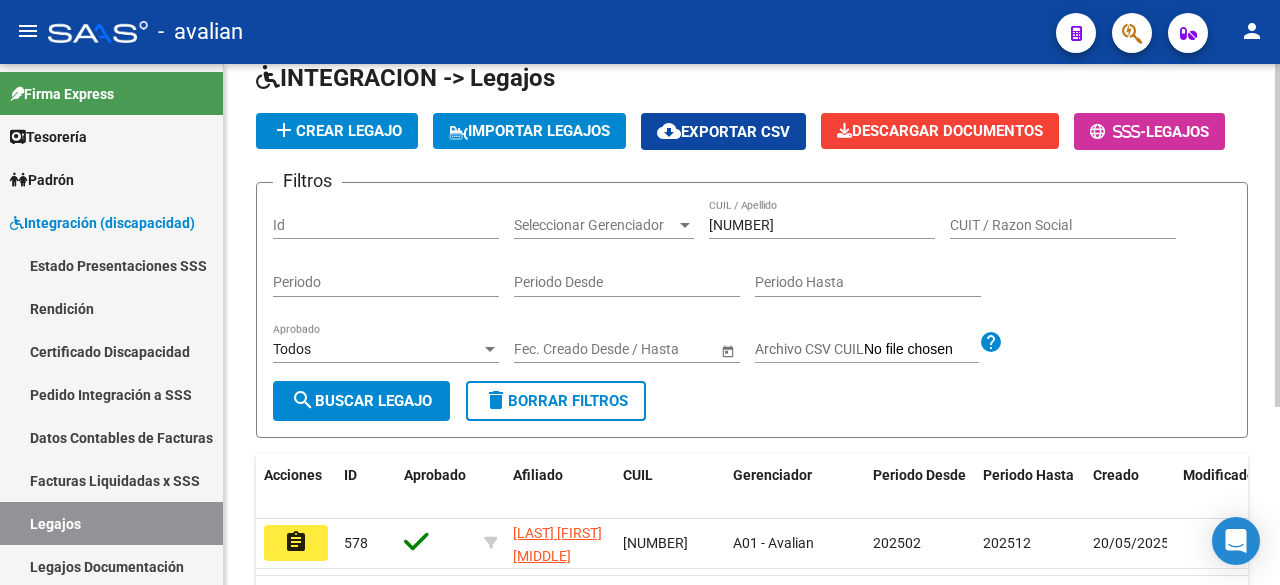 scroll, scrollTop: 270, scrollLeft: 0, axis: vertical 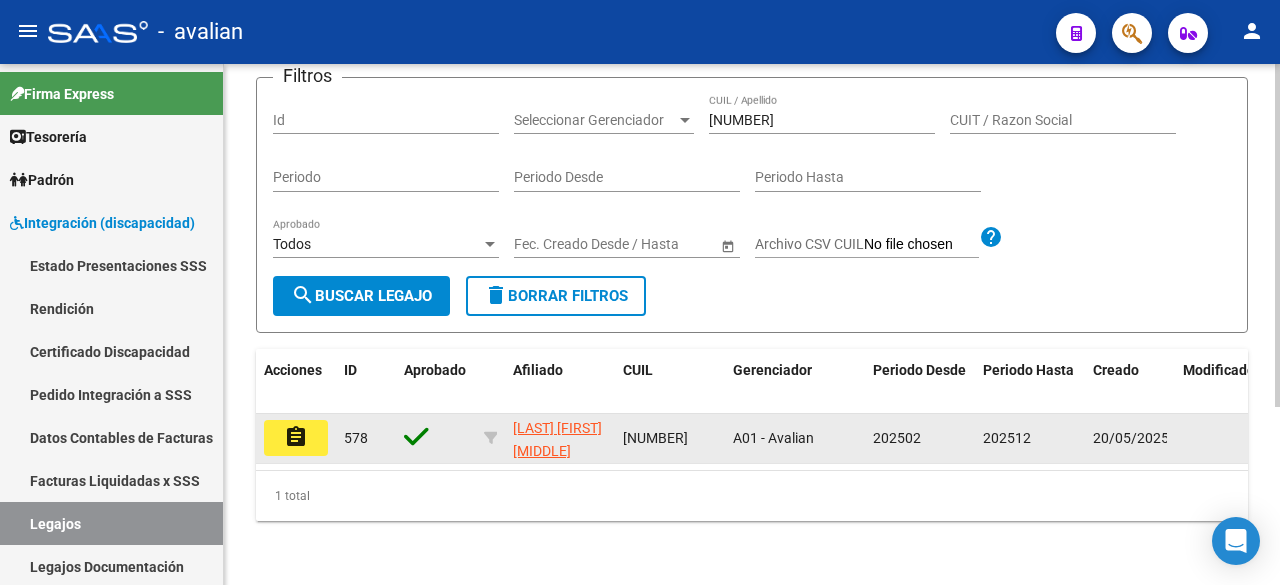 click on "assignment" 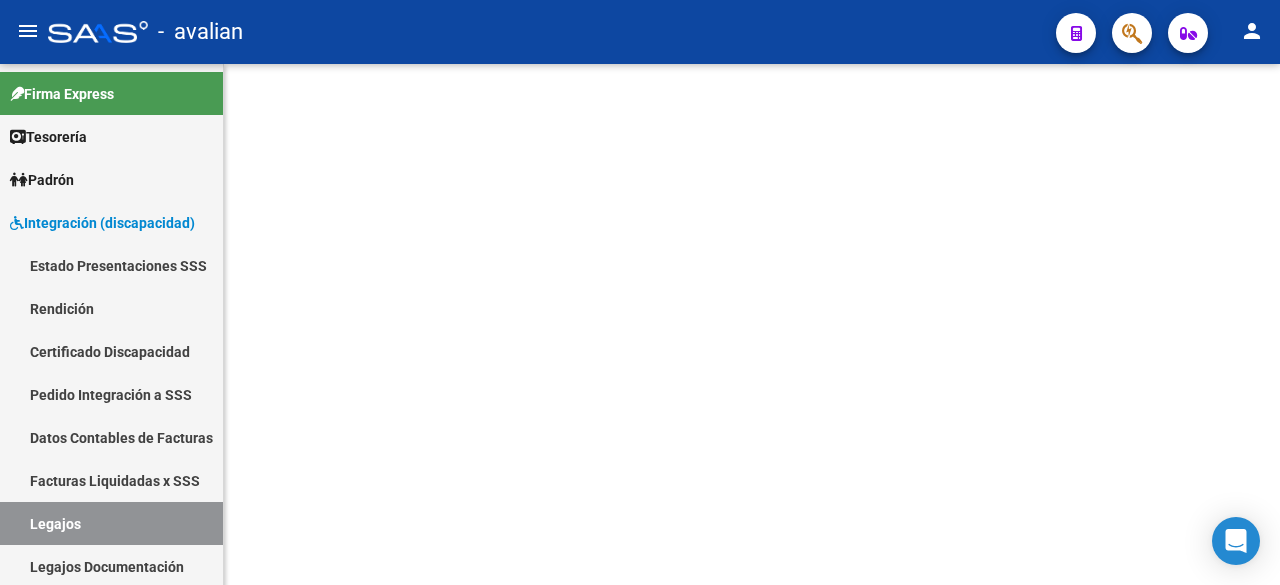 scroll, scrollTop: 0, scrollLeft: 0, axis: both 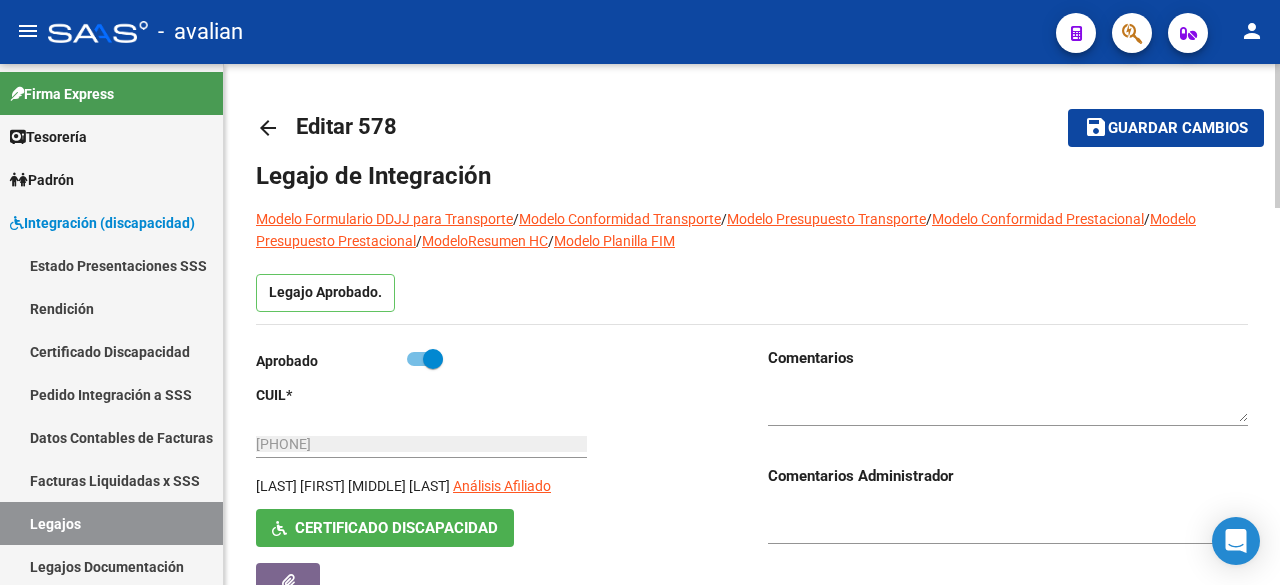 type on "[LAST], [FIRST] [MIDDLE] [LAST]" 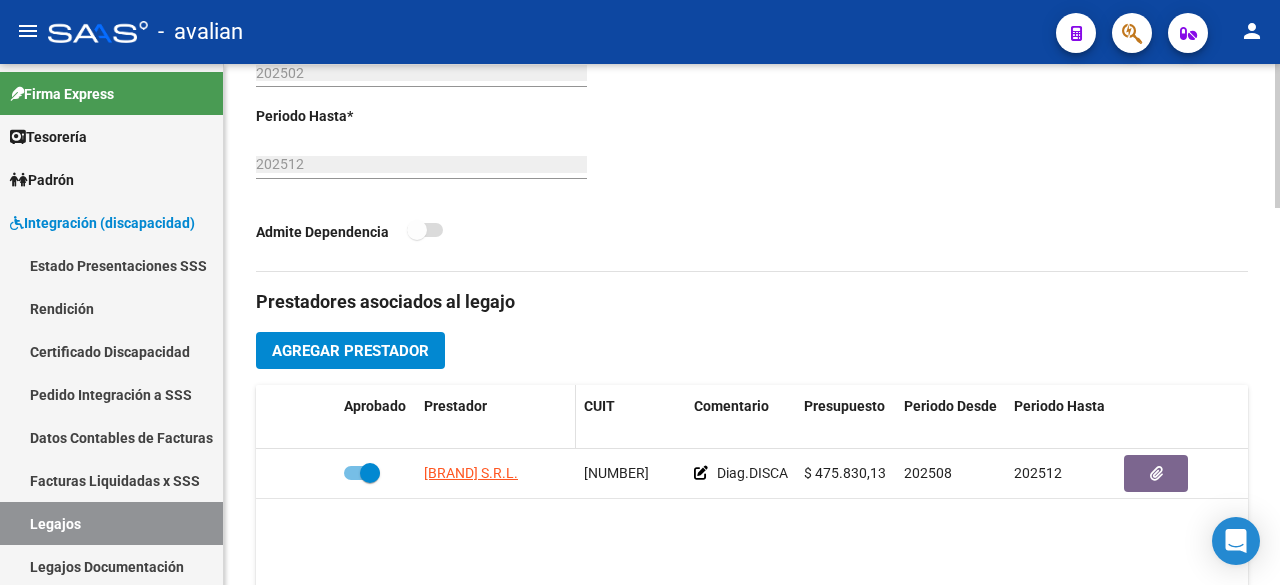 scroll, scrollTop: 800, scrollLeft: 0, axis: vertical 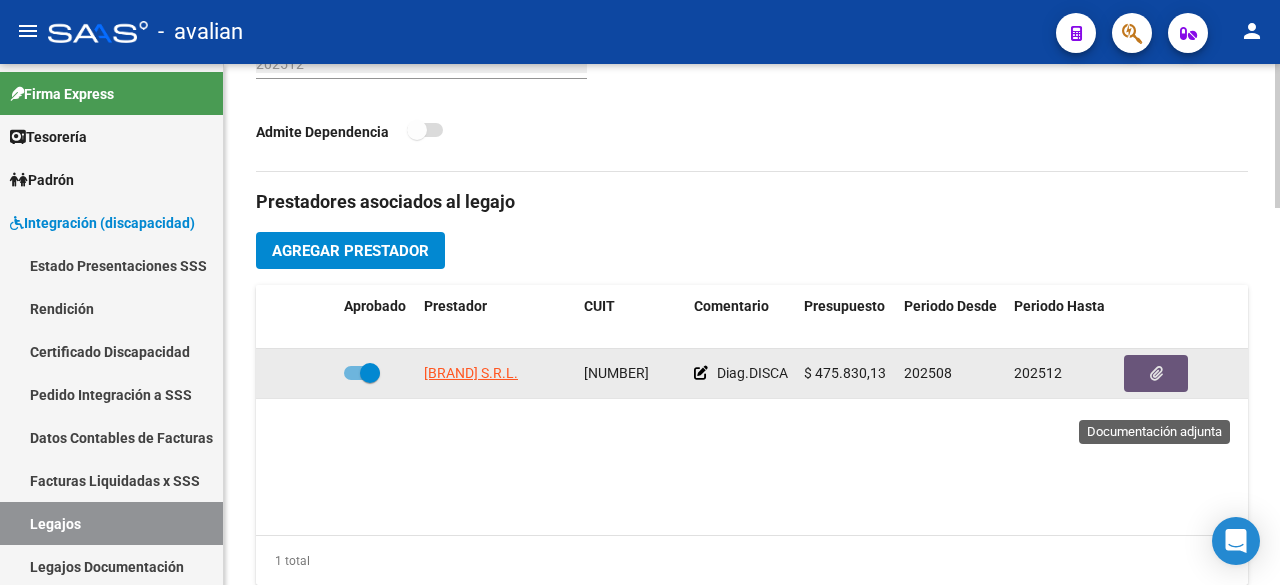 click 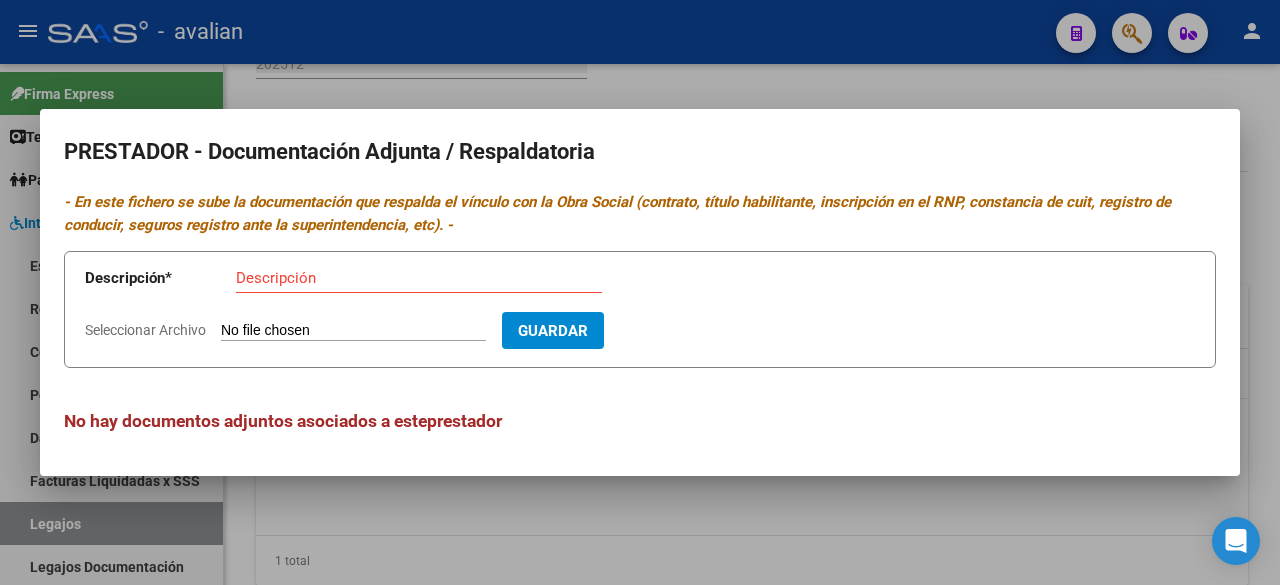 click on "Seleccionar Archivo" at bounding box center (353, 331) 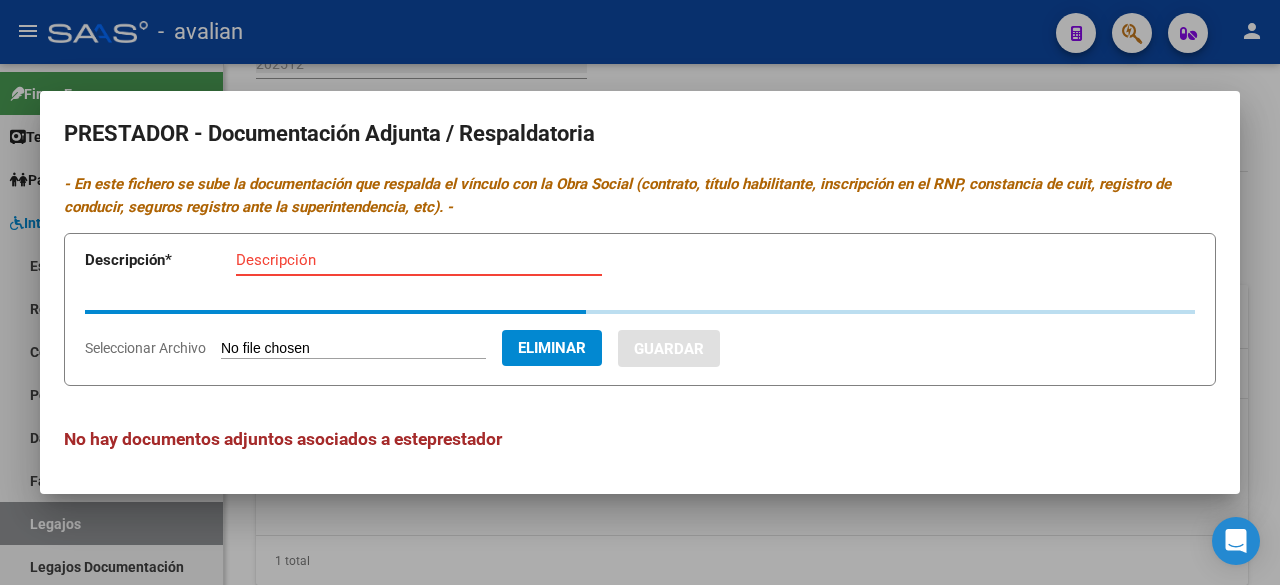 click on "Descripción" at bounding box center (419, 260) 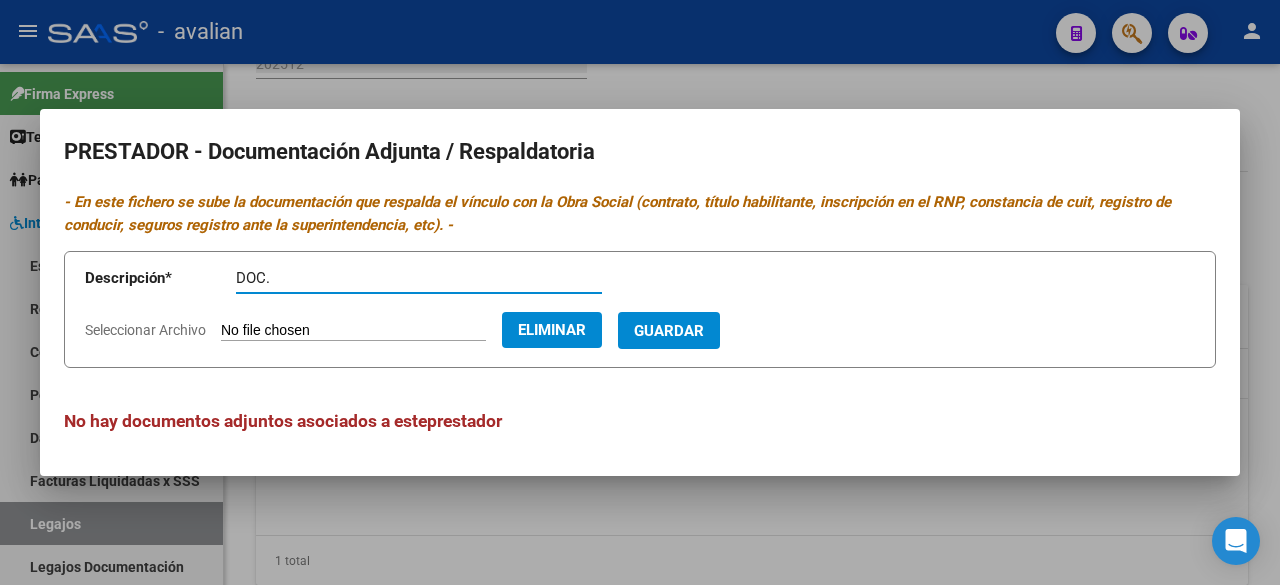 paste on "[NUMBER]" 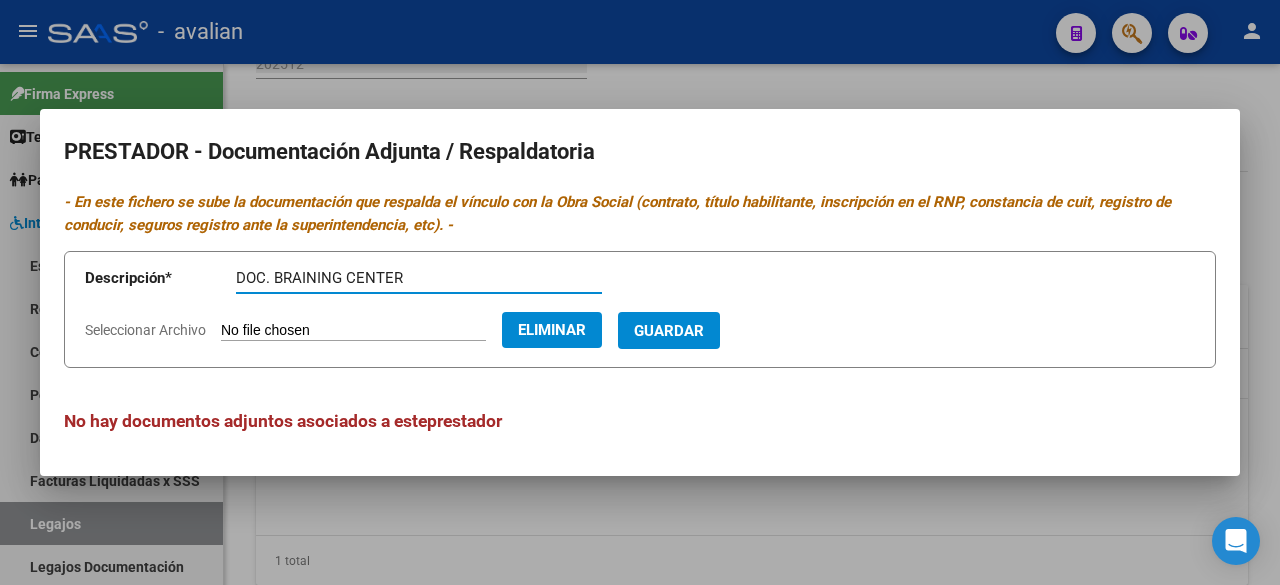 type on "DOC. BRAINING CENTER" 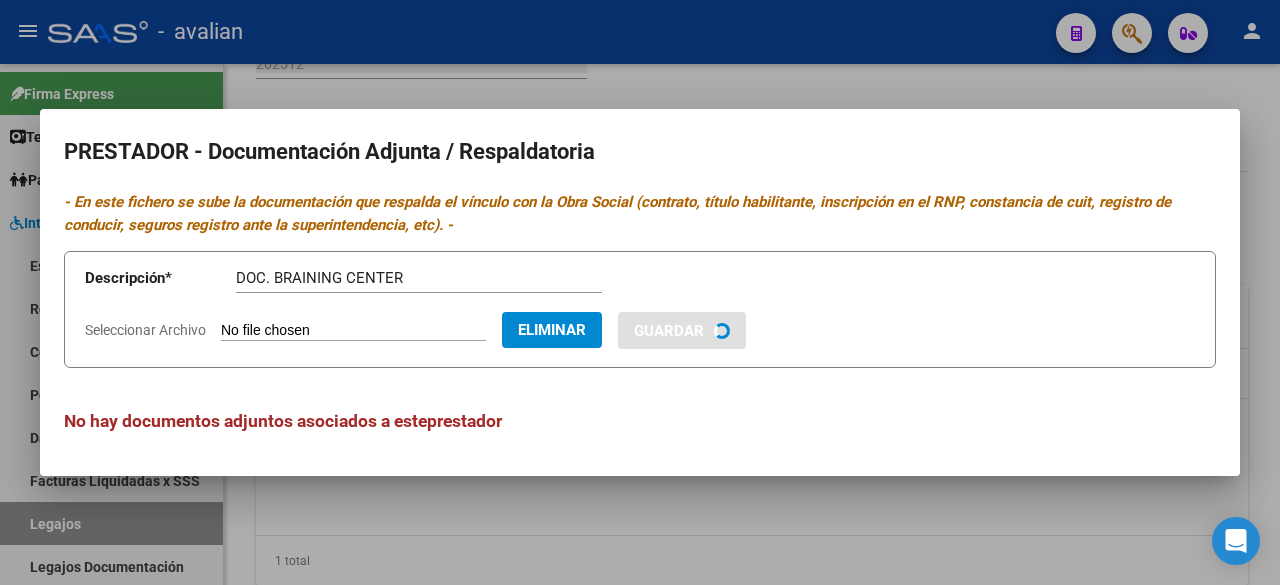 type 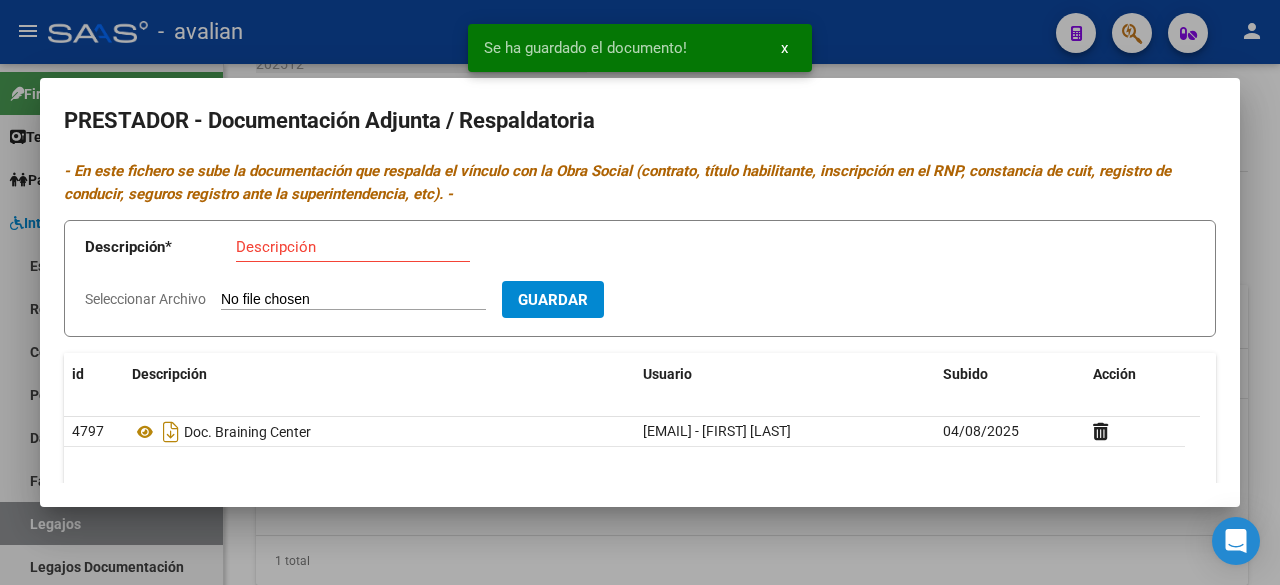 scroll, scrollTop: 185, scrollLeft: 0, axis: vertical 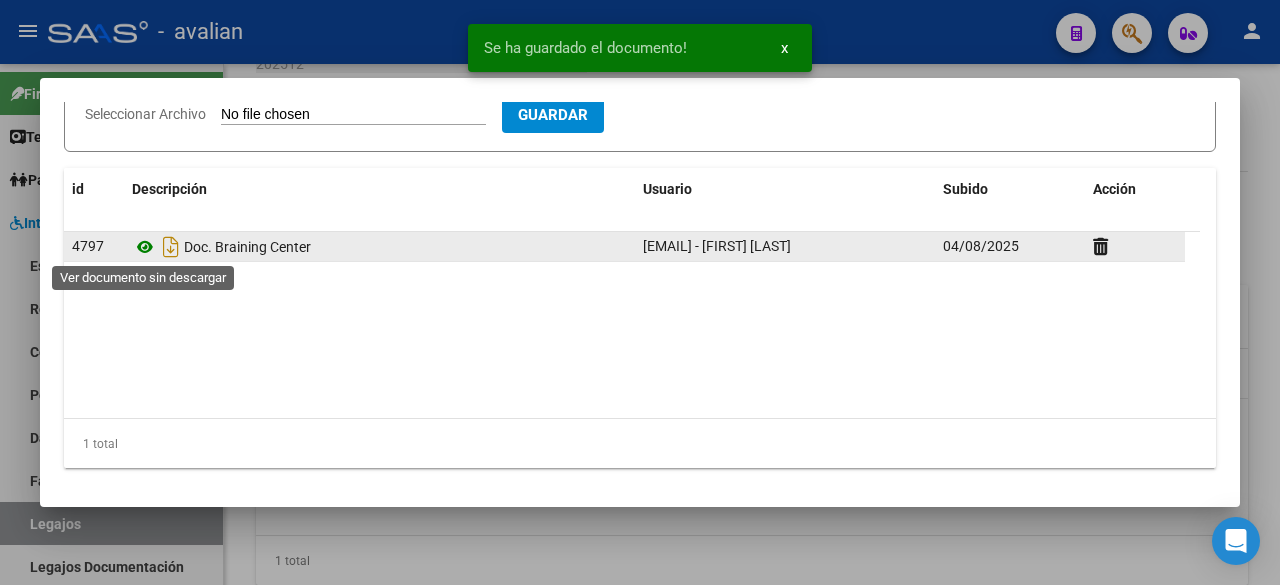 click 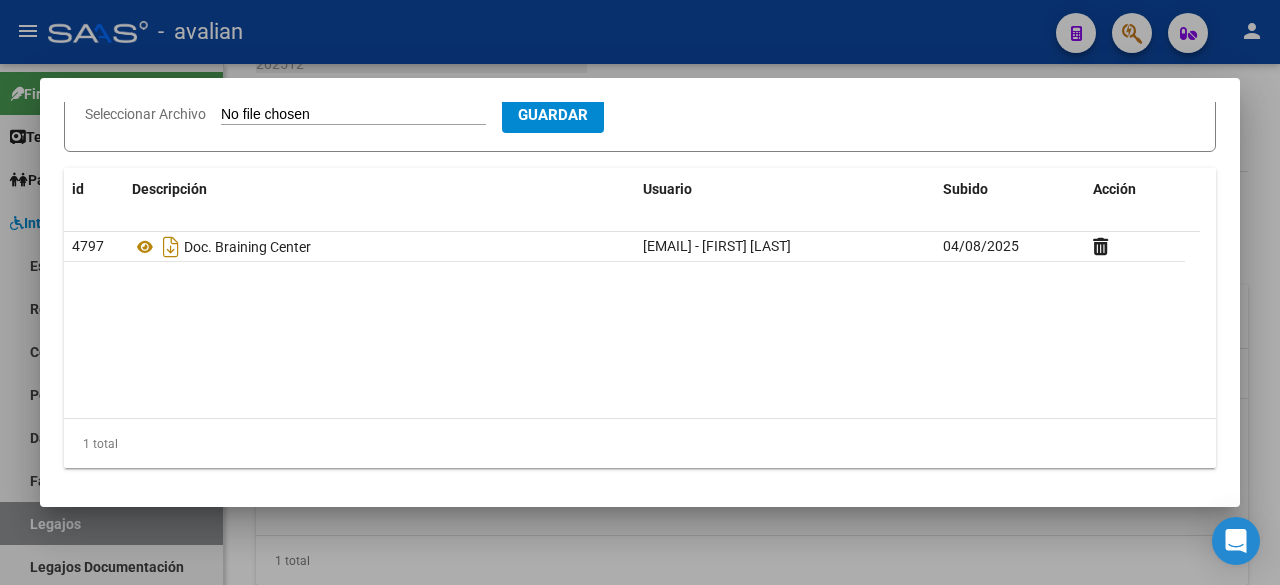 scroll, scrollTop: 0, scrollLeft: 0, axis: both 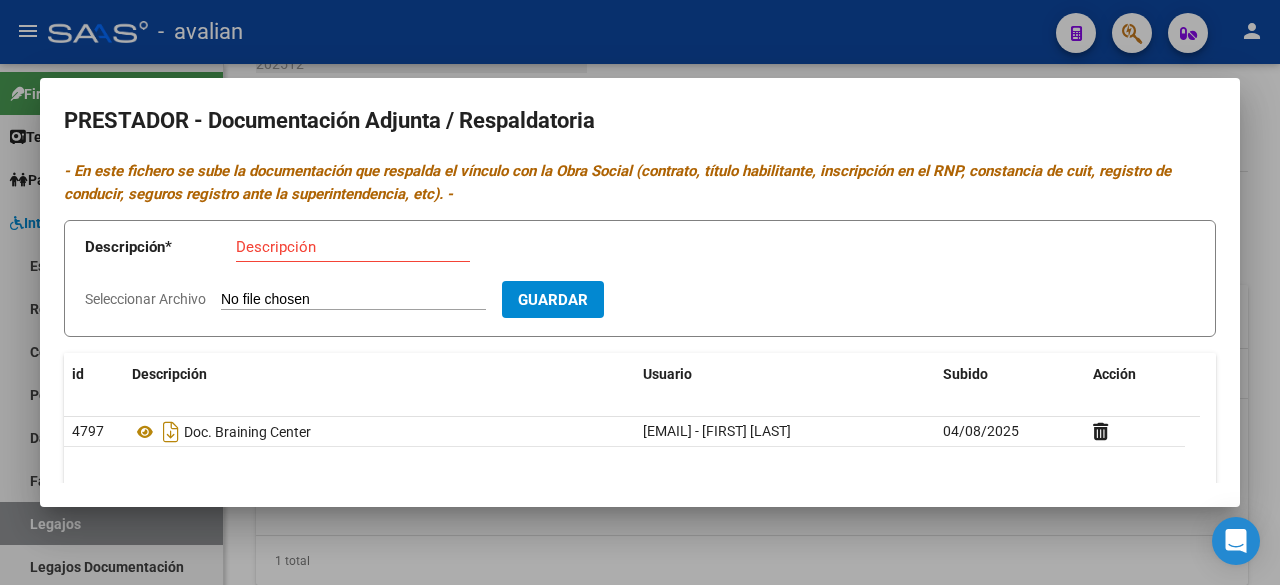 click at bounding box center (640, 292) 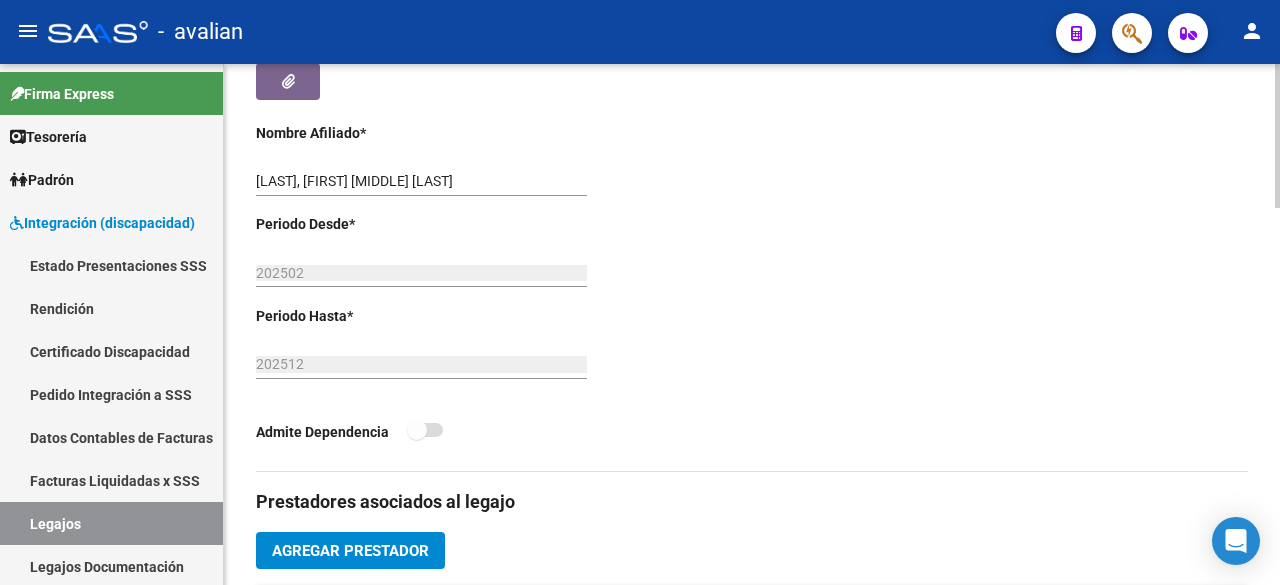 scroll, scrollTop: 200, scrollLeft: 0, axis: vertical 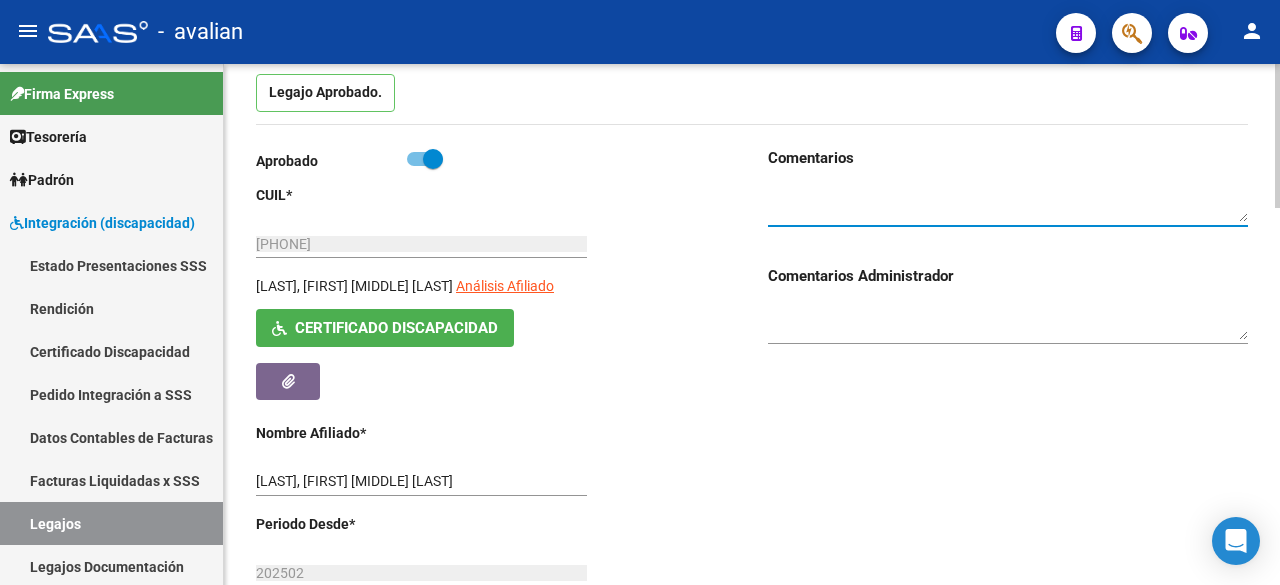 click at bounding box center (1008, 204) 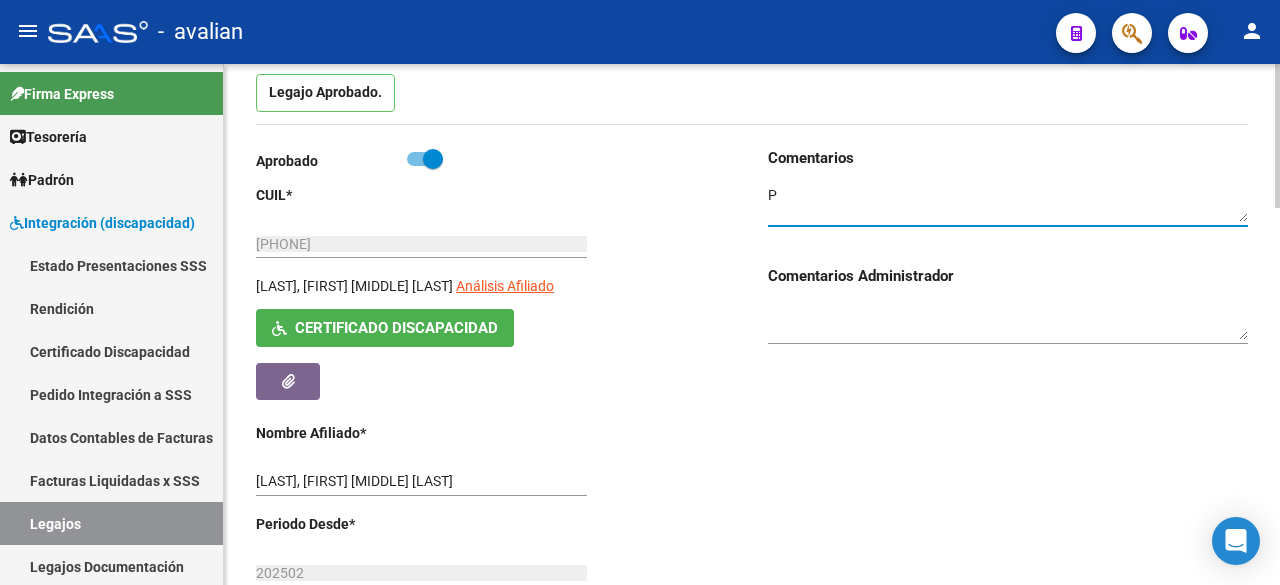 click at bounding box center (1008, 204) 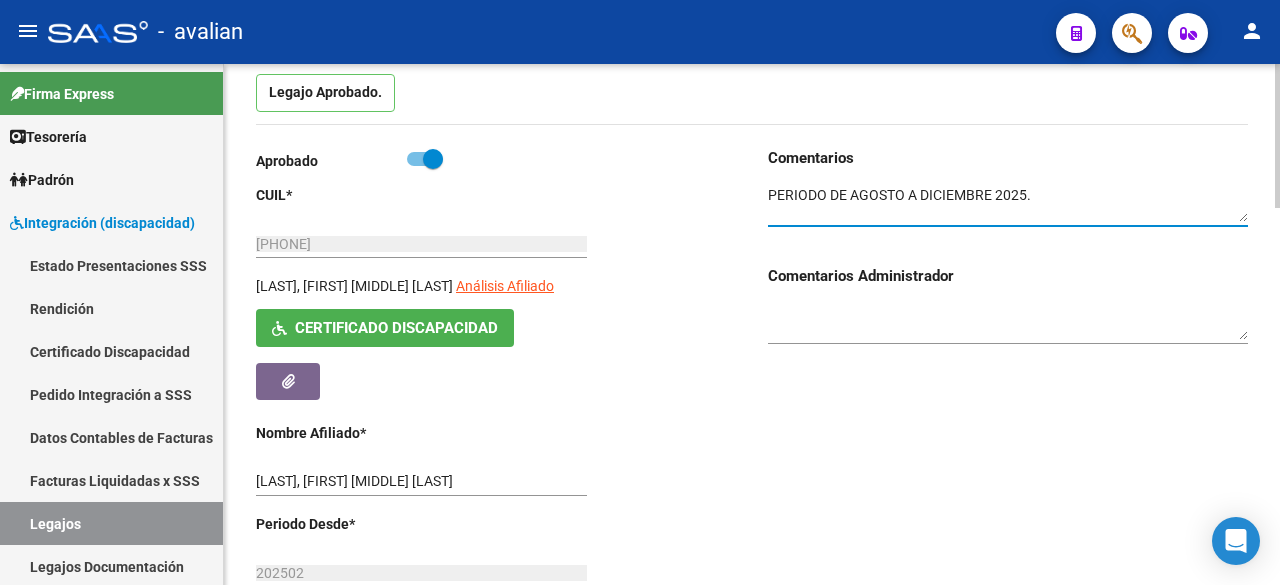 scroll, scrollTop: 0, scrollLeft: 0, axis: both 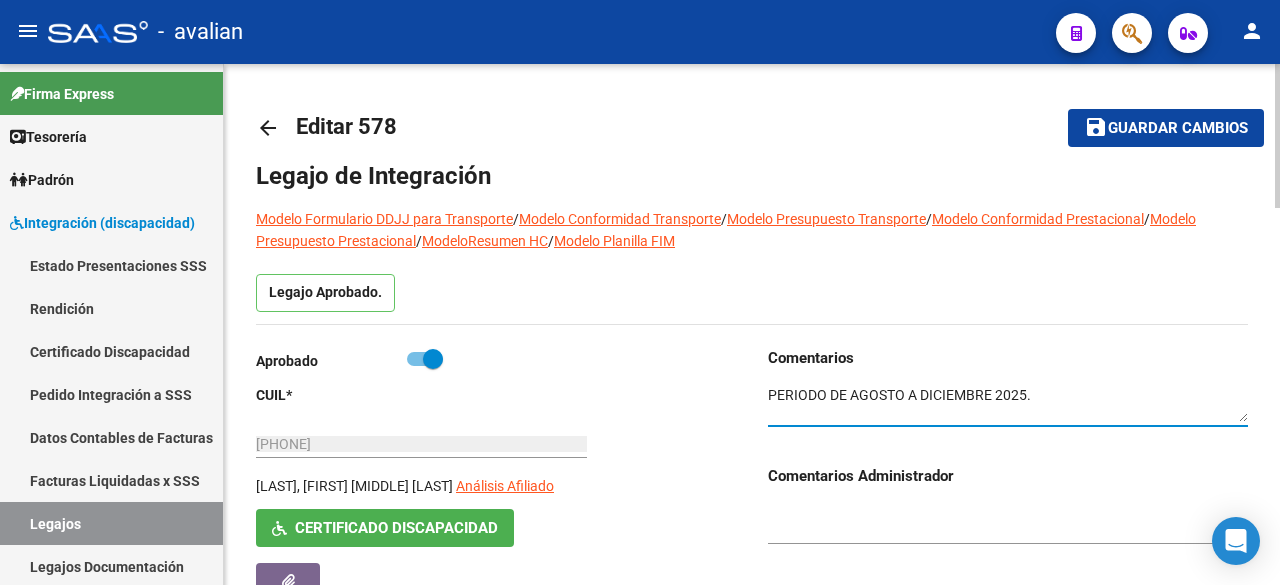type on "PERIODO DE AGOSTO A DICIEMBRE 2025." 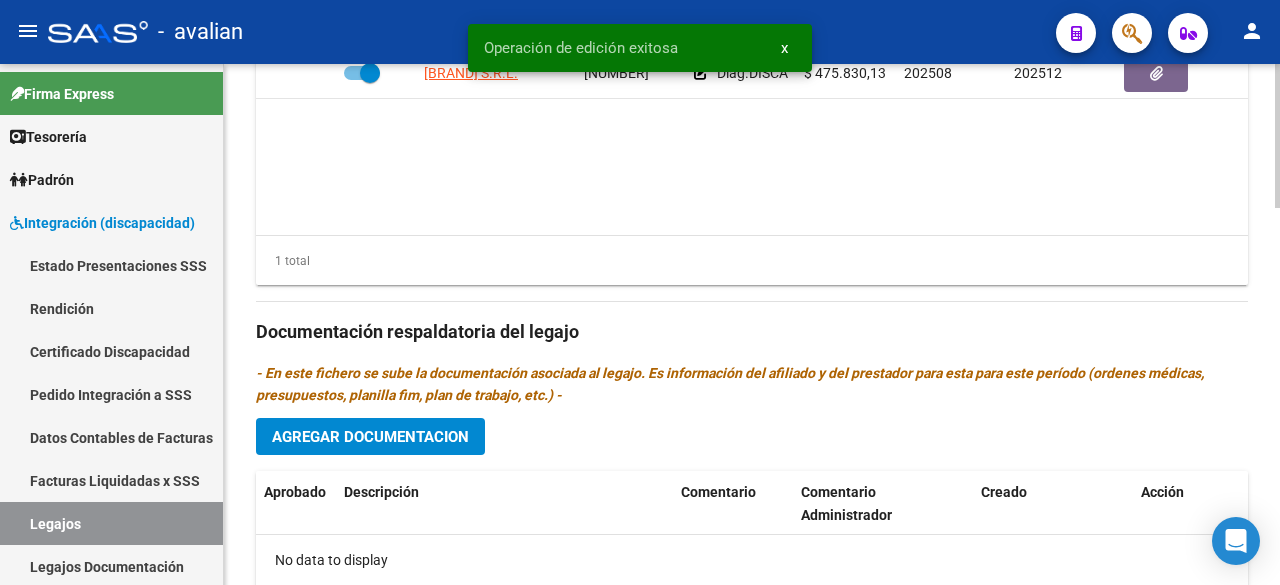 scroll, scrollTop: 1300, scrollLeft: 0, axis: vertical 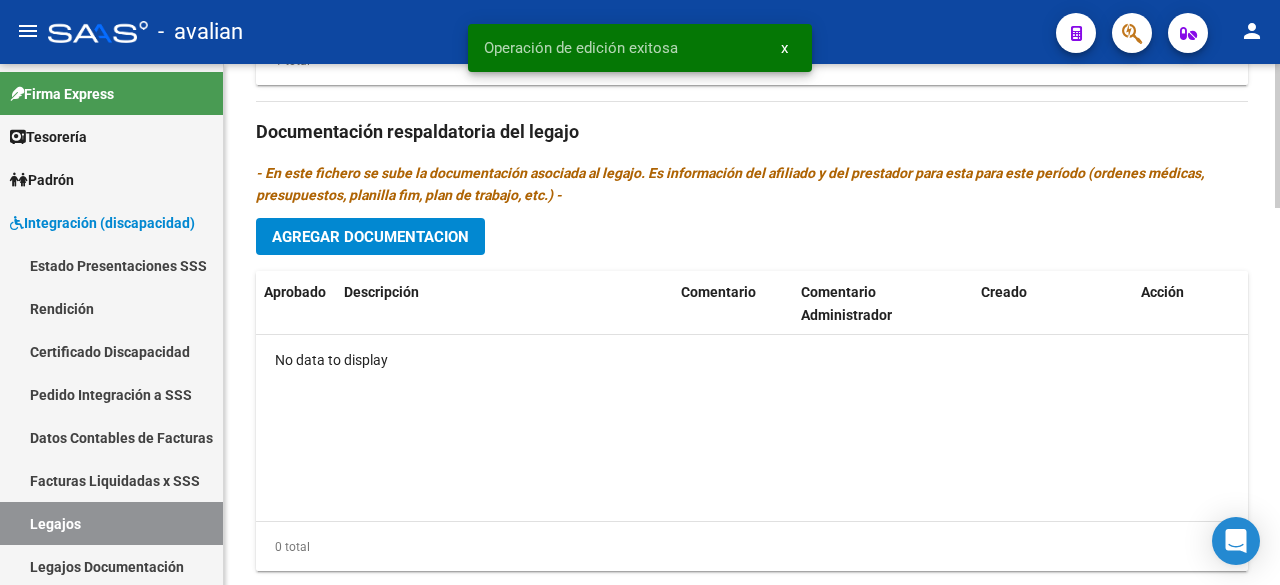 click on "Agregar Documentacion" 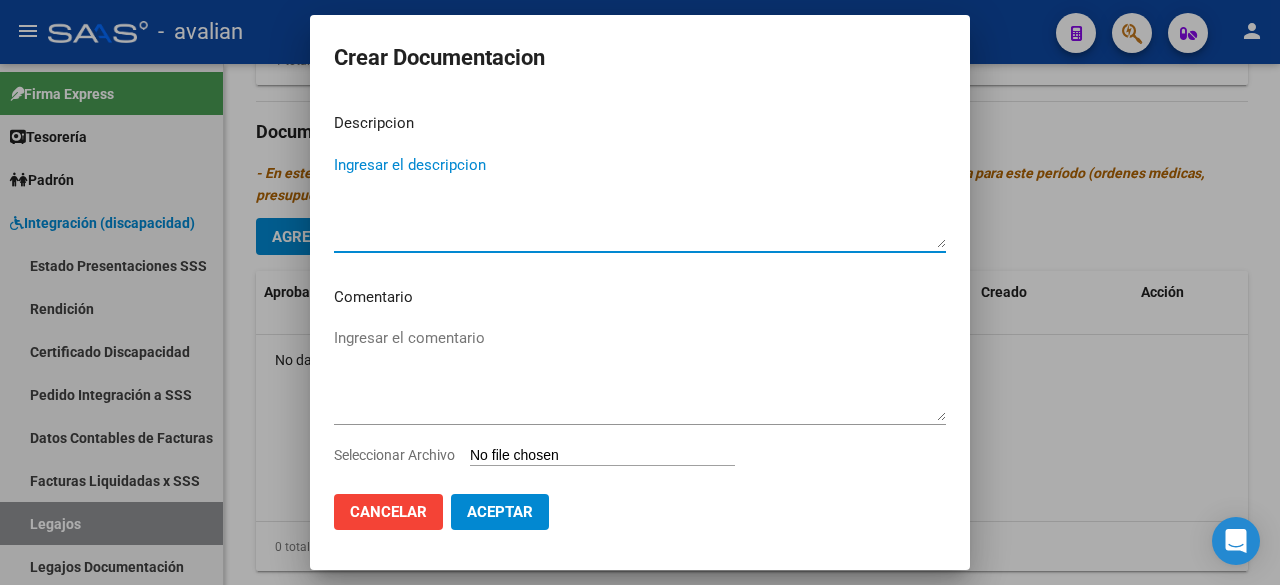 click on "Ingresar el descripcion" at bounding box center [640, 201] 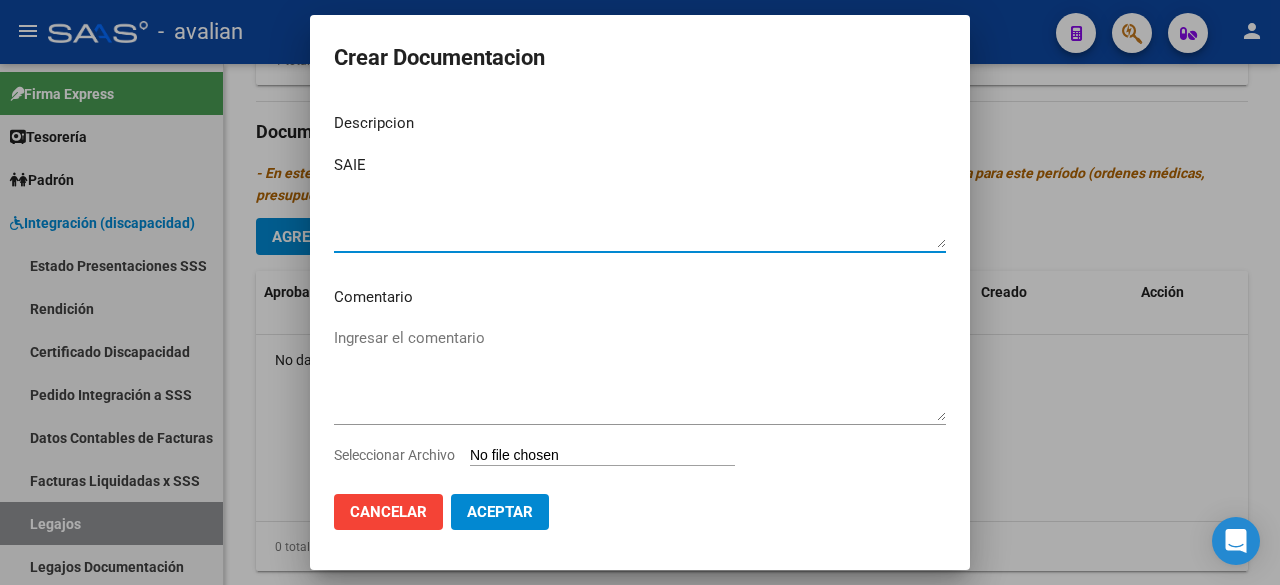 type on "SAIE" 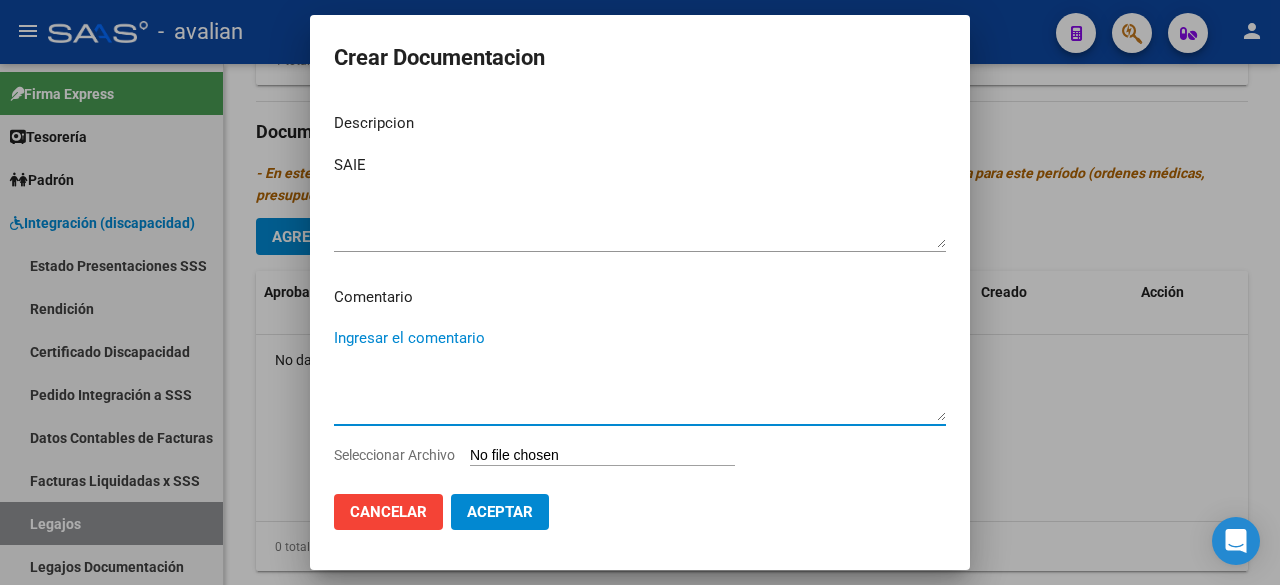 click on "Ingresar el comentario" at bounding box center (640, 374) 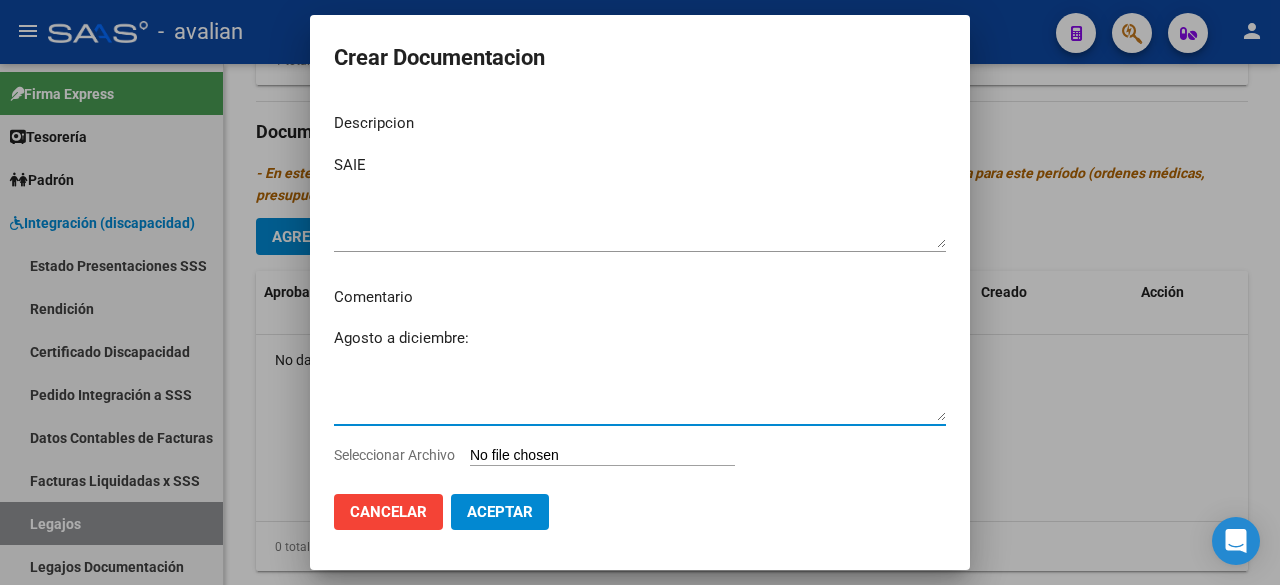paste on "- Mód. apoyo a la Integración escolar (581169) - [BRAND] - Valor resol. vigente." 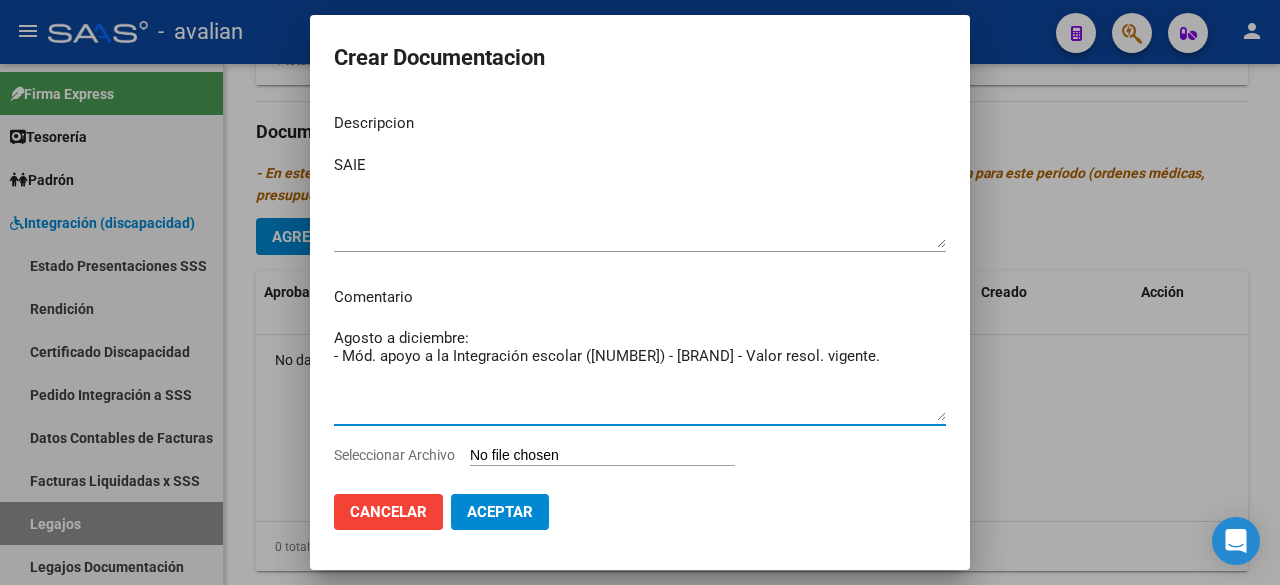 type on "Agosto a diciembre:
- Mód. apoyo a la Integración escolar ([NUMBER]) - [BRAND] - Valor resol. vigente." 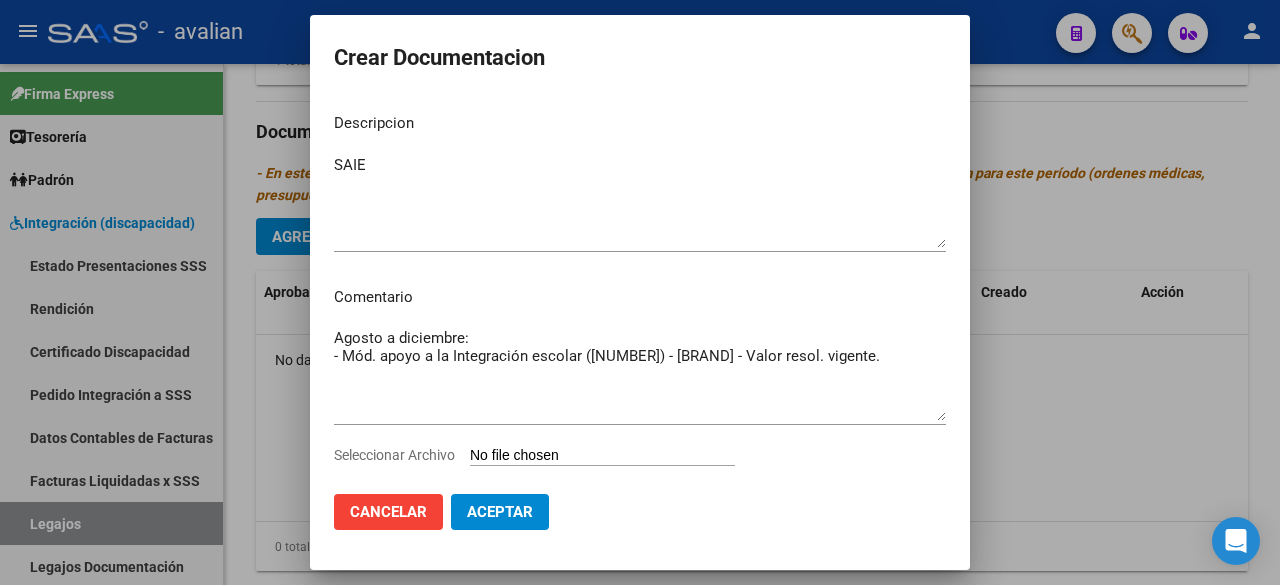 click on "Seleccionar Archivo" at bounding box center [602, 456] 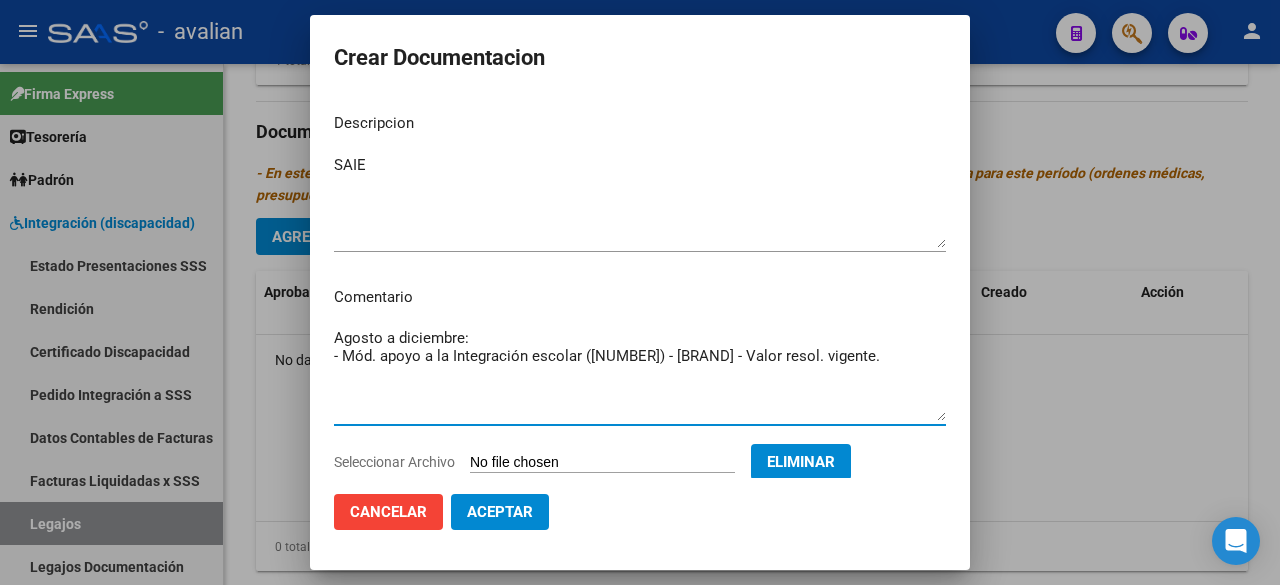 drag, startPoint x: 900, startPoint y: 359, endPoint x: 294, endPoint y: 352, distance: 606.0404 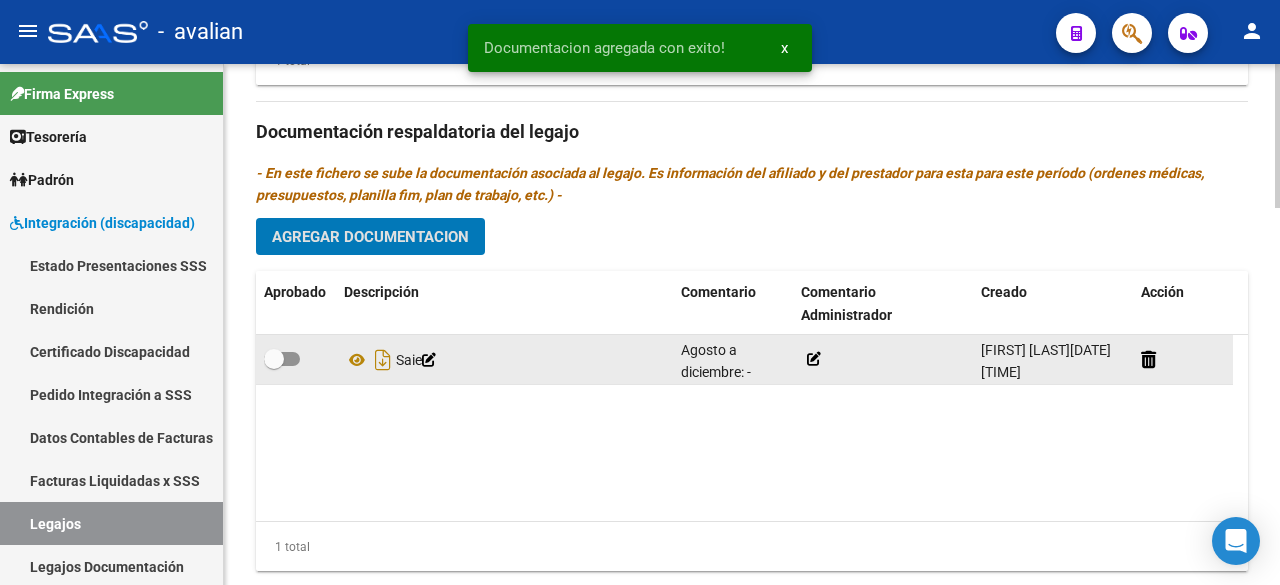 click 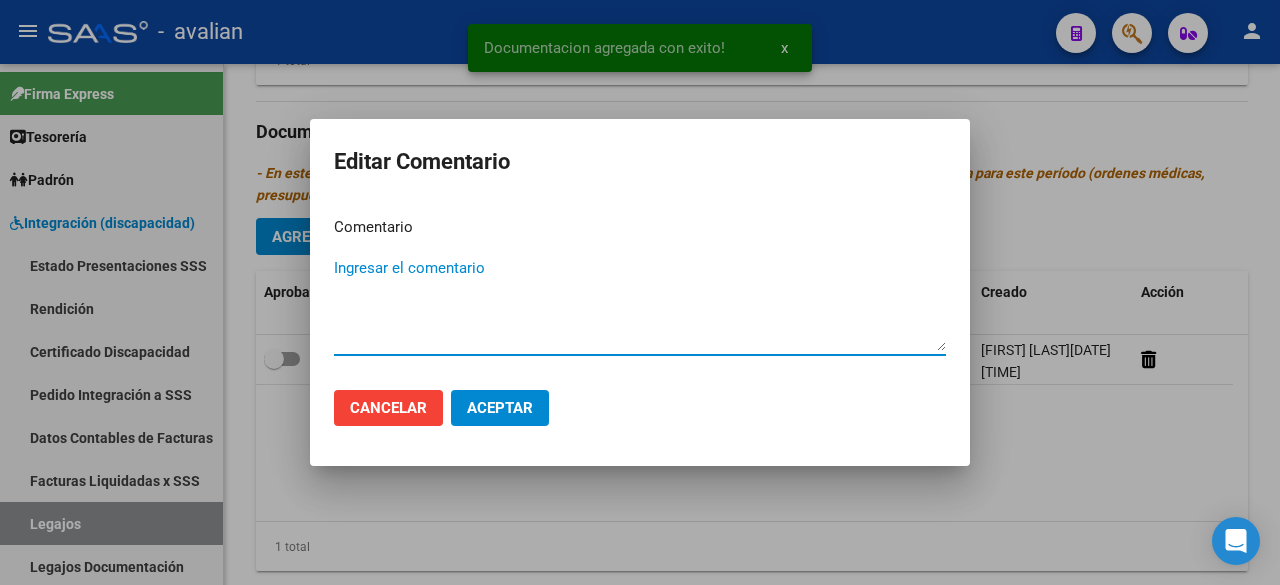 paste on "- Mód. apoyo a la Integración escolar (581169) - [BRAND] - Valor resol. vigente." 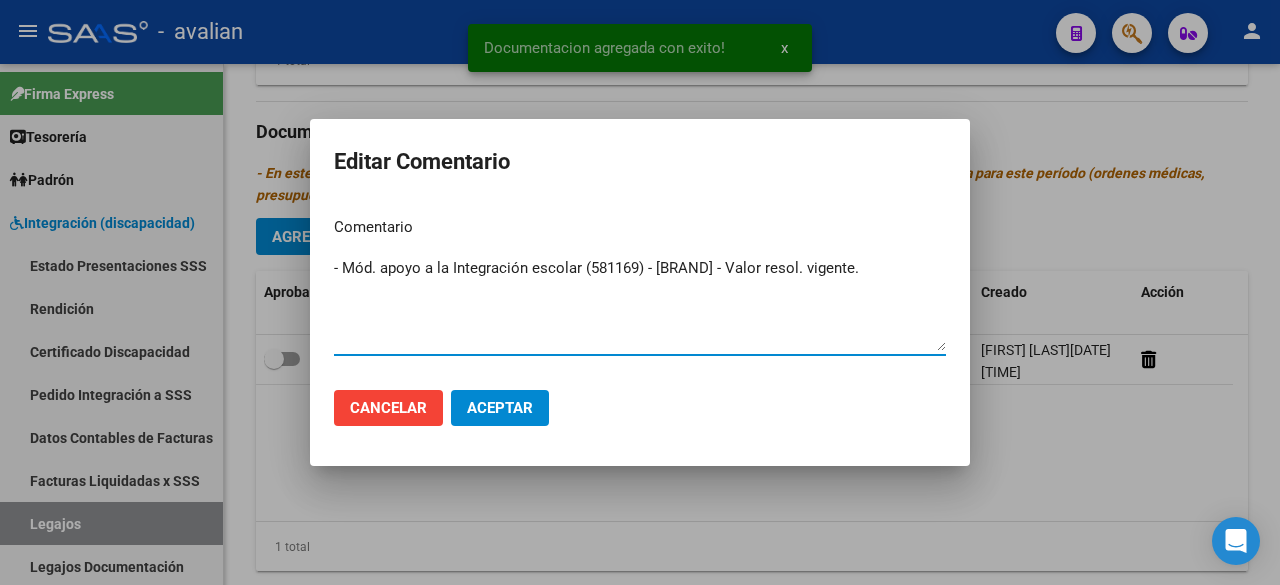 type on "- Mód. apoyo a la Integración escolar (581169) - [BRAND] - Valor resol. vigente." 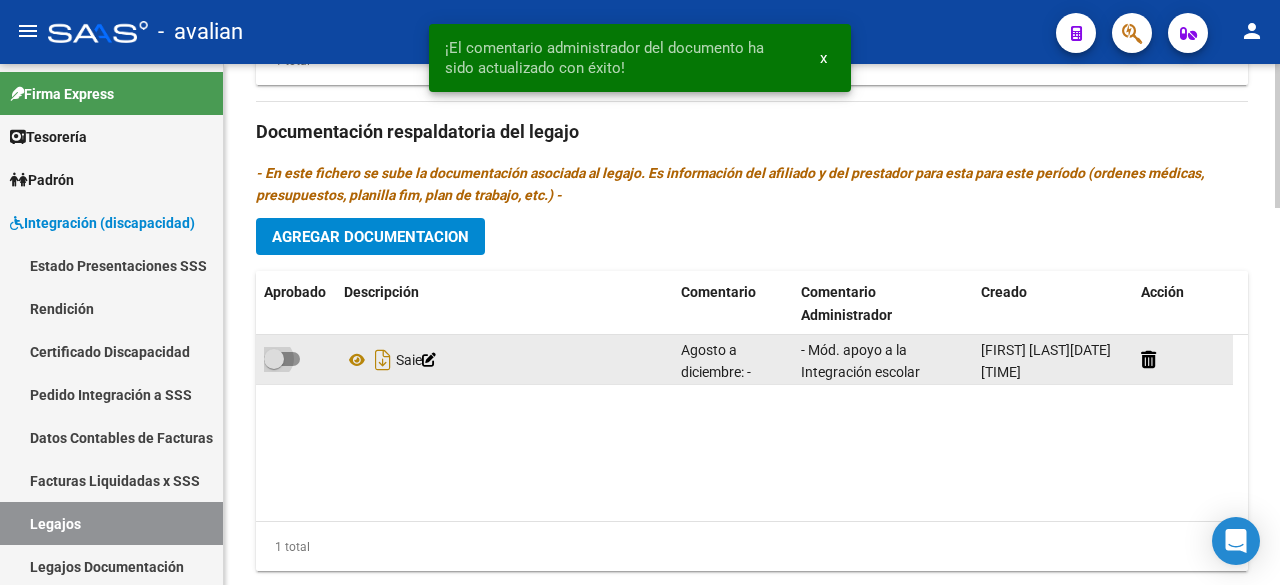 click at bounding box center (282, 359) 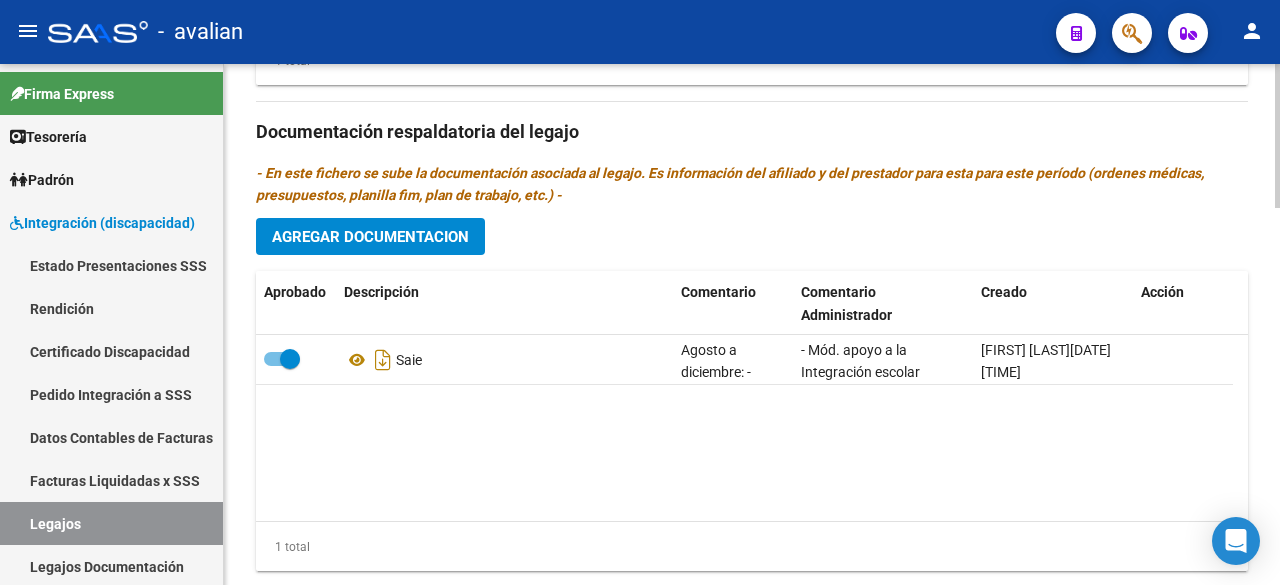 scroll, scrollTop: 900, scrollLeft: 0, axis: vertical 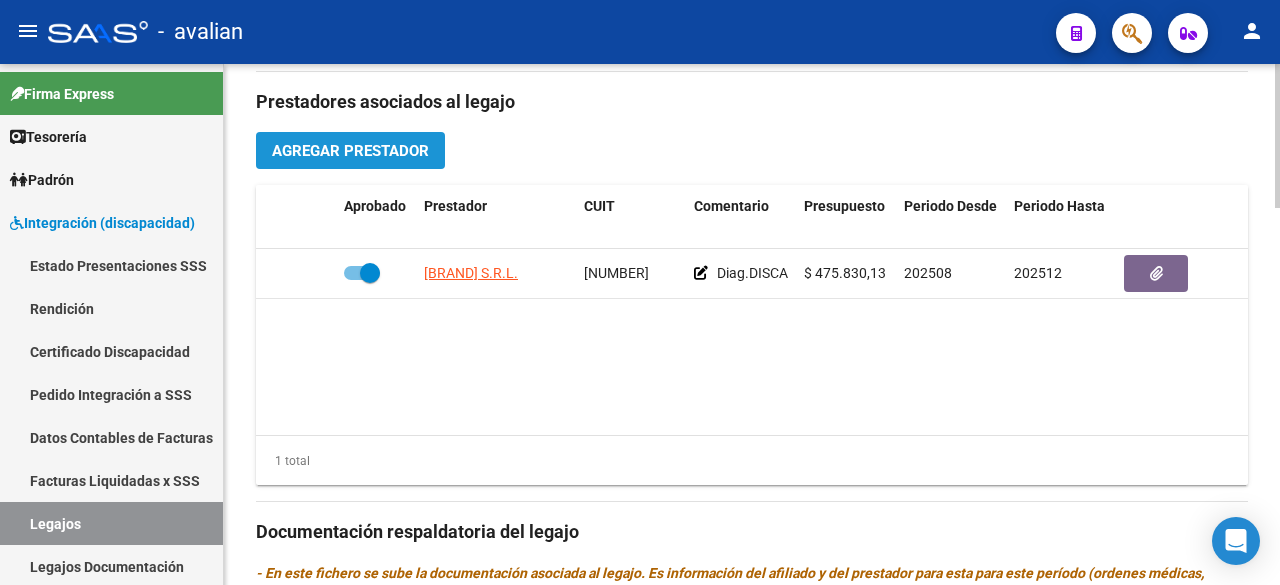 click on "Agregar Prestador" 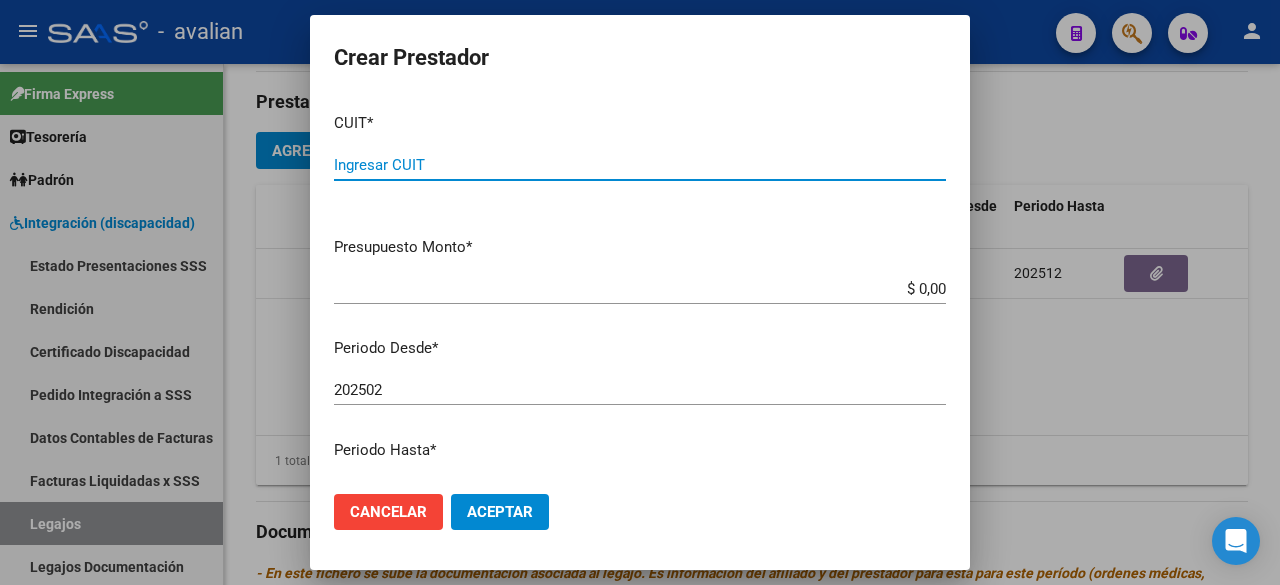 paste on "27-17444467-1" 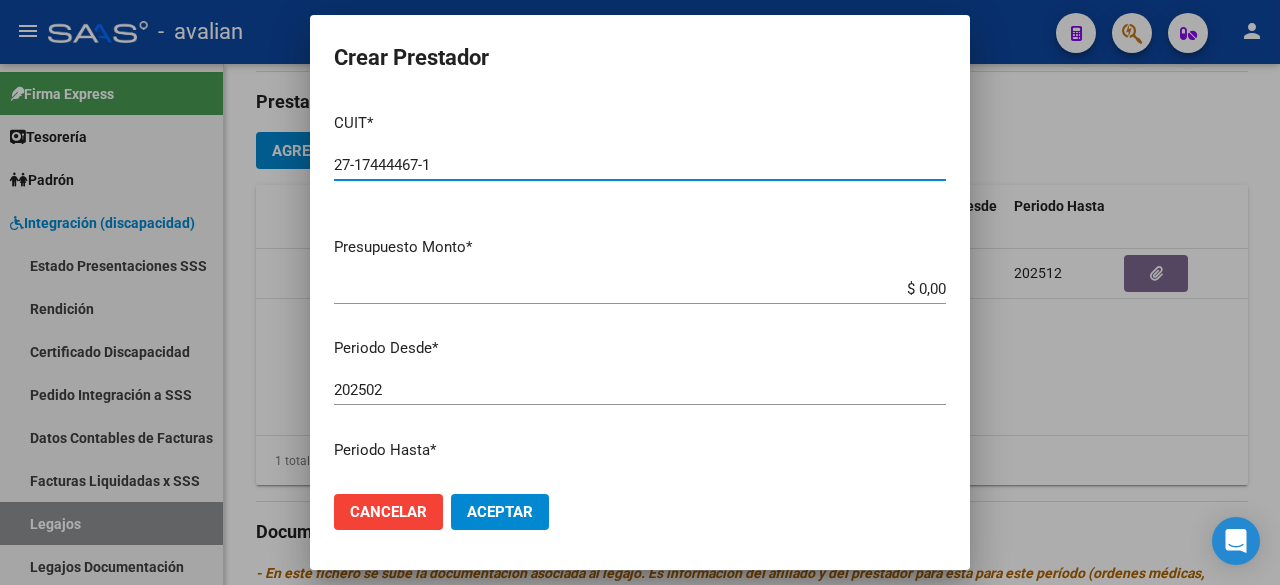 scroll, scrollTop: 100, scrollLeft: 0, axis: vertical 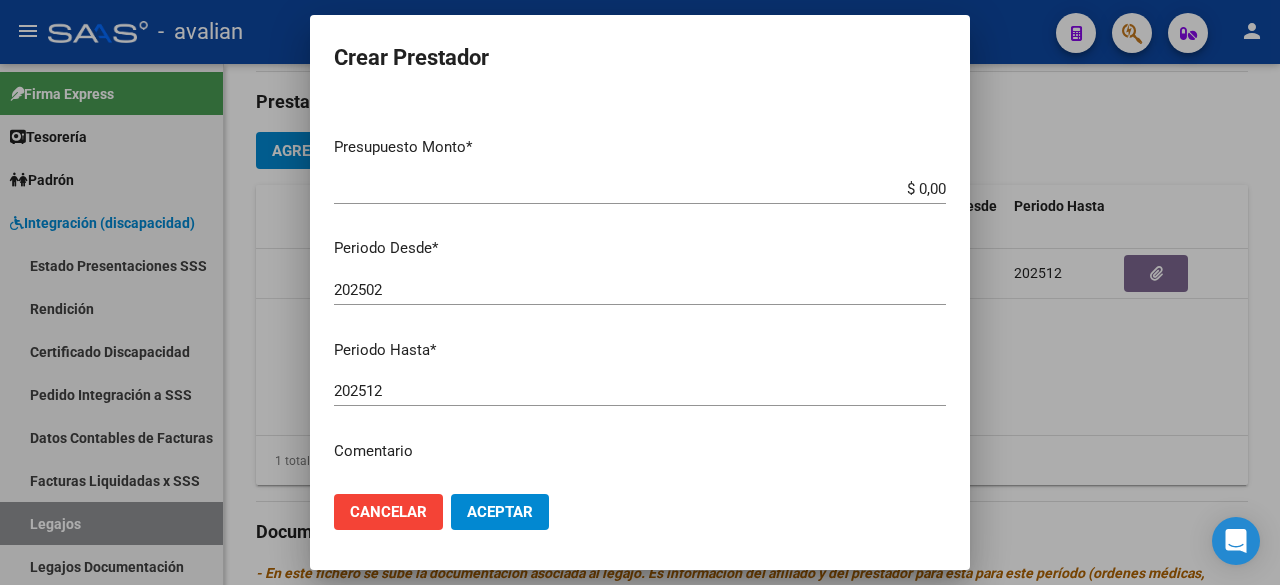 type on "27-17444467-1" 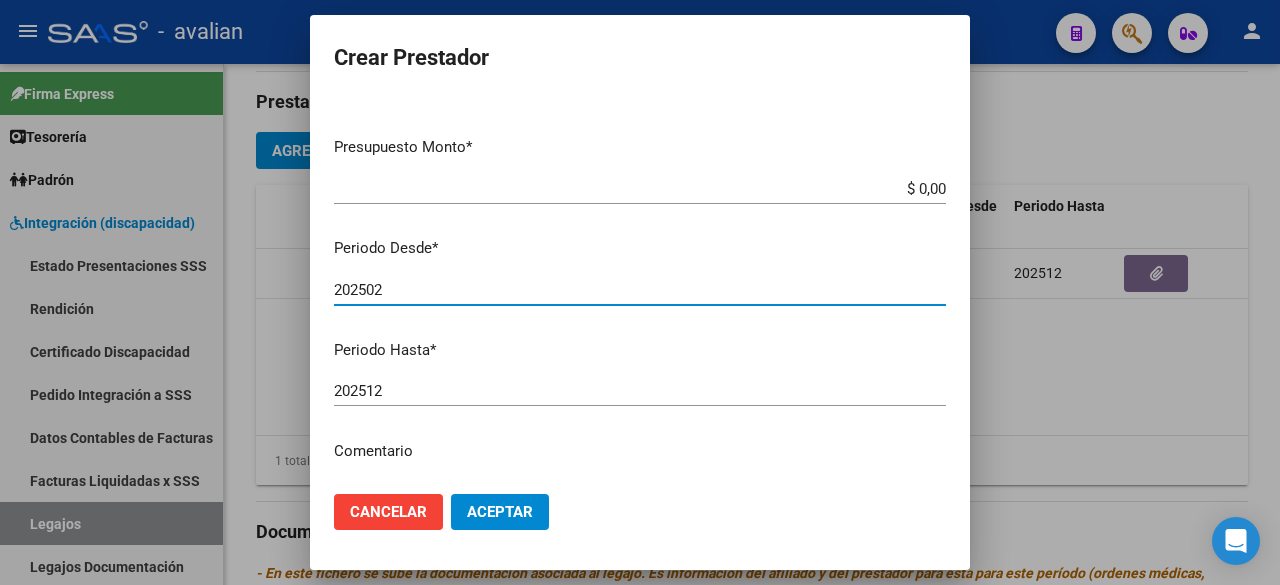 click on "202502" at bounding box center (640, 290) 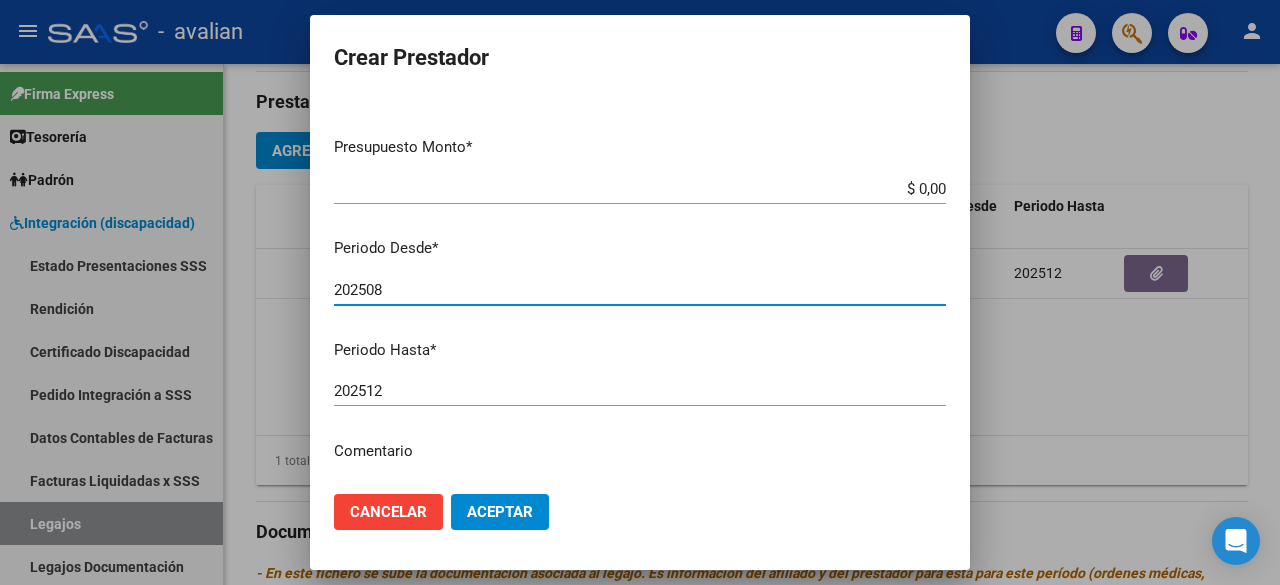 type on "202508" 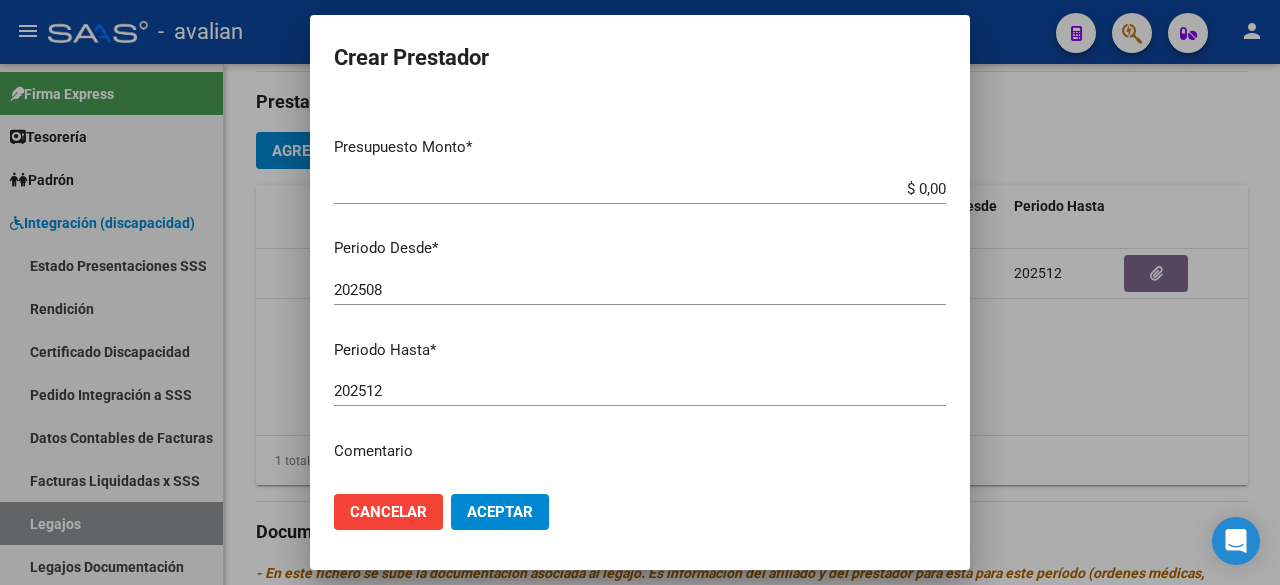 scroll, scrollTop: 300, scrollLeft: 0, axis: vertical 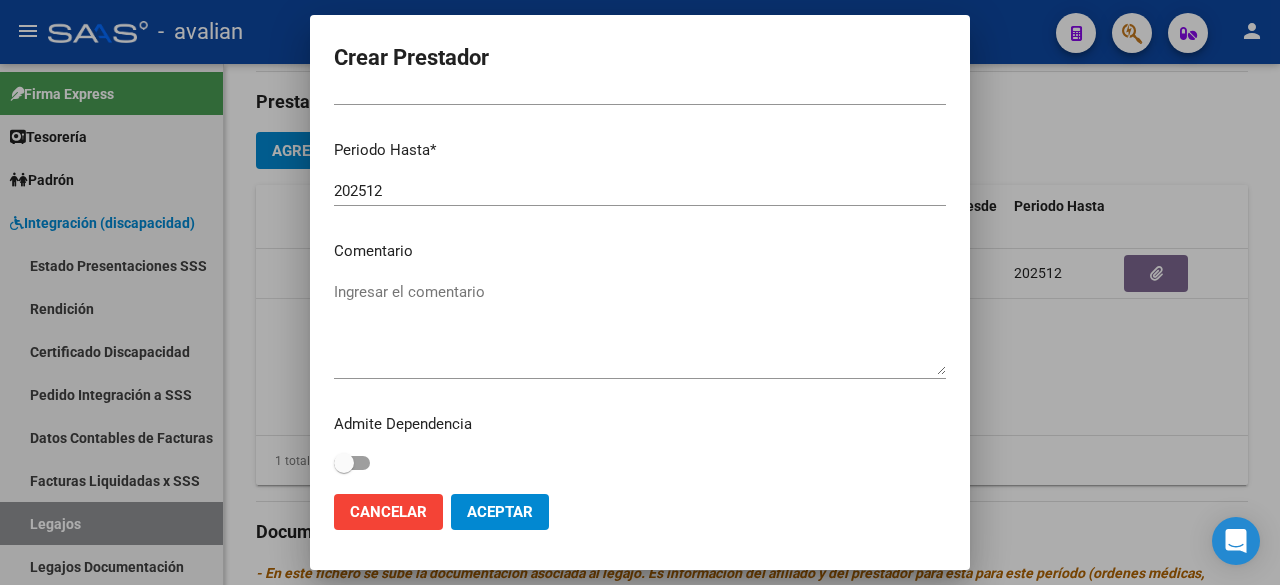 click on "Ingresar el comentario" at bounding box center [640, 328] 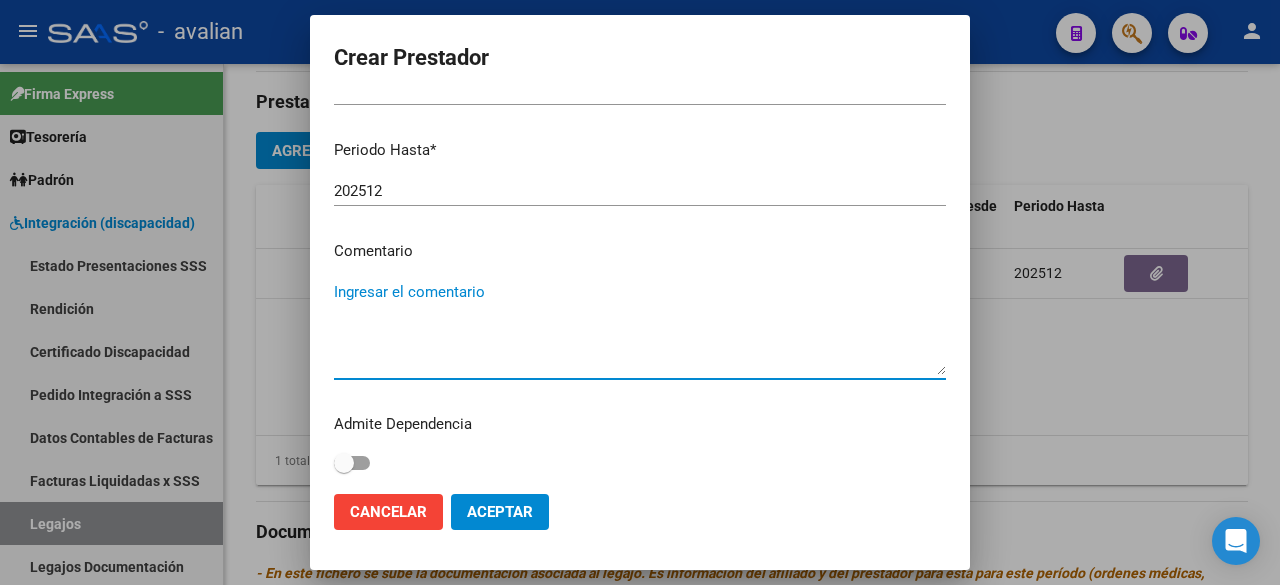 scroll, scrollTop: 100, scrollLeft: 0, axis: vertical 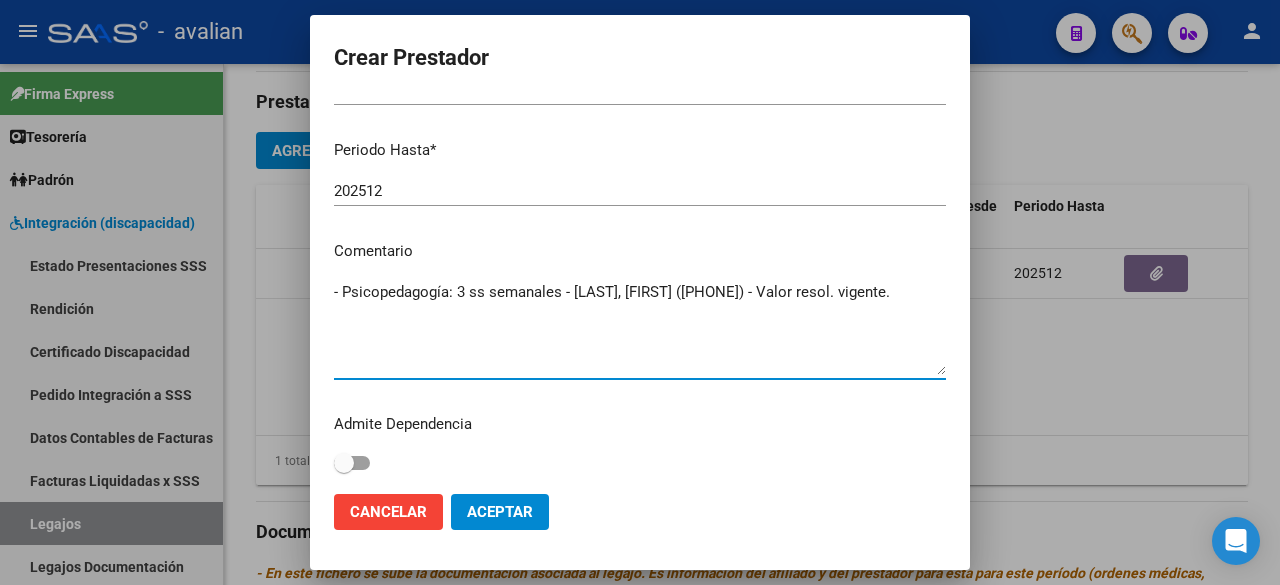 drag, startPoint x: 733, startPoint y: 290, endPoint x: 650, endPoint y: 293, distance: 83.0542 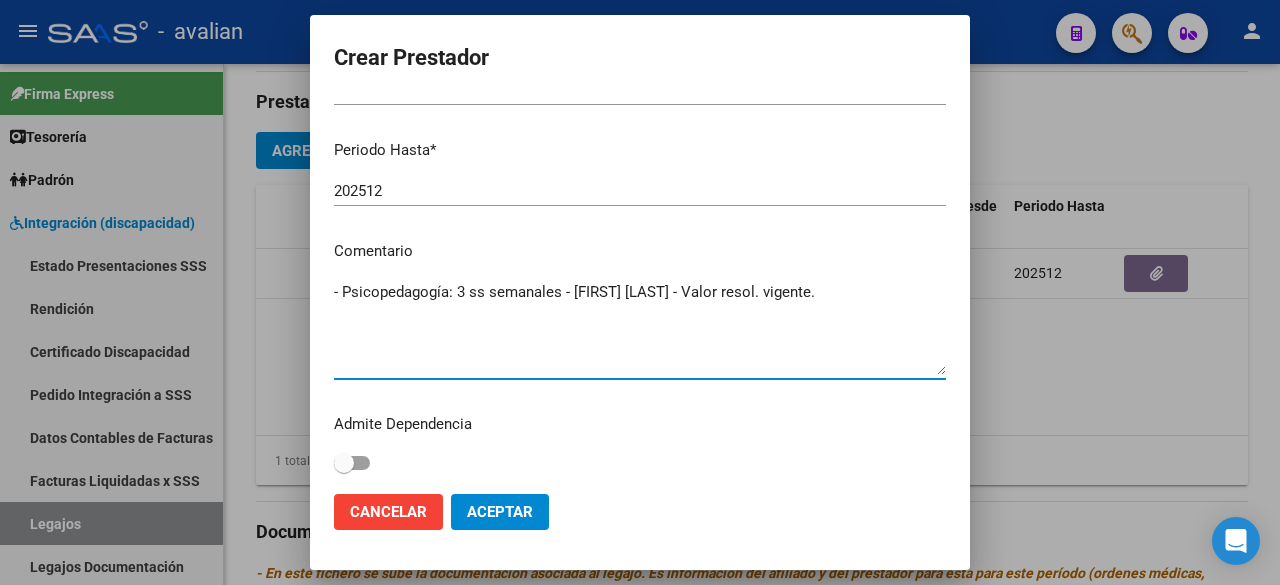 type on "- Psicopedagogía: 3 ss semanales - [FIRST] [LAST] - Valor resol. vigente." 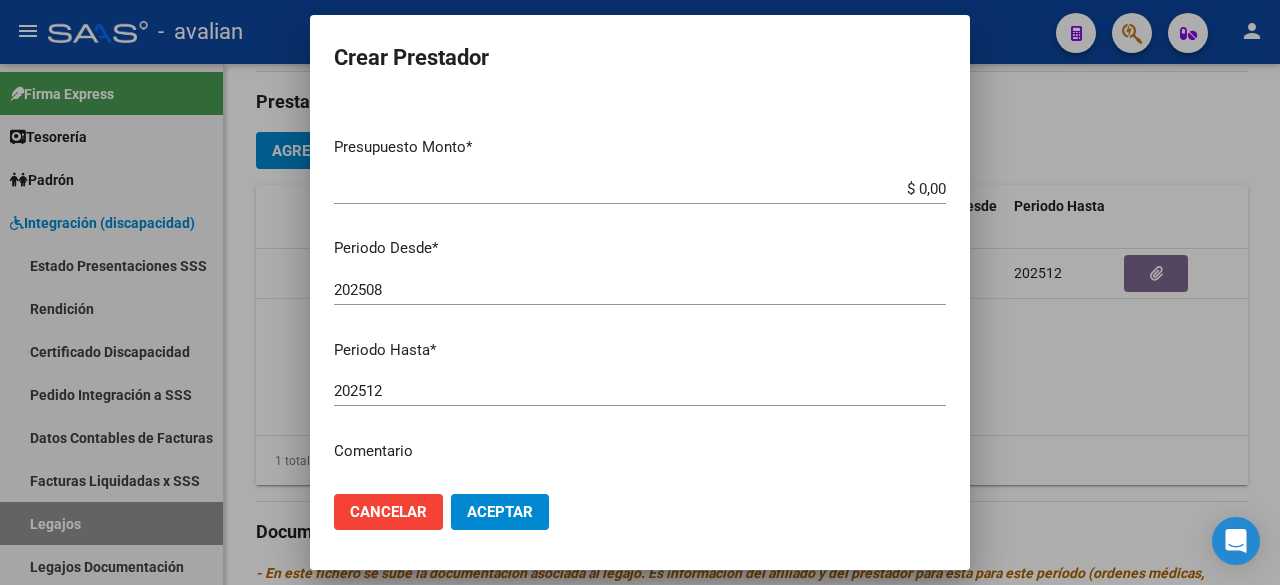 click on "$ 0,00" at bounding box center [640, 189] 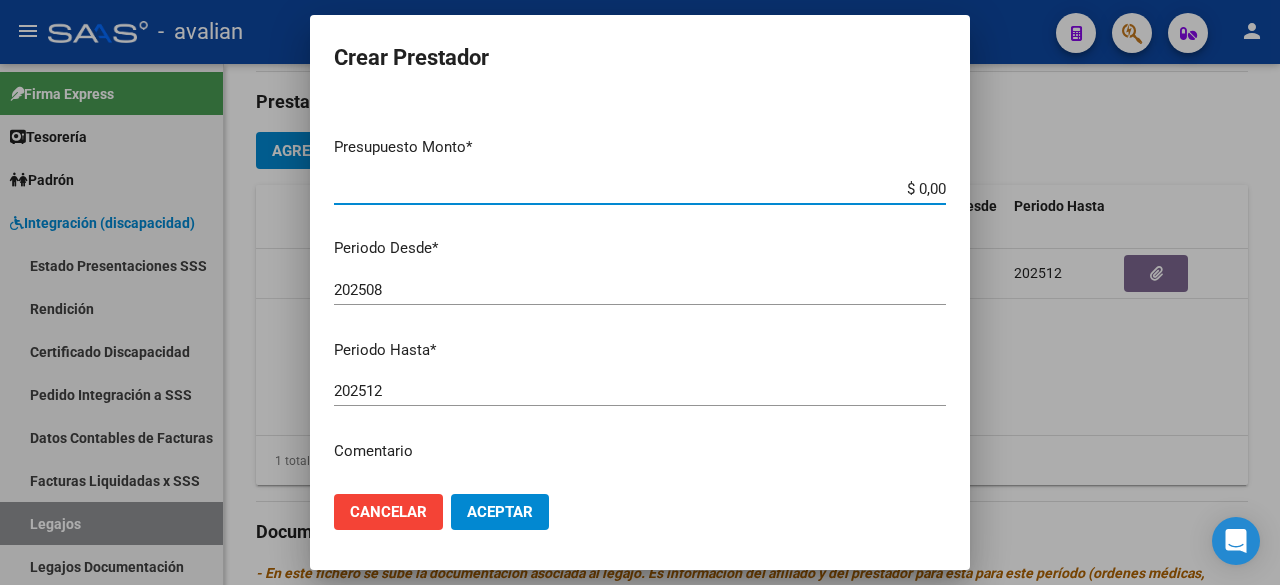 paste on "148.447,32" 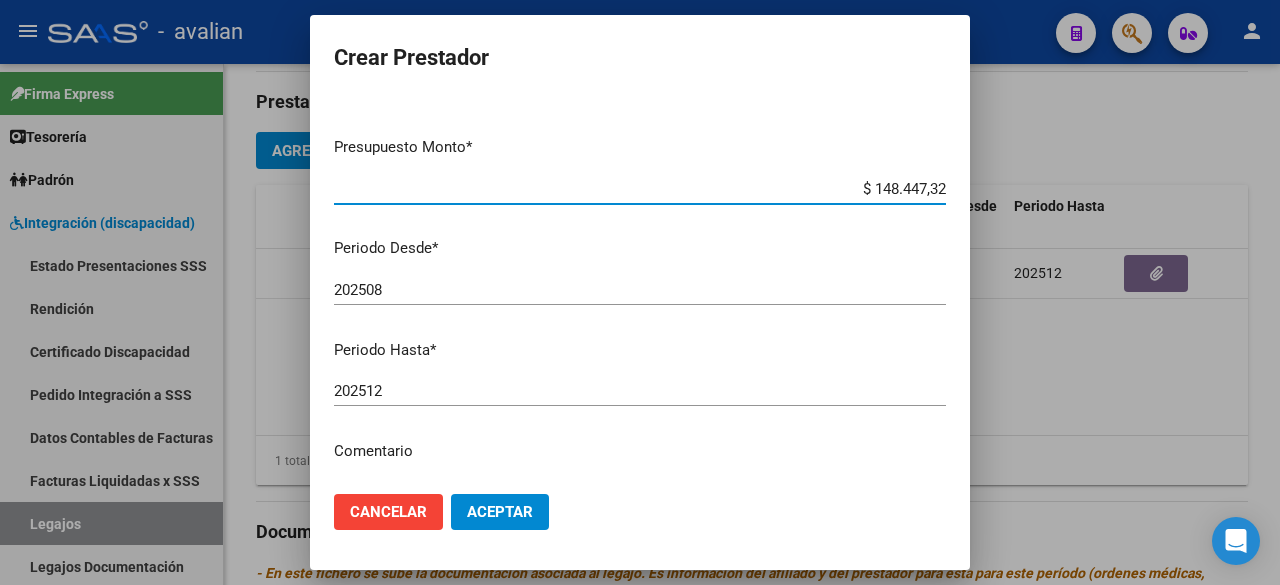 scroll, scrollTop: 304, scrollLeft: 0, axis: vertical 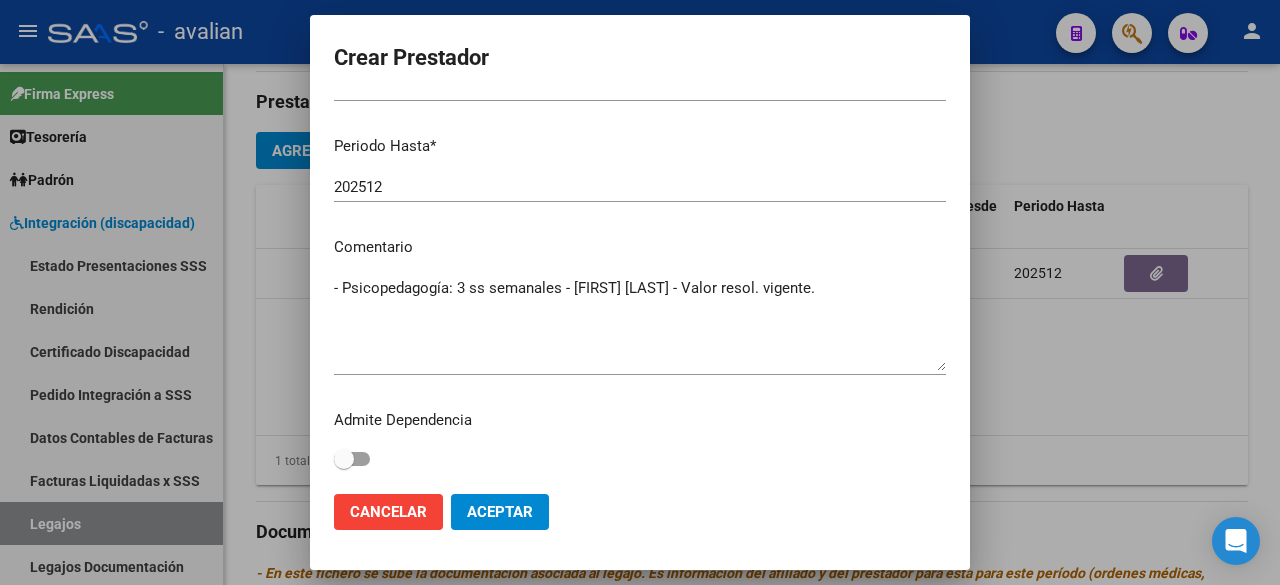 type on "$ 148.447,32" 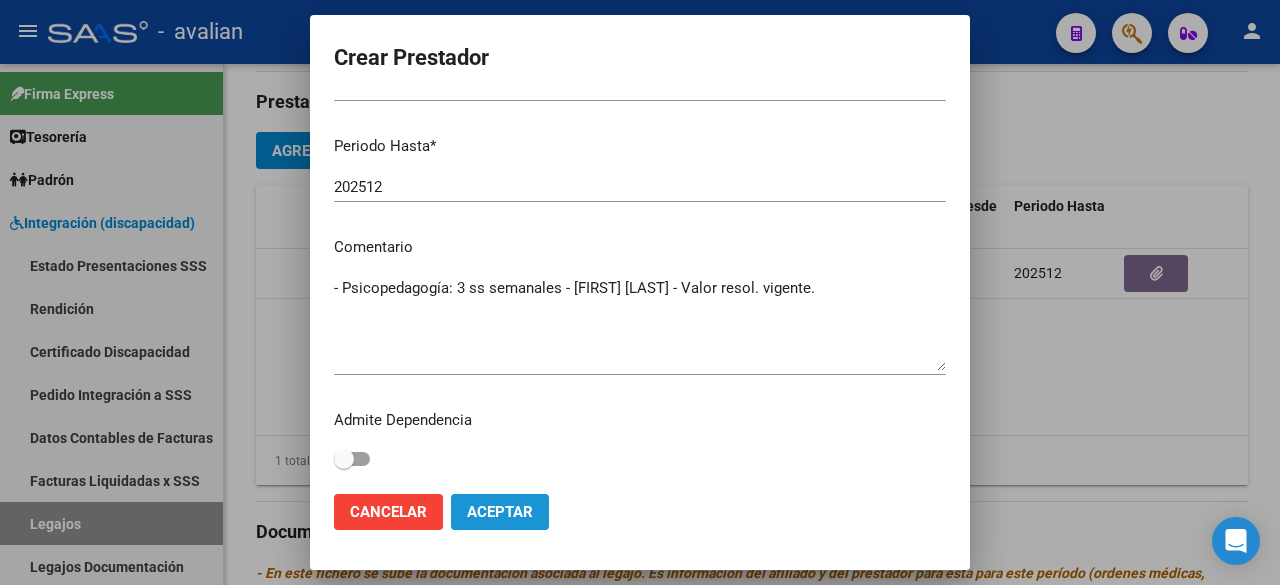 click on "Aceptar" 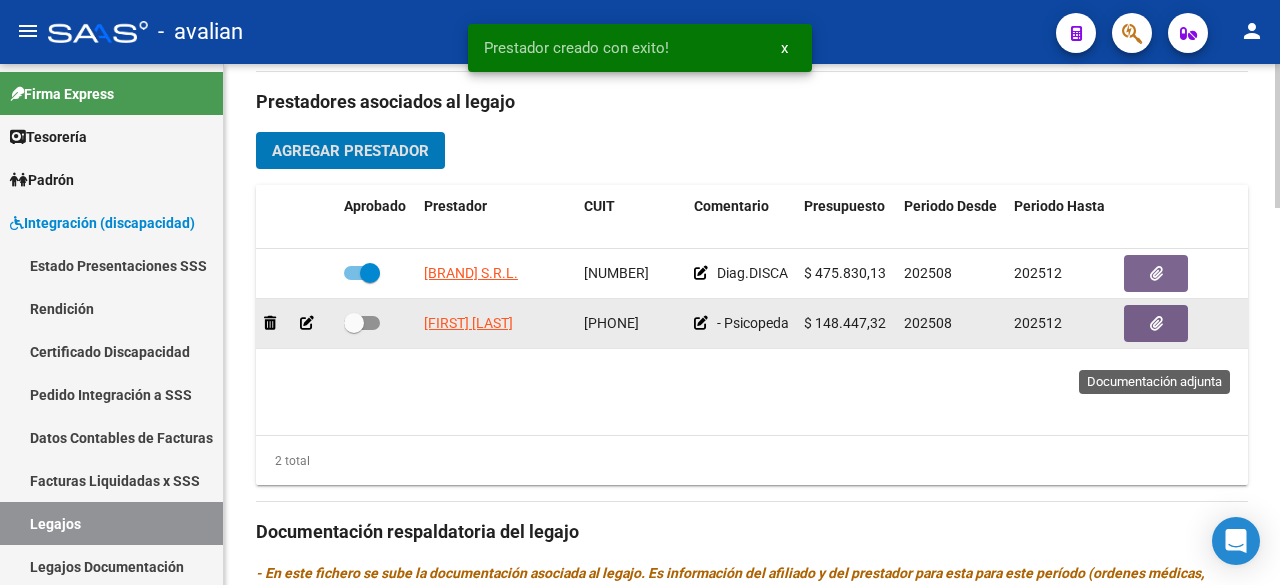 click 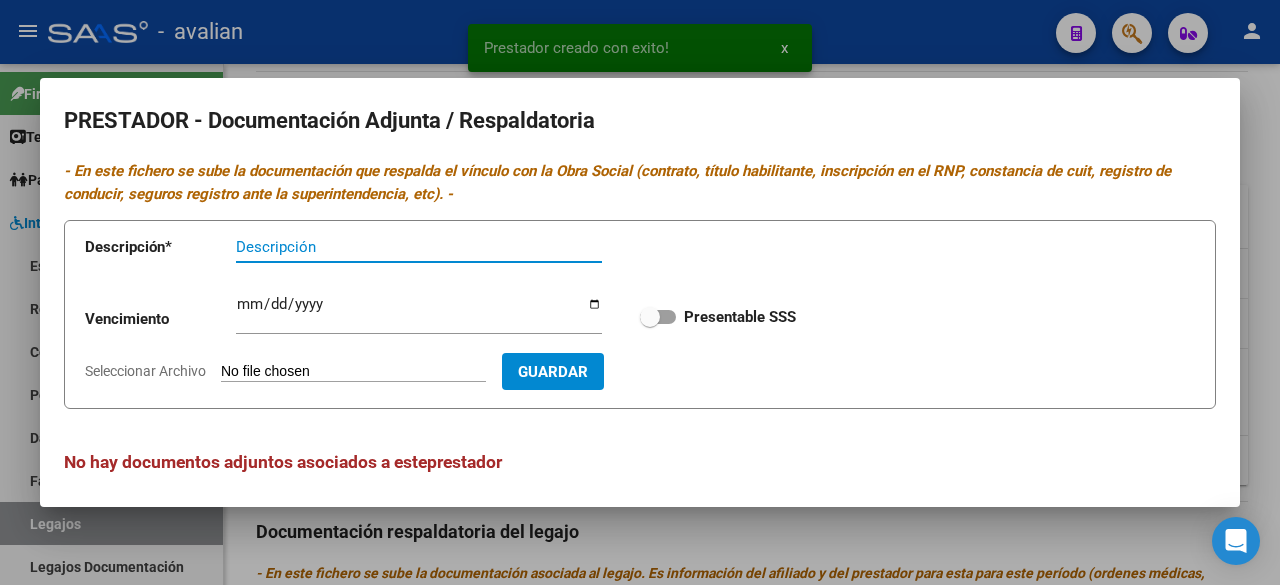 scroll, scrollTop: 8, scrollLeft: 0, axis: vertical 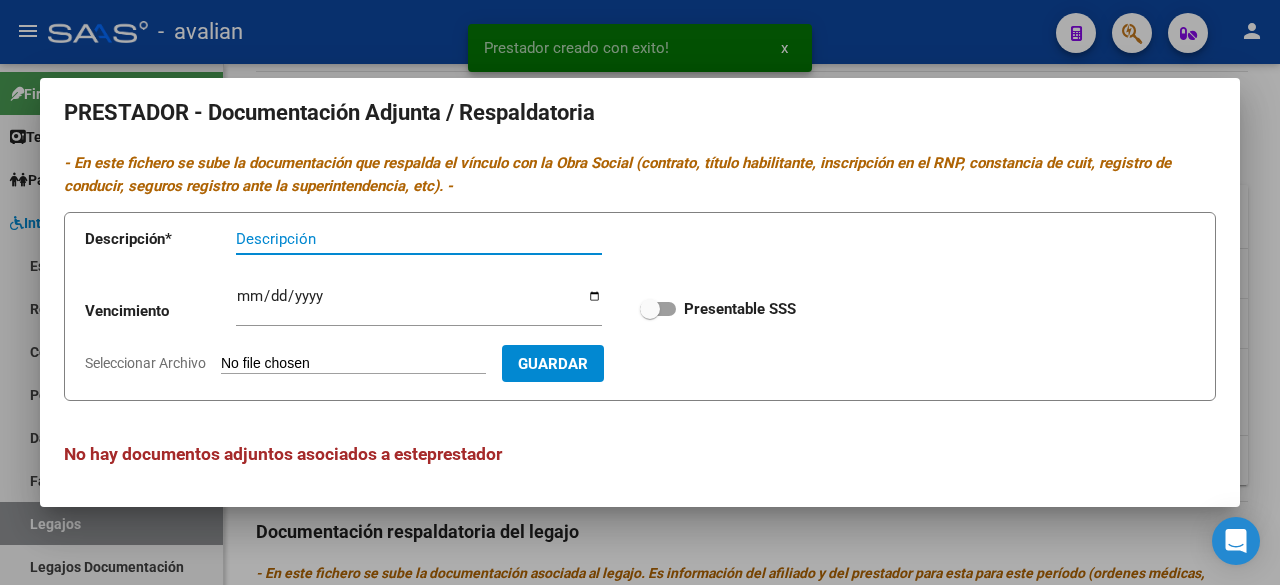click at bounding box center [640, 292] 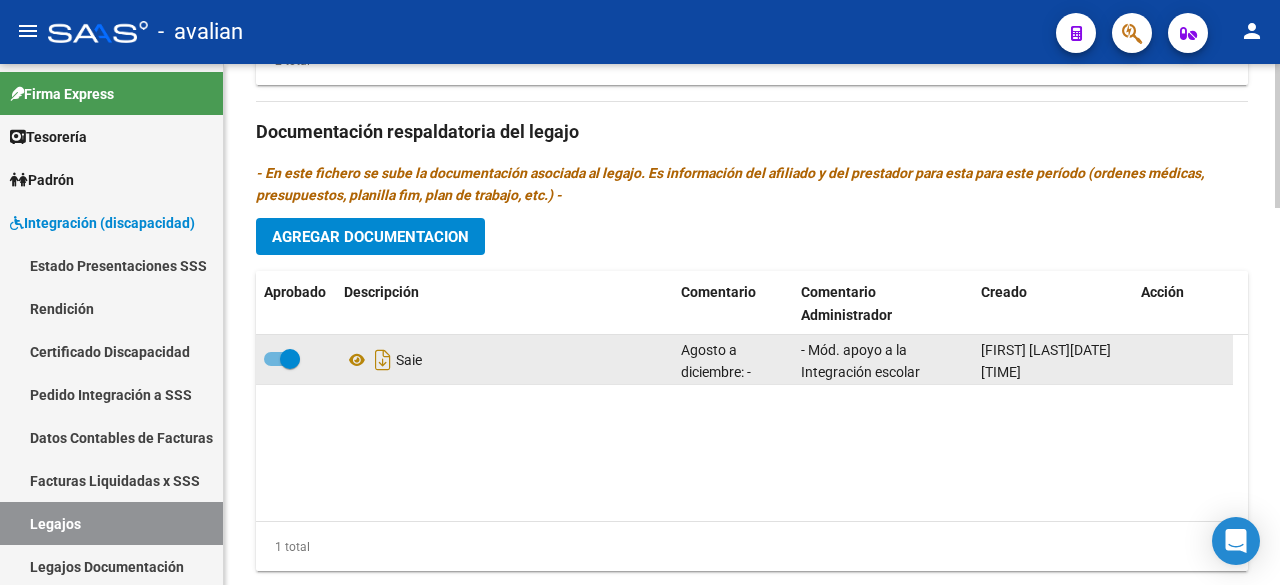 scroll, scrollTop: 1100, scrollLeft: 0, axis: vertical 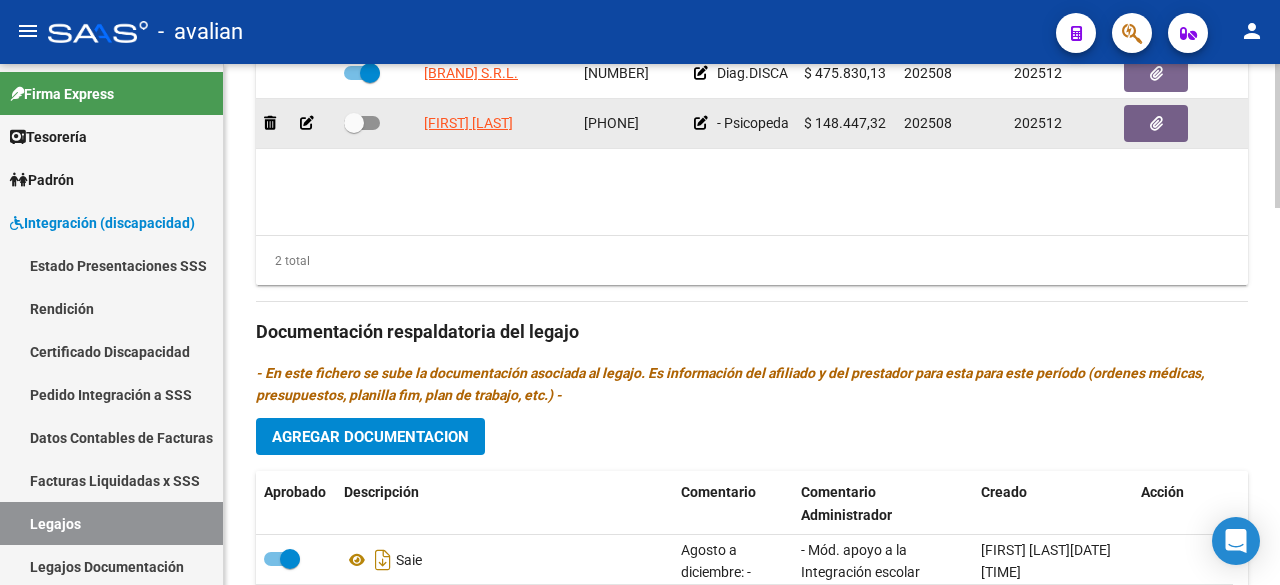 click 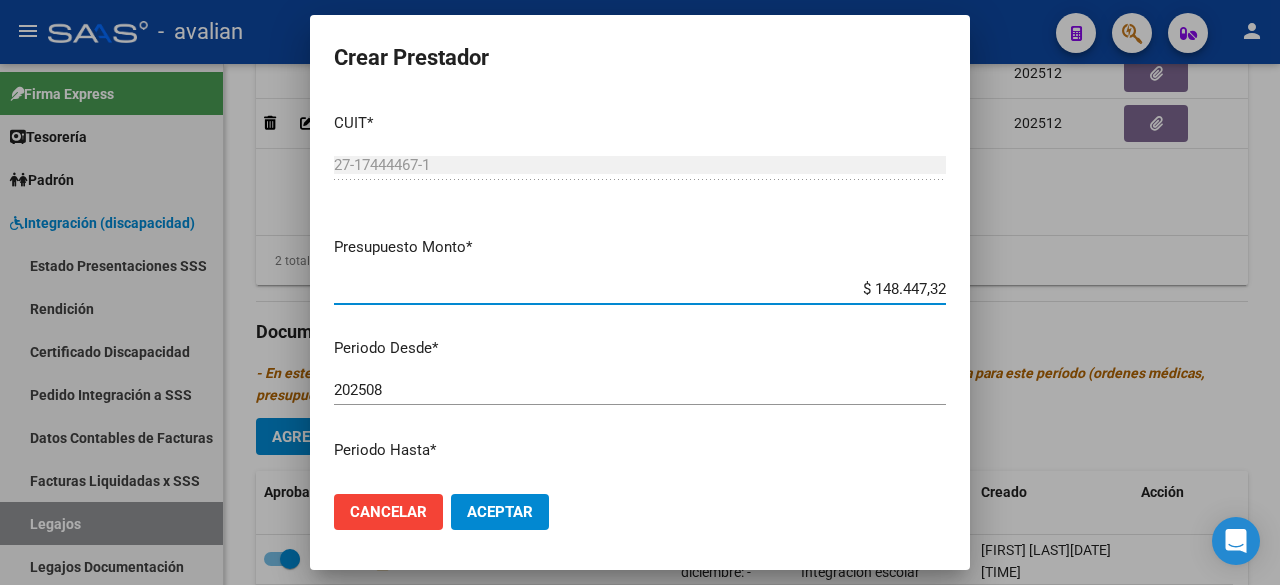 scroll, scrollTop: 304, scrollLeft: 0, axis: vertical 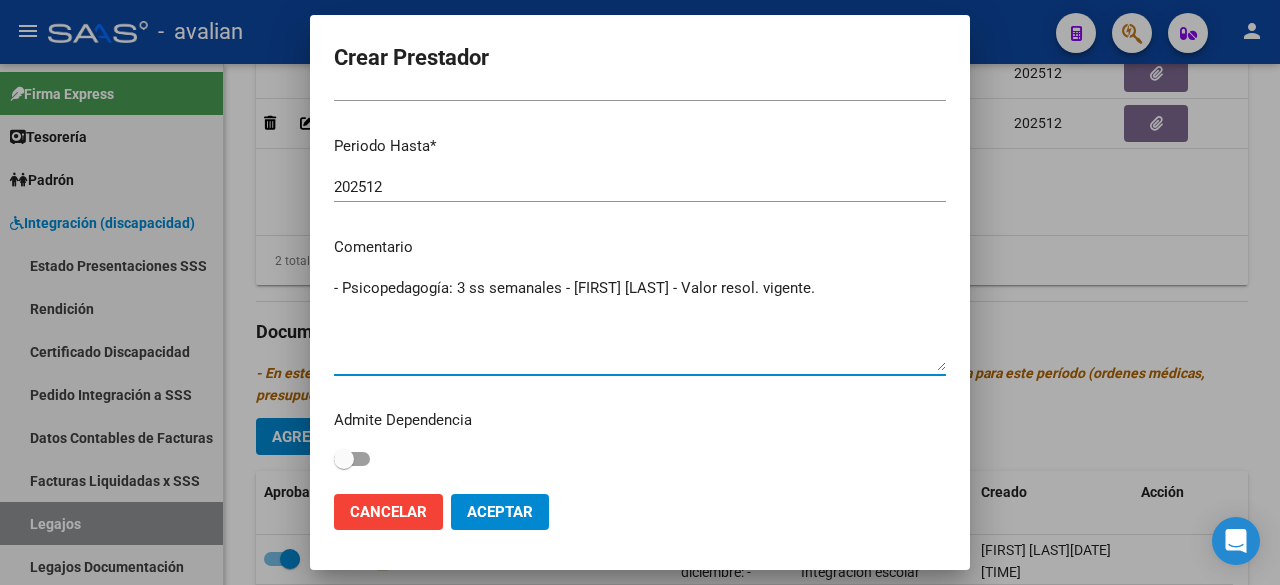 drag, startPoint x: 830, startPoint y: 291, endPoint x: 349, endPoint y: 299, distance: 481.06653 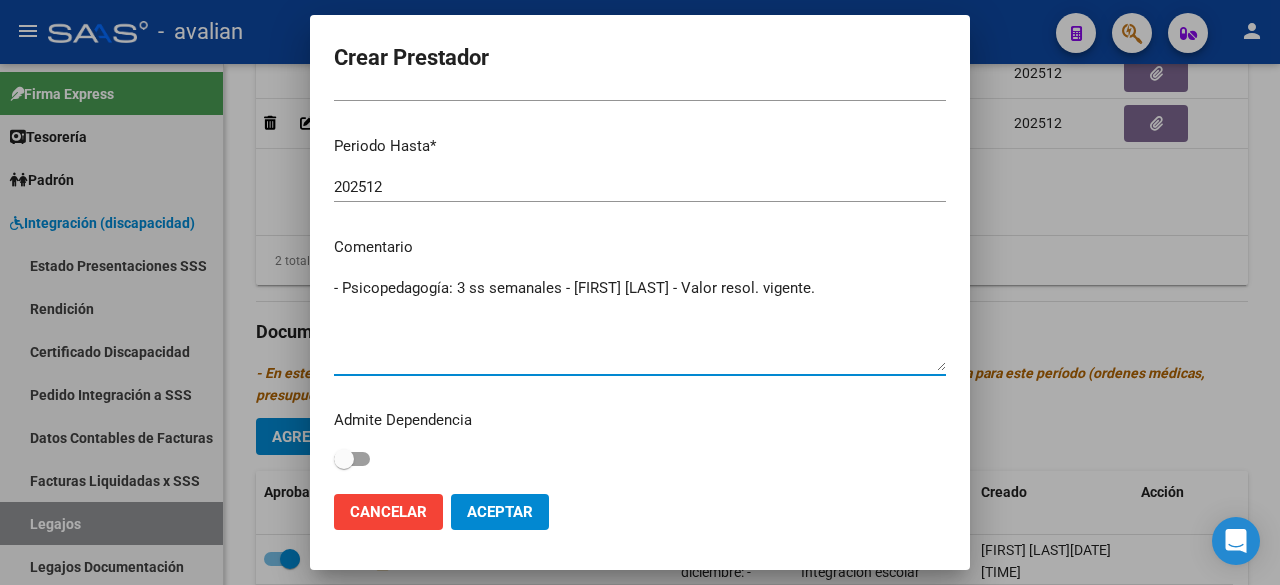 click on "Aceptar" 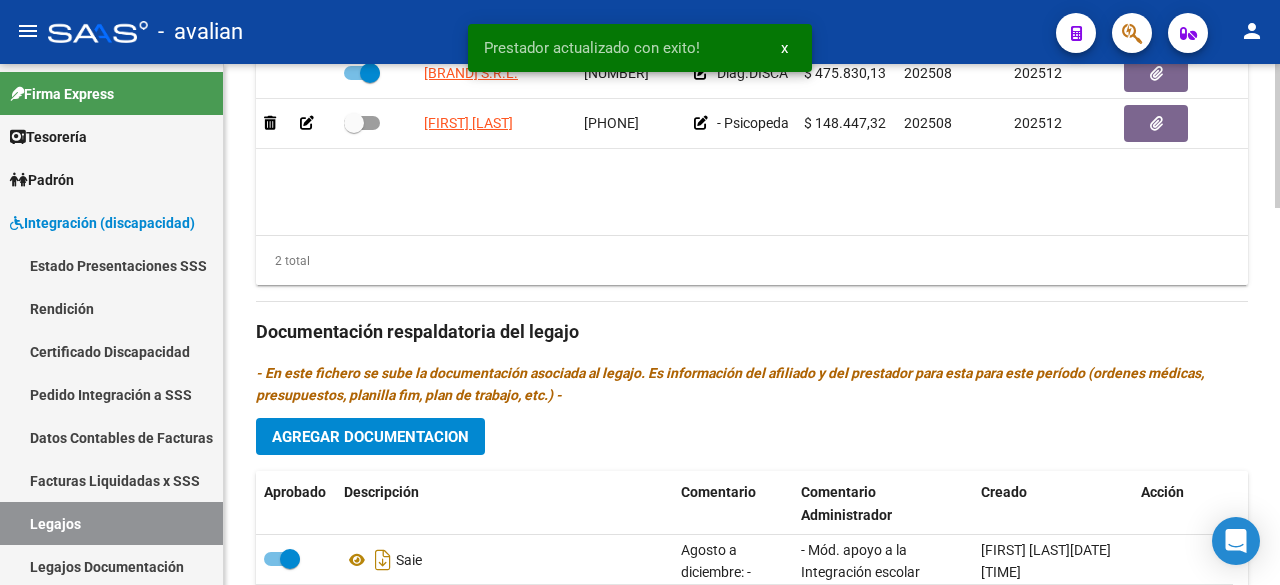scroll, scrollTop: 1200, scrollLeft: 0, axis: vertical 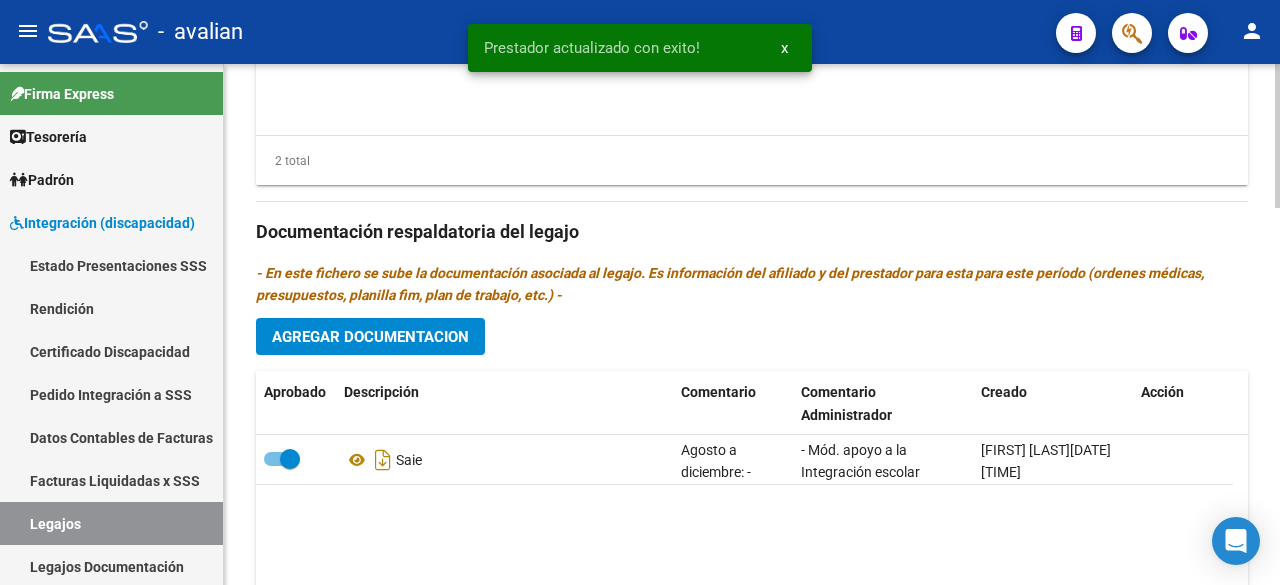 click on "Agregar Documentacion" 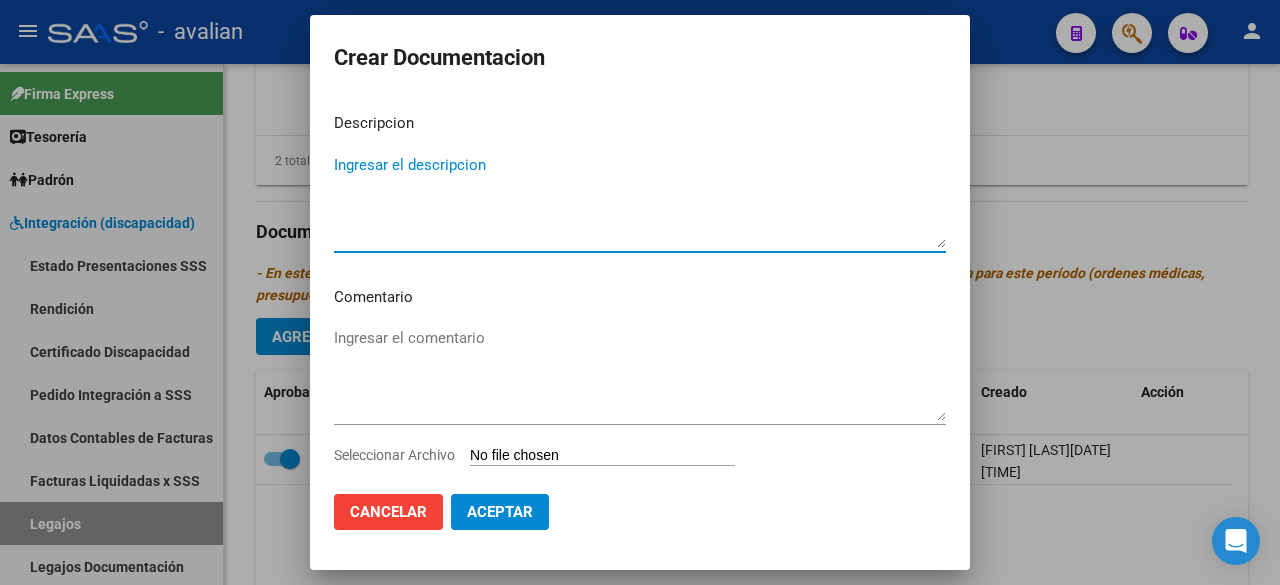 click on "Ingresar el descripcion" at bounding box center [640, 201] 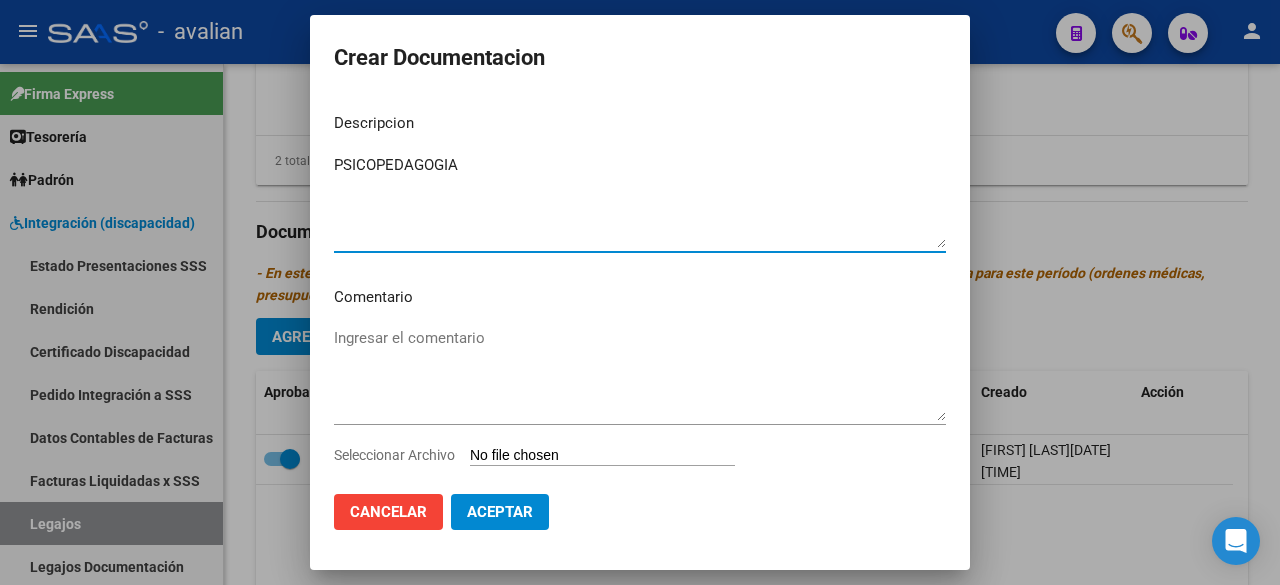 type on "PSICOPEDAGOGIA" 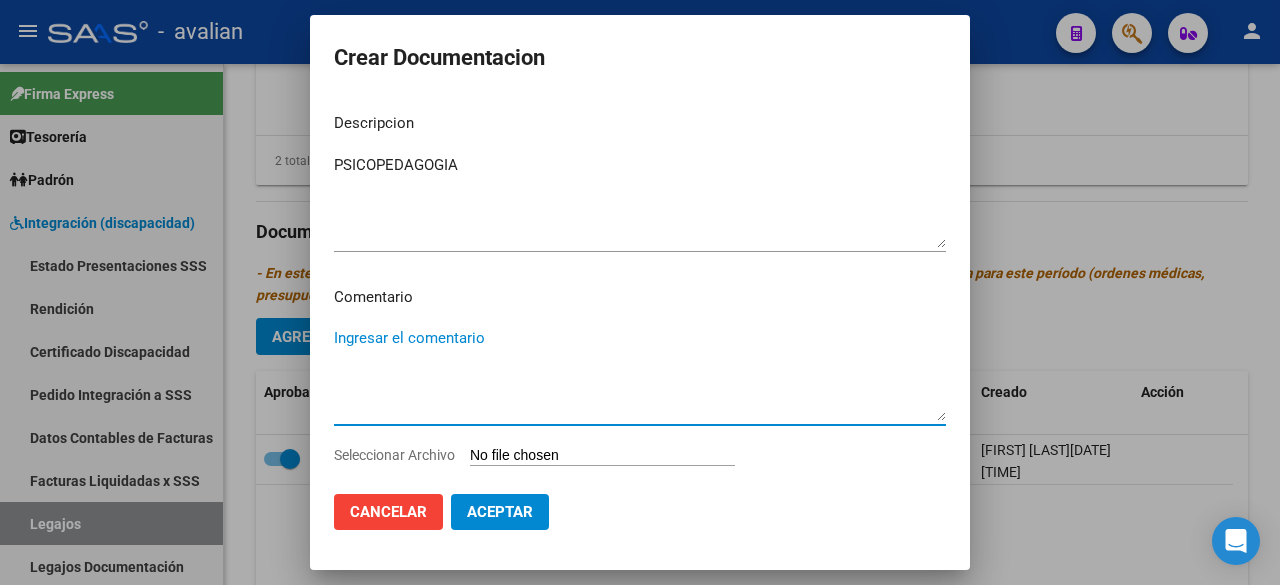 click on "Ingresar el comentario" at bounding box center (640, 374) 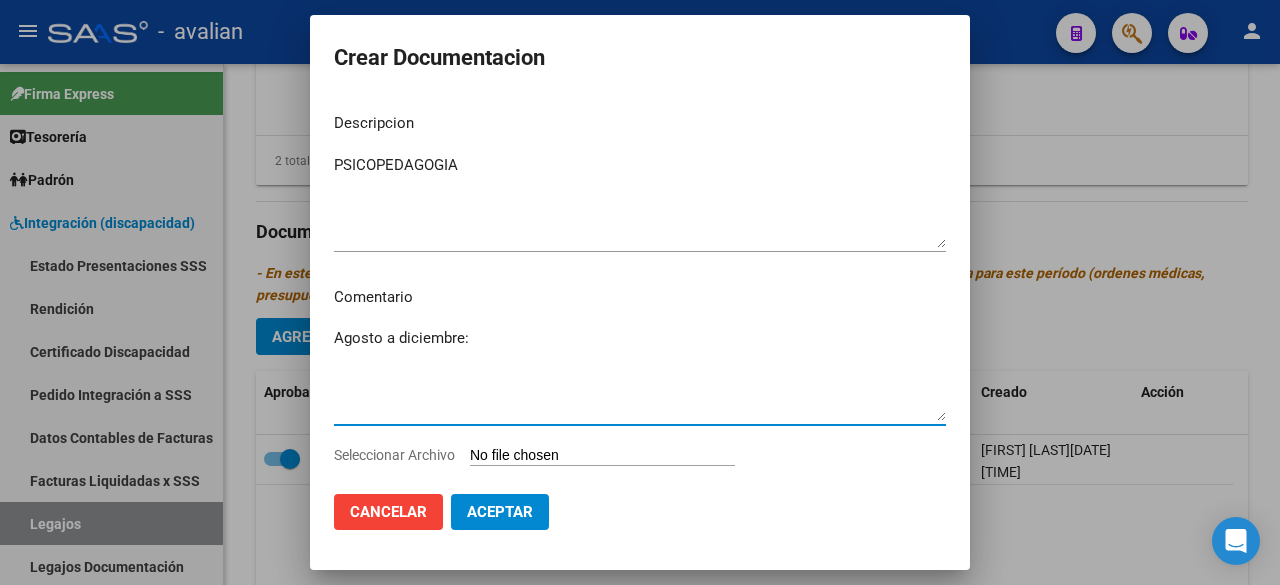 paste on "- Psicopedagogía: 3 ss semanales - [FIRST] [LAST] - Valor resol. vigente." 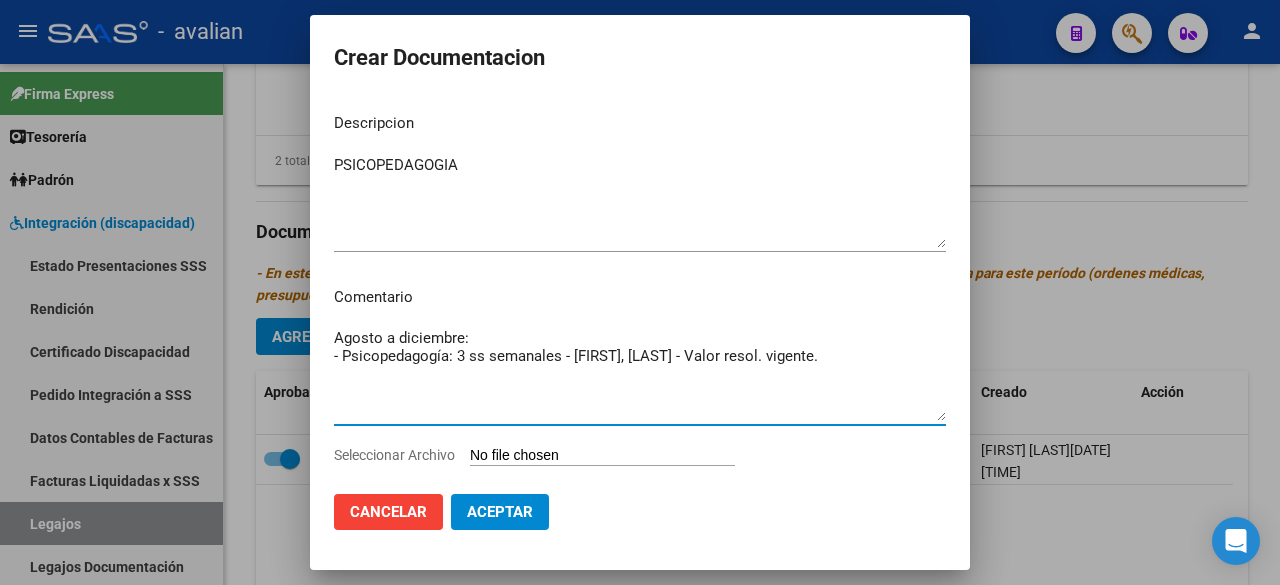 type on "Agosto a diciembre:
- Psicopedagogía: 3 ss semanales - [FIRST], [LAST] - Valor resol. vigente." 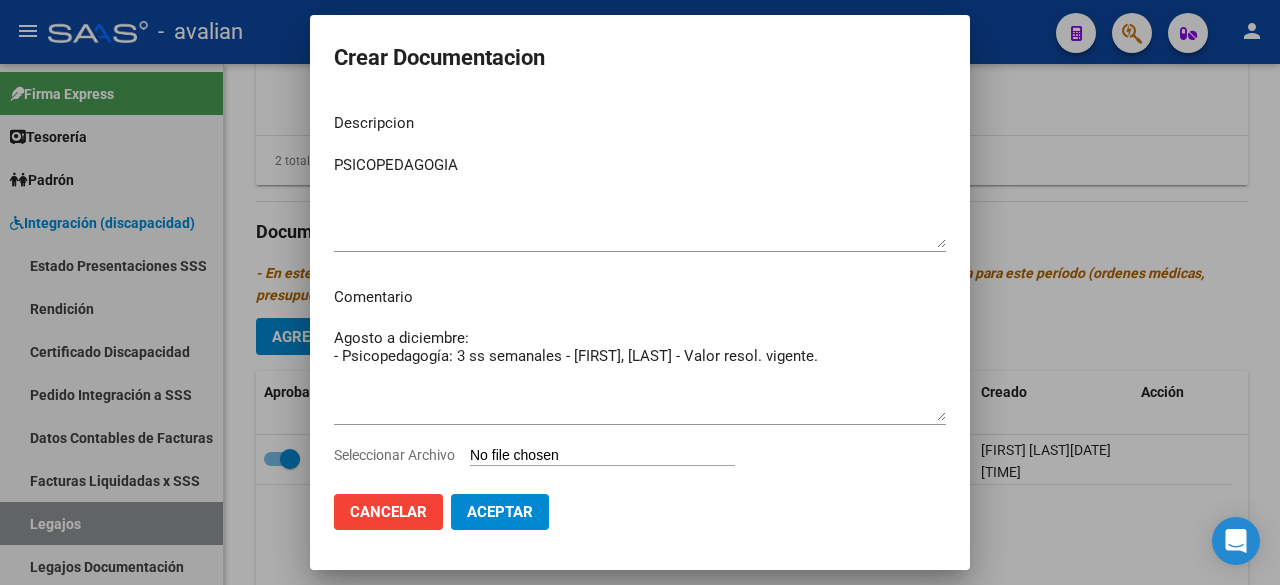 click on "Seleccionar Archivo" at bounding box center (602, 456) 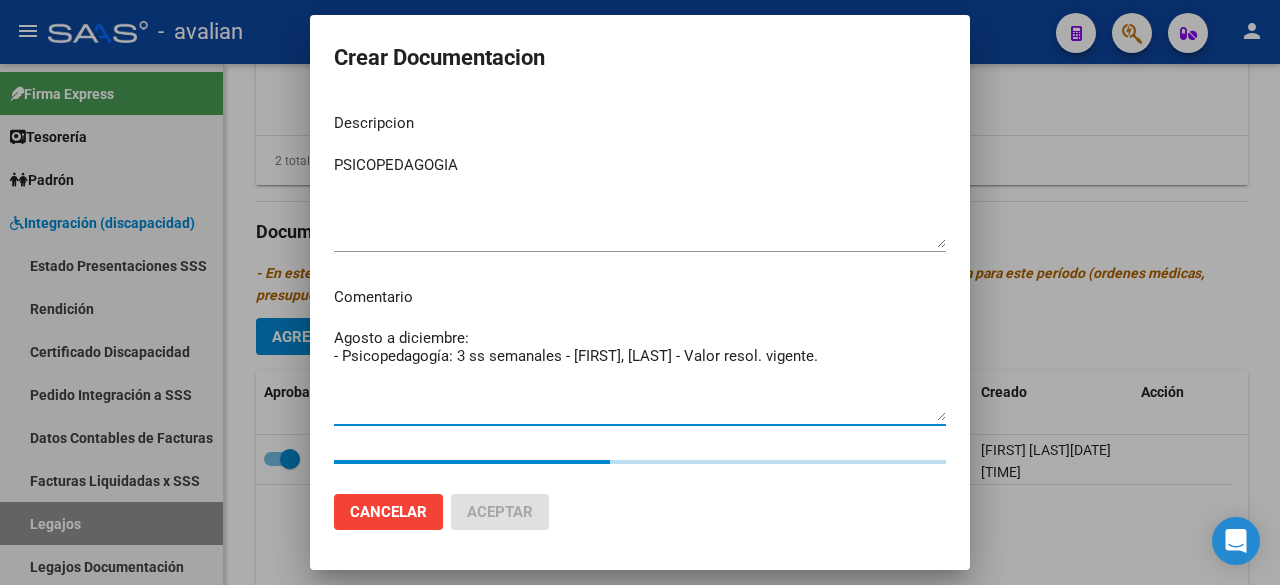 drag, startPoint x: 688, startPoint y: 359, endPoint x: 316, endPoint y: 356, distance: 372.0121 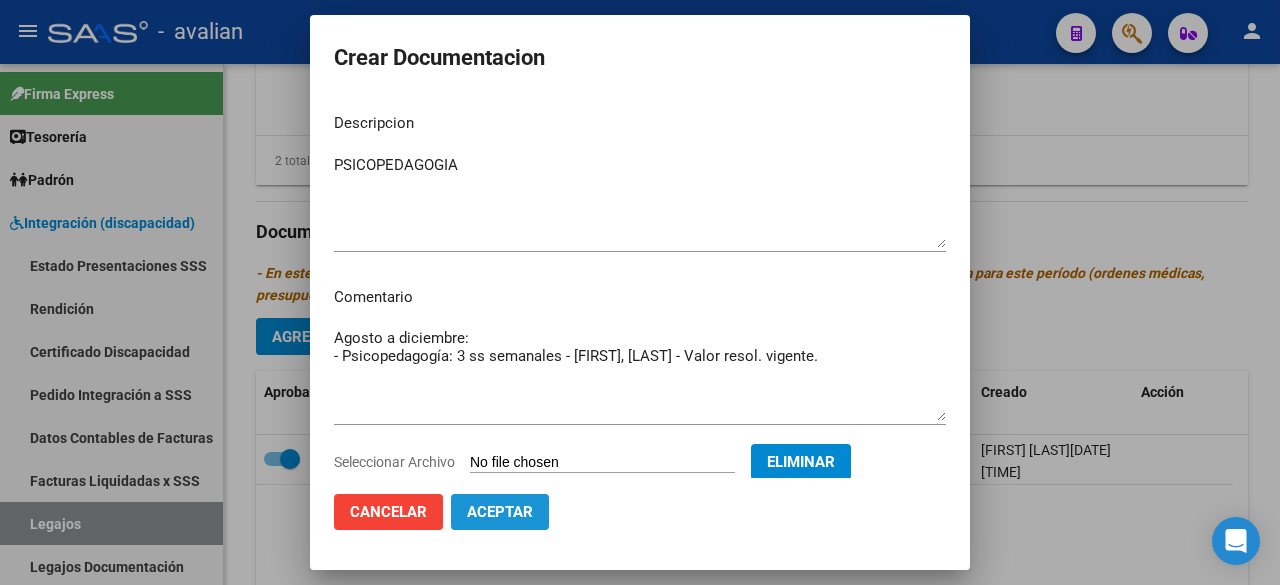 click on "Aceptar" 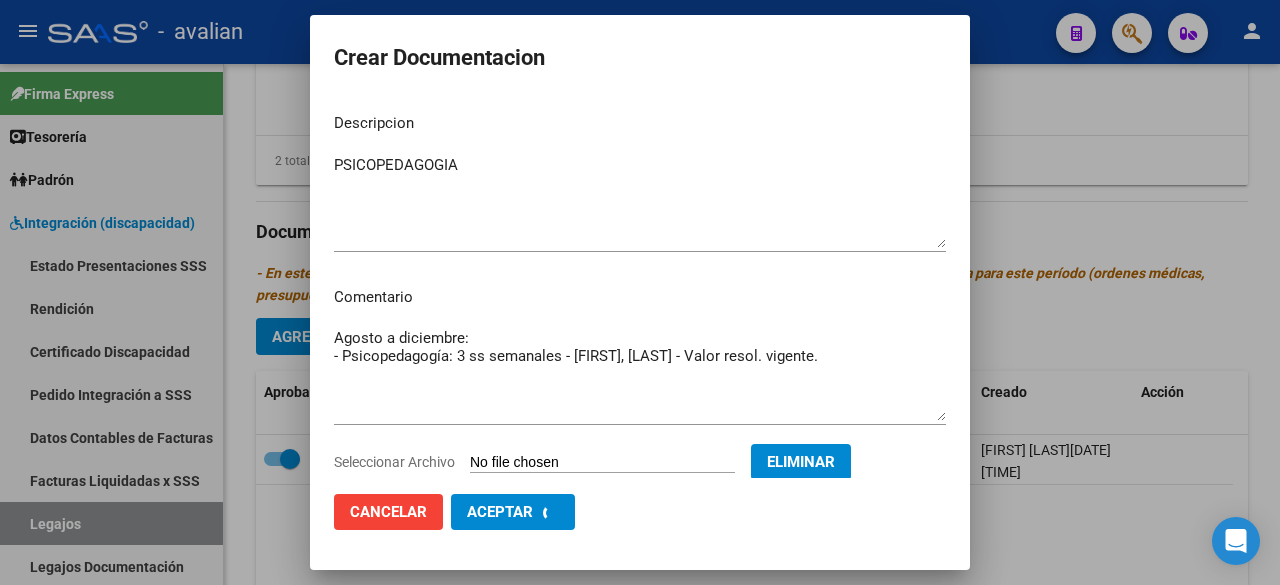 checkbox on "false" 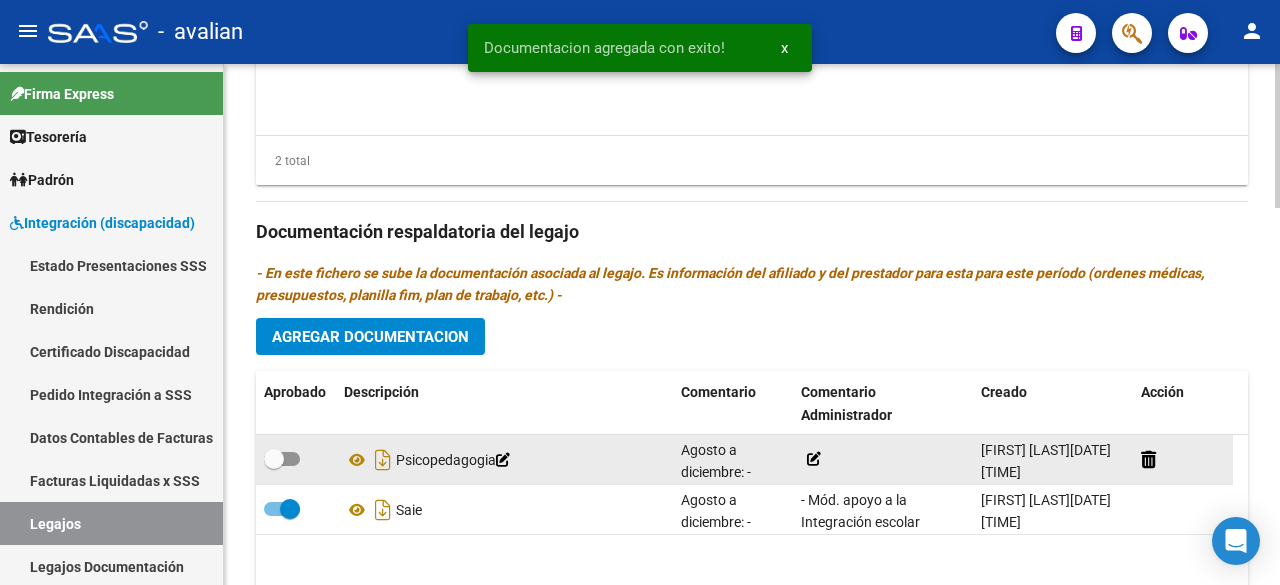 click 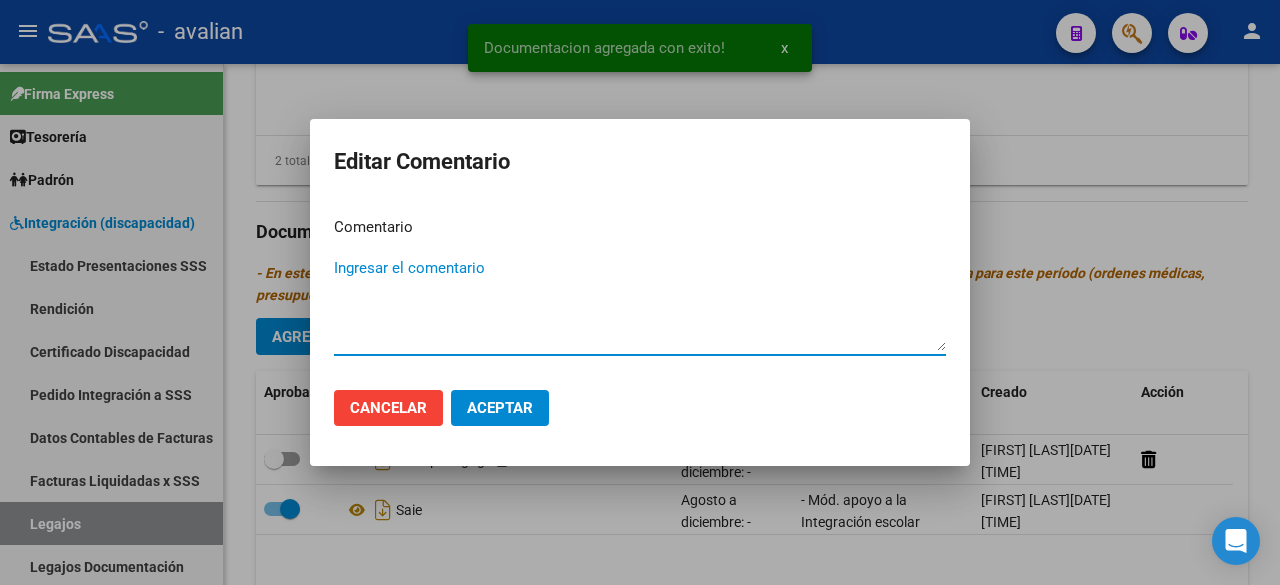 paste on "- Psicopedagogía: 3 ss semanales - [FIRST] [LAST] - Valor resol. vigente." 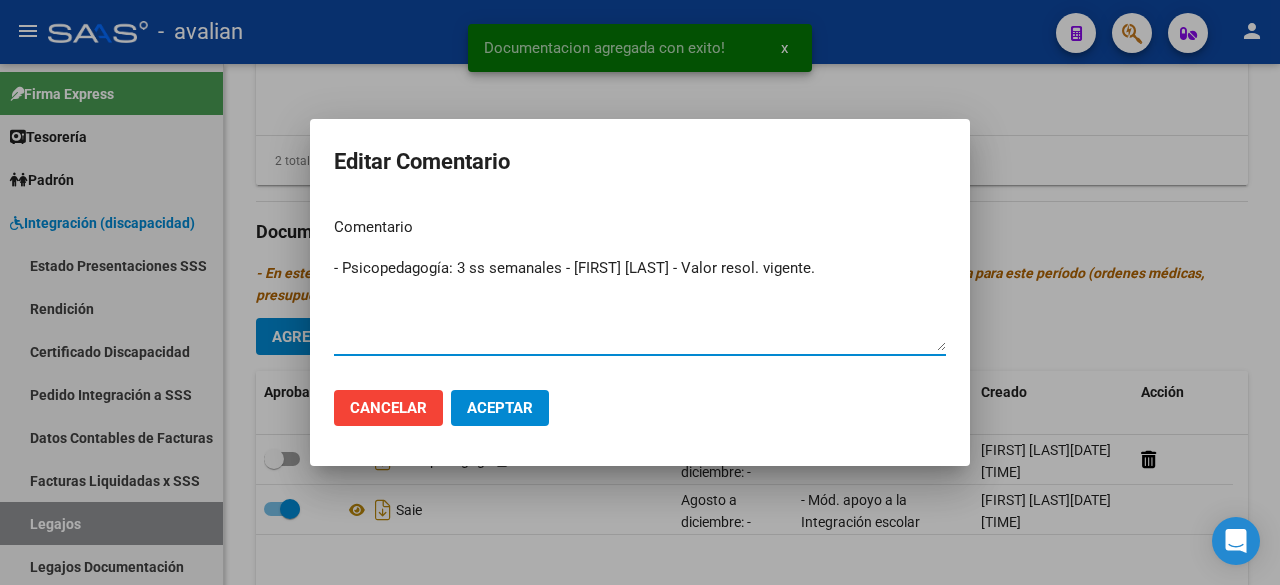 type on "- Psicopedagogía: 3 ss semanales - [FIRST] [LAST] - Valor resol. vigente." 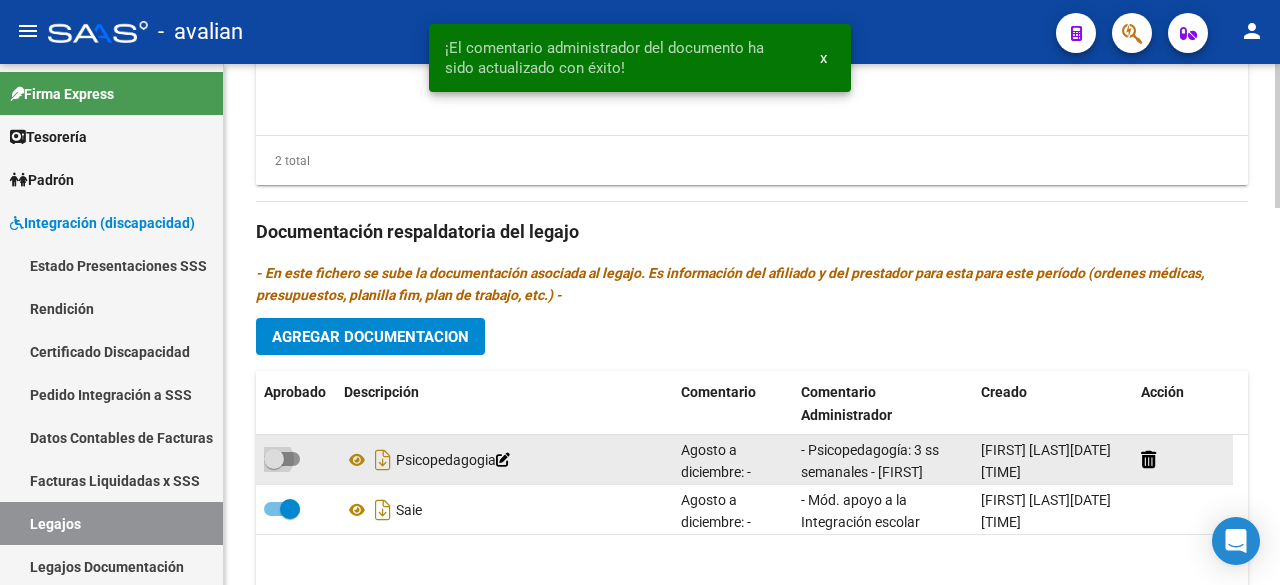 click at bounding box center [282, 459] 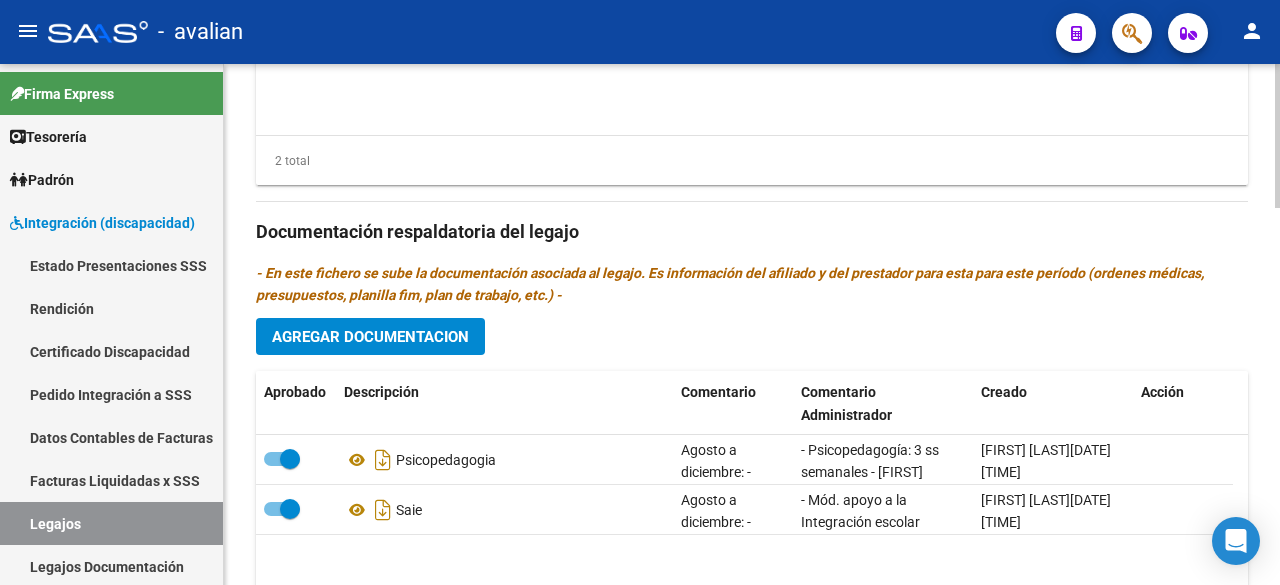 scroll, scrollTop: 900, scrollLeft: 0, axis: vertical 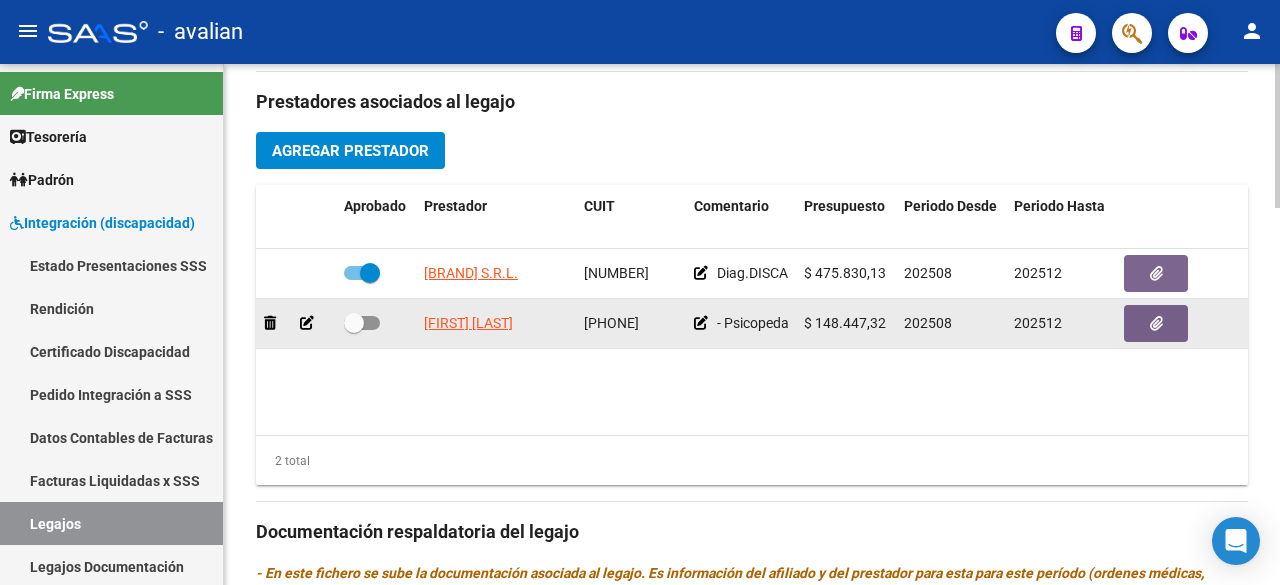 drag, startPoint x: 418, startPoint y: 334, endPoint x: 548, endPoint y: 340, distance: 130.13838 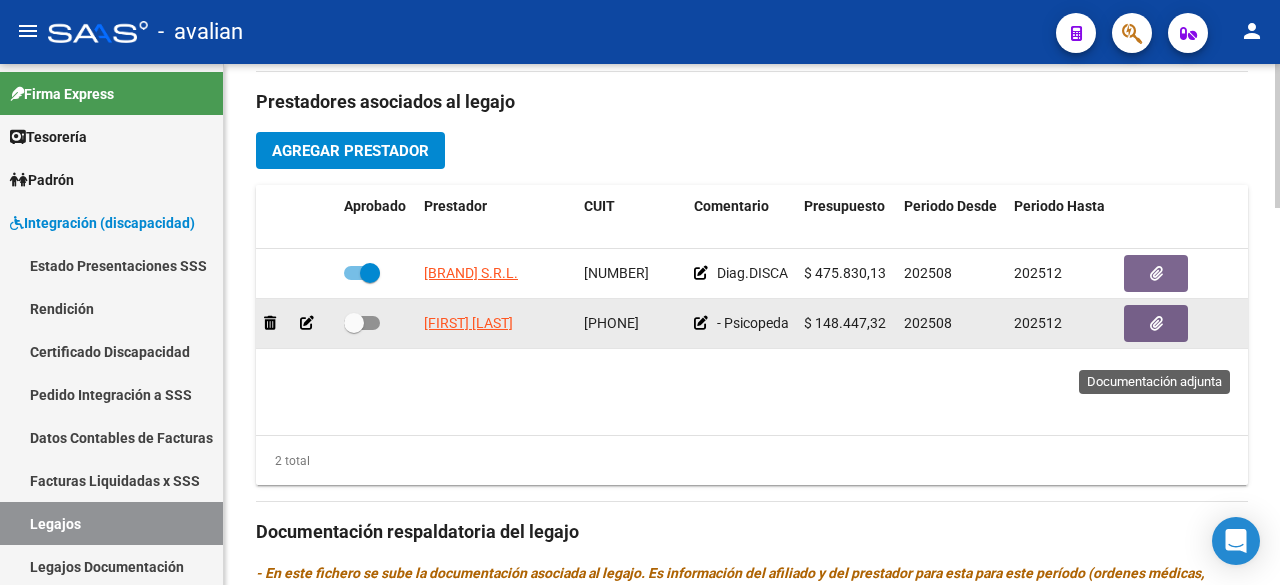 click 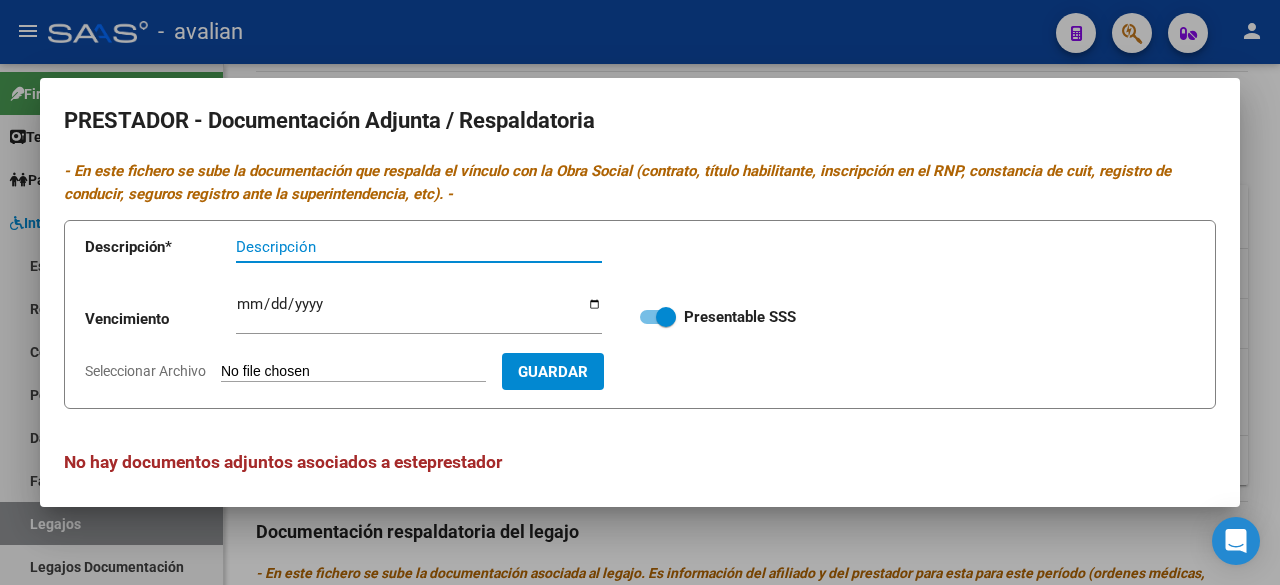 click on "Seleccionar Archivo" at bounding box center [353, 372] 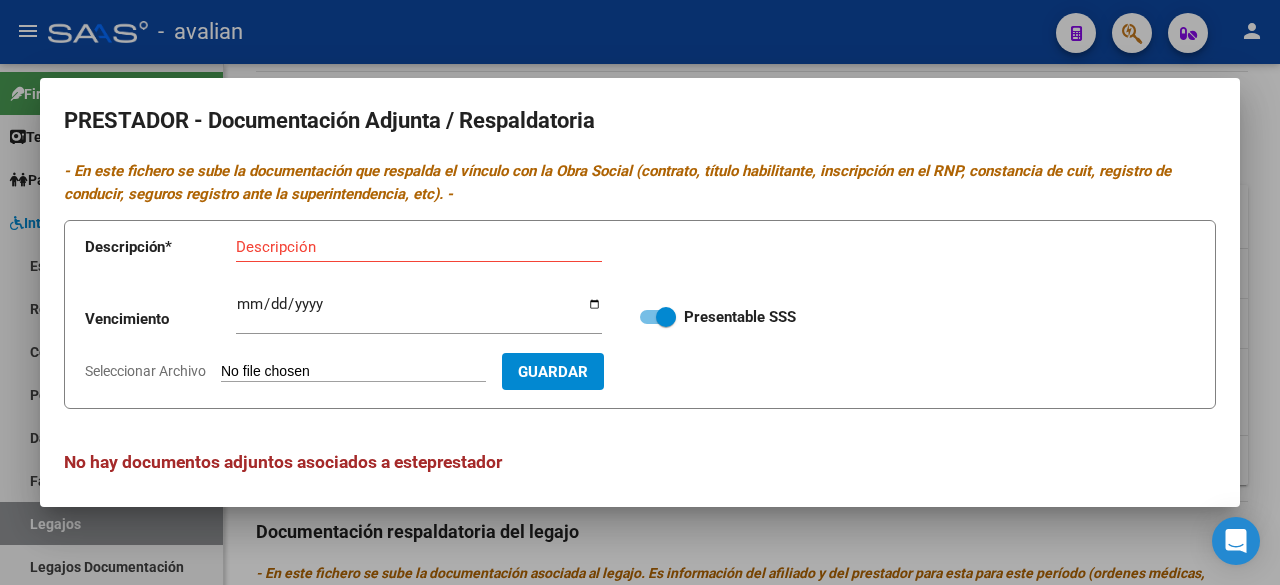 type on "C:\fakepath\[TEXT].pdf" 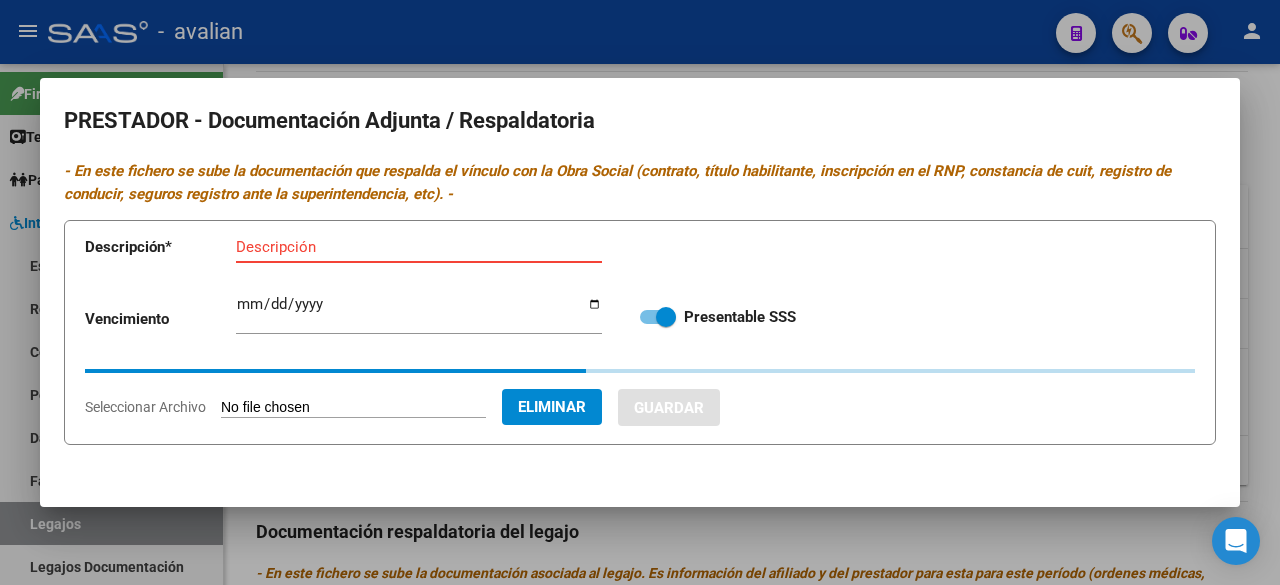 click on "Descripción" at bounding box center [419, 247] 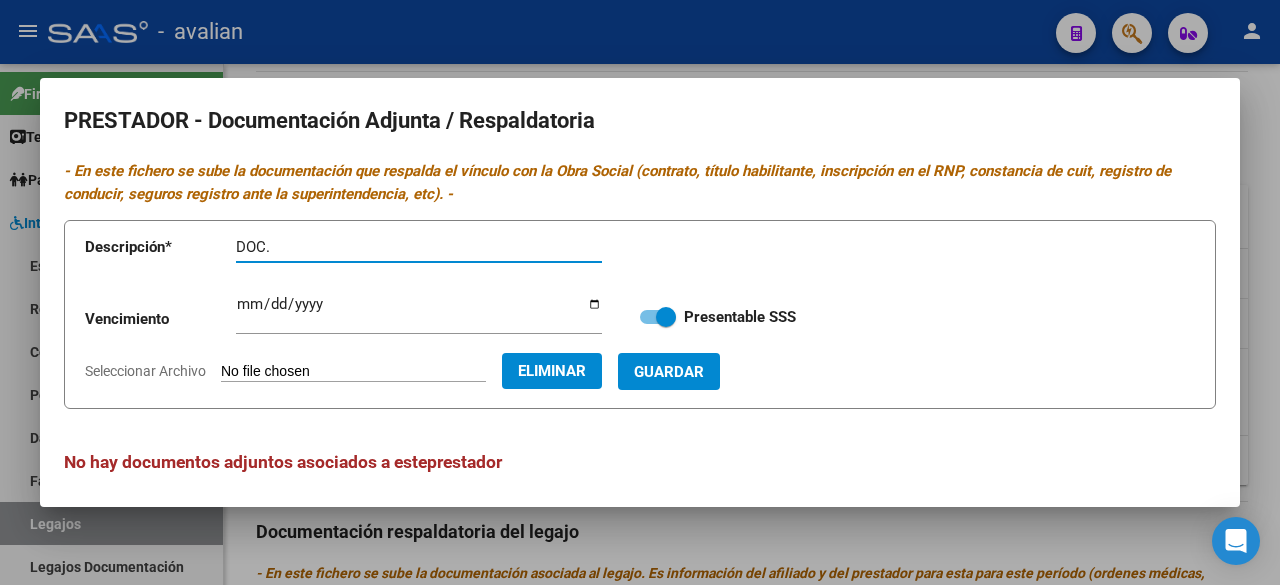 paste on "[FIRST] [LAST]" 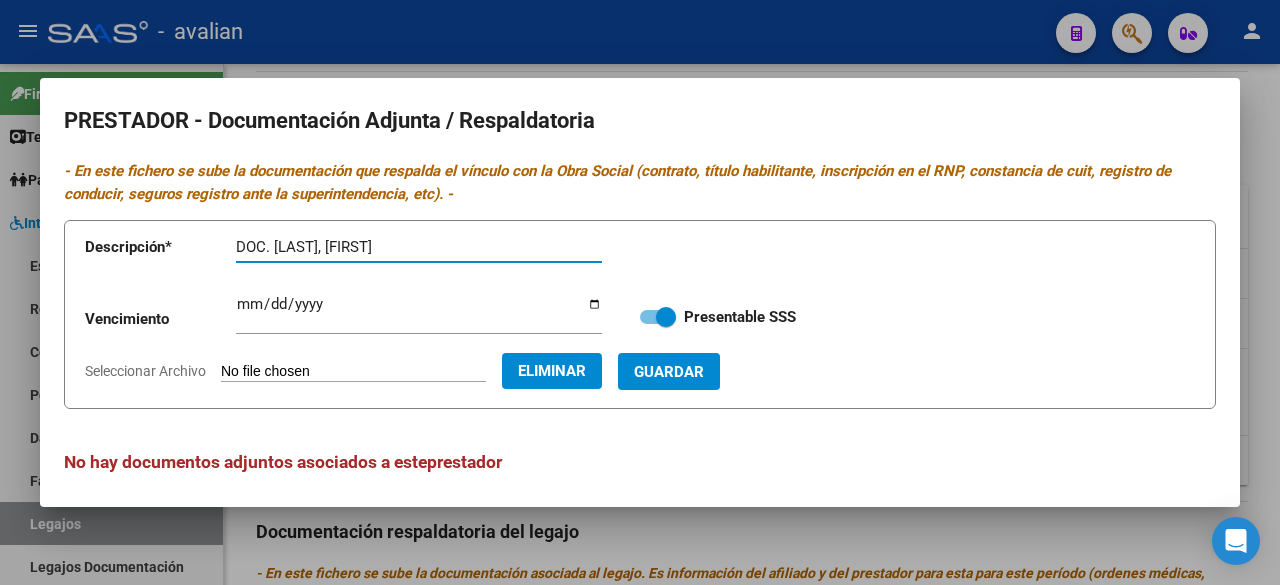 type on "DOC. [LAST], [FIRST]" 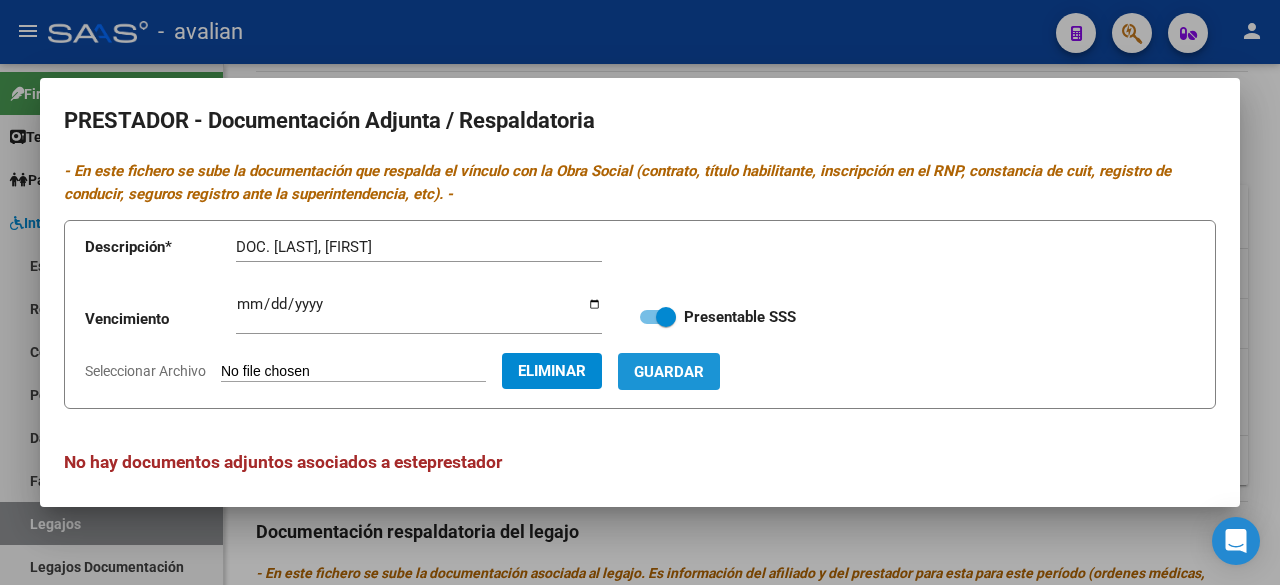 click on "Guardar" at bounding box center (669, 371) 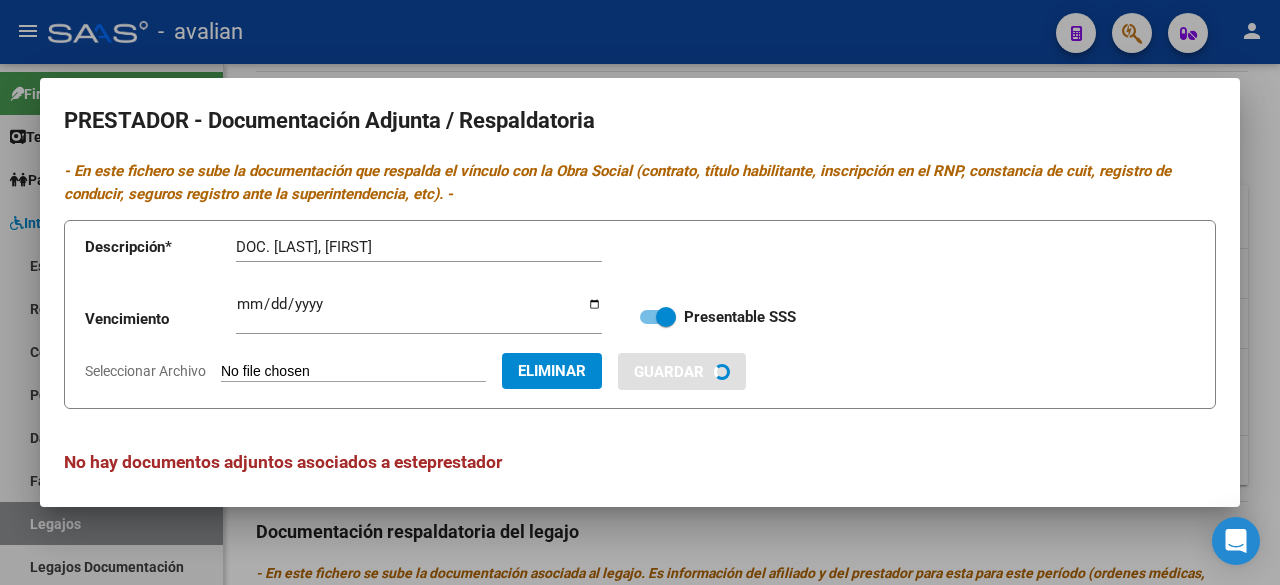type 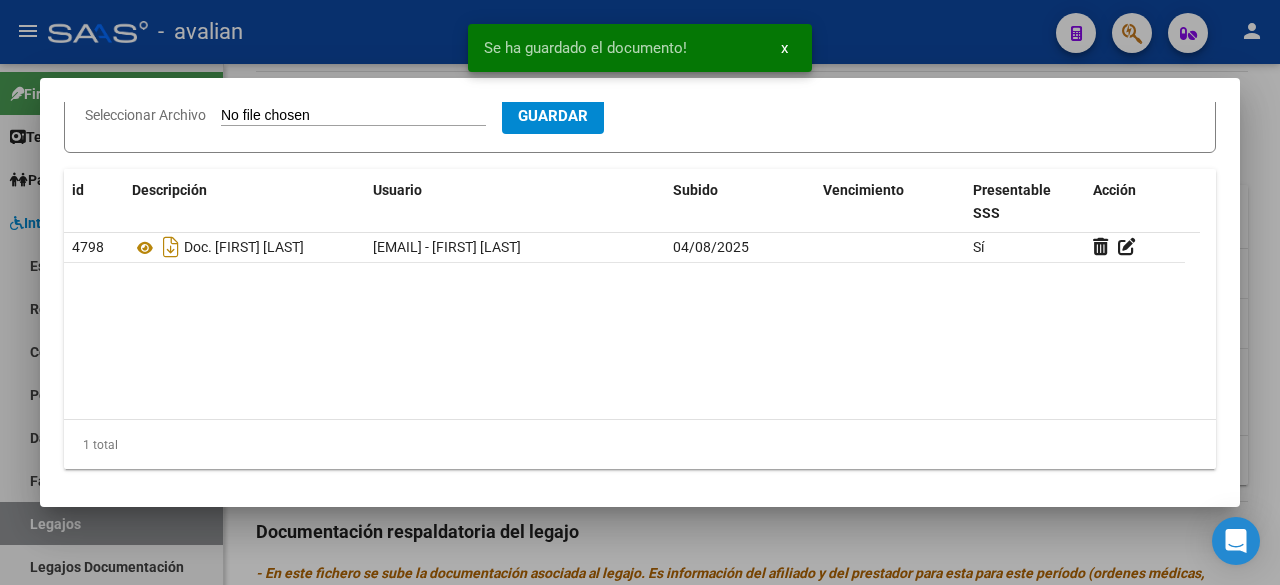 scroll, scrollTop: 0, scrollLeft: 0, axis: both 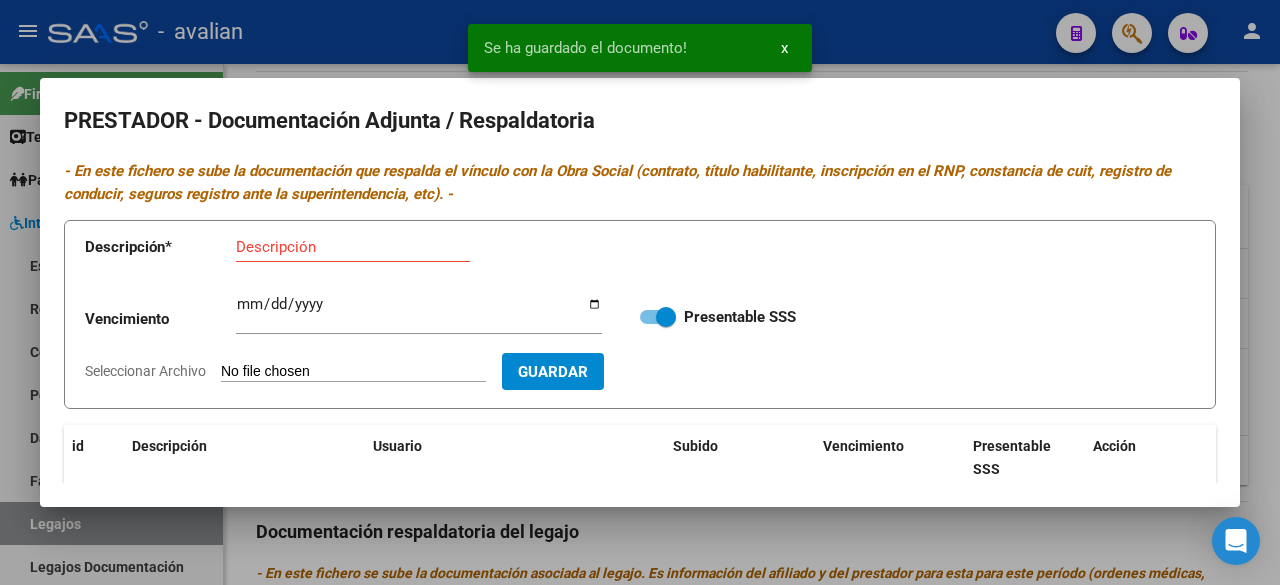 click at bounding box center [640, 292] 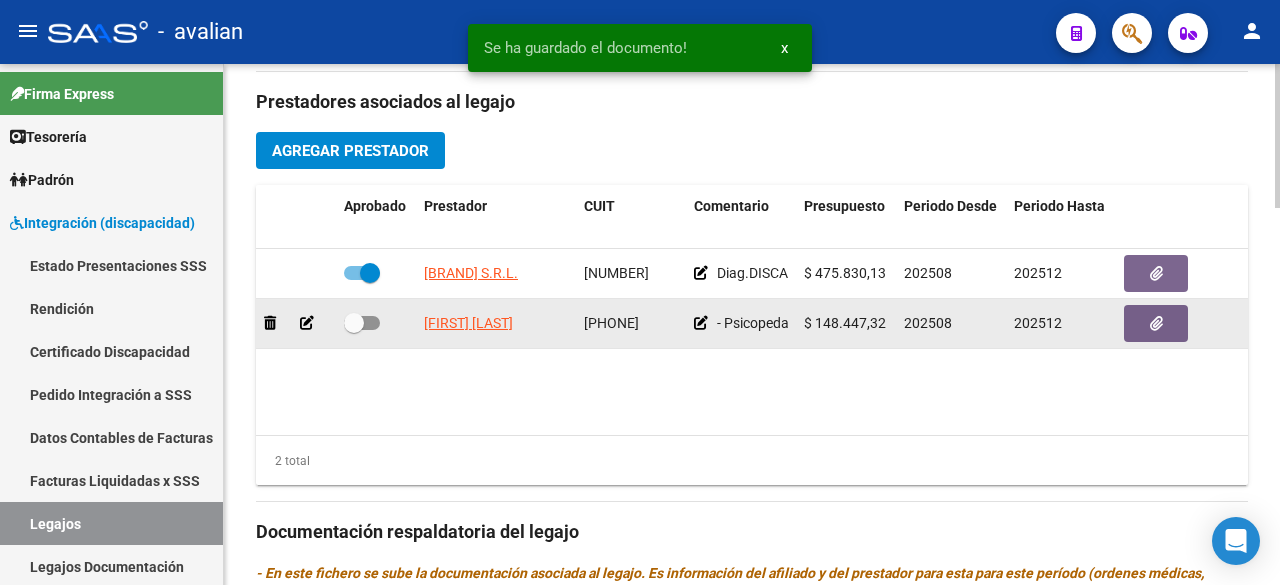 click at bounding box center [362, 323] 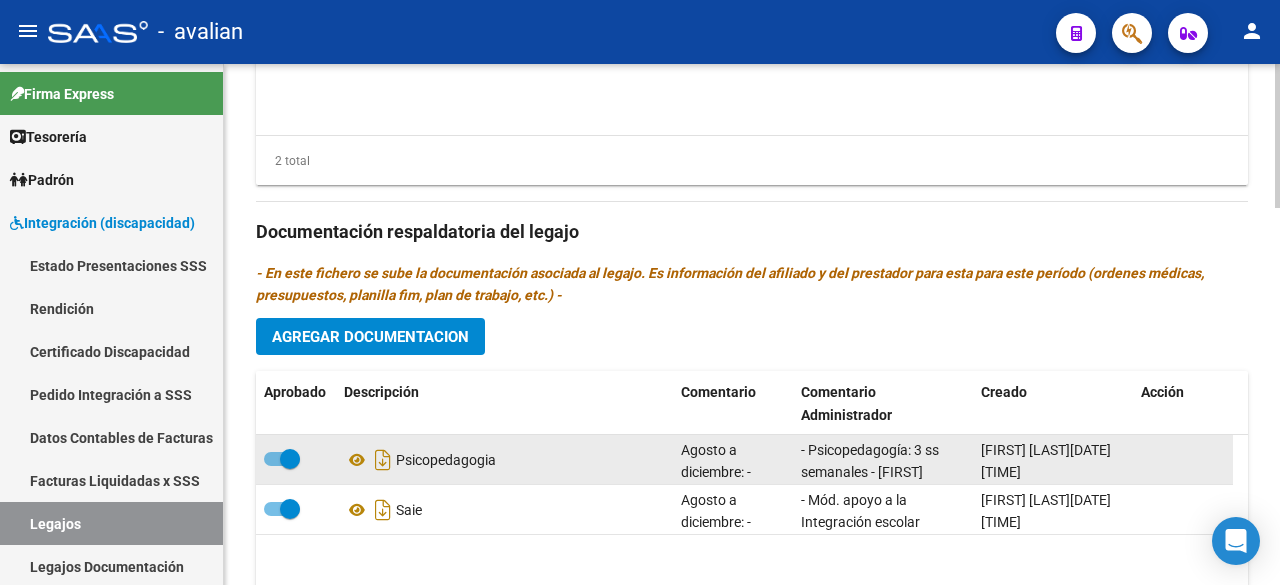 scroll, scrollTop: 1300, scrollLeft: 0, axis: vertical 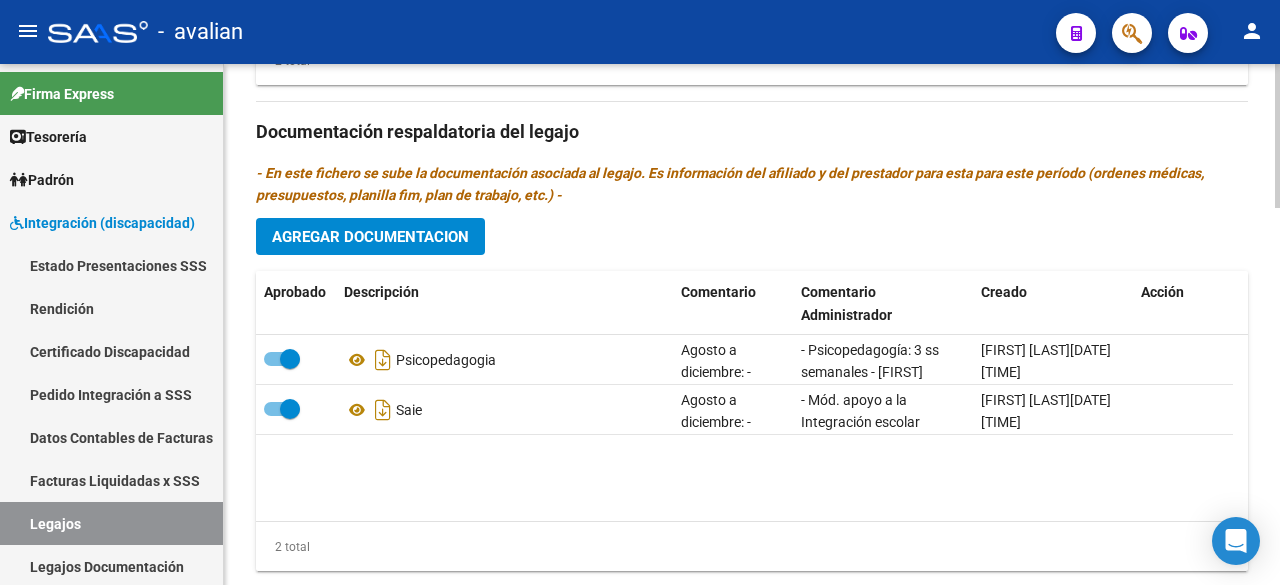 click on "Agregar Documentacion" 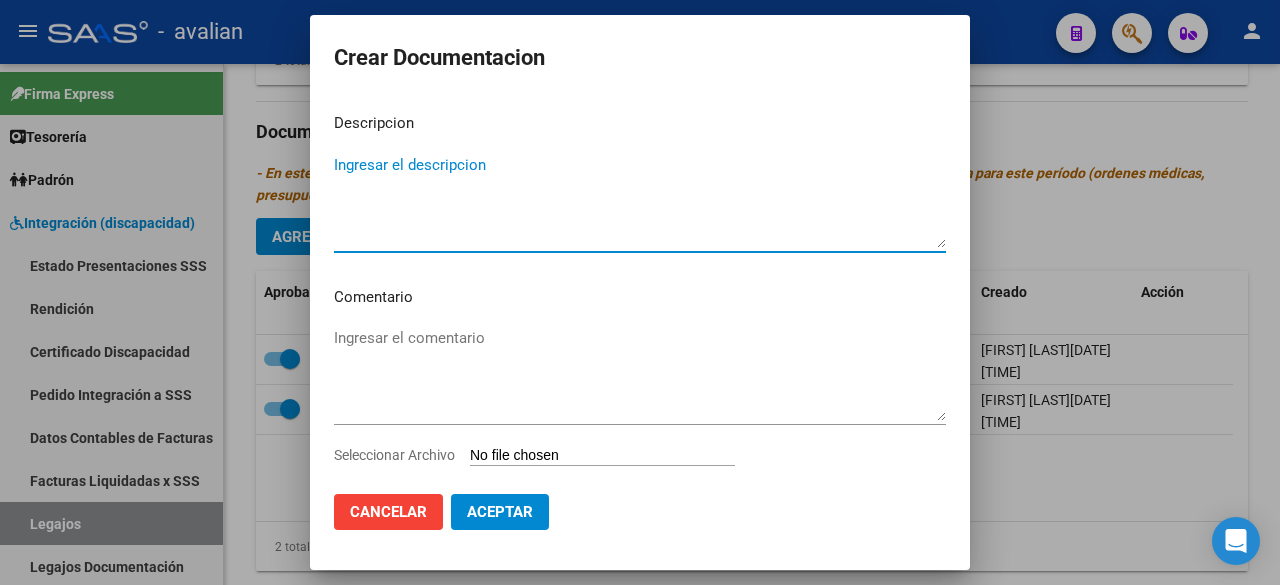 click on "Ingresar el descripcion" at bounding box center (640, 201) 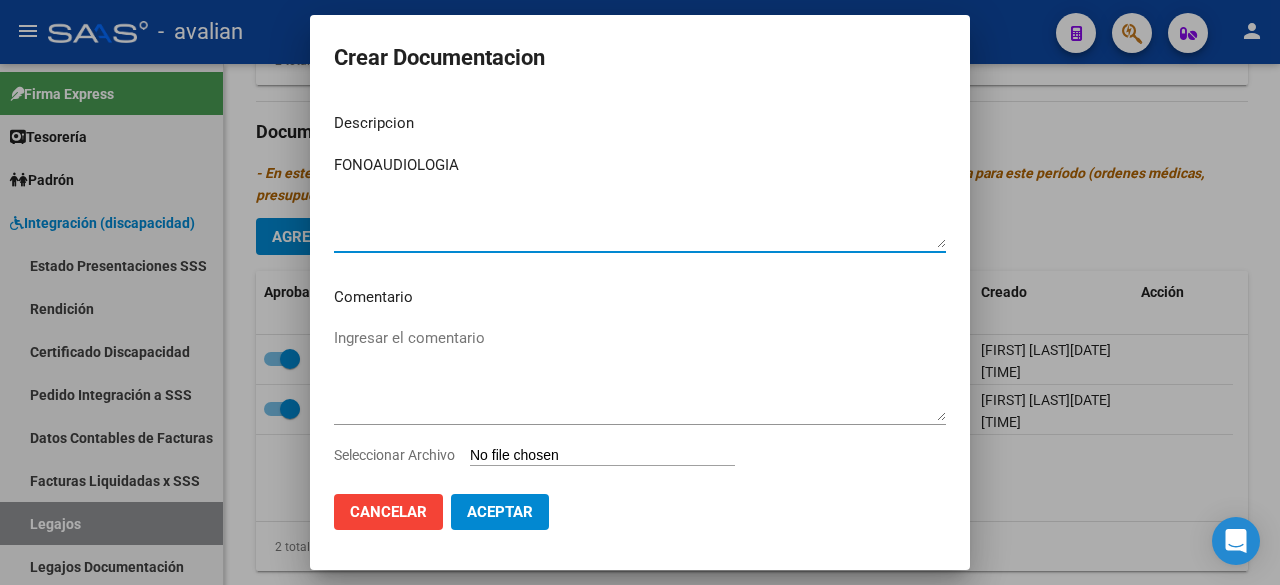type on "FONOAUDIOLOGIA" 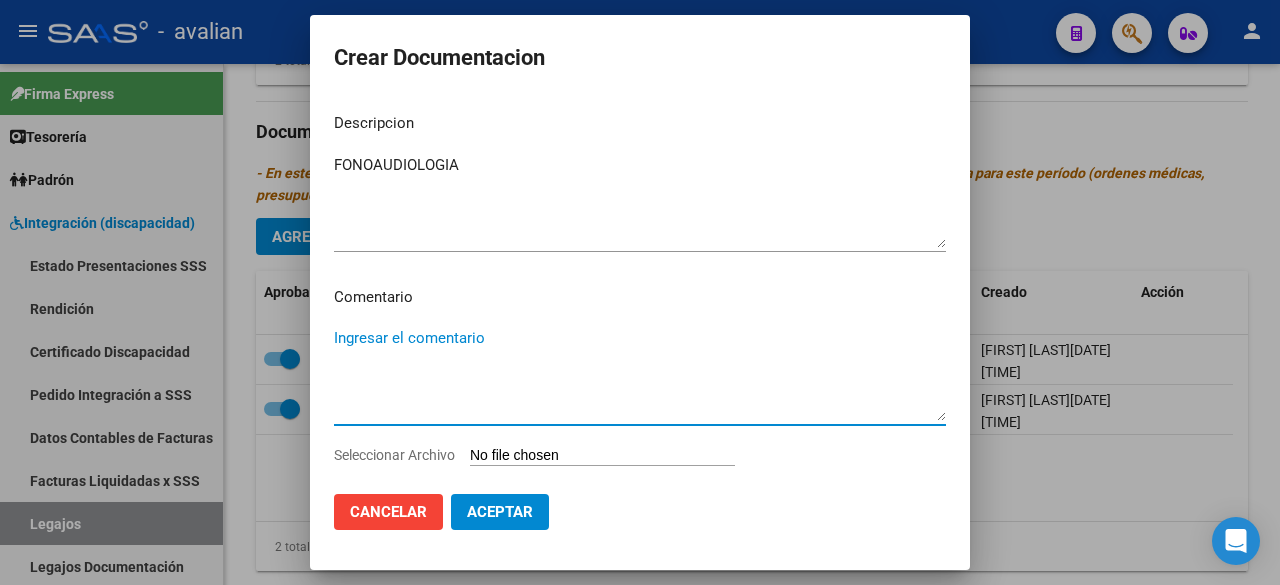 click on "Ingresar el comentario" at bounding box center [640, 374] 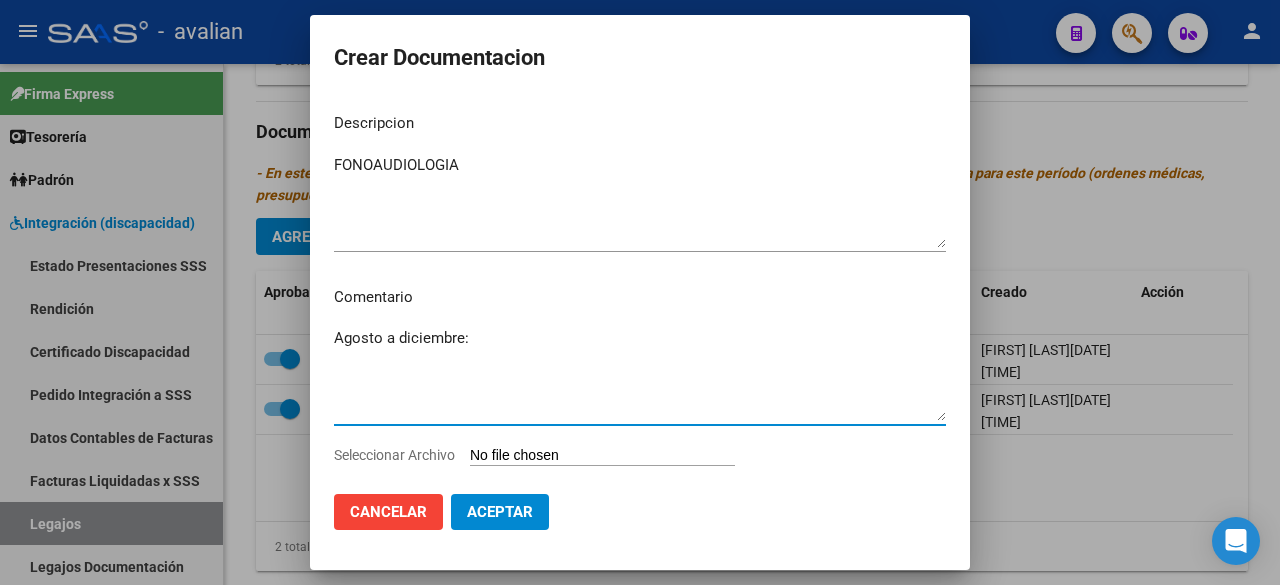 paste on "- Fonoaudiología: 3 ss semanales - [LAST], [FIRST] ([PHONE]) - Valor resol. vigente." 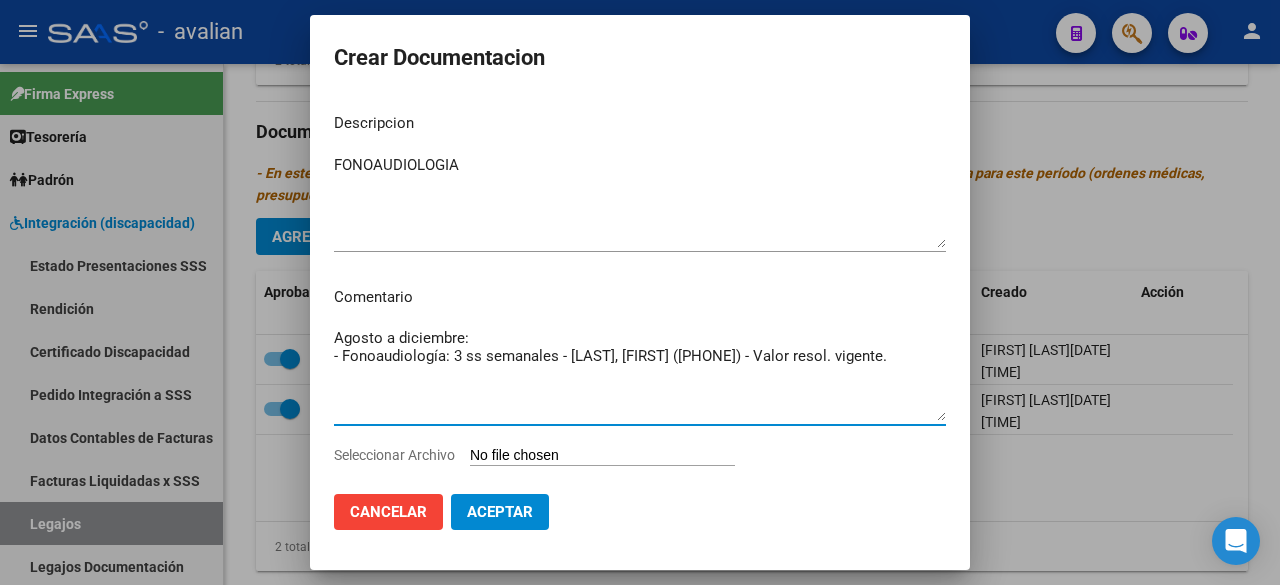 drag, startPoint x: 742, startPoint y: 357, endPoint x: 664, endPoint y: 359, distance: 78.025635 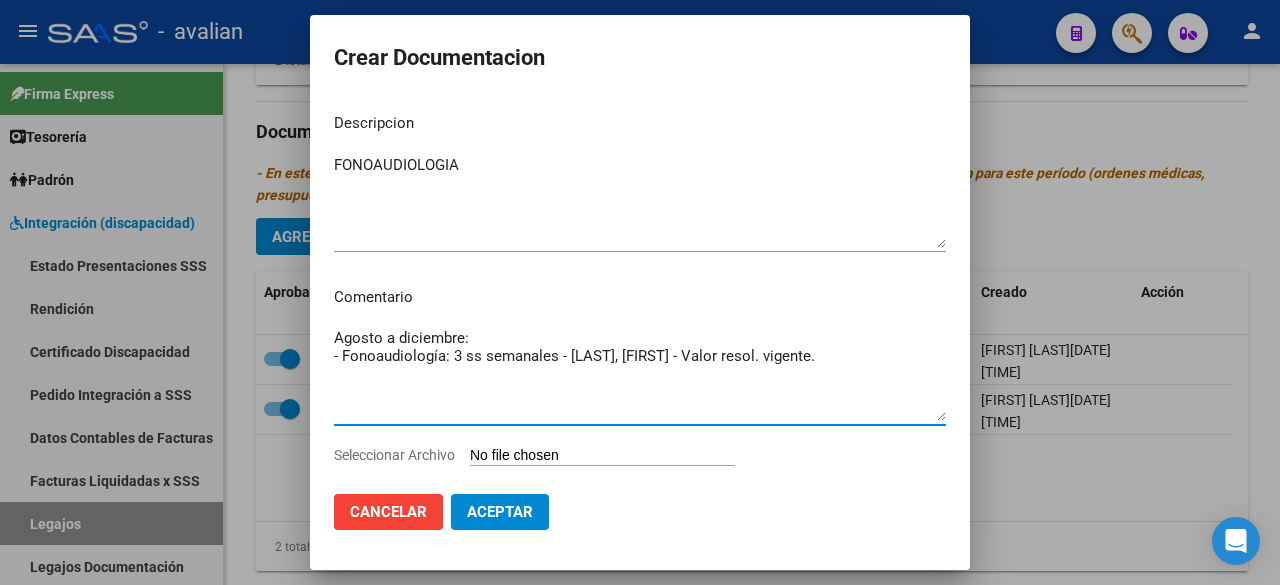 type on "Agosto a diciembre:
- Fonoaudiología: 3 ss semanales - [LAST], [FIRST] - Valor resol. vigente." 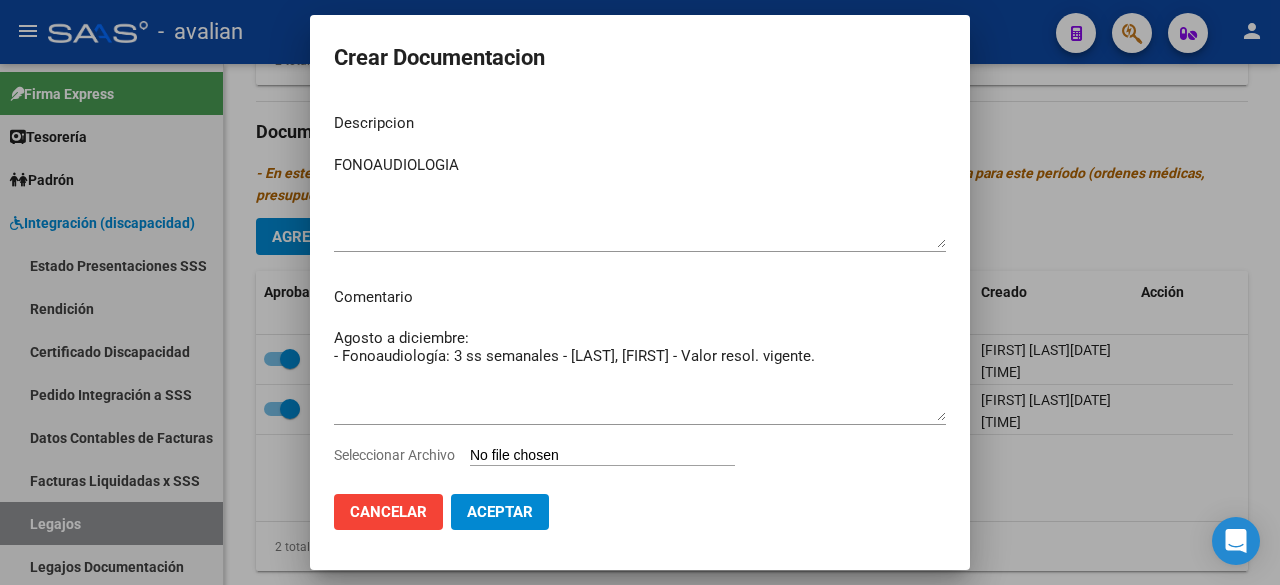 click on "Seleccionar Archivo" at bounding box center [602, 456] 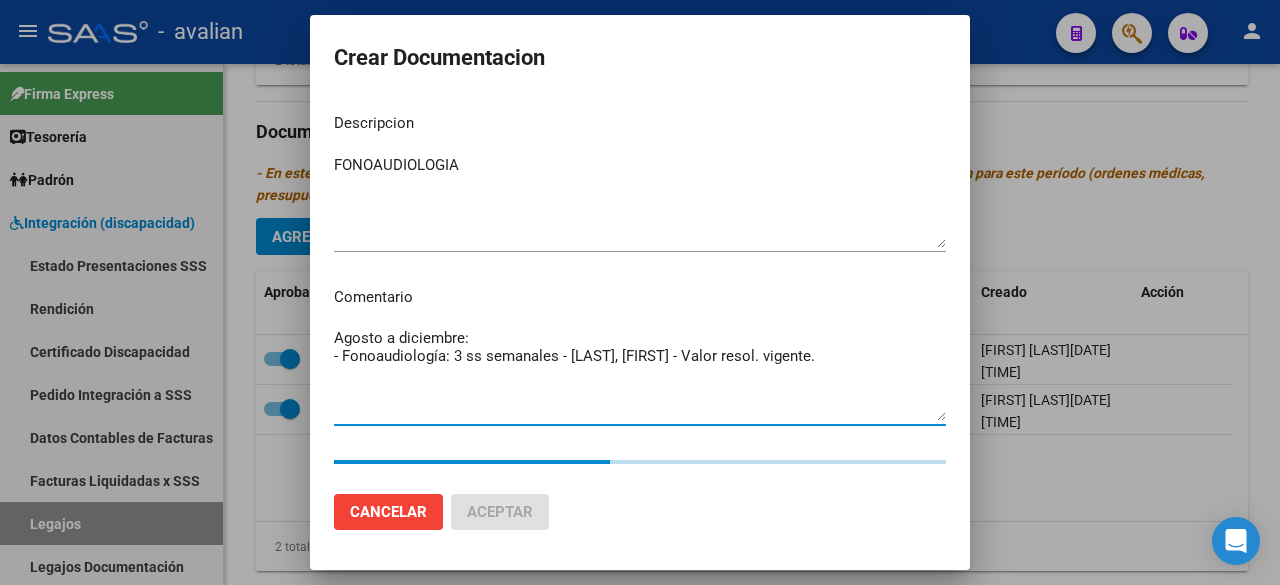 drag, startPoint x: 826, startPoint y: 355, endPoint x: 331, endPoint y: 351, distance: 495.01617 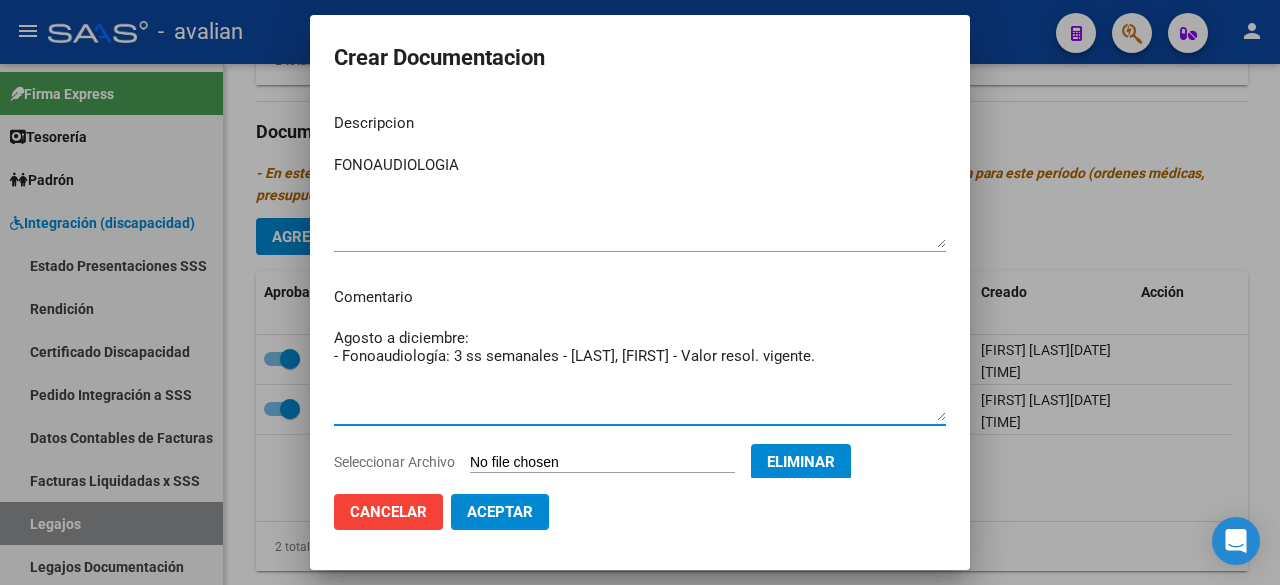 click on "Agosto a diciembre:
- Fonoaudiología: 3 ss semanales - [LAST], [FIRST] - Valor resol. vigente." at bounding box center [640, 374] 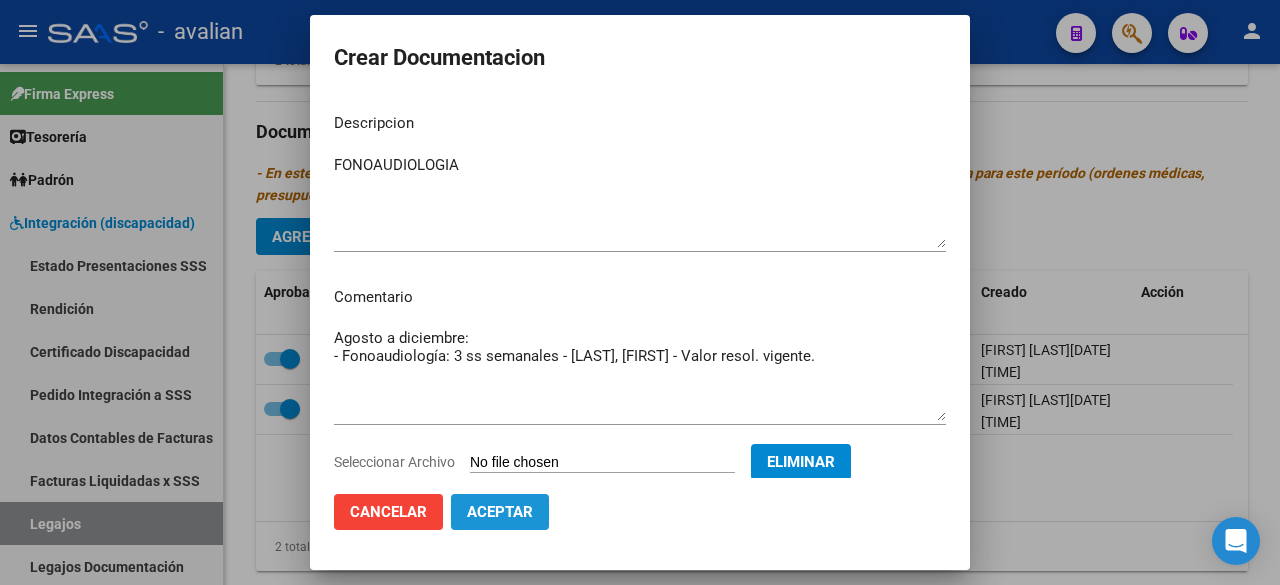 click on "Aceptar" 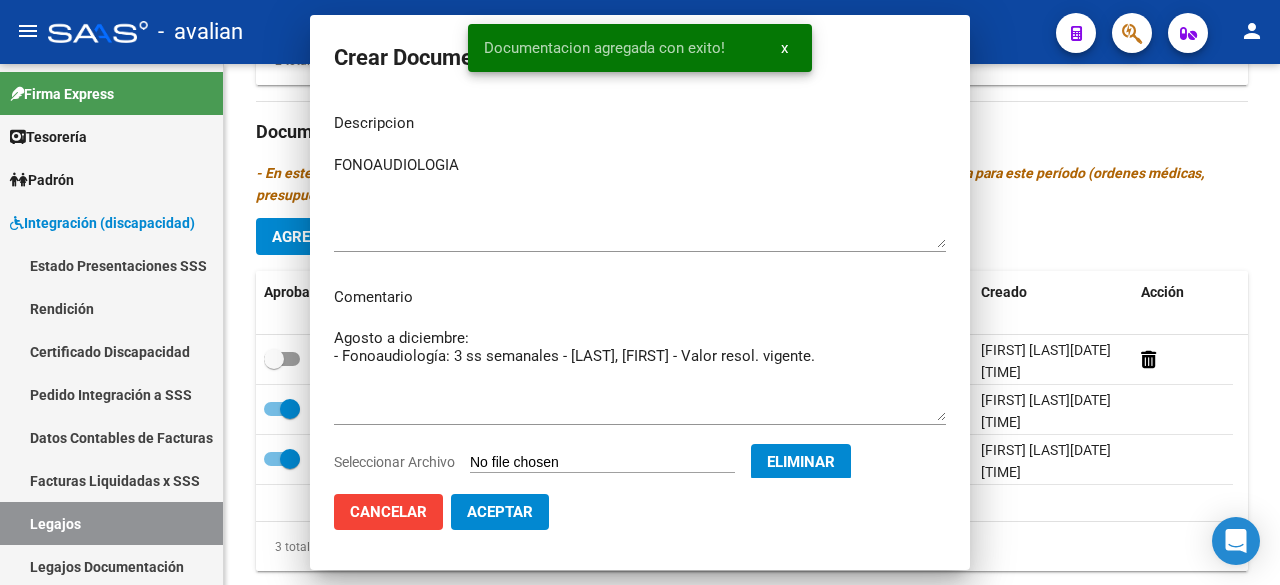 checkbox on "false" 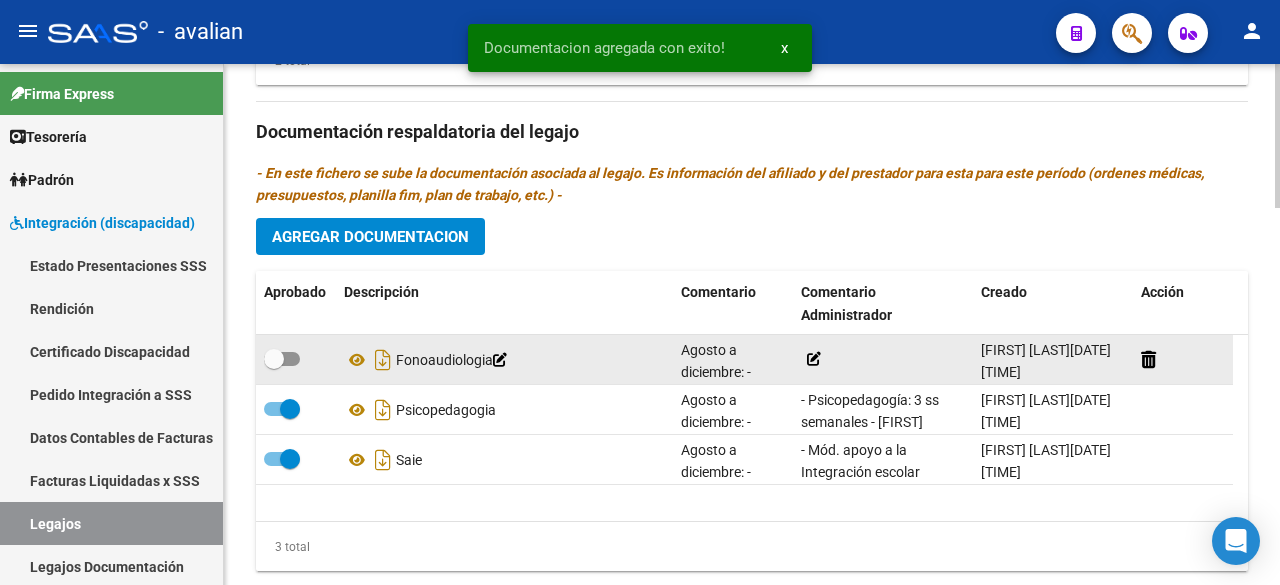 click 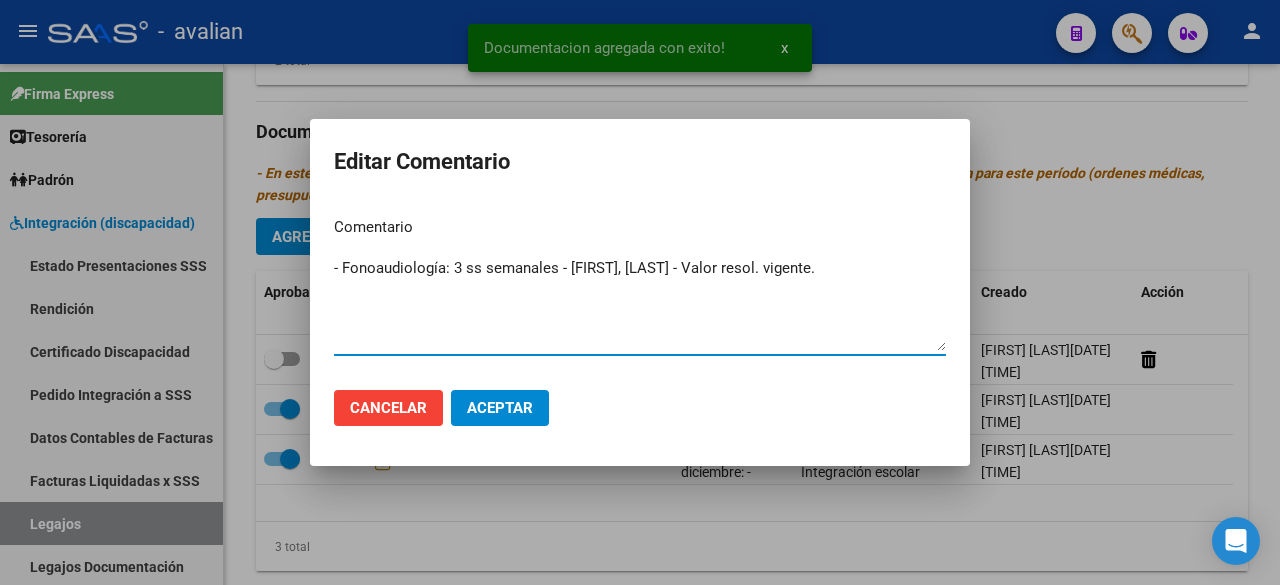 type on "- Fonoaudiología: 3 ss semanales - [FIRST], [LAST] - Valor resol. vigente." 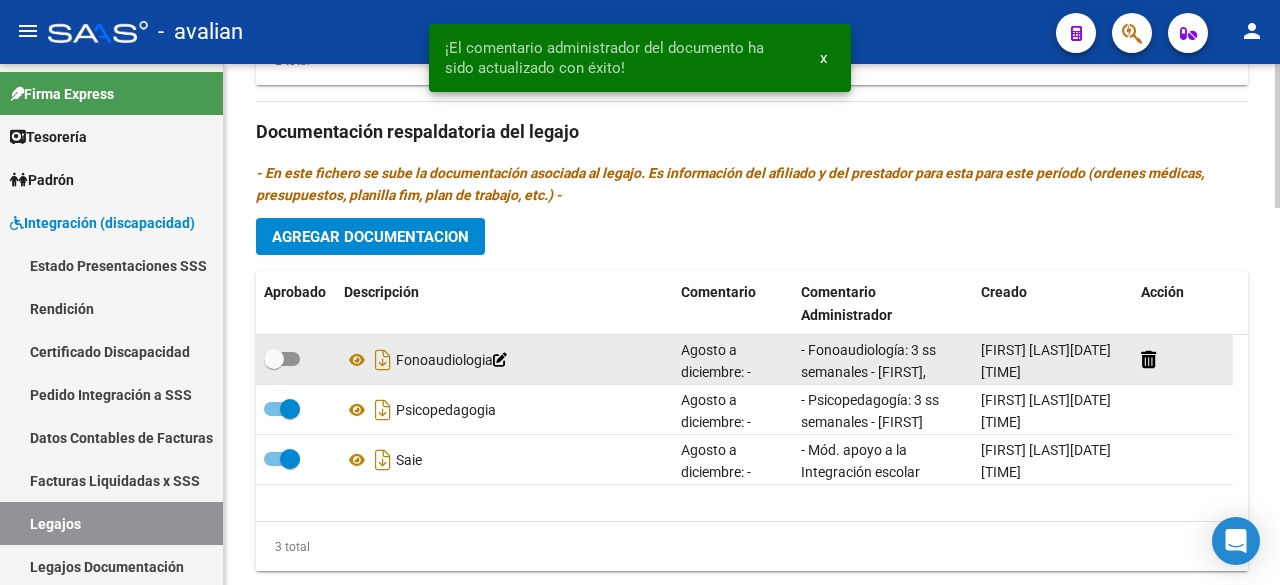 click at bounding box center (282, 359) 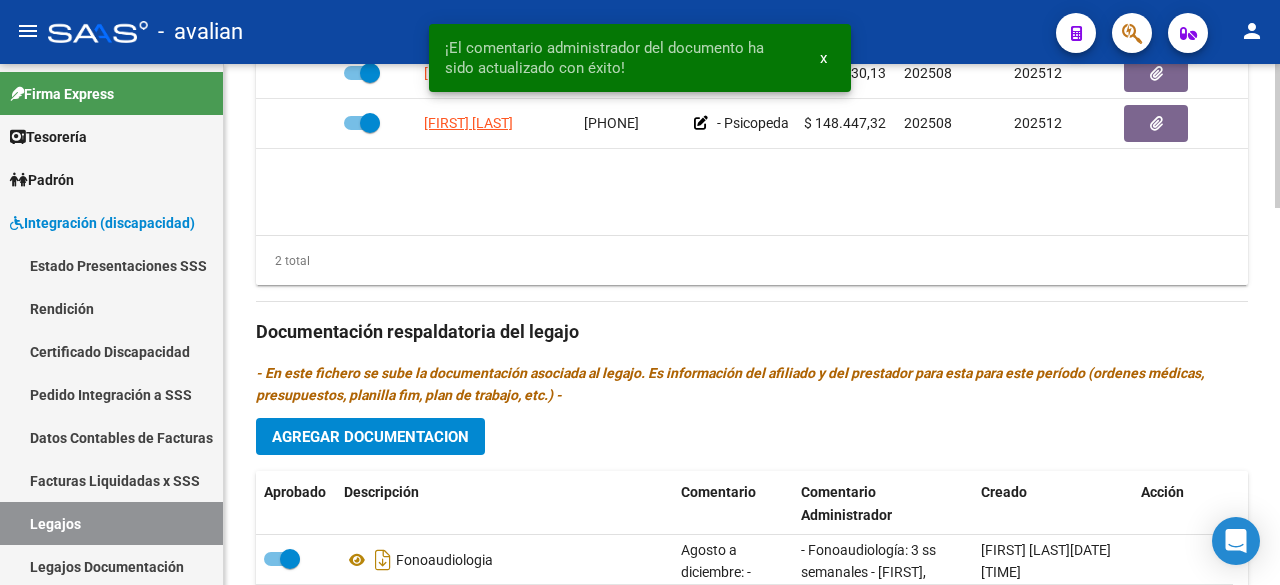 scroll, scrollTop: 900, scrollLeft: 0, axis: vertical 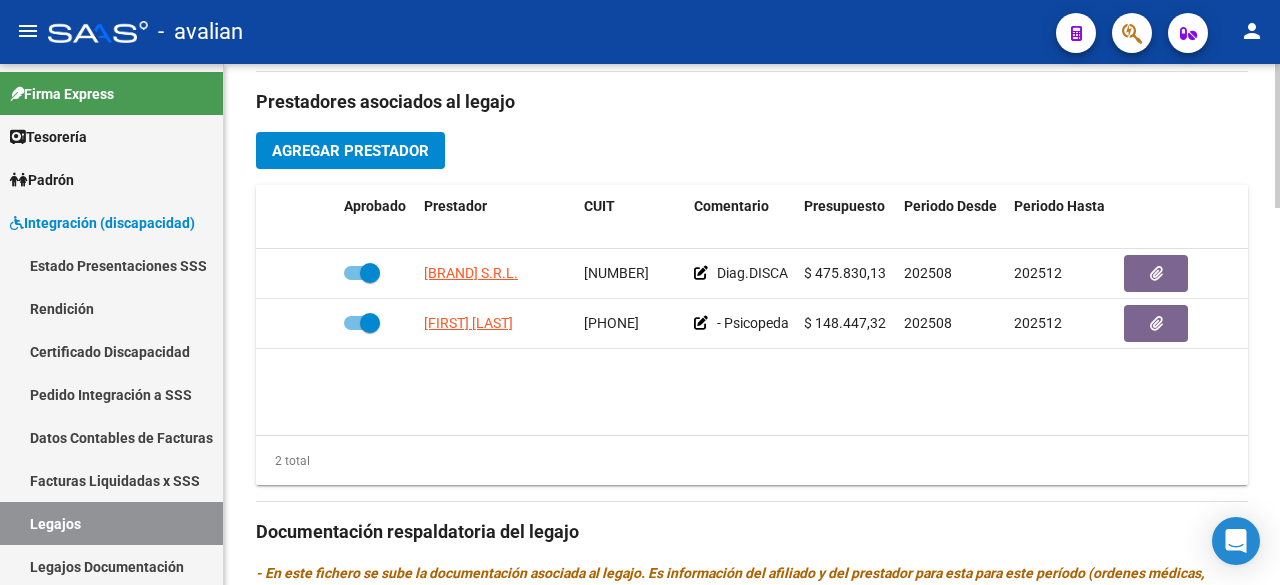 click on "Prestadores asociados al legajo Agregar Prestador Aprobado Prestador CUIT Comentario Presupuesto Periodo Desde Periodo Hasta Usuario Admite Dependencia   [BRAND] S.R.L. [NUMBER]     Diag.DISCAPACIDAD - Prestación autorizada: 60000089- MÓDULO DE APOYO A LA INTEGRACIÓN ESCOLAR / Cant semanal:  / Tope mensual: 1 / Tope anual: 11  $ 475.830,13  202508 202512 Soporte SAAS   [DATE]      [FIRST] [LAST] [NUMBER]     - Psicopedagogía: 3 ss semanales - [FIRST], [LAST] - Valor resol. vigente.  $ 148.447,32  202508 202512 [FIRST]  [LAST]   [DATE]    2 total Documentación respaldatoria del legajo - En este fichero se sube la documentación asociada al legajo. Es información del afiliado y del prestador para esta para este período (ordenes médicas, presupuestos, planilla fim, plan de trabajo, etc.) - Agregar Documentacion Aprobado Descripción Comentario Comentario Administrador Creado Acción    Fonoaudiologia     [FIRST]  [LAST]   [DATE] [TIME]     Psicopedagogia" 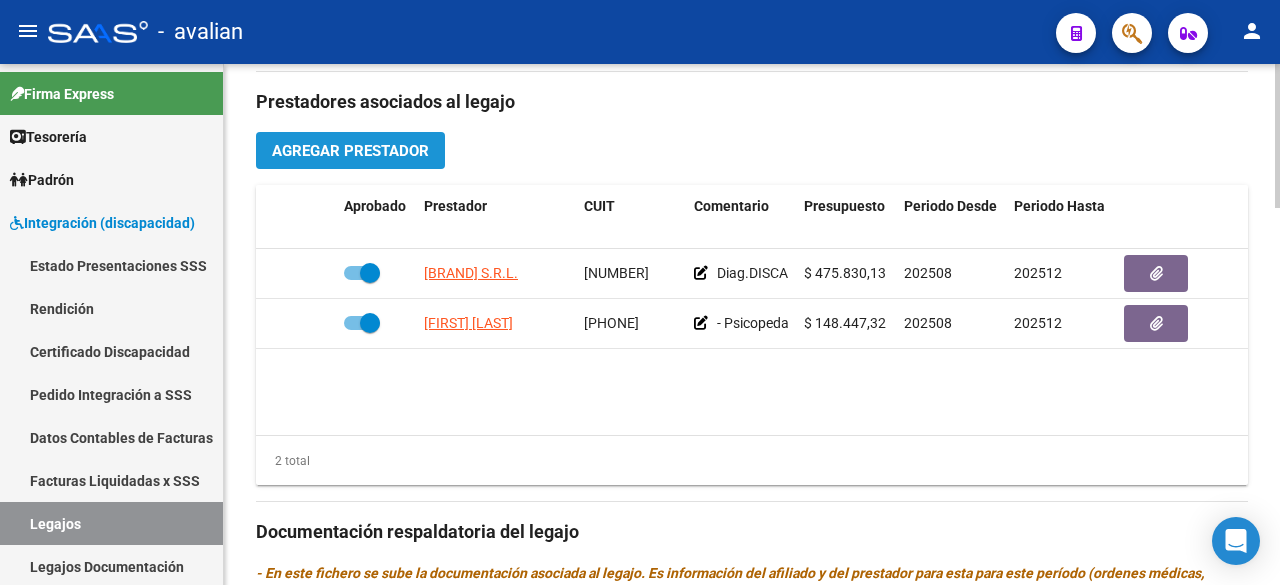 click on "Agregar Prestador" 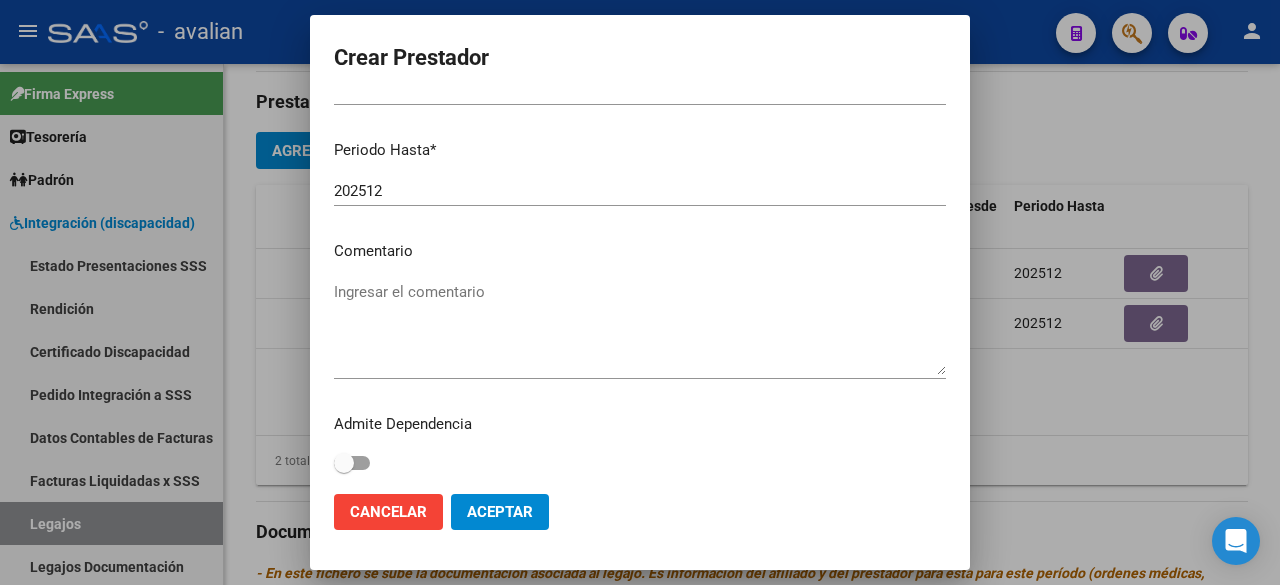 scroll, scrollTop: 304, scrollLeft: 0, axis: vertical 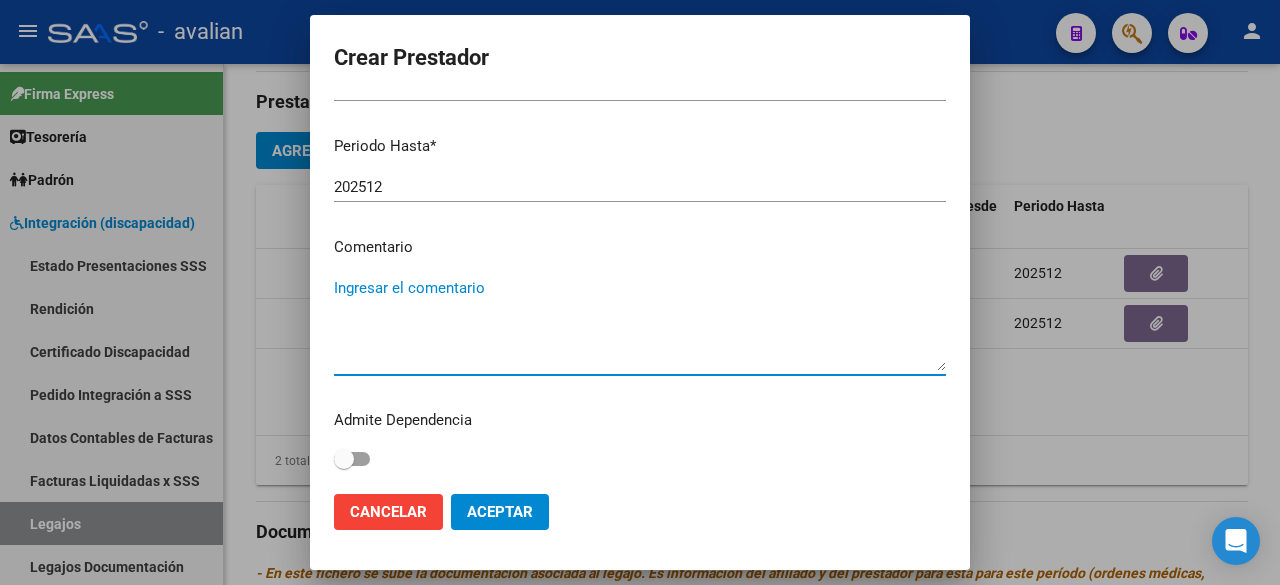 paste on "- Fonoaudiología: 3 ss semanales - [FIRST], [LAST] - Valor resol. vigente." 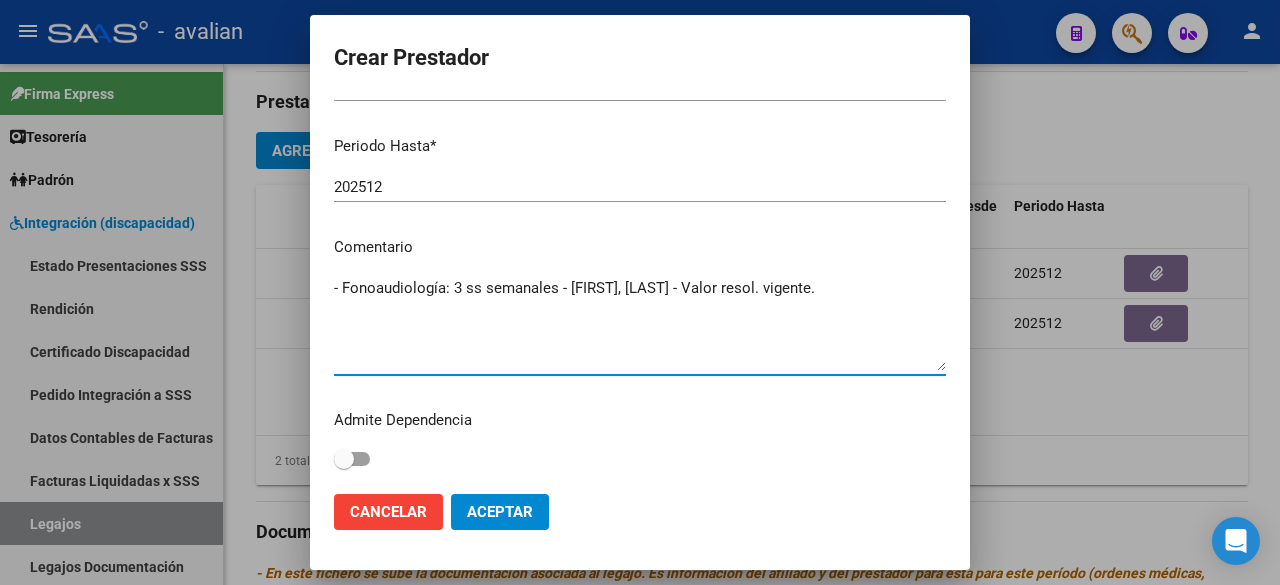 scroll, scrollTop: 204, scrollLeft: 0, axis: vertical 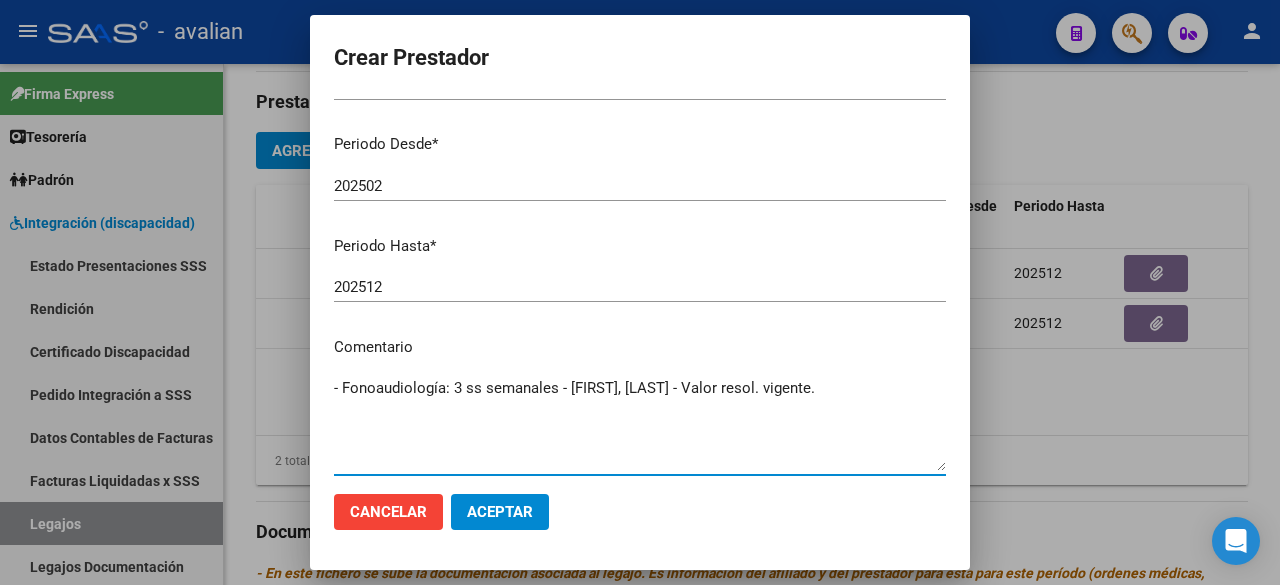 type on "- Fonoaudiología: 3 ss semanales - [FIRST], [LAST] - Valor resol. vigente." 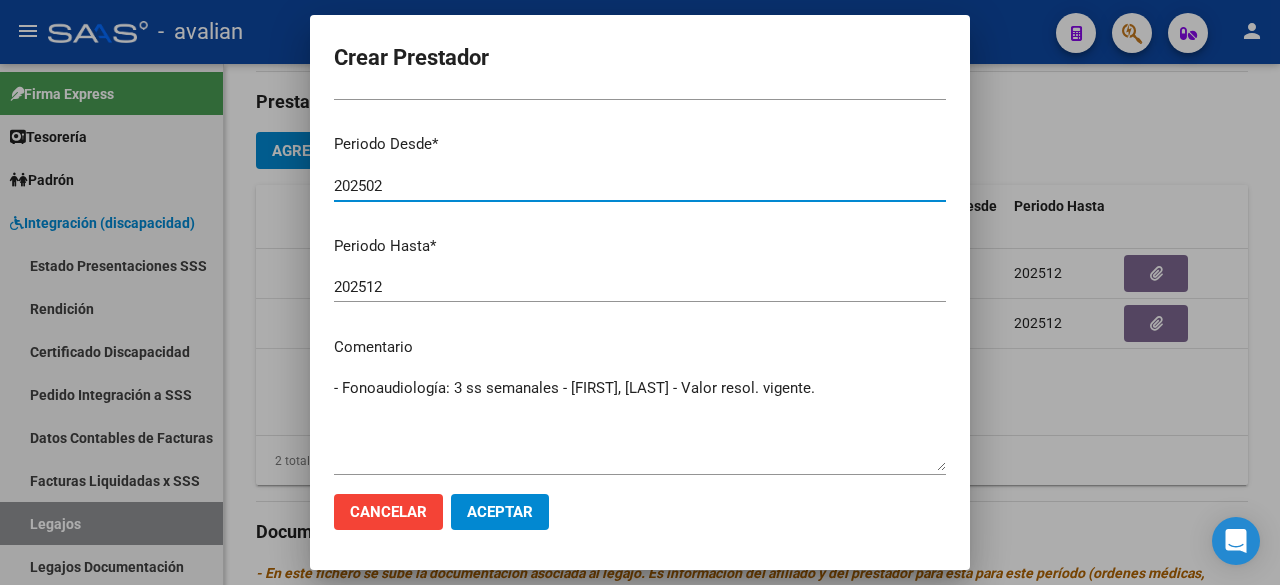 click on "202502" at bounding box center [640, 186] 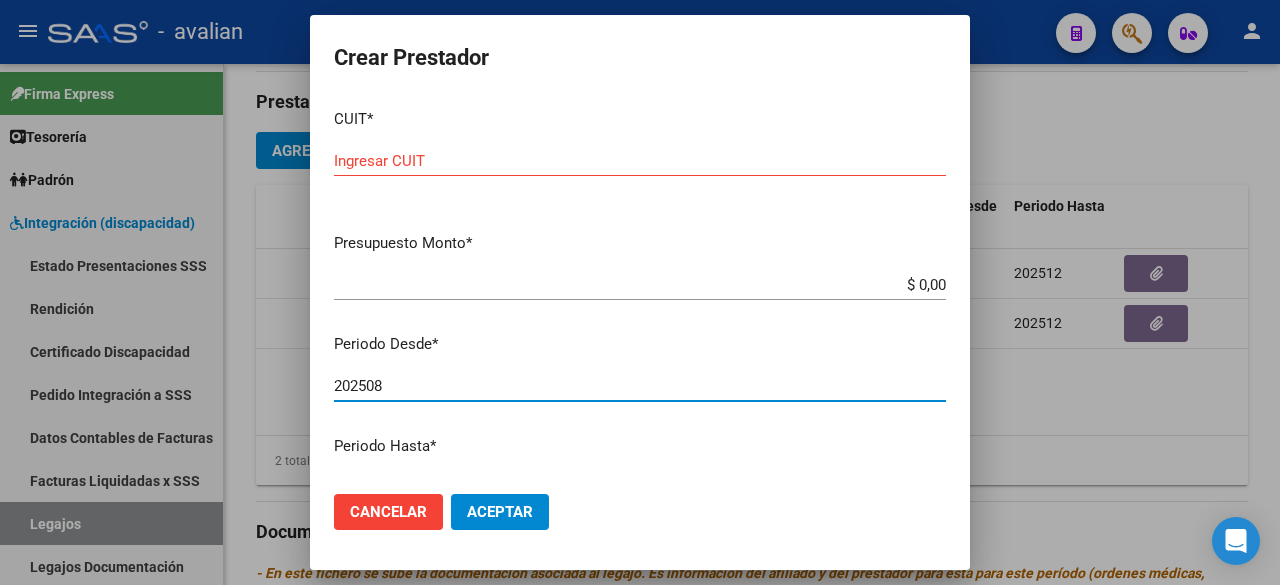 scroll, scrollTop: 0, scrollLeft: 0, axis: both 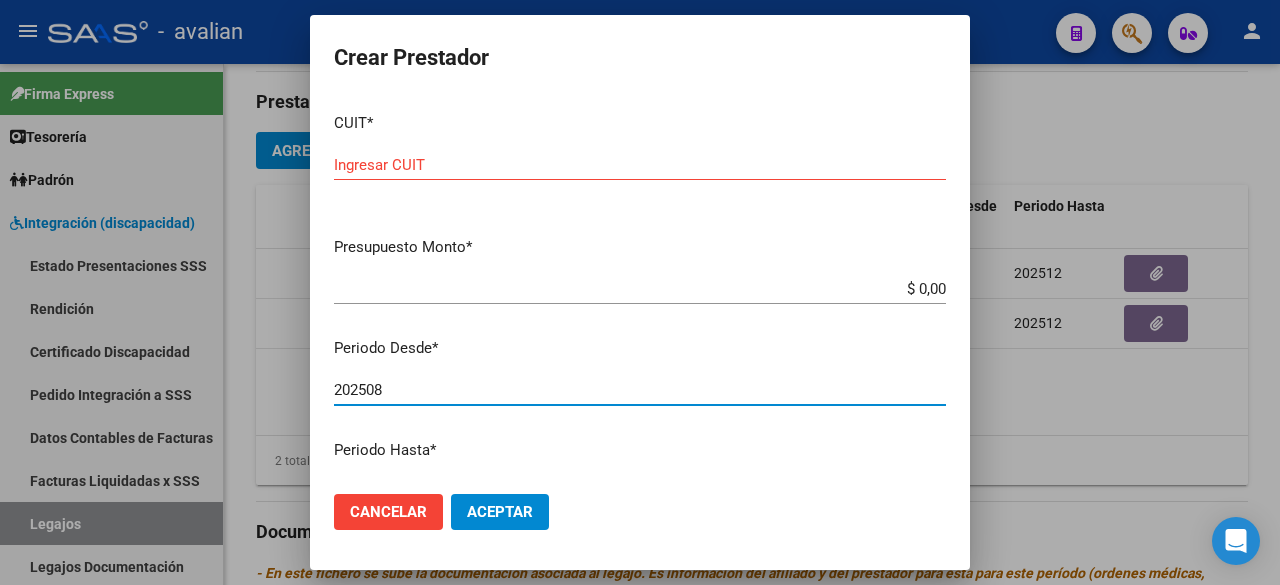 type on "202508" 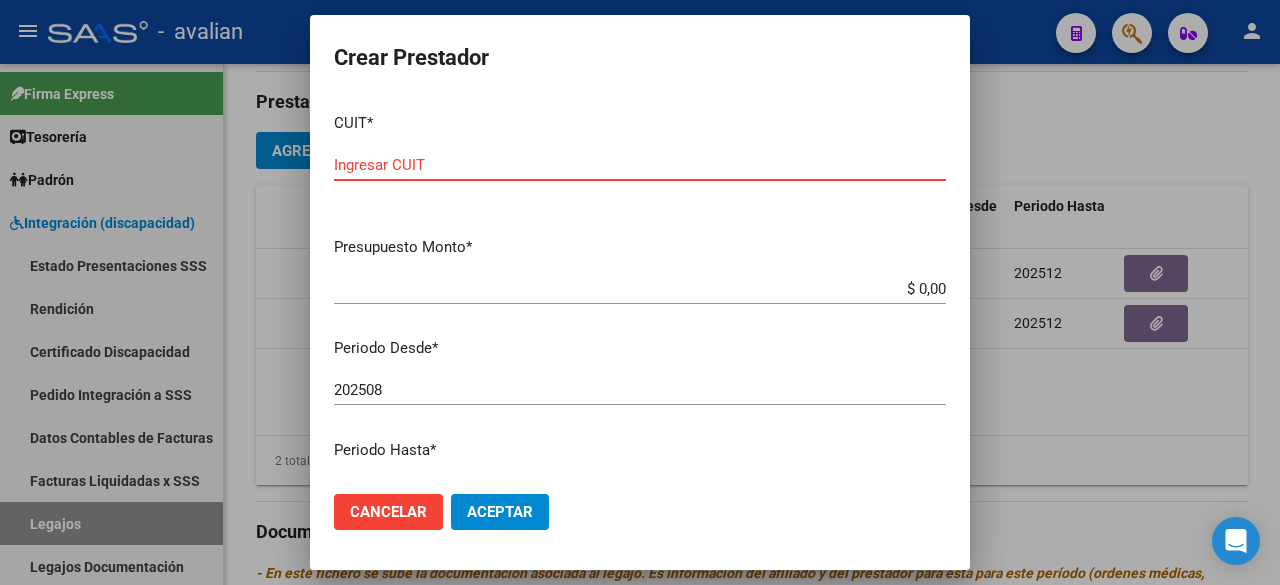 paste on "[NUMBER]" 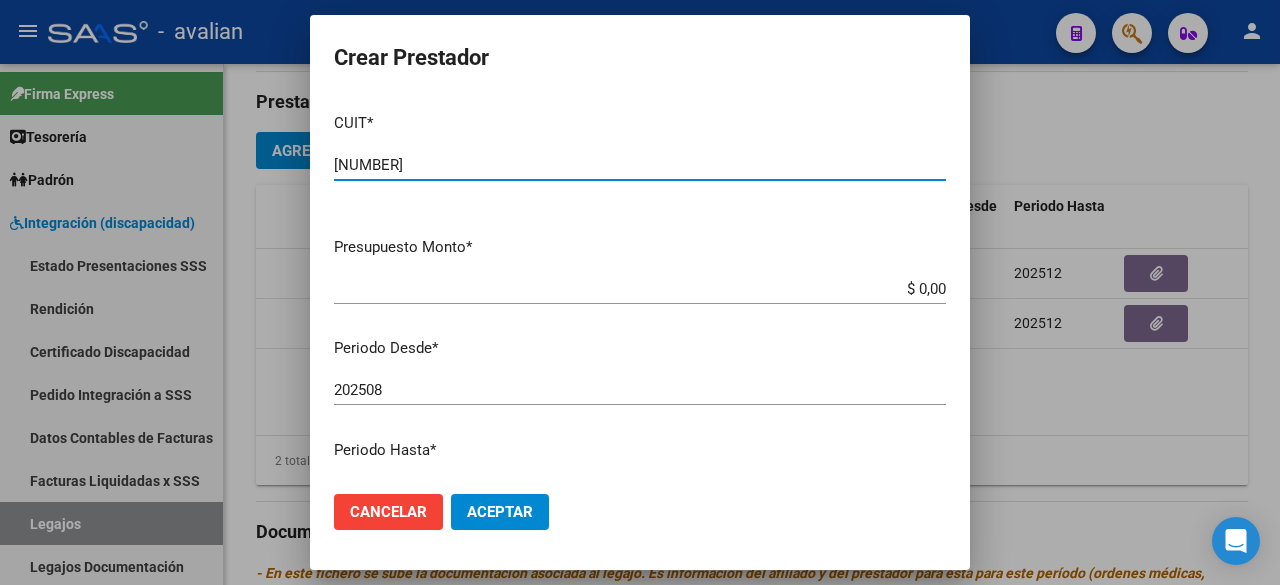 scroll, scrollTop: 200, scrollLeft: 0, axis: vertical 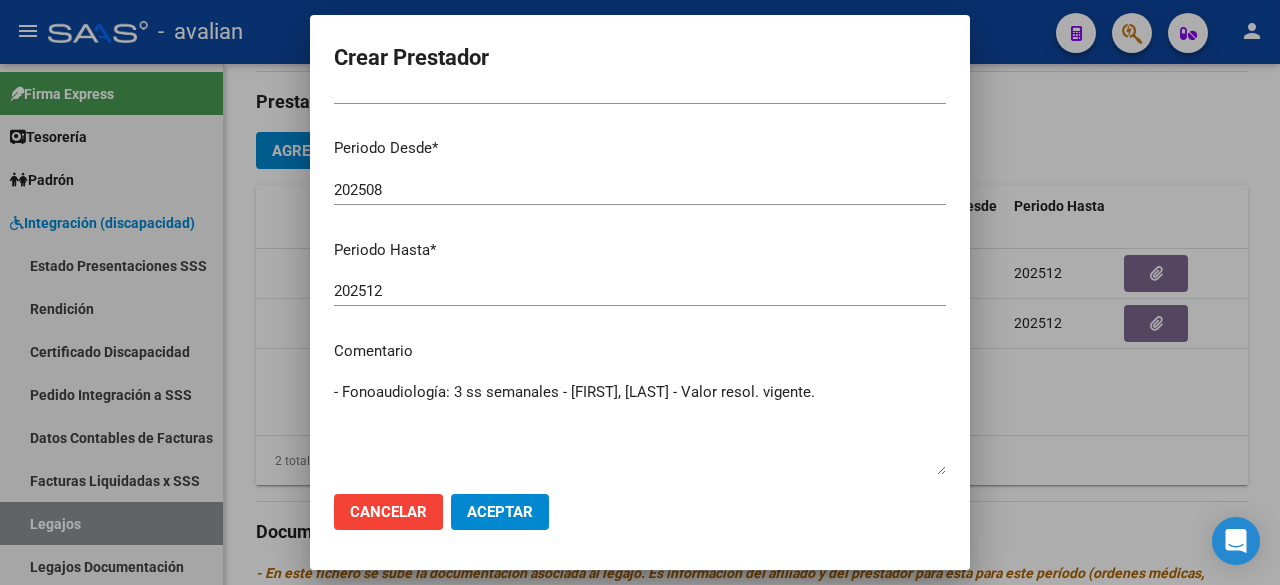type on "[NUMBER]" 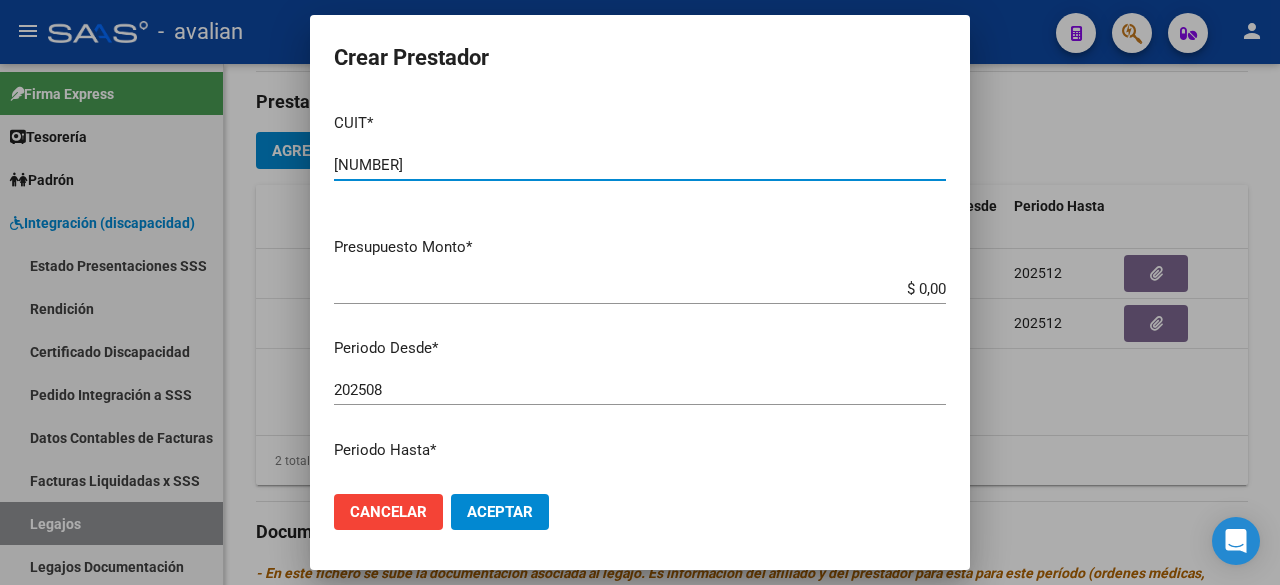click on "$ 0,00" at bounding box center (640, 289) 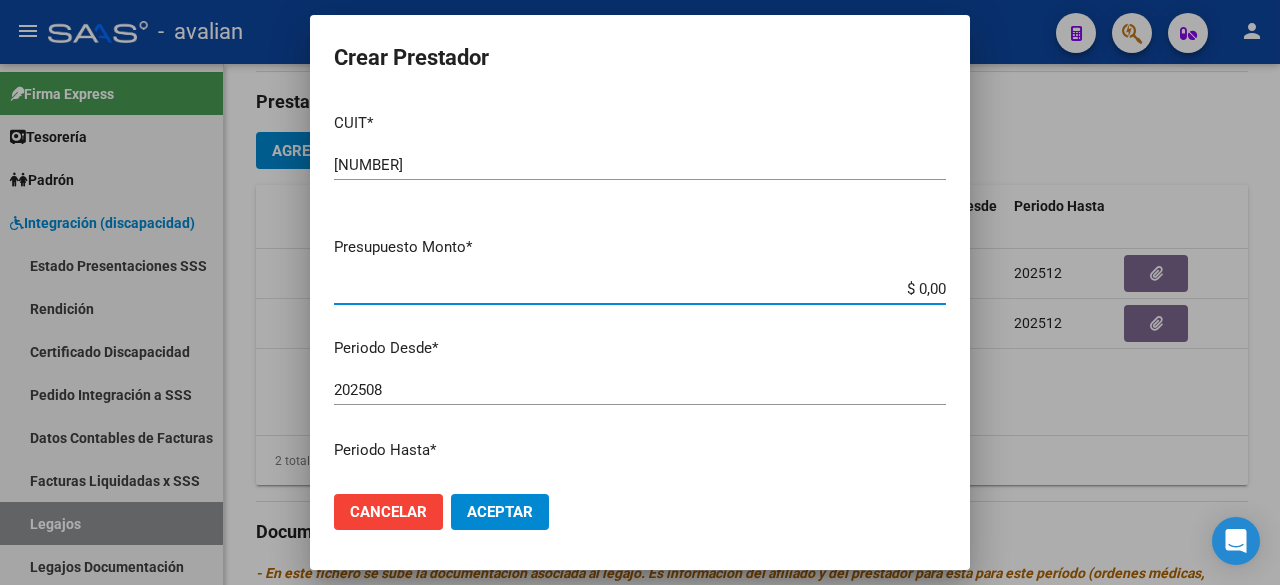 paste on "148.447,32" 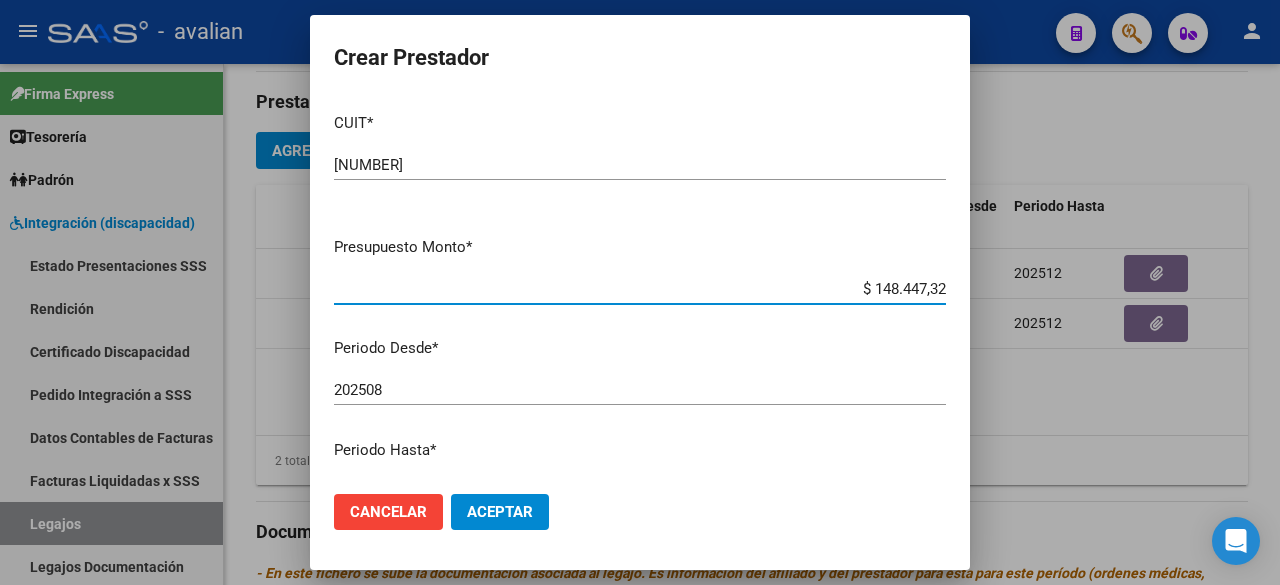 type on "$ 148.447,32" 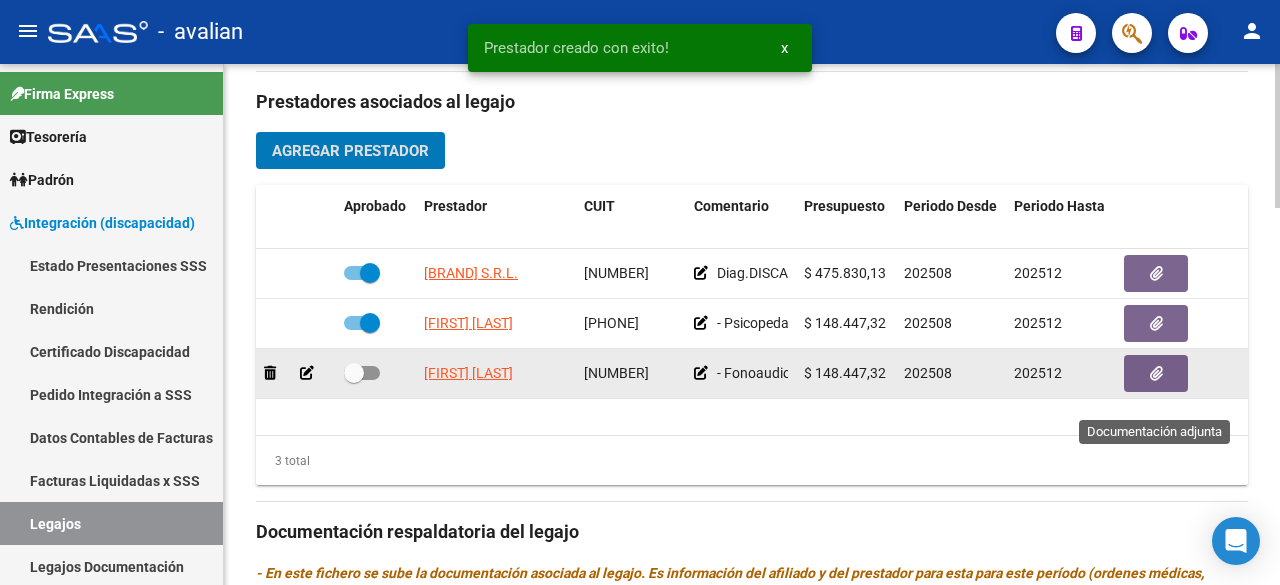click 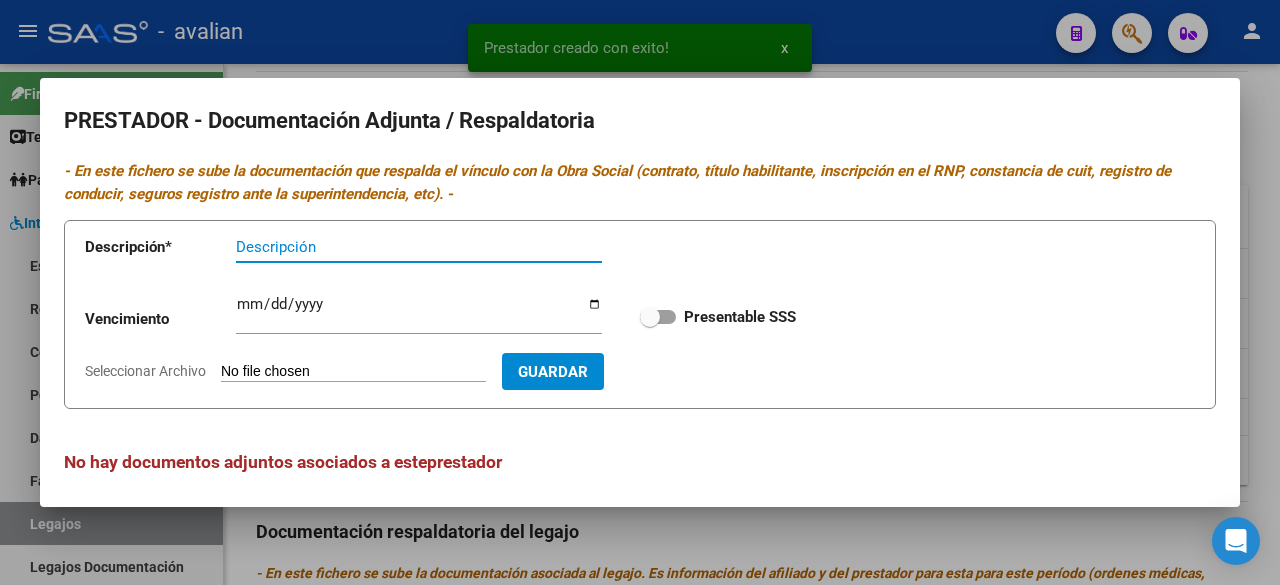 scroll, scrollTop: 8, scrollLeft: 0, axis: vertical 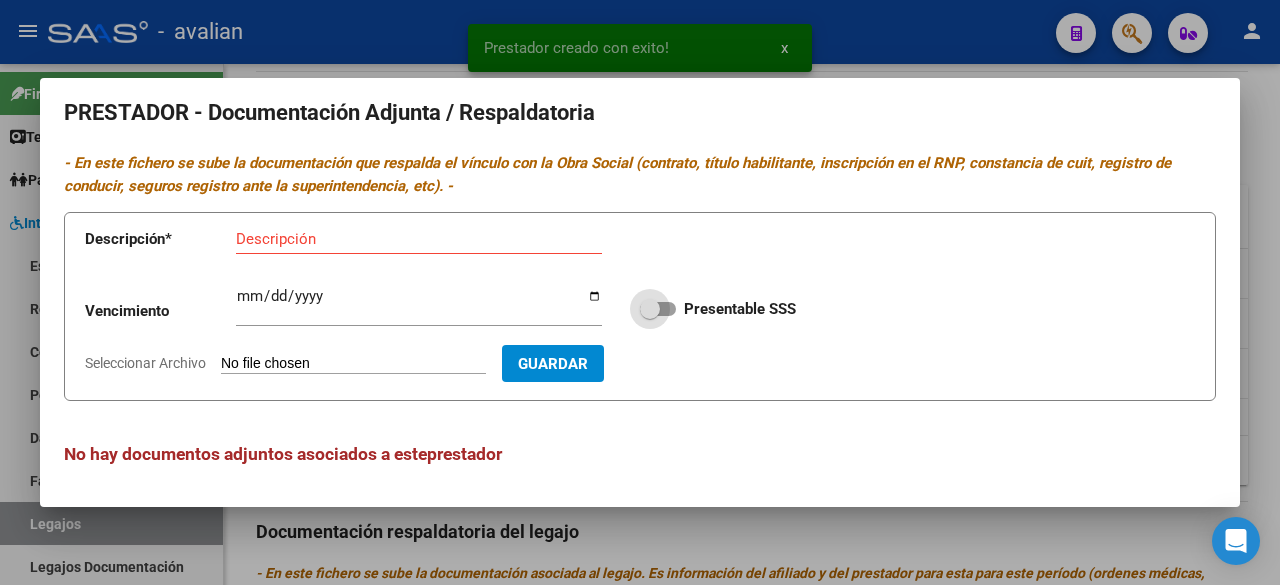 click at bounding box center (658, 309) 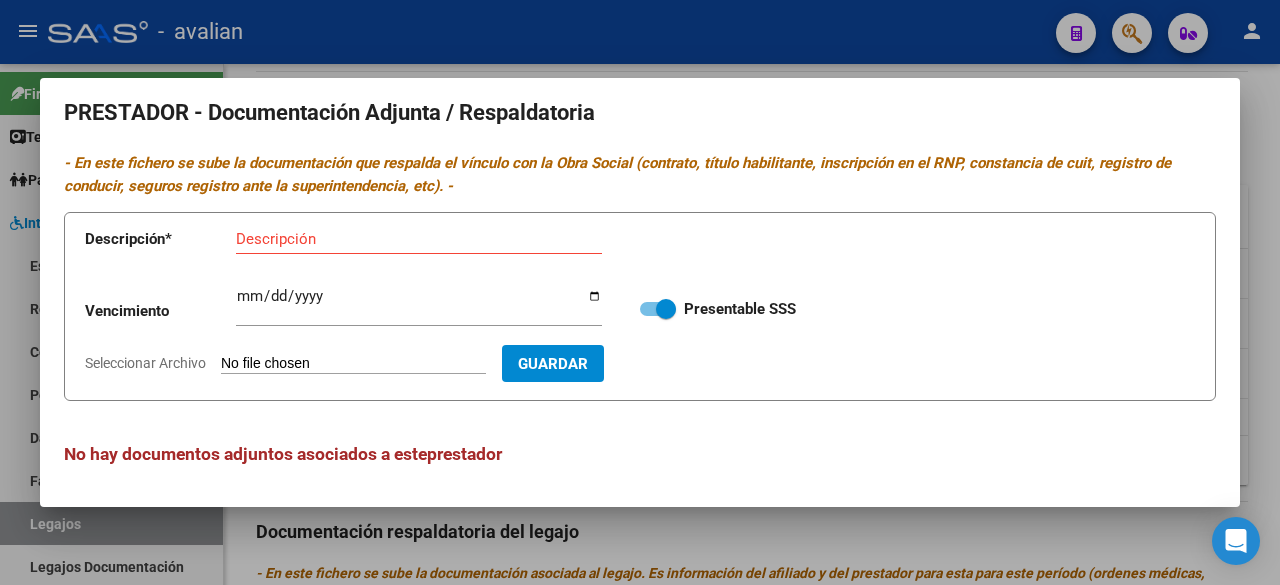 click at bounding box center (640, 292) 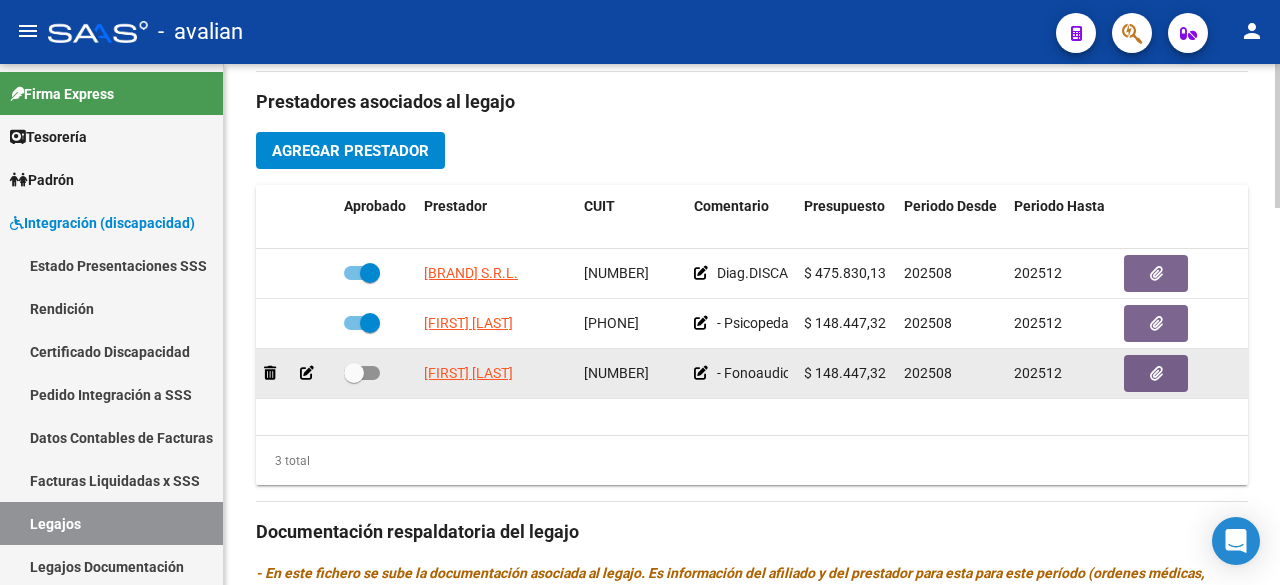 drag, startPoint x: 419, startPoint y: 392, endPoint x: 546, endPoint y: 404, distance: 127.56567 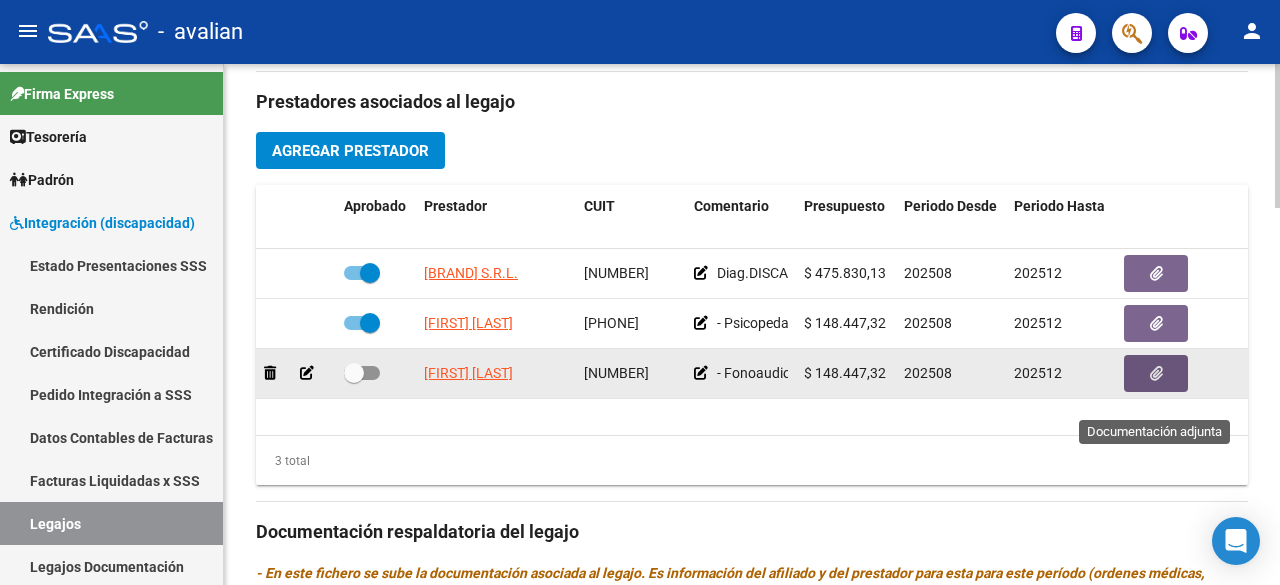click 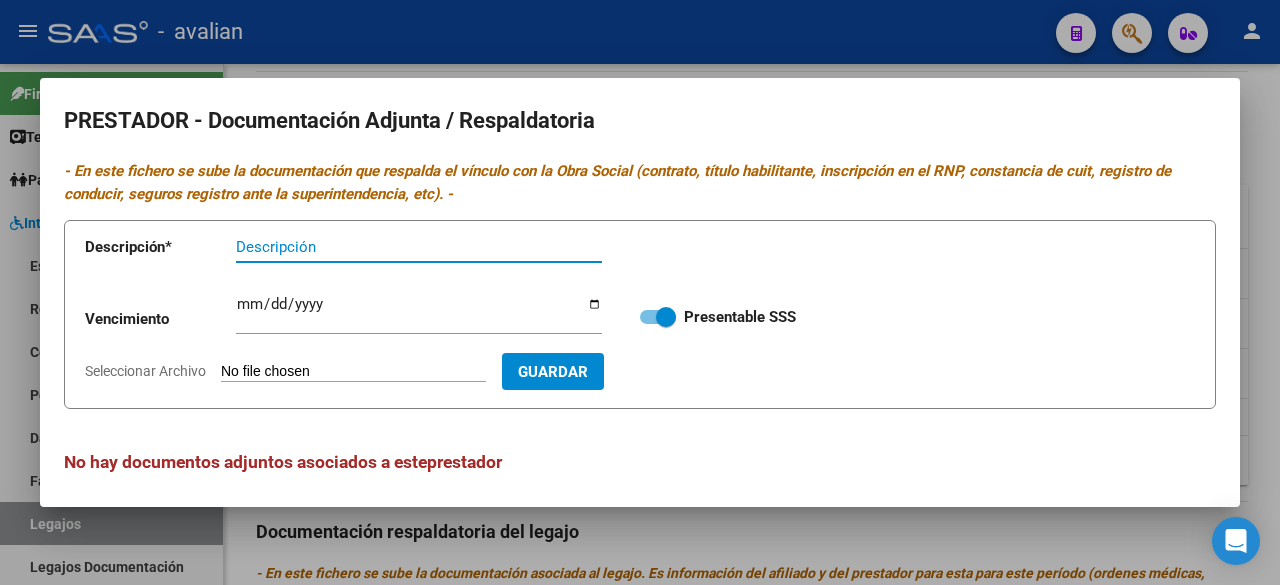 click on "Seleccionar Archivo" at bounding box center (353, 372) 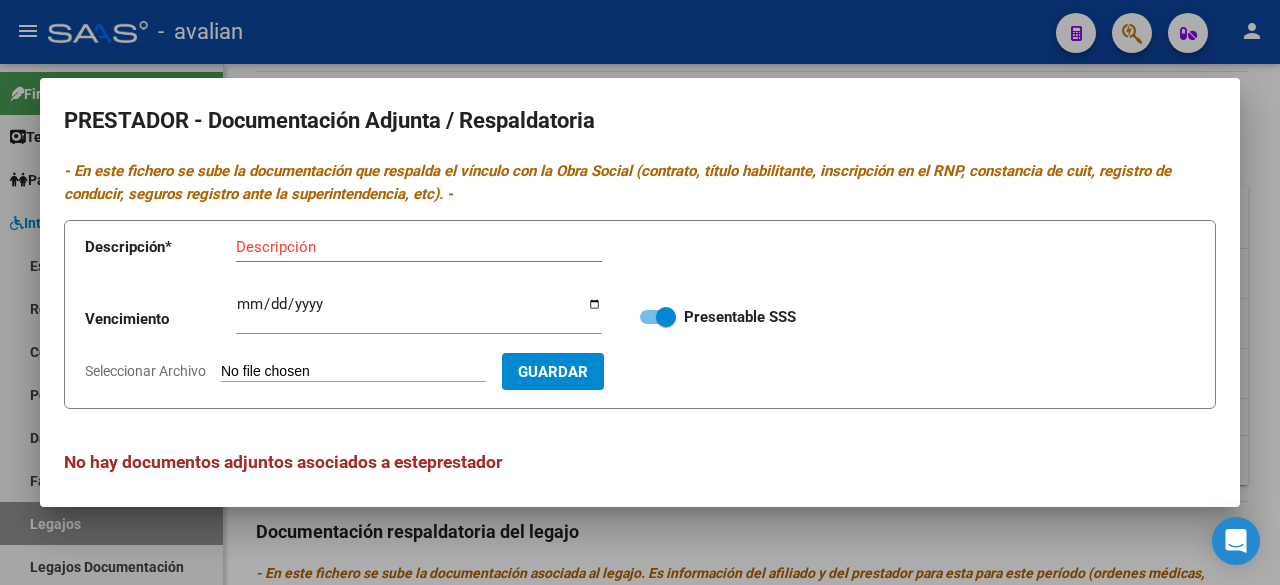type on "C:\fakepath\DOC. [LAST], [FIRST].pdf" 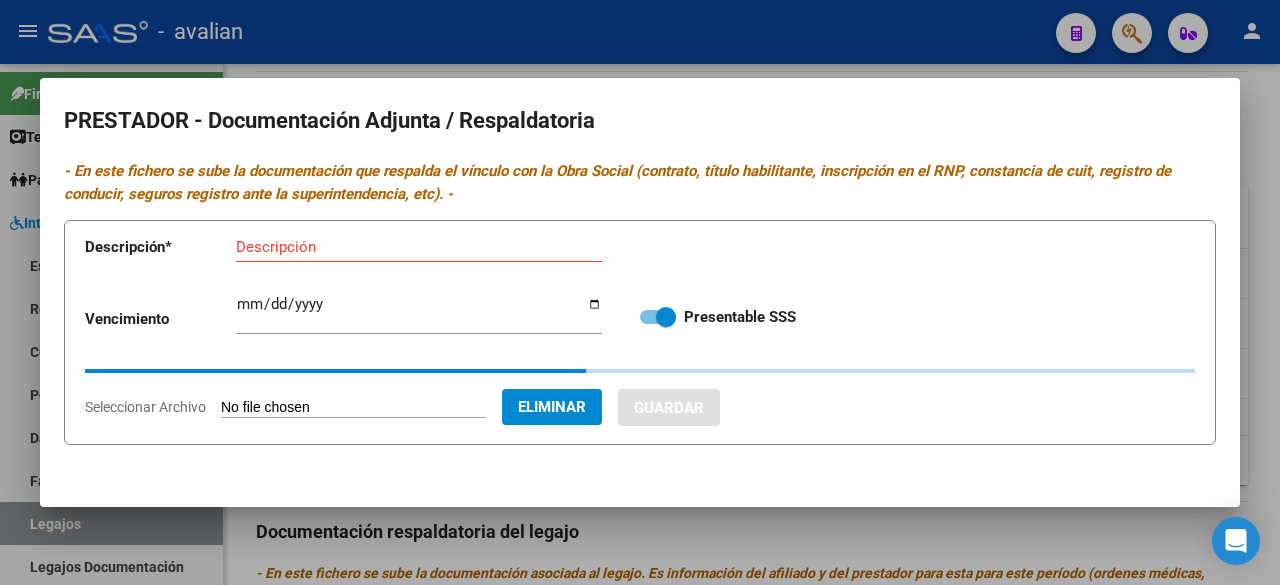 click on "Descripción" at bounding box center [419, 247] 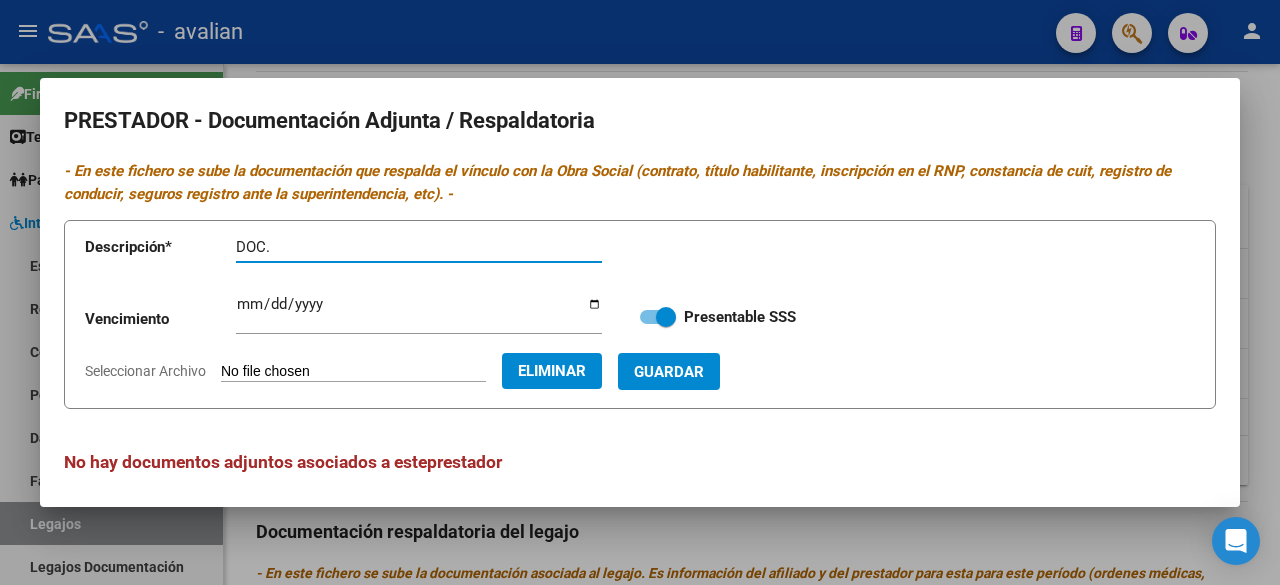 paste on "[FIRST] [LAST]" 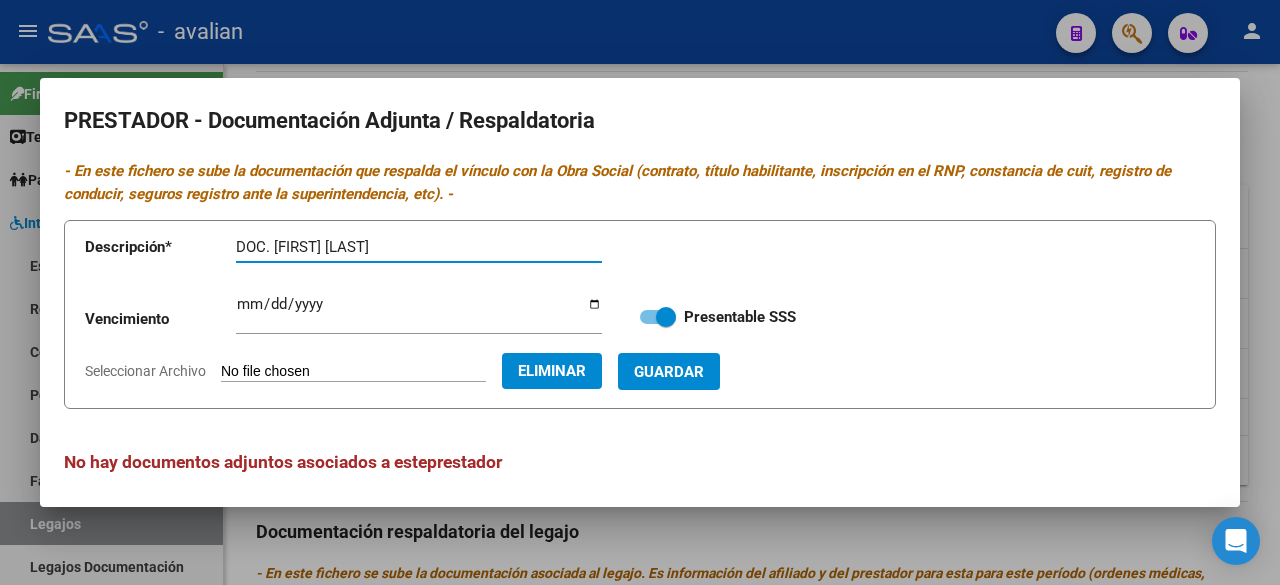 type on "DOC. [FIRST] [LAST]" 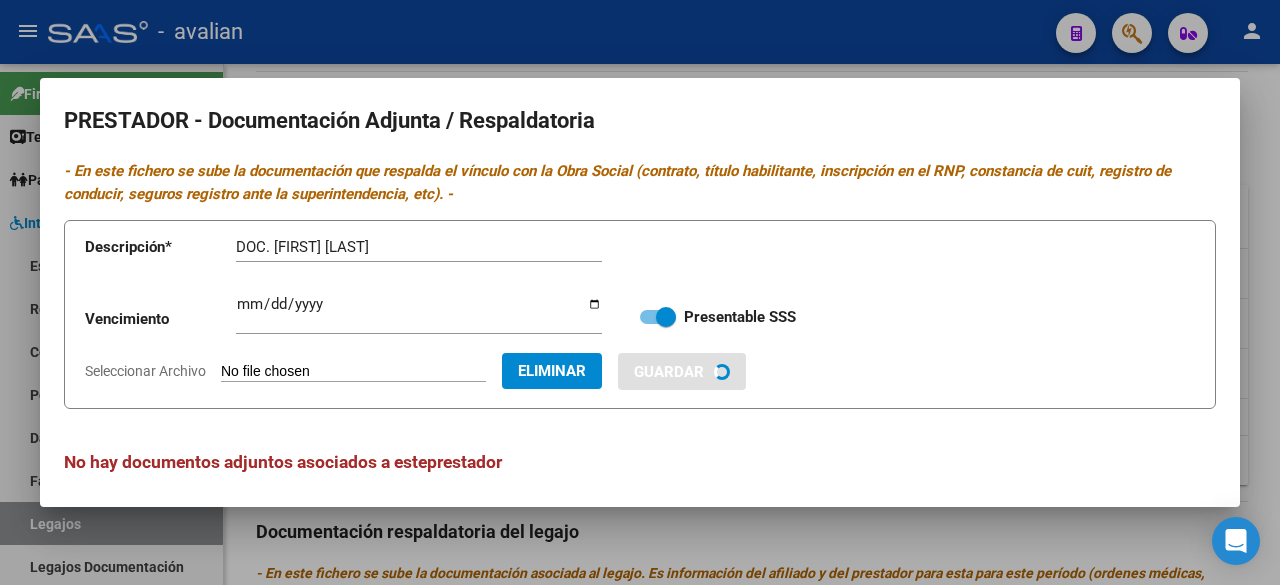 type 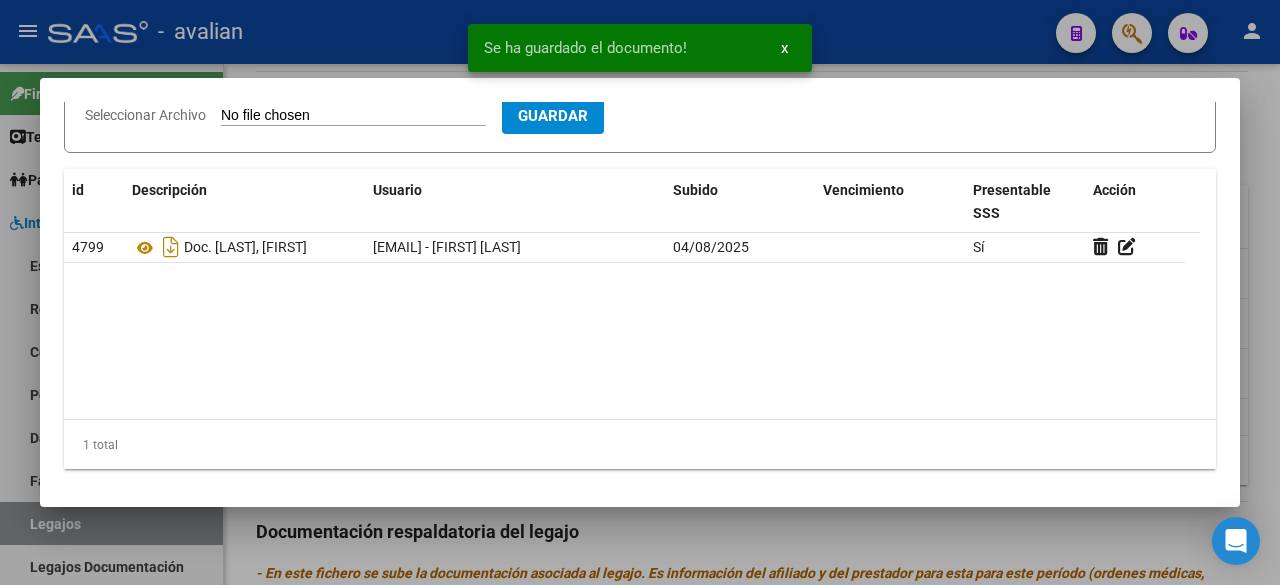 scroll, scrollTop: 0, scrollLeft: 0, axis: both 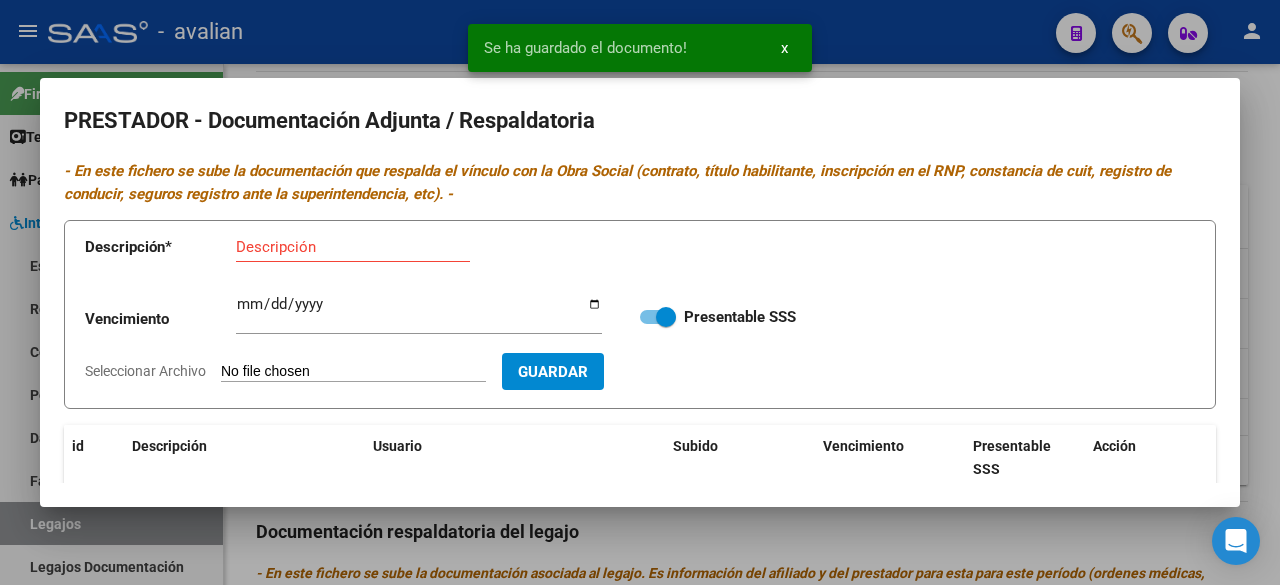 click at bounding box center [640, 292] 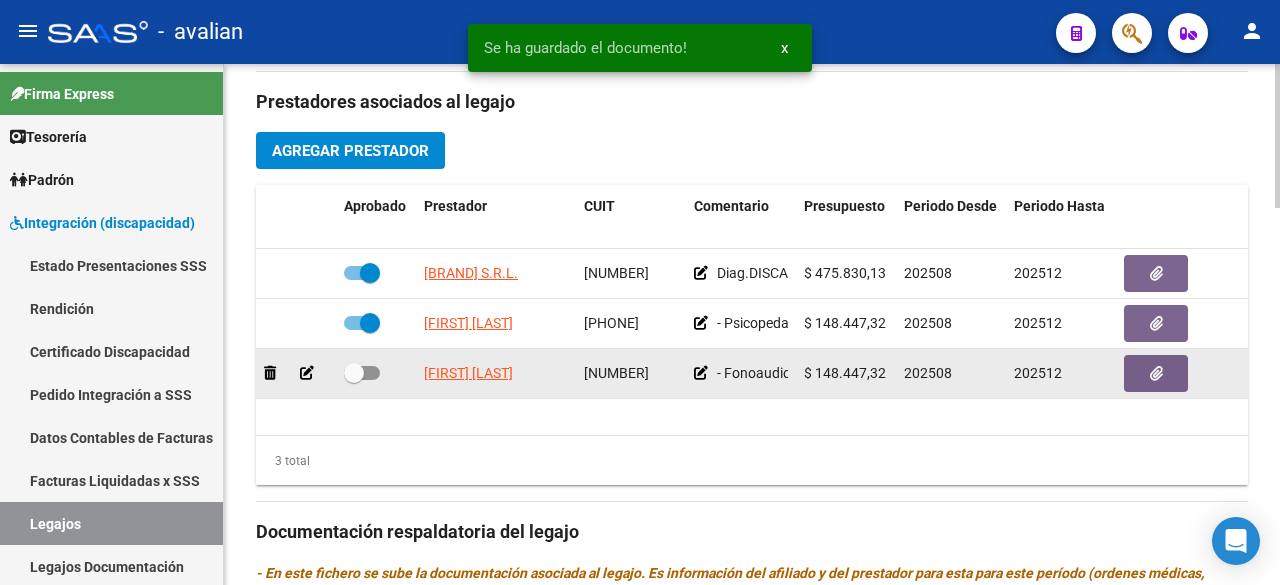 click at bounding box center [362, 373] 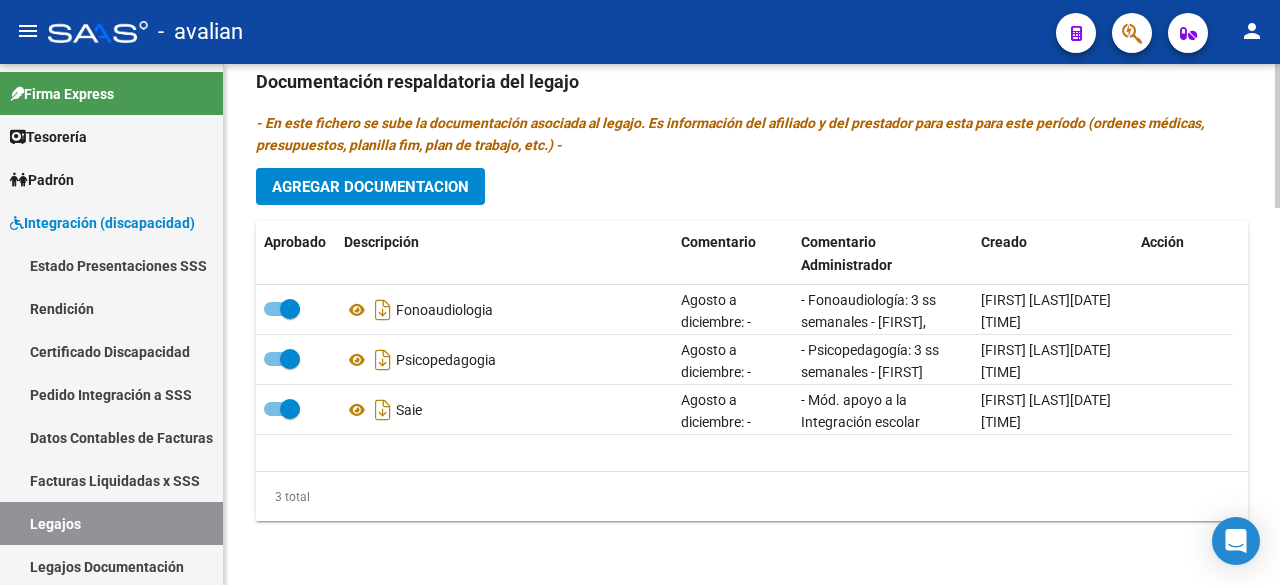 scroll, scrollTop: 868, scrollLeft: 0, axis: vertical 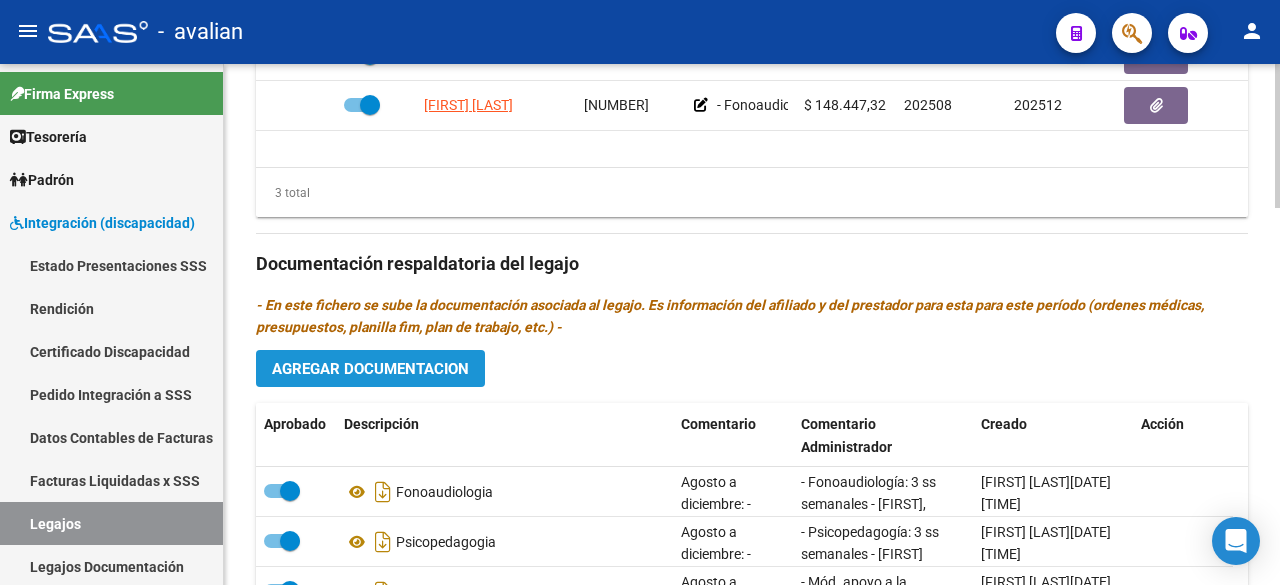 click on "Agregar Documentacion" 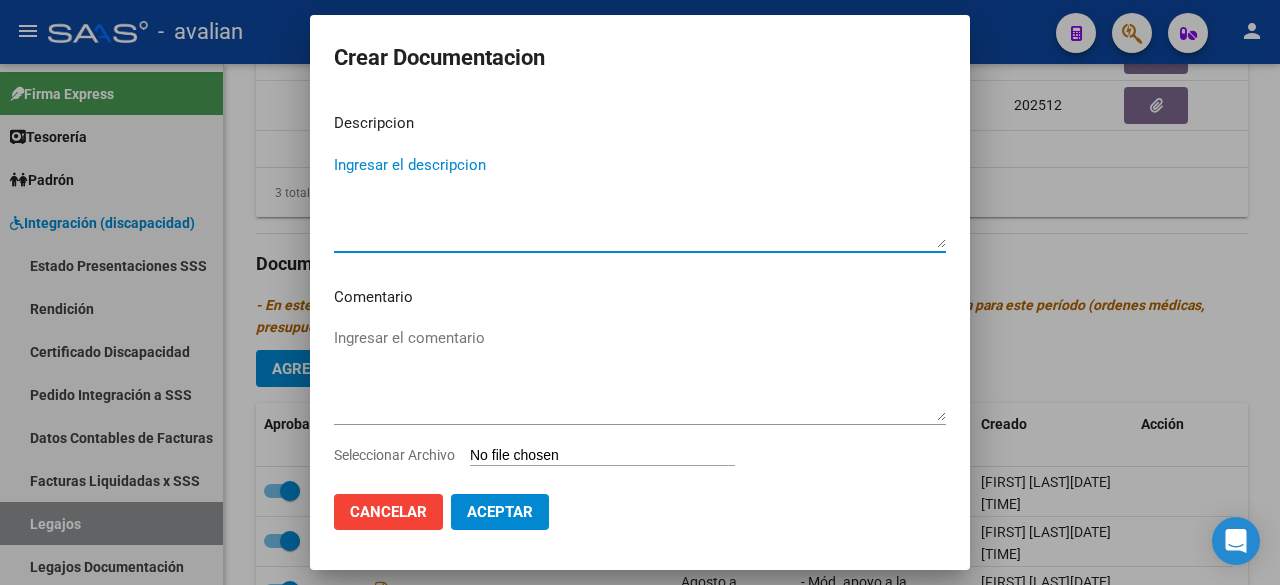 click on "Ingresar el descripcion" at bounding box center [640, 201] 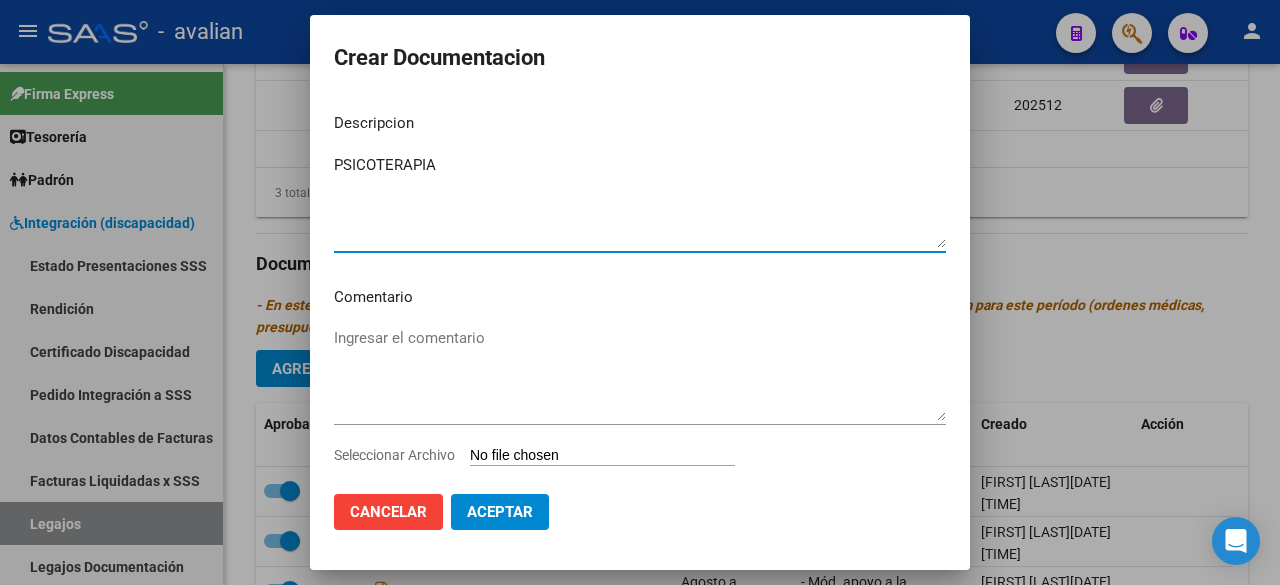 type on "PSICOTERAPIA" 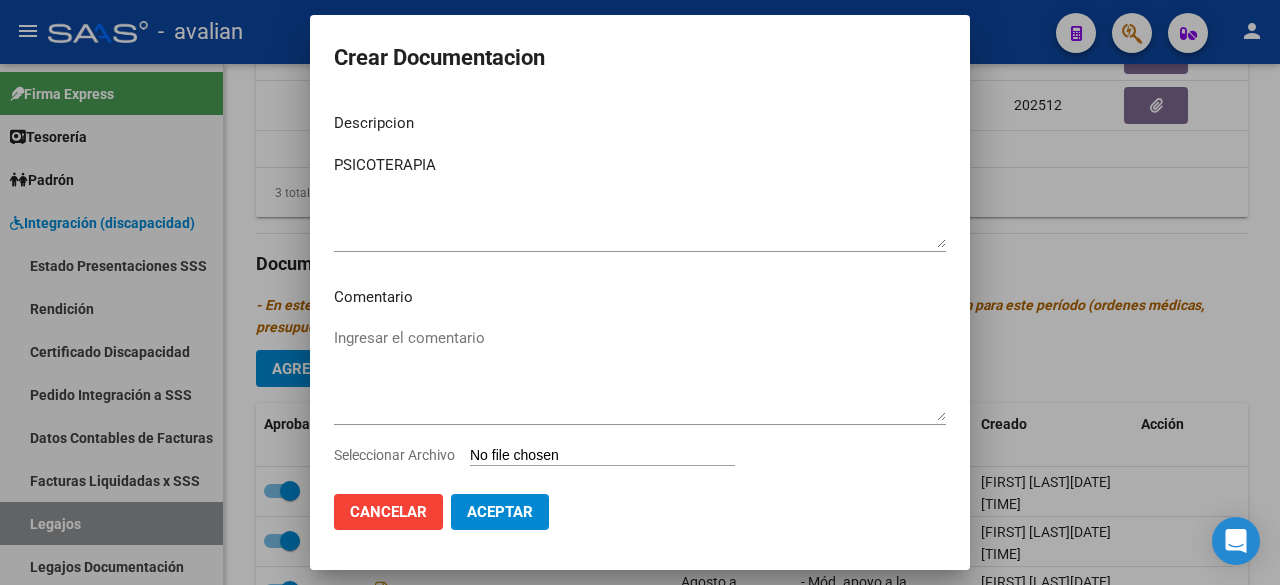 click on "Ingresar el comentario" at bounding box center [640, 374] 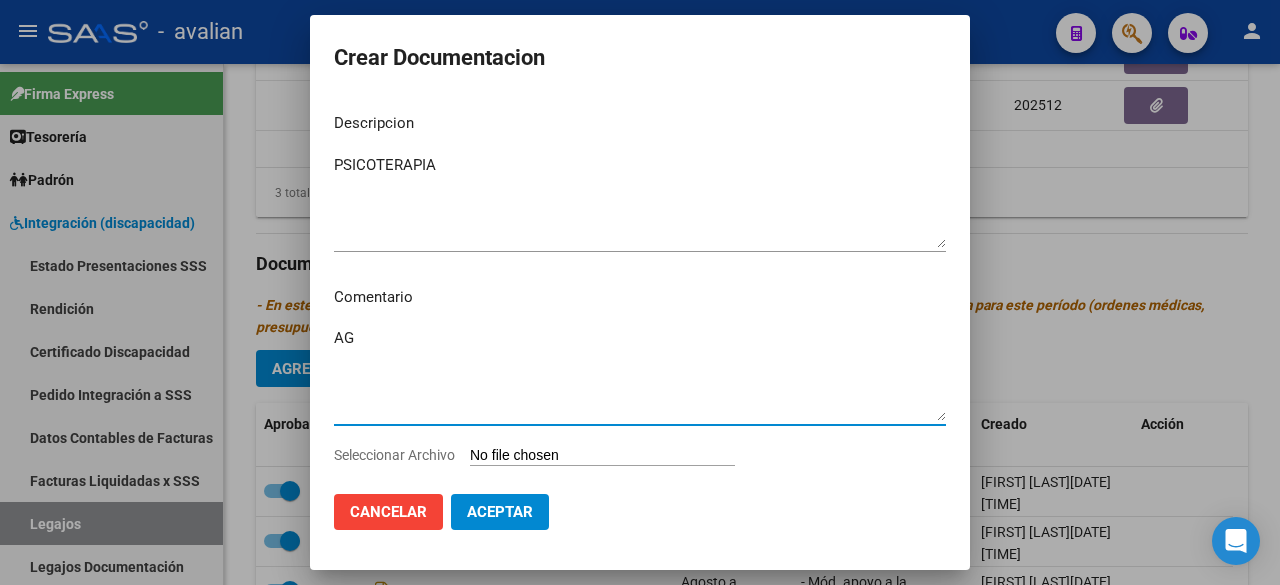 type on "A" 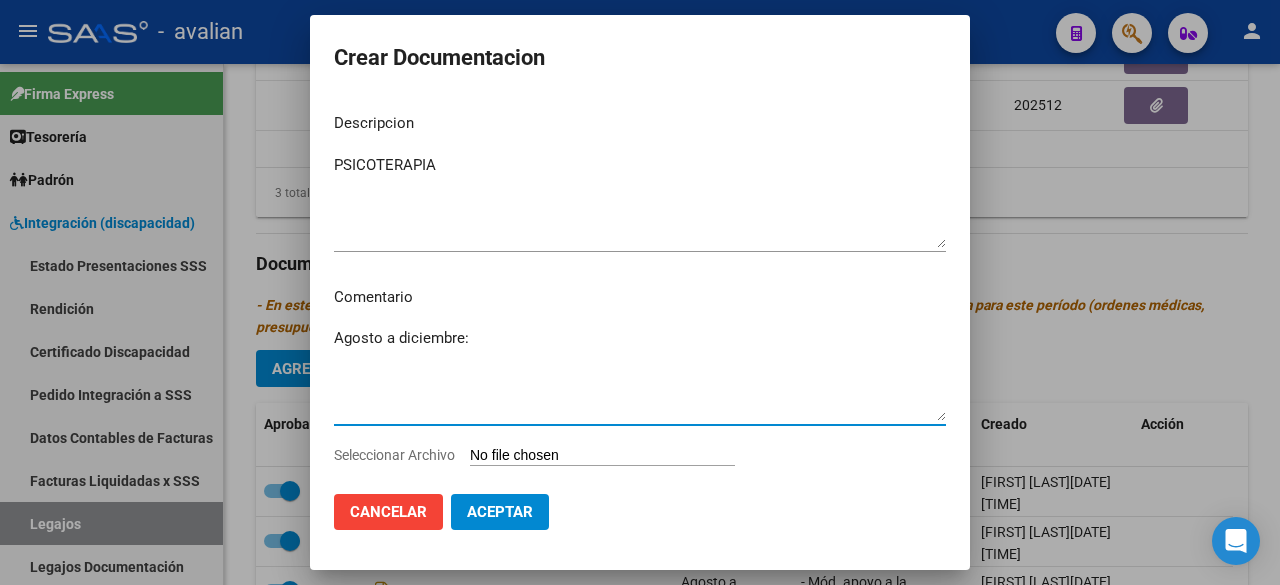paste on "- Psicología: 2 ss semanales - [FIRST], [LAST] - Valor resol. vigente." 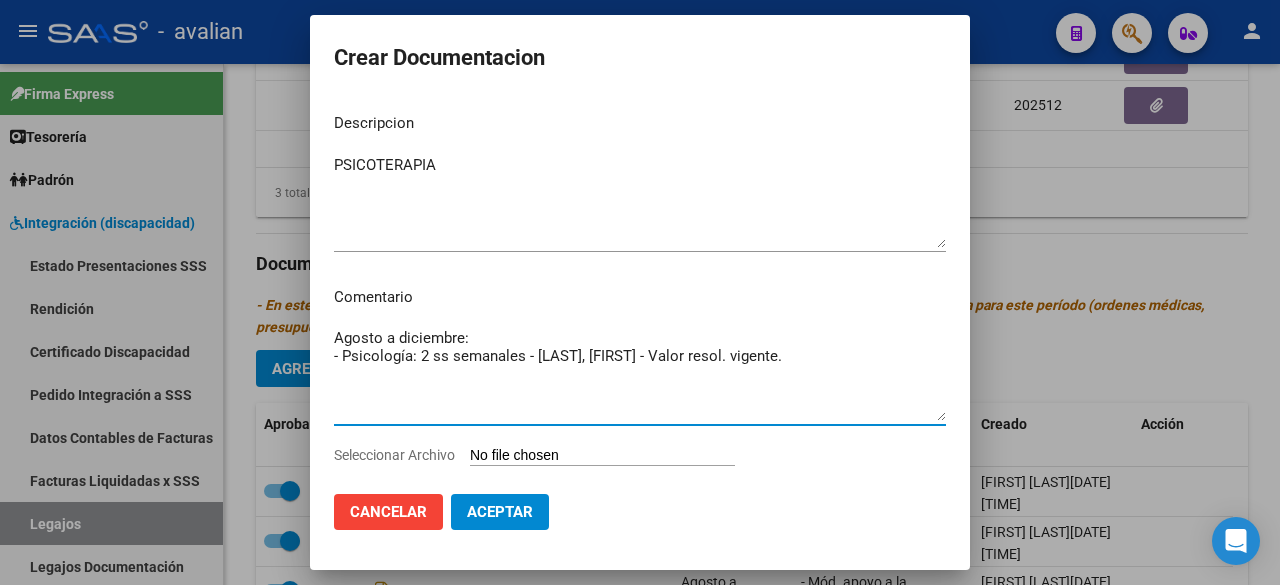 type on "Agosto a diciembre:
- Psicología: 2 ss semanales - [LAST], [FIRST] - Valor resol. vigente." 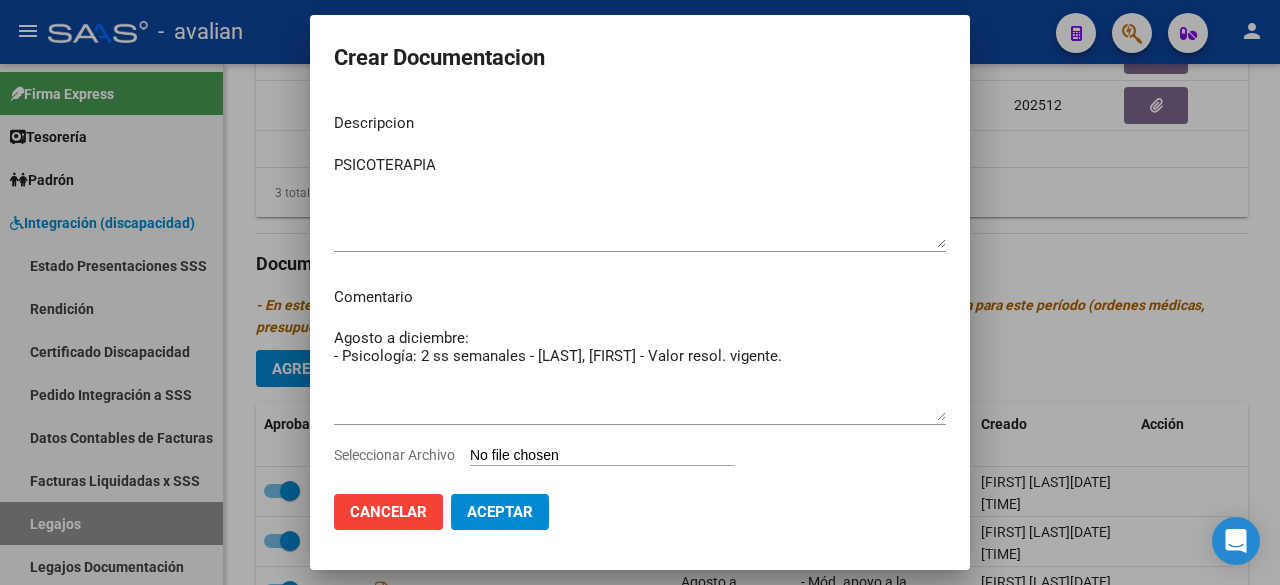 click on "Seleccionar Archivo" at bounding box center (602, 456) 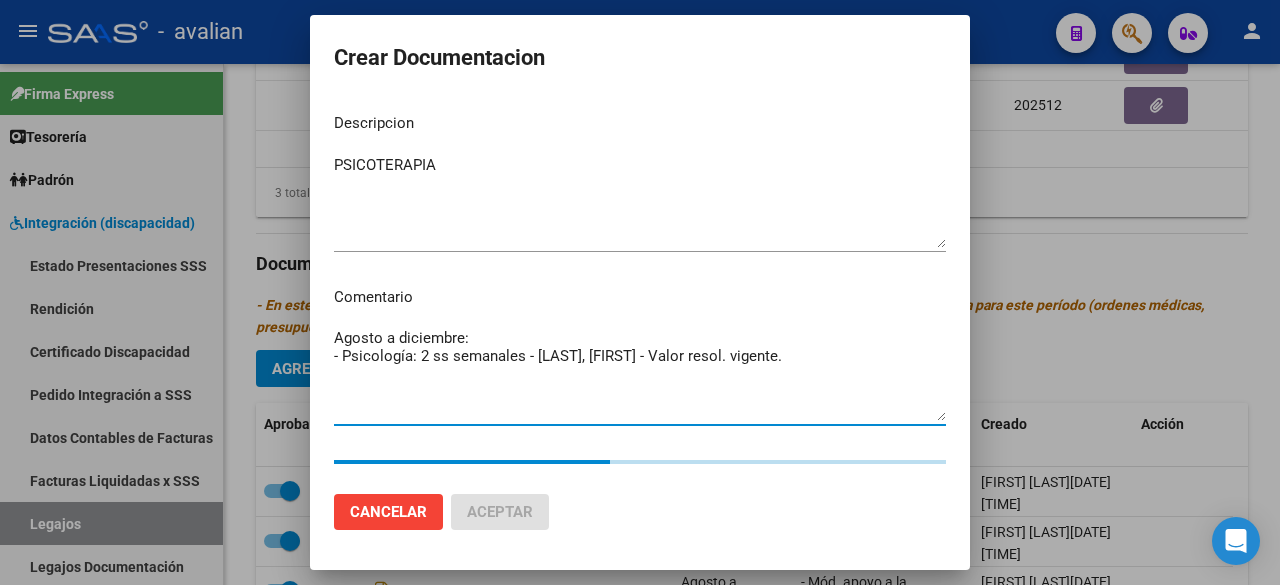 drag, startPoint x: 768, startPoint y: 361, endPoint x: 314, endPoint y: 360, distance: 454.0011 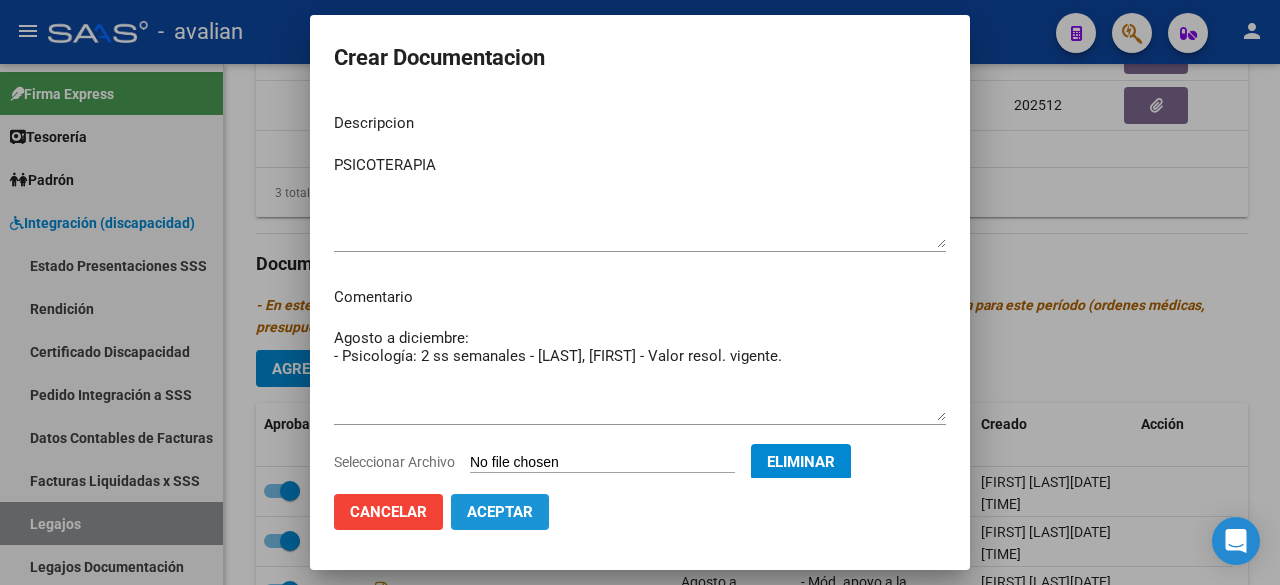 click on "Aceptar" 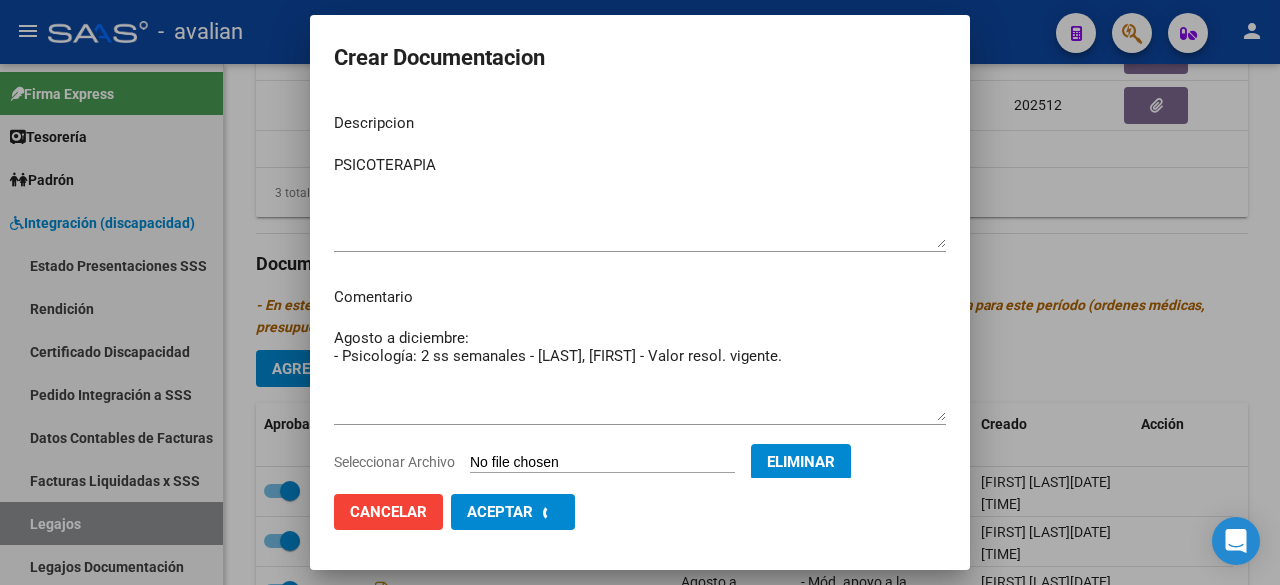 checkbox on "false" 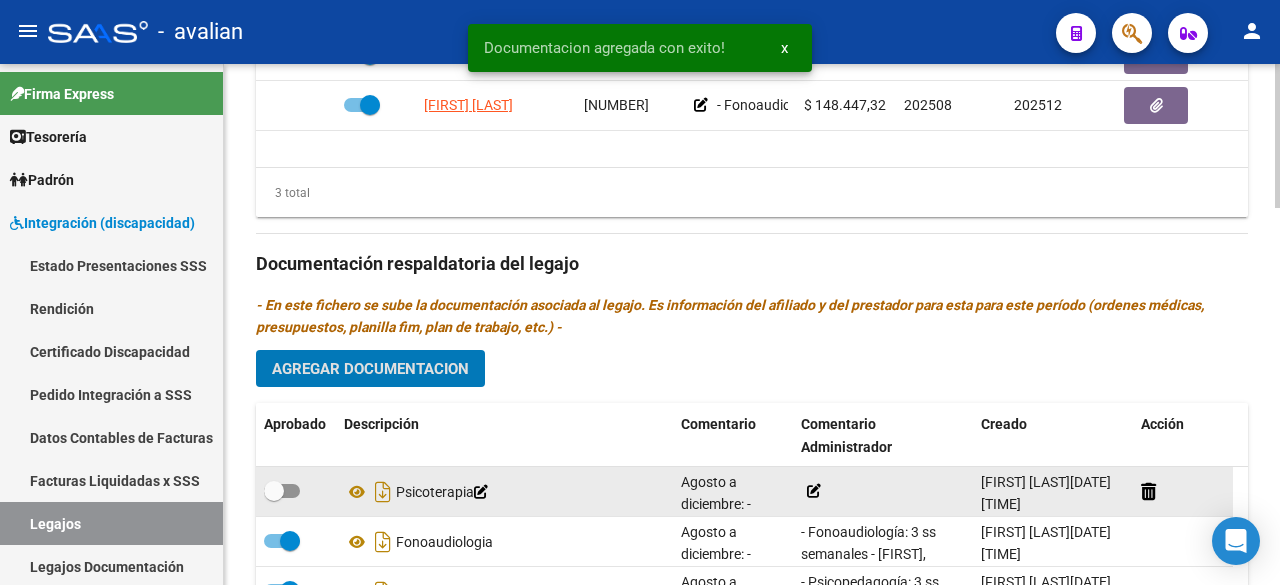 click 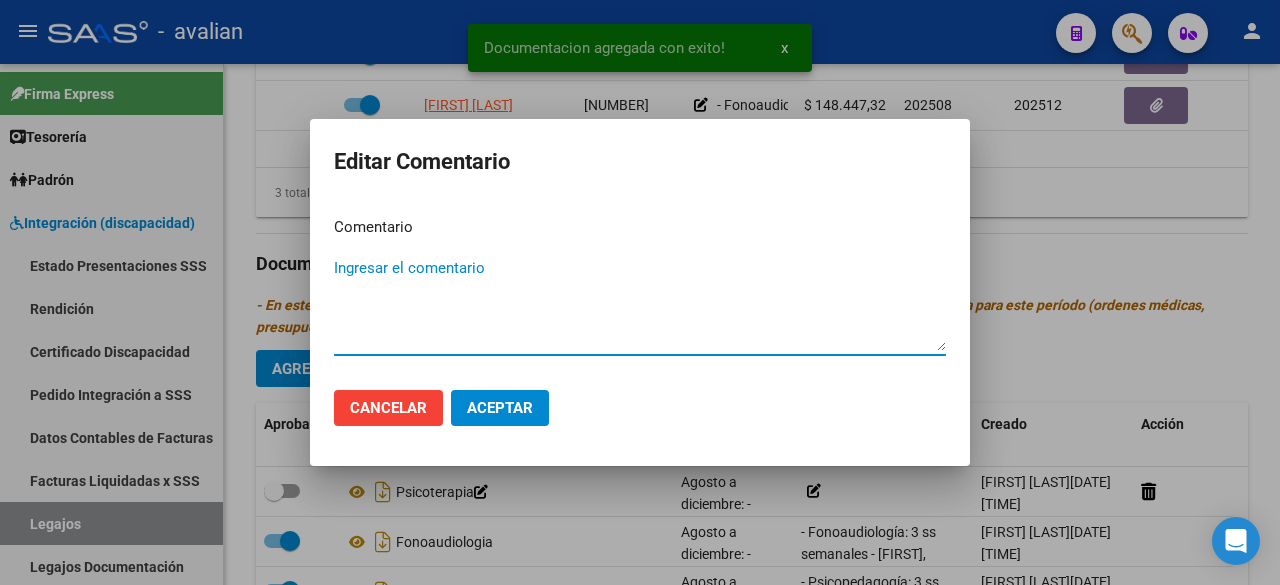 paste on "- Psicología: 2 ss semanales - [FIRST], [LAST] - Valor resol. vigente." 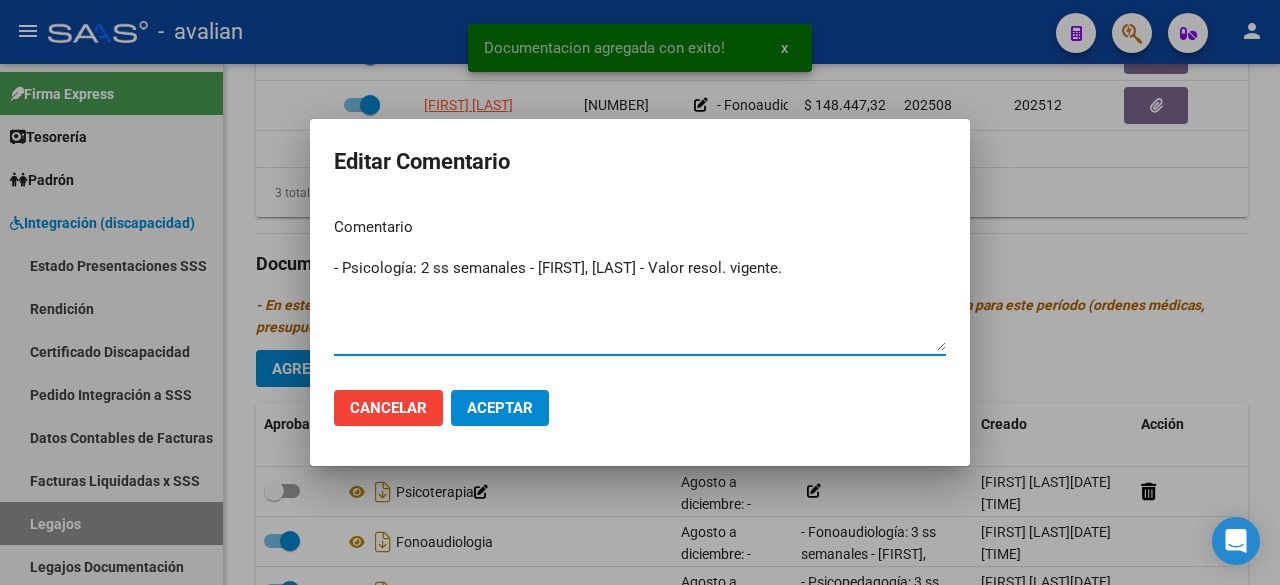 type on "- Psicología: 2 ss semanales - [FIRST], [LAST] - Valor resol. vigente." 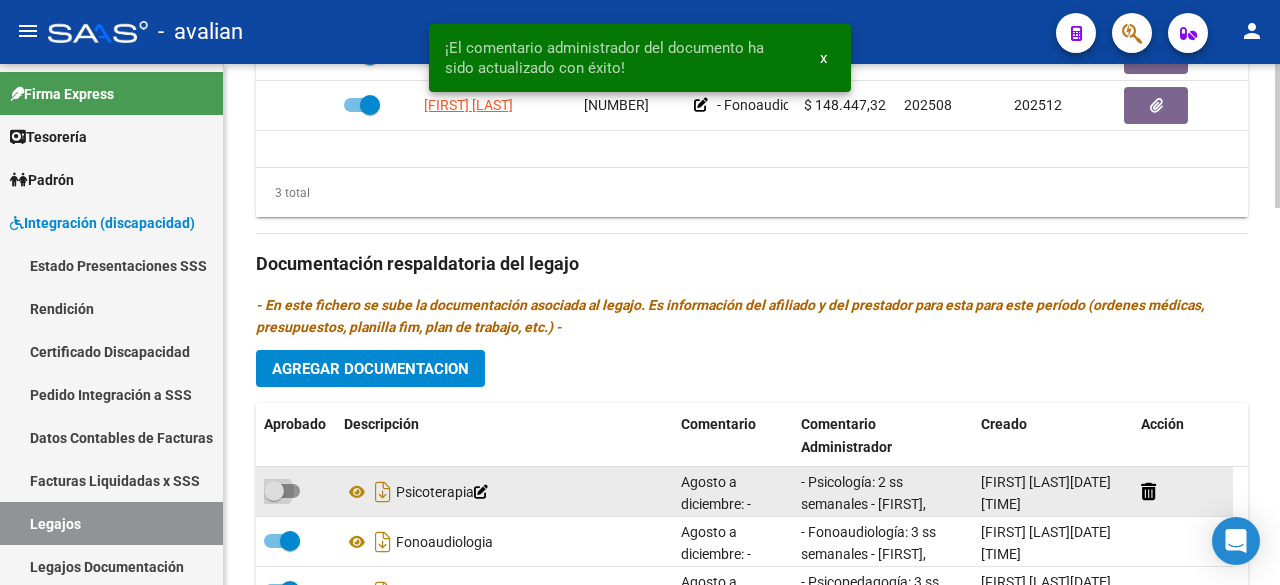 click at bounding box center (282, 491) 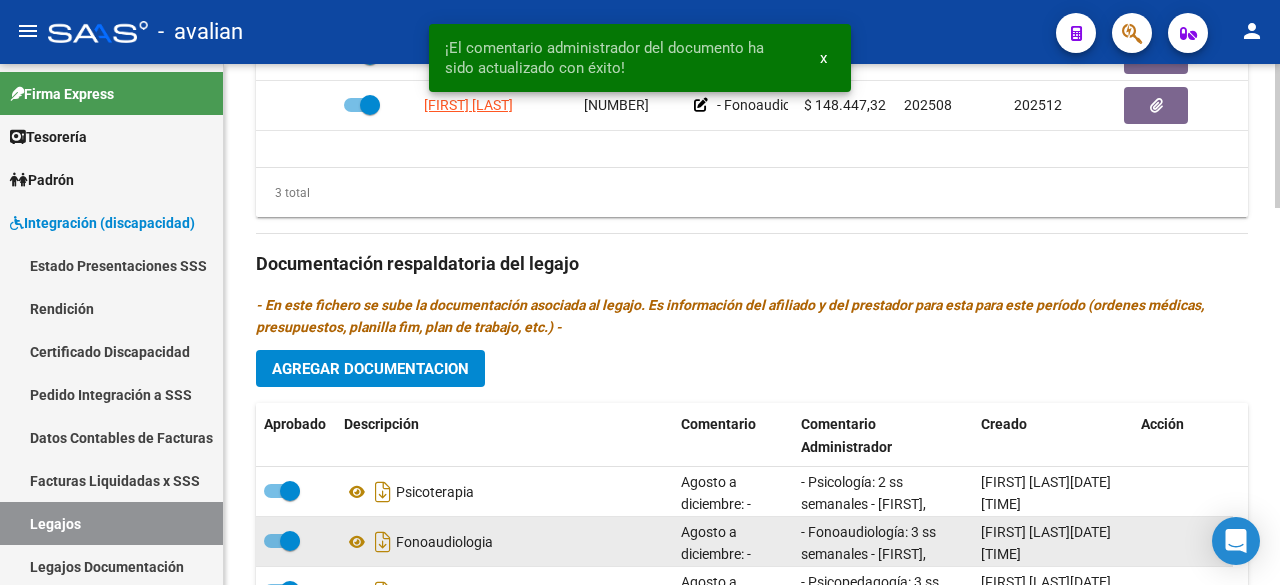 scroll, scrollTop: 1268, scrollLeft: 0, axis: vertical 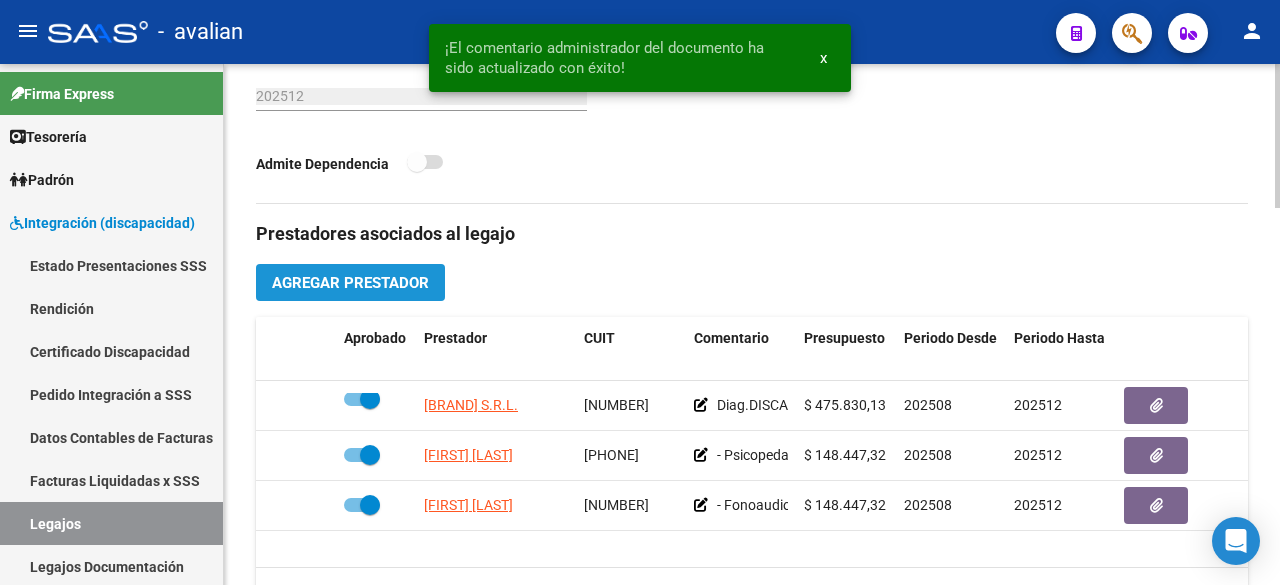 click on "Agregar Prestador" 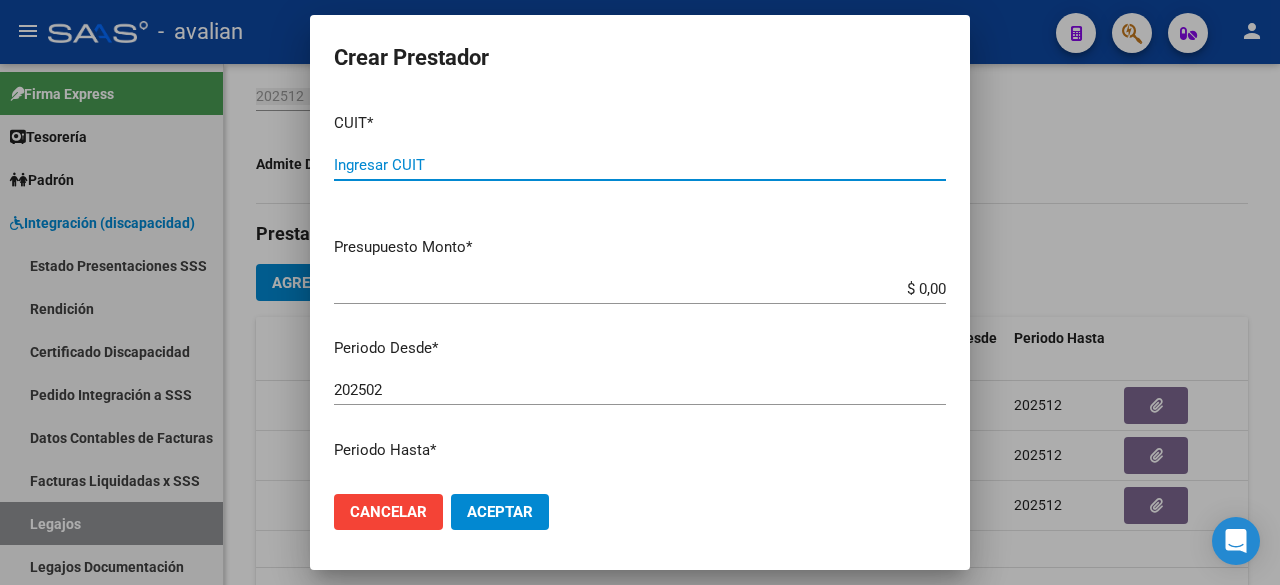 click on "Ingresar CUIT" at bounding box center (640, 165) 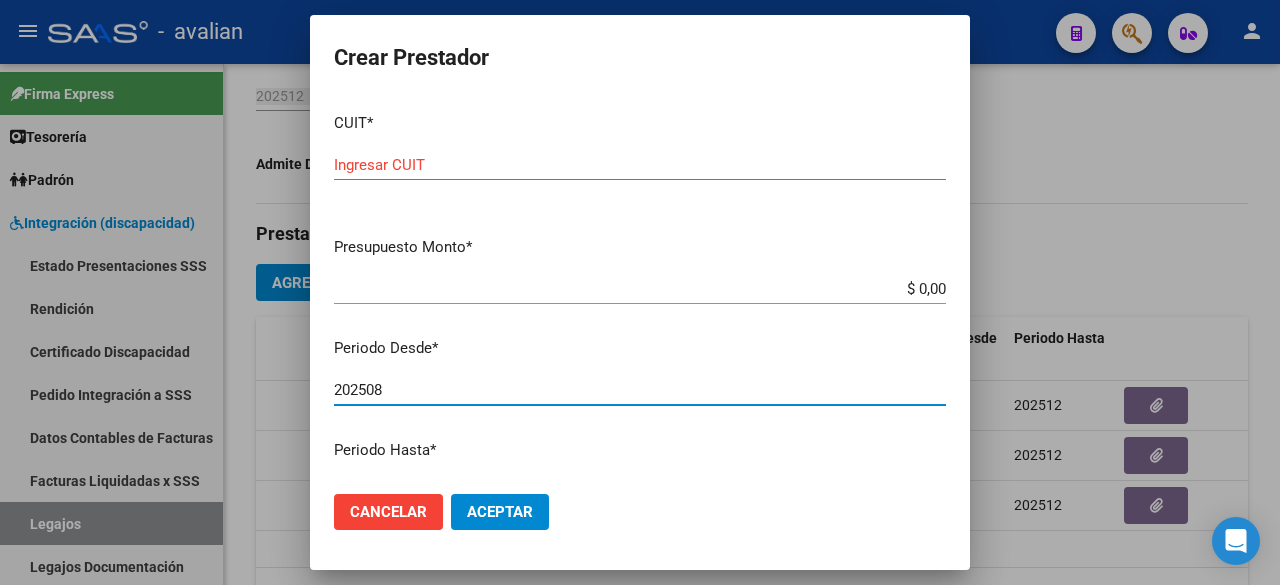 type on "202508" 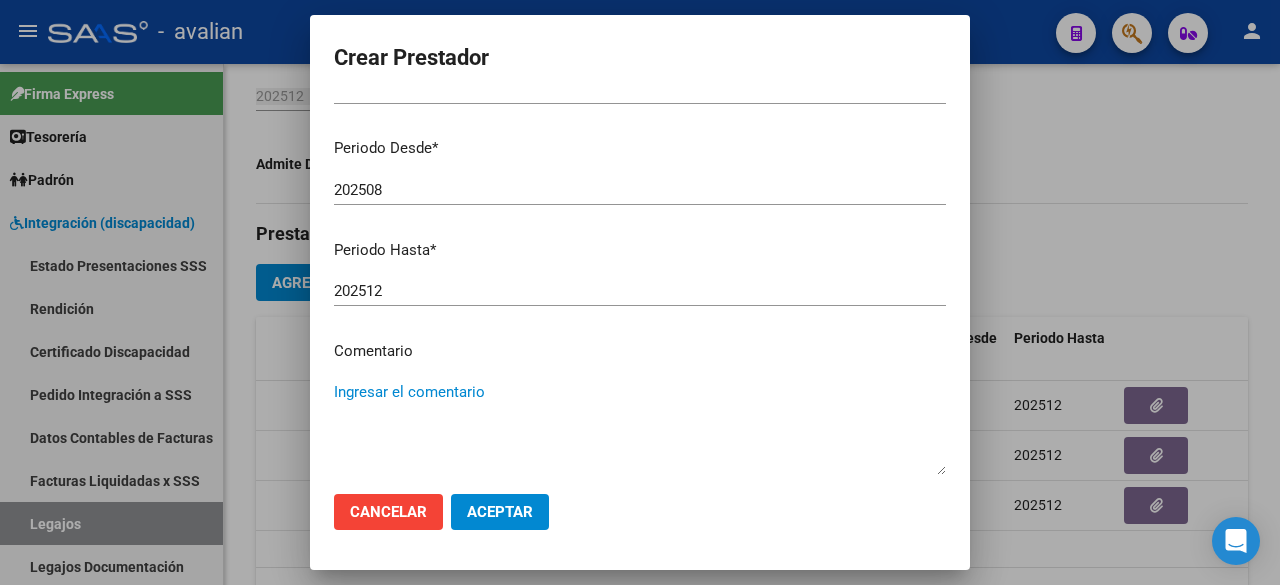 click on "Ingresar el comentario" at bounding box center (640, 428) 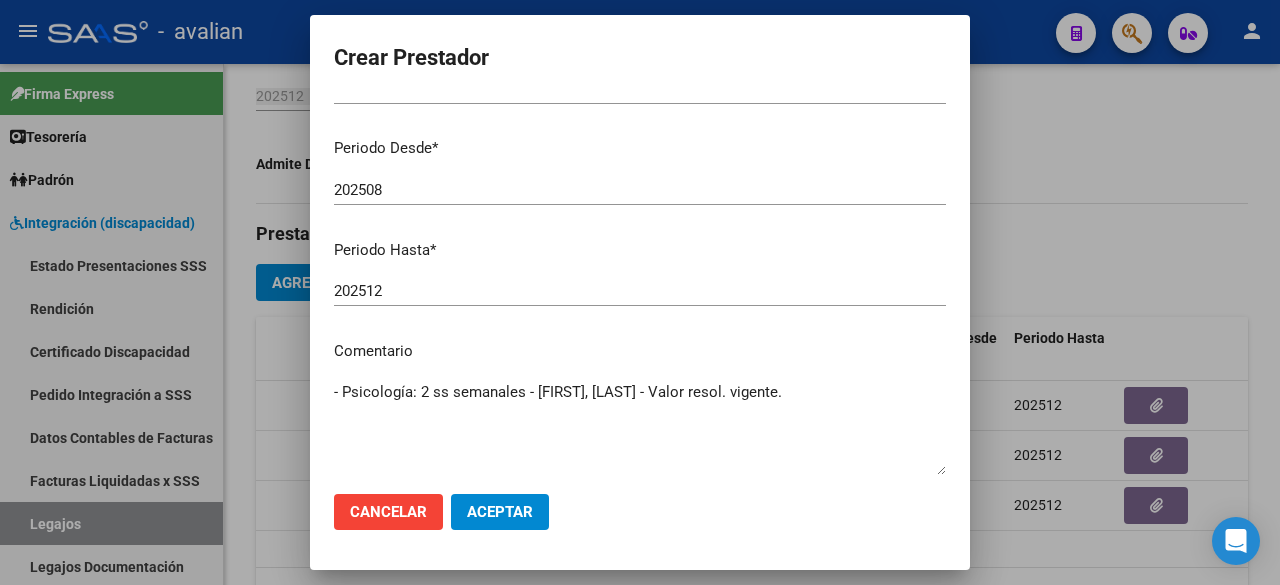 scroll, scrollTop: 0, scrollLeft: 0, axis: both 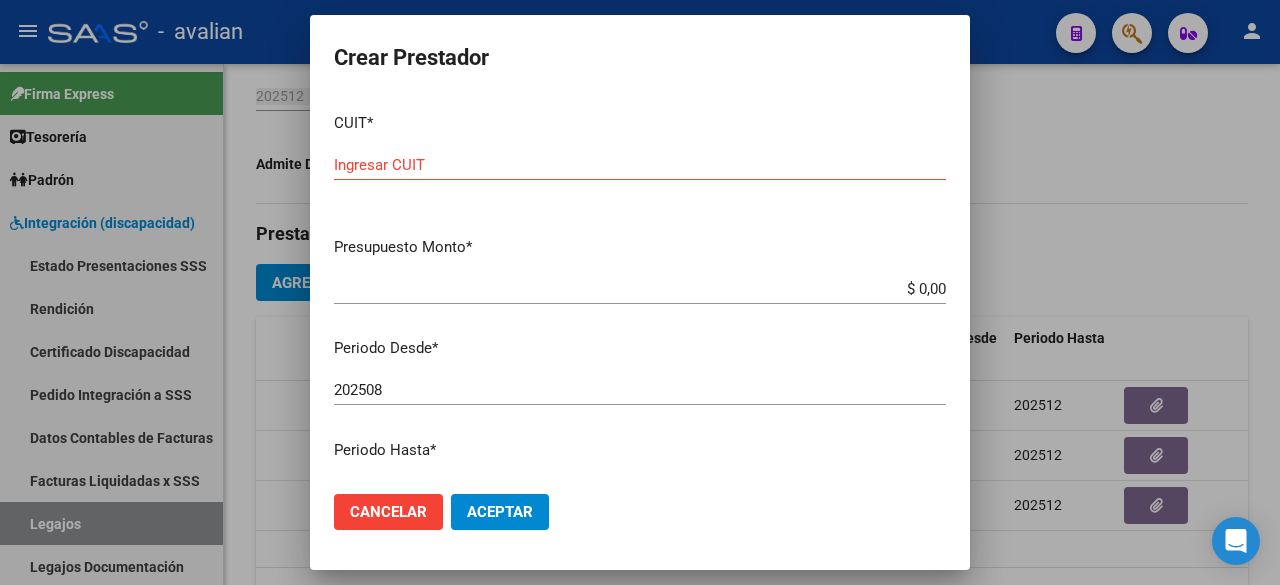 type on "- Psicología: 2 ss semanales - [FIRST], [LAST] - Valor resol. vigente." 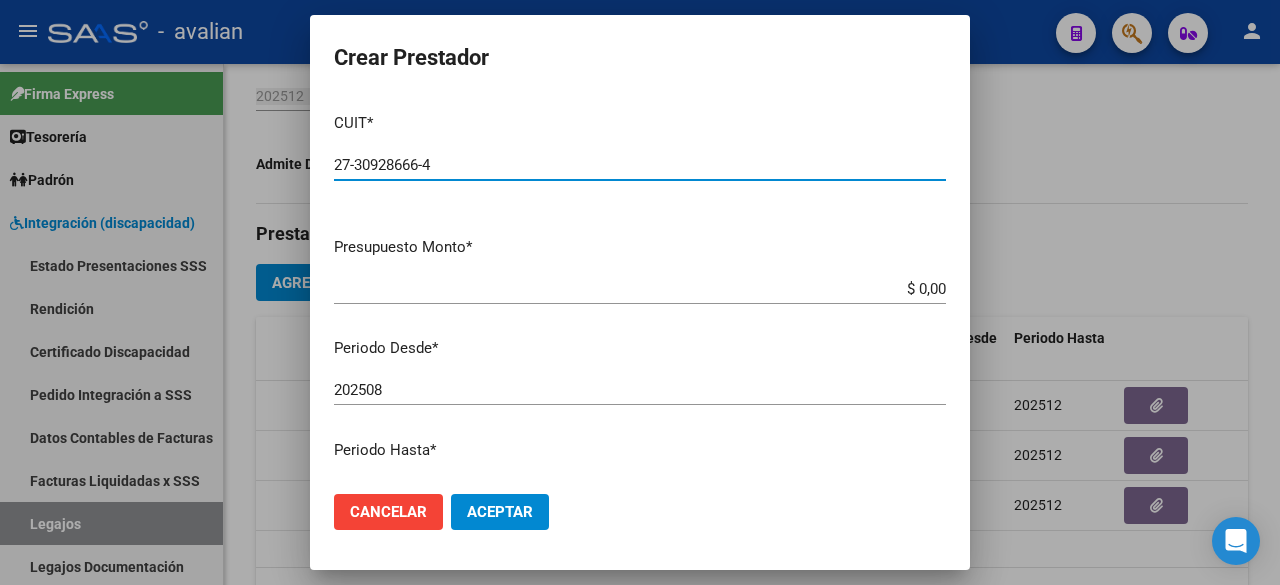 type on "27-30928666-4" 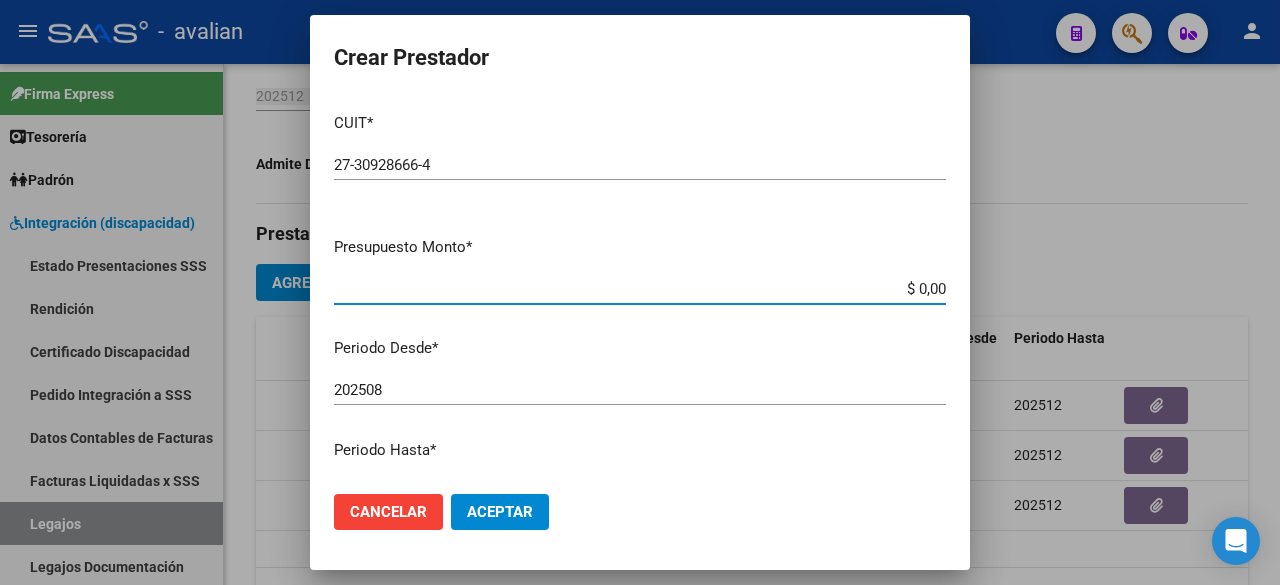 paste on "98.964,88" 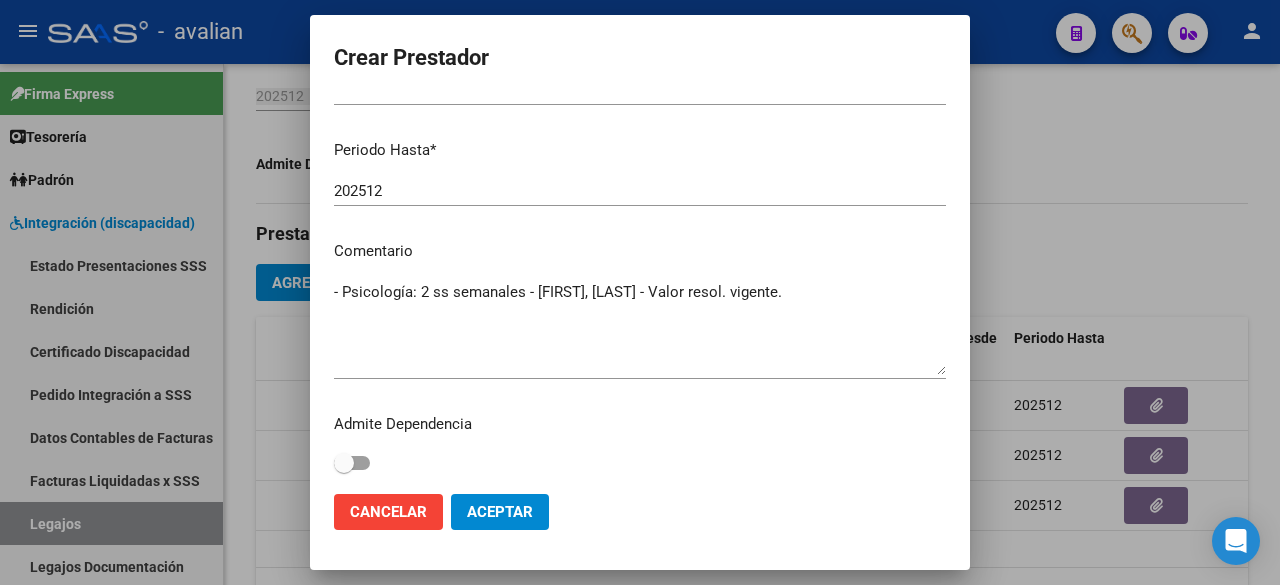 scroll, scrollTop: 304, scrollLeft: 0, axis: vertical 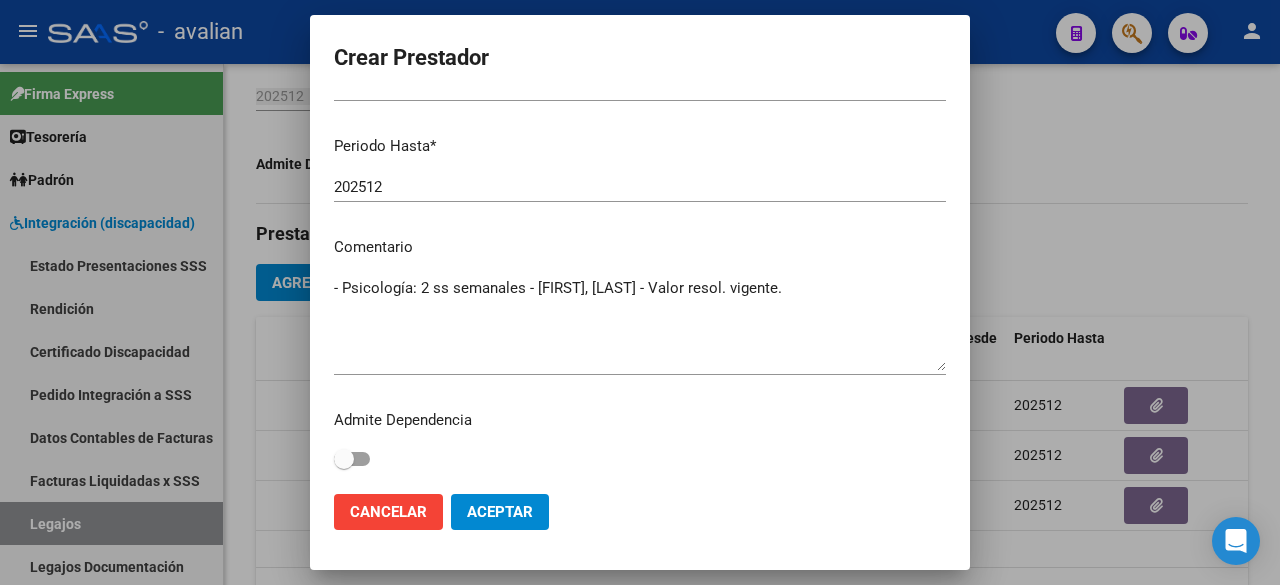 type on "$ 98.964,88" 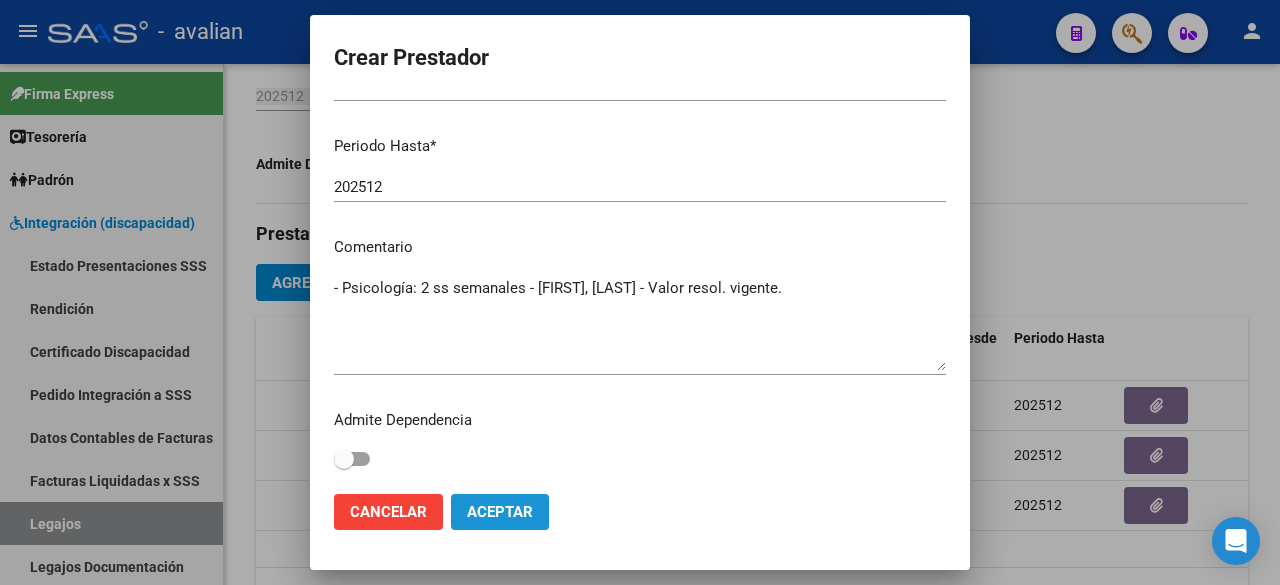 click on "Aceptar" 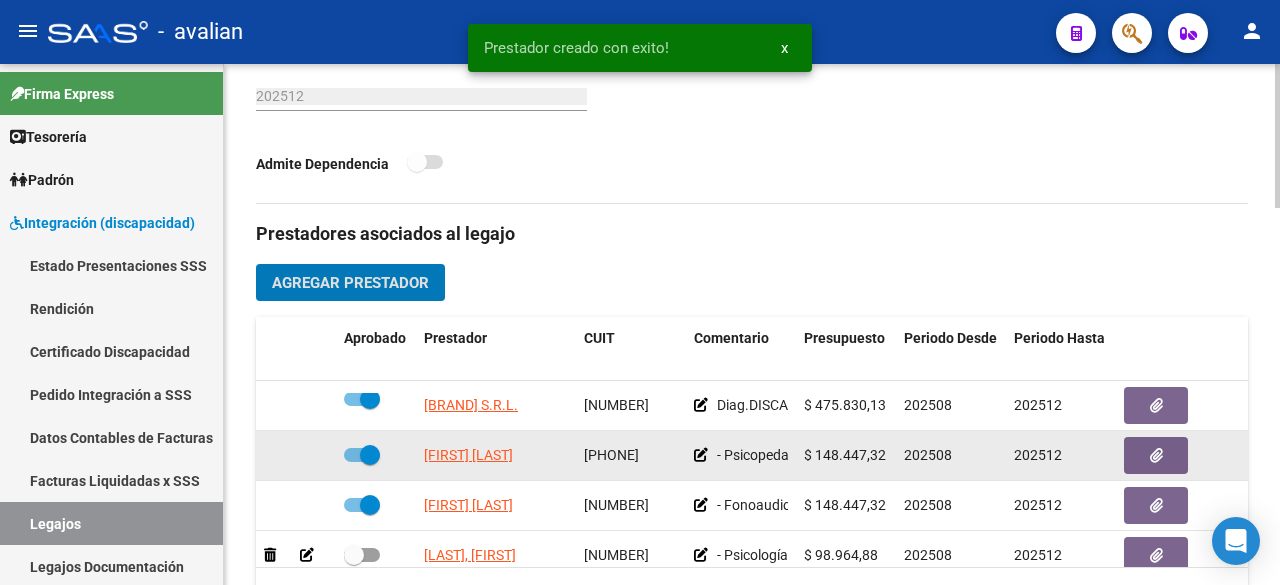 scroll, scrollTop: 35, scrollLeft: 0, axis: vertical 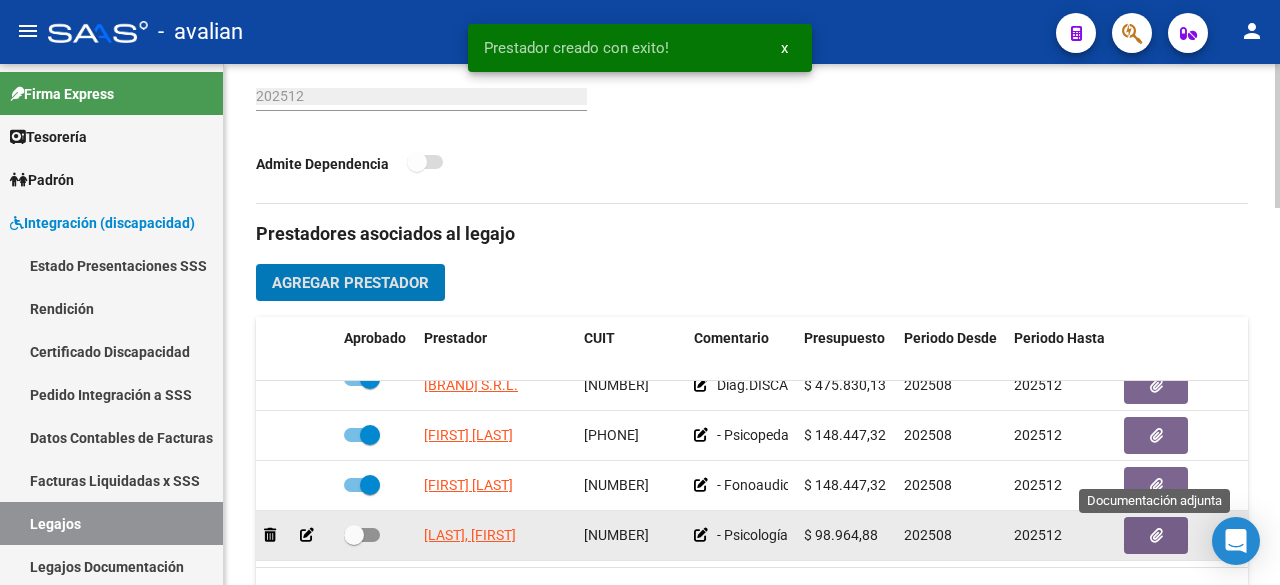 click 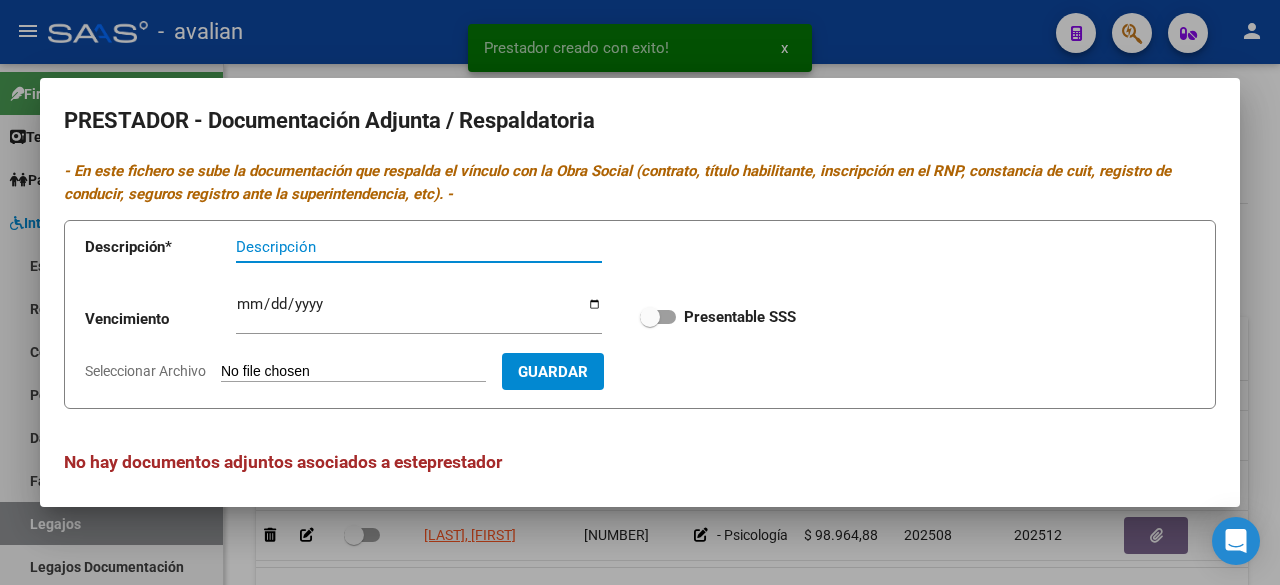 click at bounding box center (658, 317) 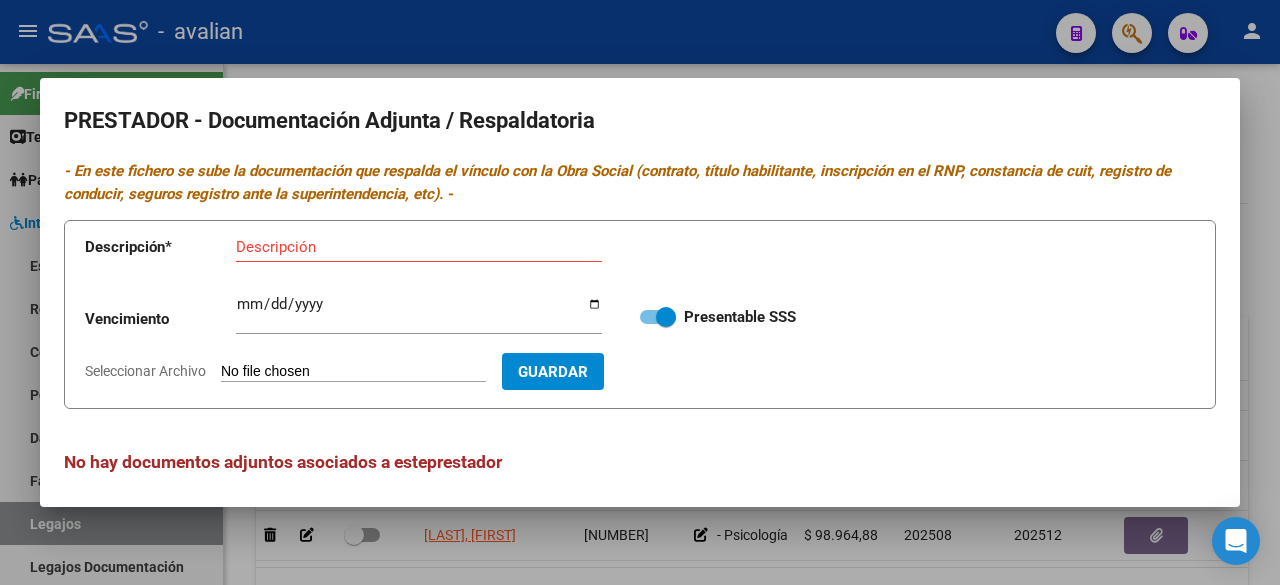 click at bounding box center (640, 292) 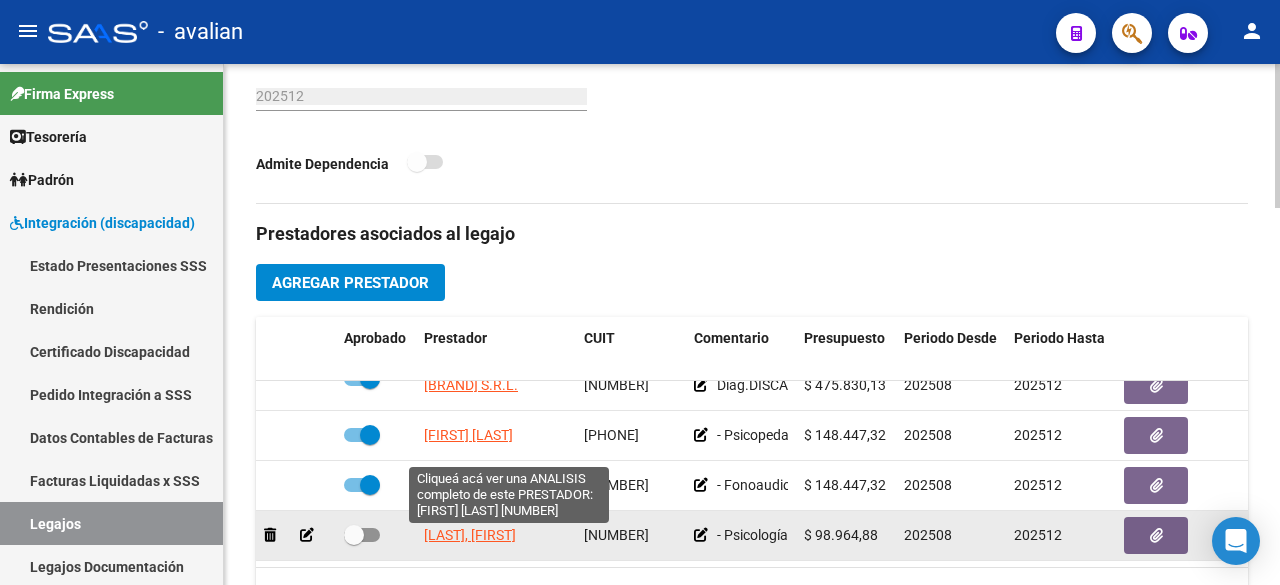scroll, scrollTop: 0, scrollLeft: 26, axis: horizontal 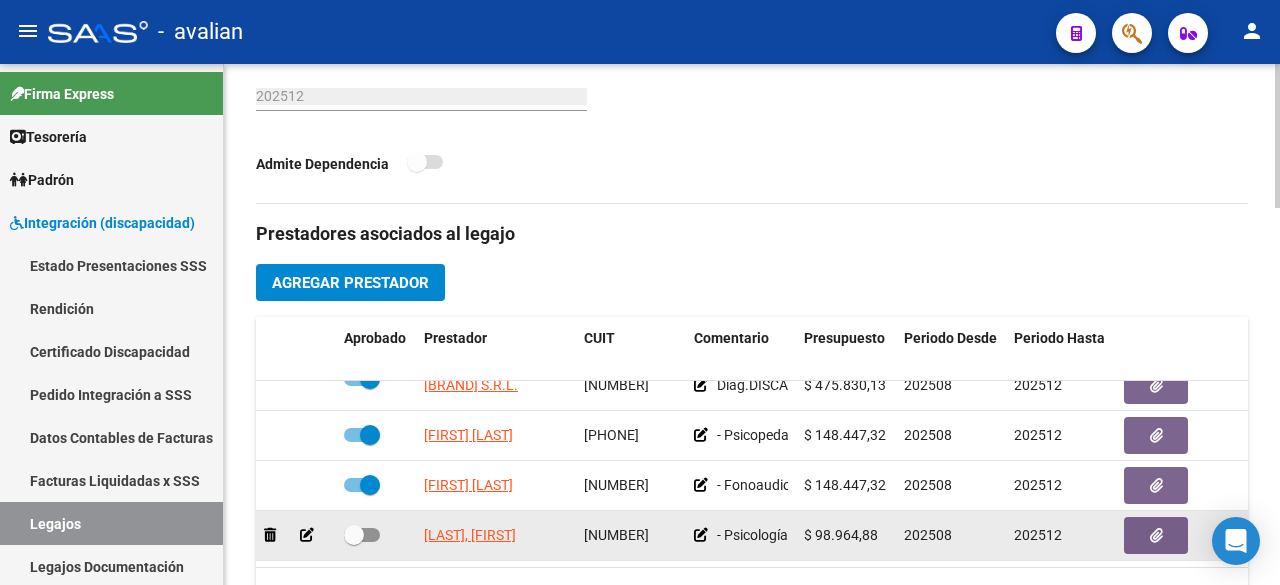 drag, startPoint x: 417, startPoint y: 528, endPoint x: 570, endPoint y: 538, distance: 153.32645 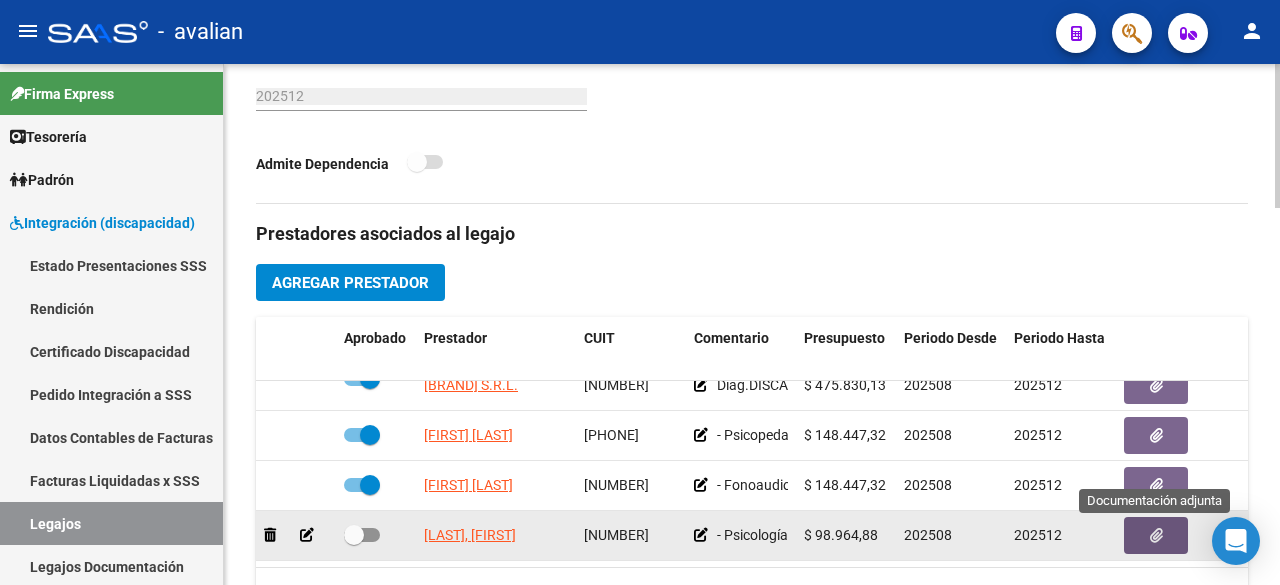 click 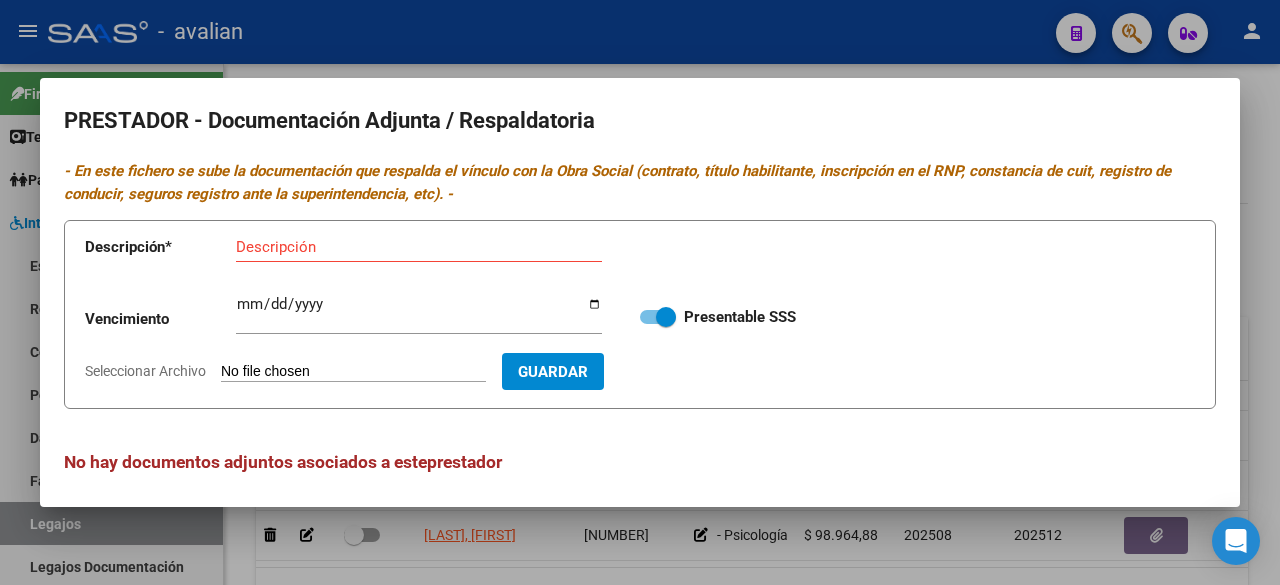 click on "Seleccionar Archivo" at bounding box center [353, 372] 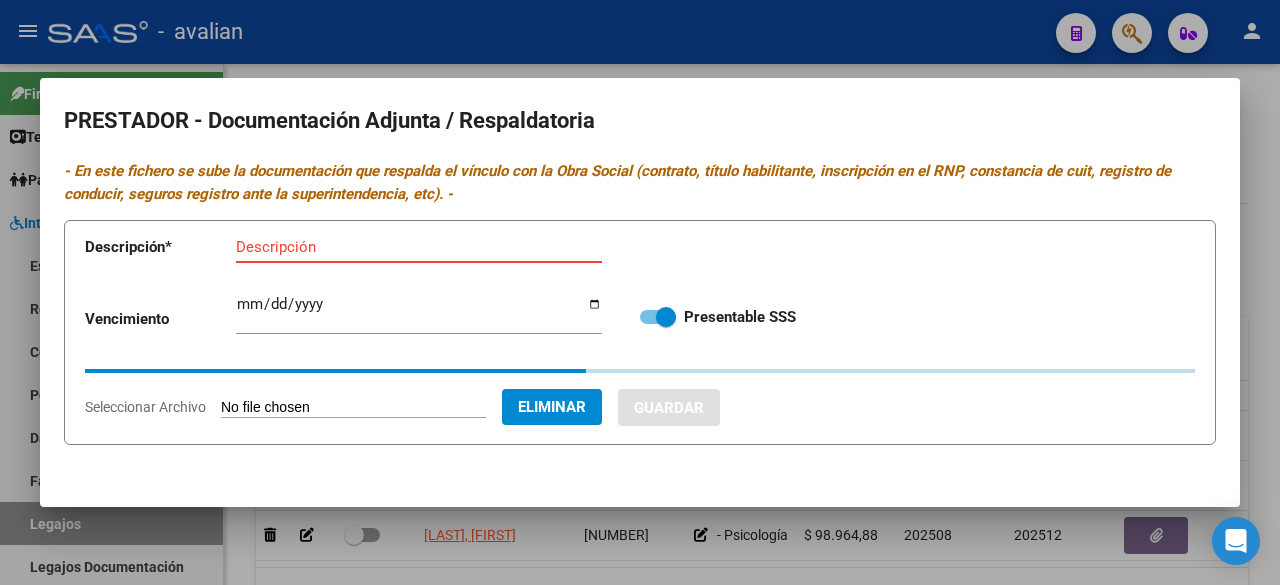 click on "Descripción" at bounding box center [419, 247] 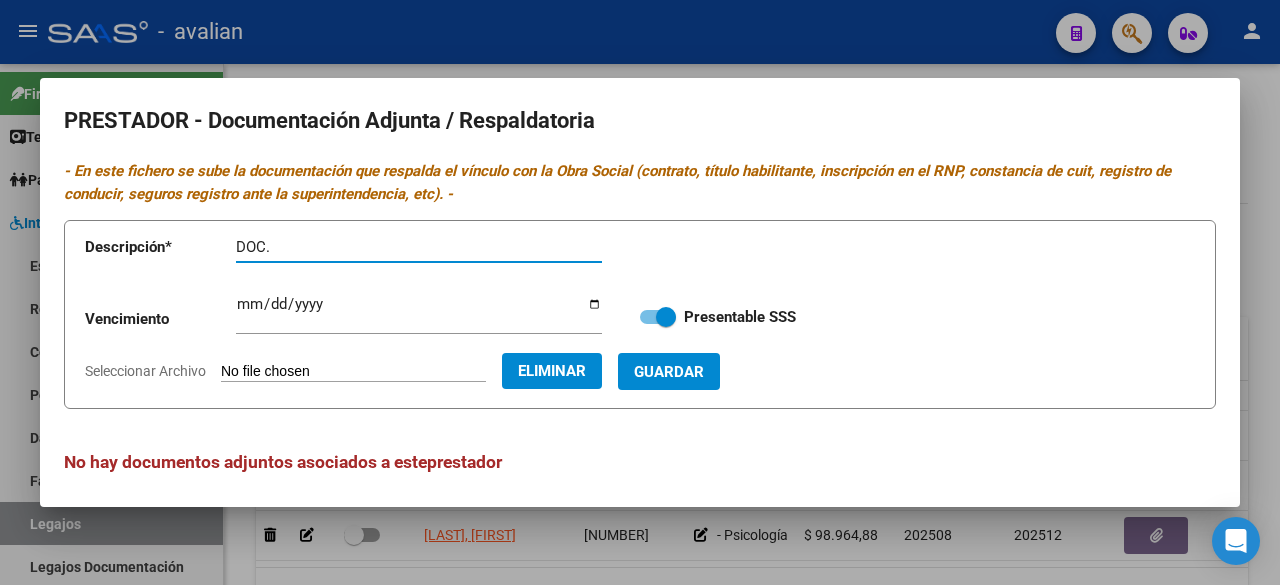 paste on "[LAST], [FIRST]" 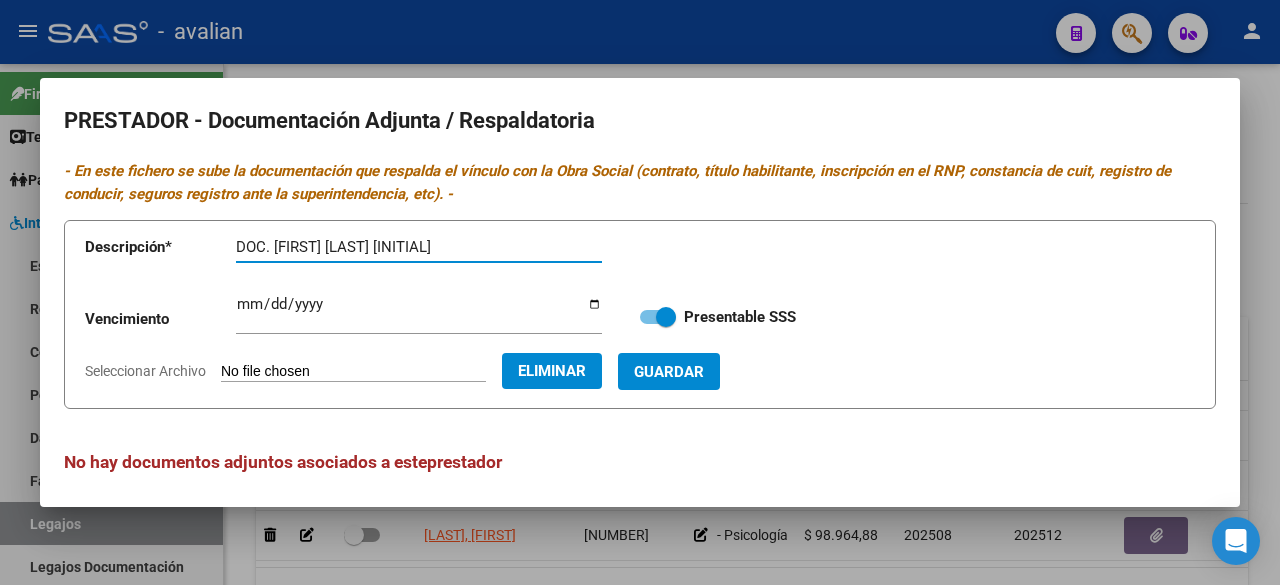 type on "DOC. [FIRST] [LAST] [INITIAL]" 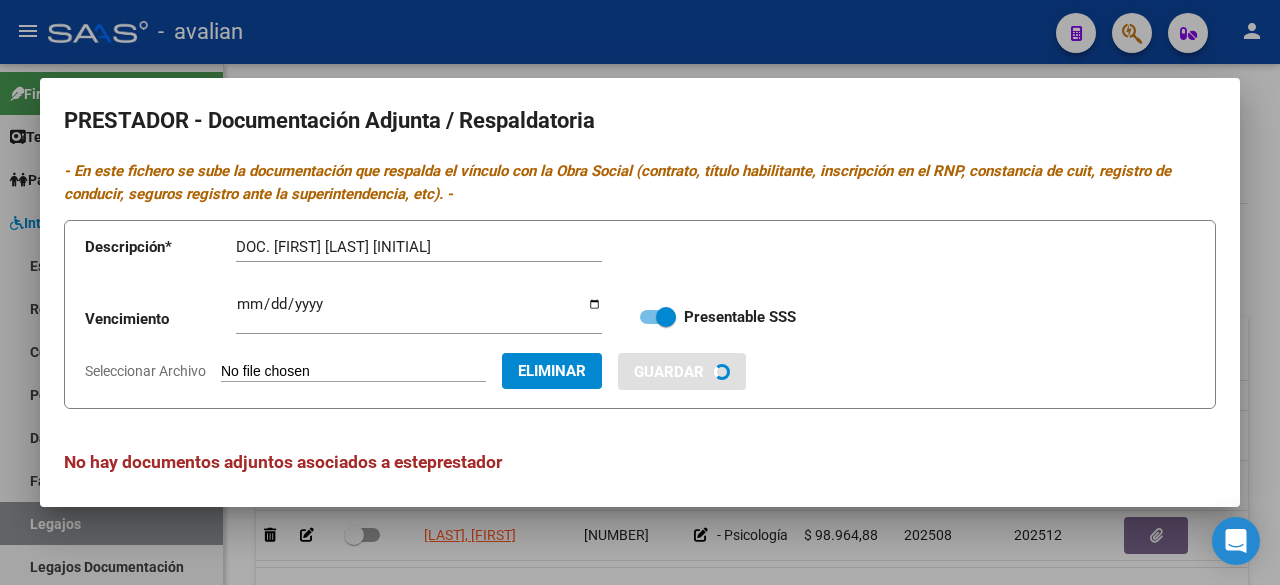 type 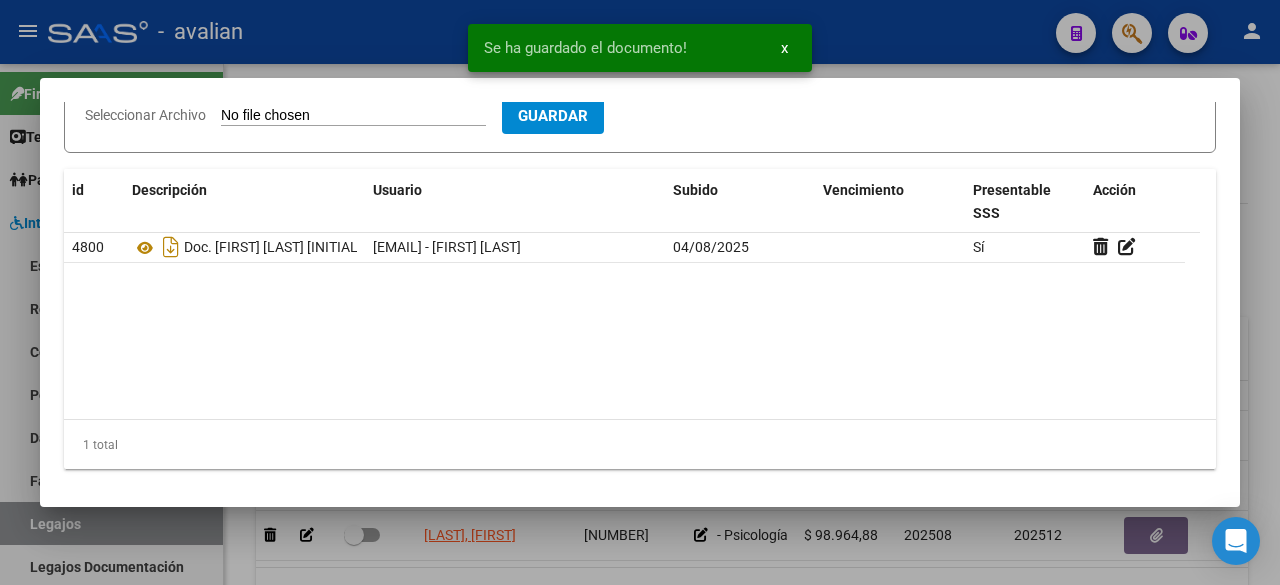 scroll, scrollTop: 0, scrollLeft: 0, axis: both 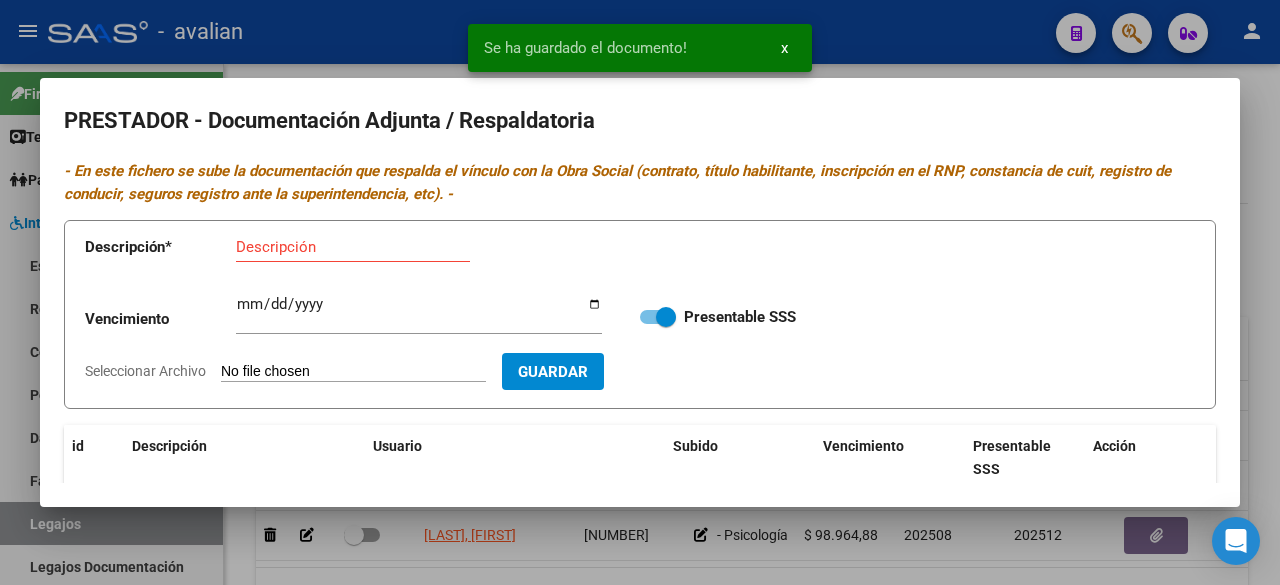 click at bounding box center (640, 292) 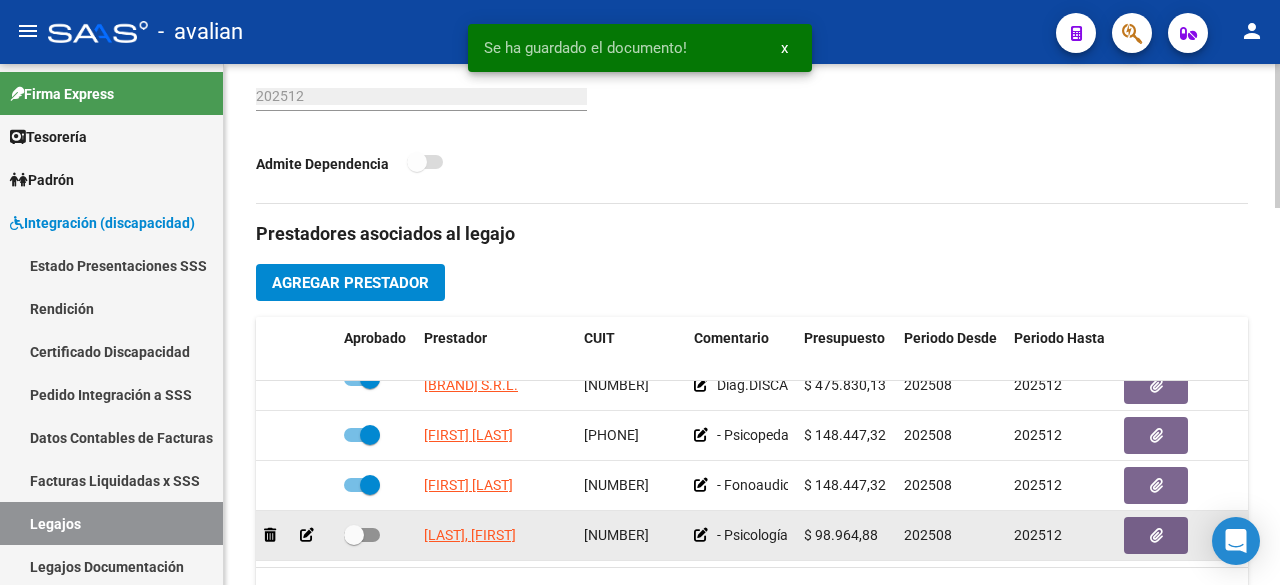 click 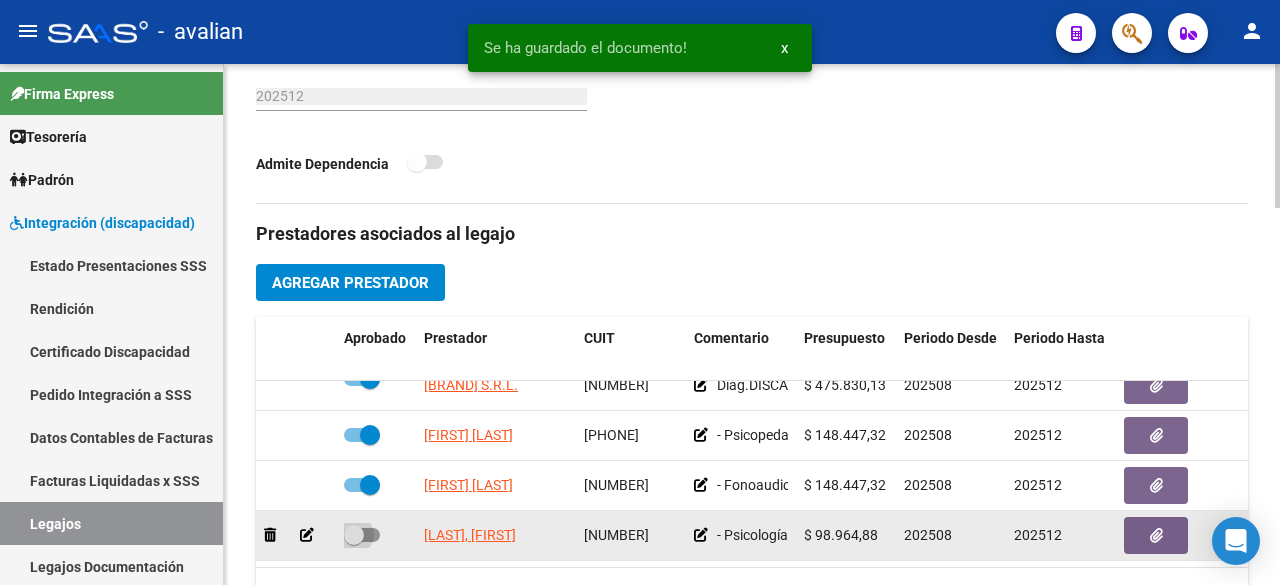 click at bounding box center [362, 535] 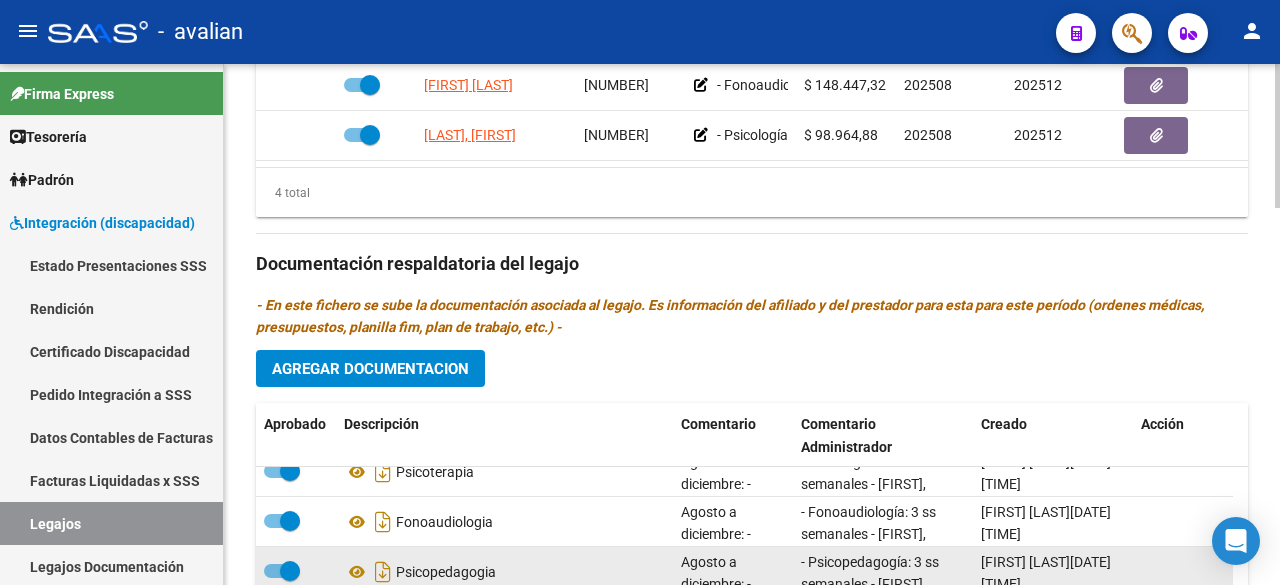 scroll, scrollTop: 1368, scrollLeft: 0, axis: vertical 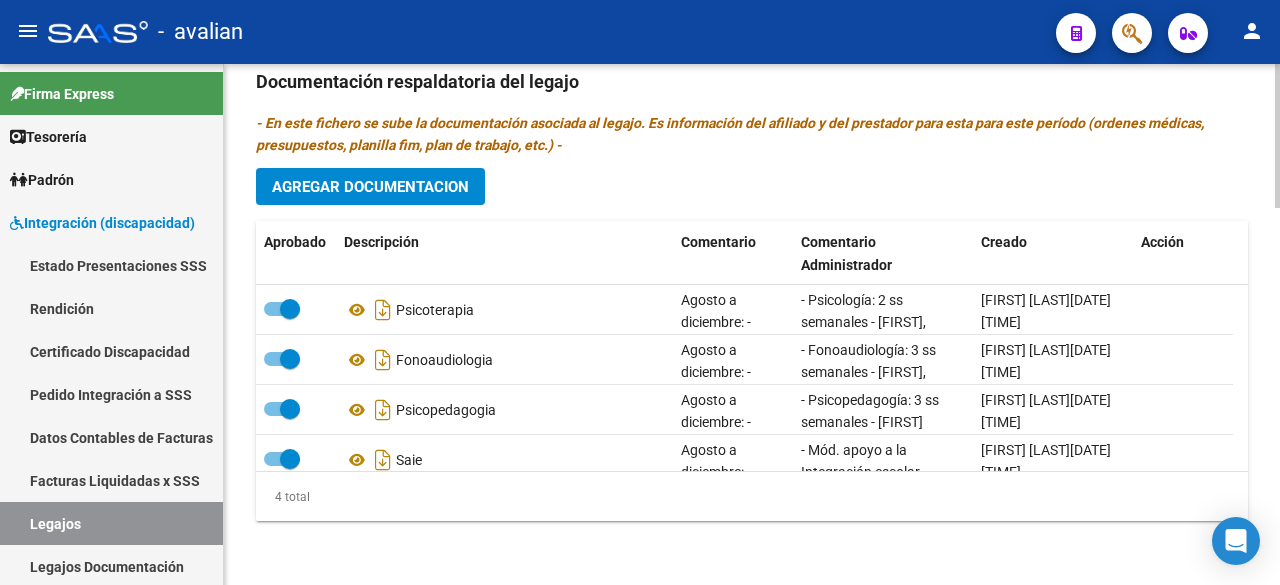 click on "Agregar Documentacion" 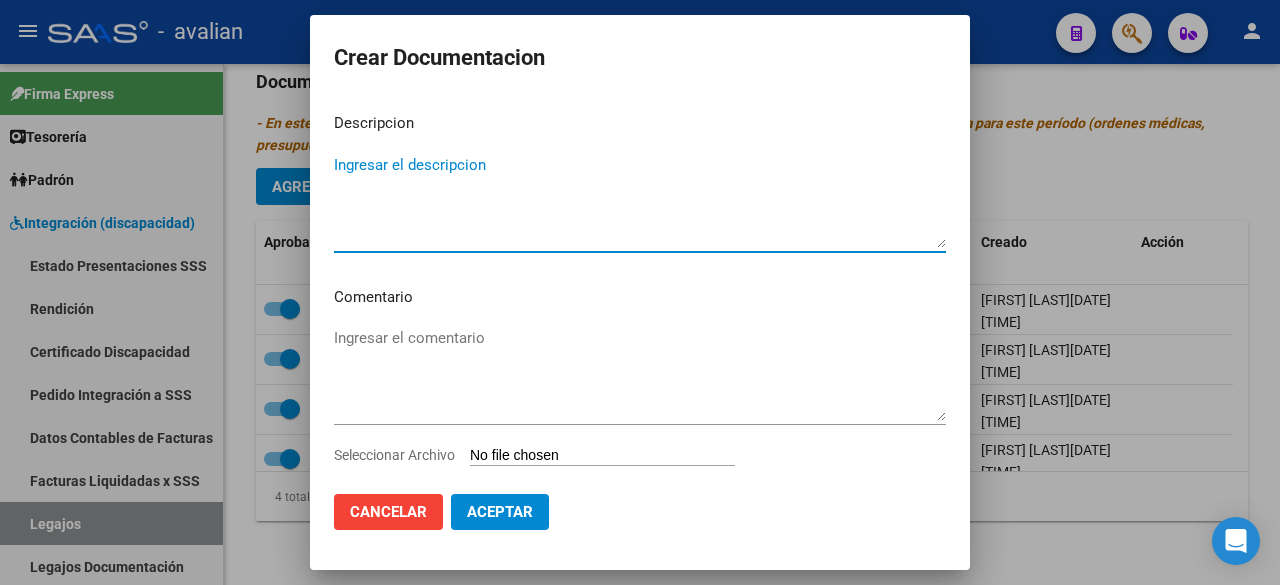 click on "Ingresar el descripcion" at bounding box center (640, 201) 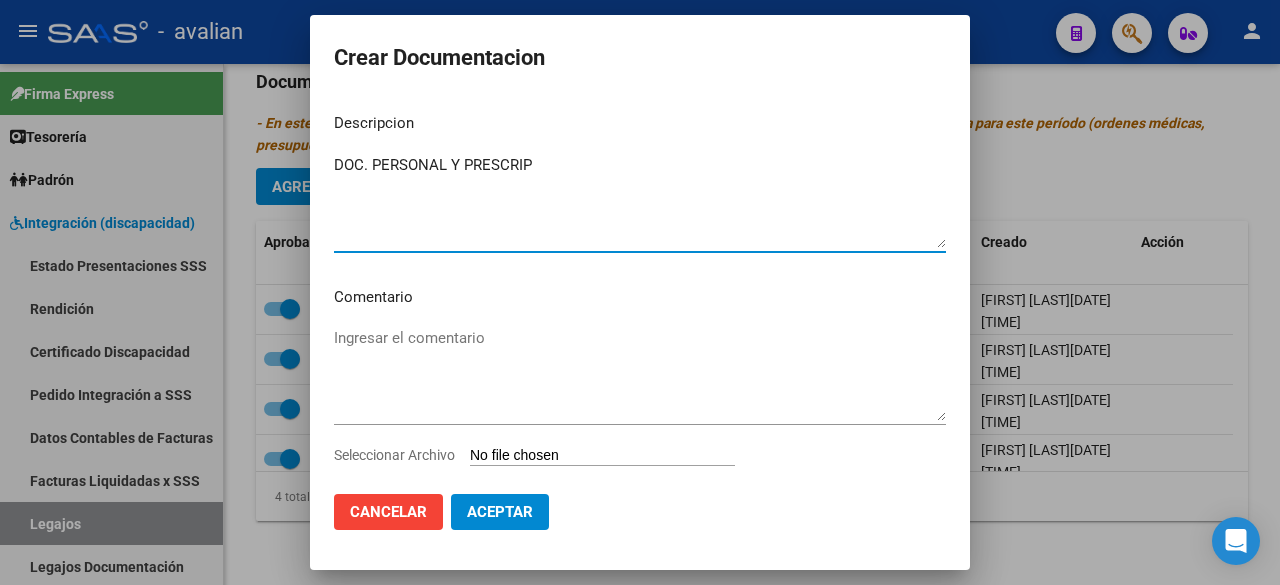 type on "DOC. PERSONAL Y PRESCRIP" 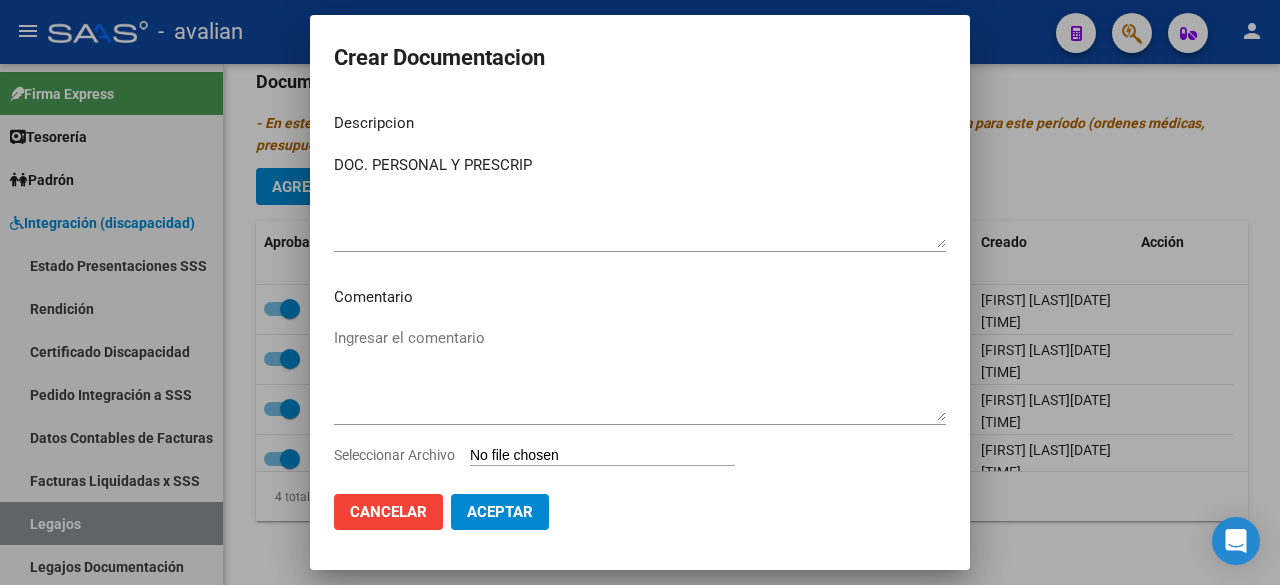 type on "C:\fakepath\[TEXT].pdf" 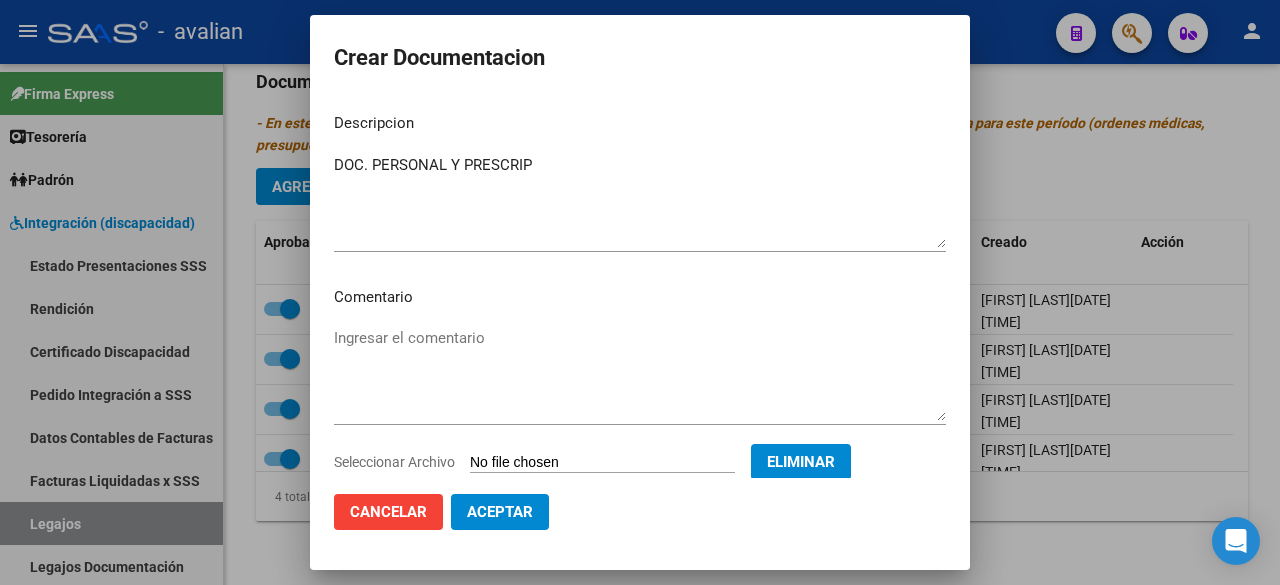 click on "Aceptar" 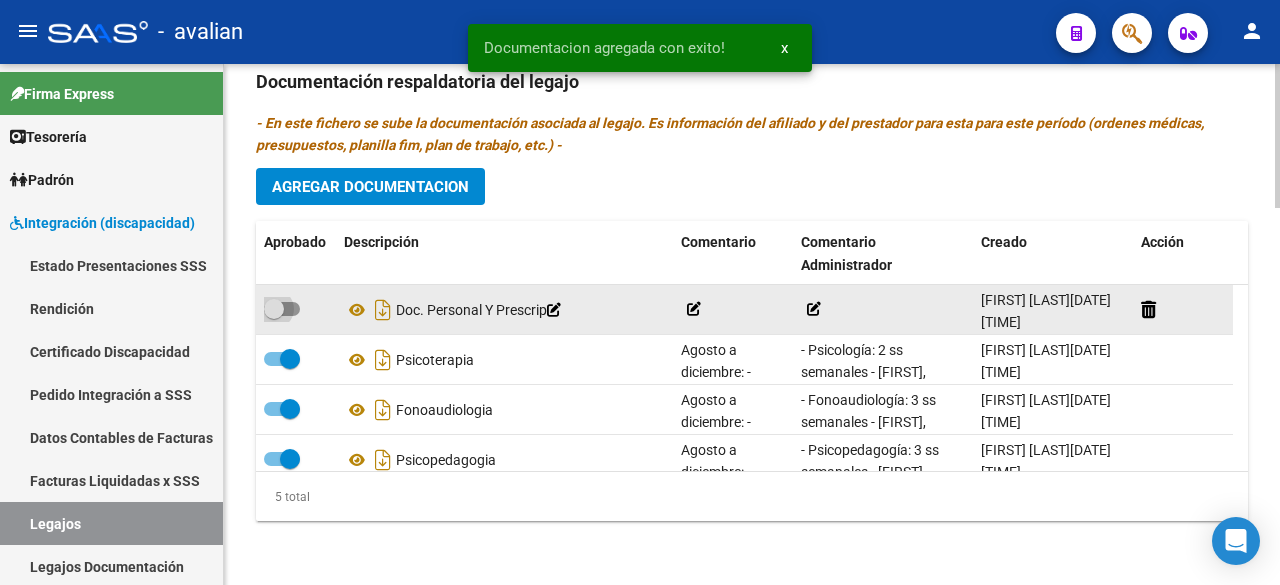 click at bounding box center [282, 309] 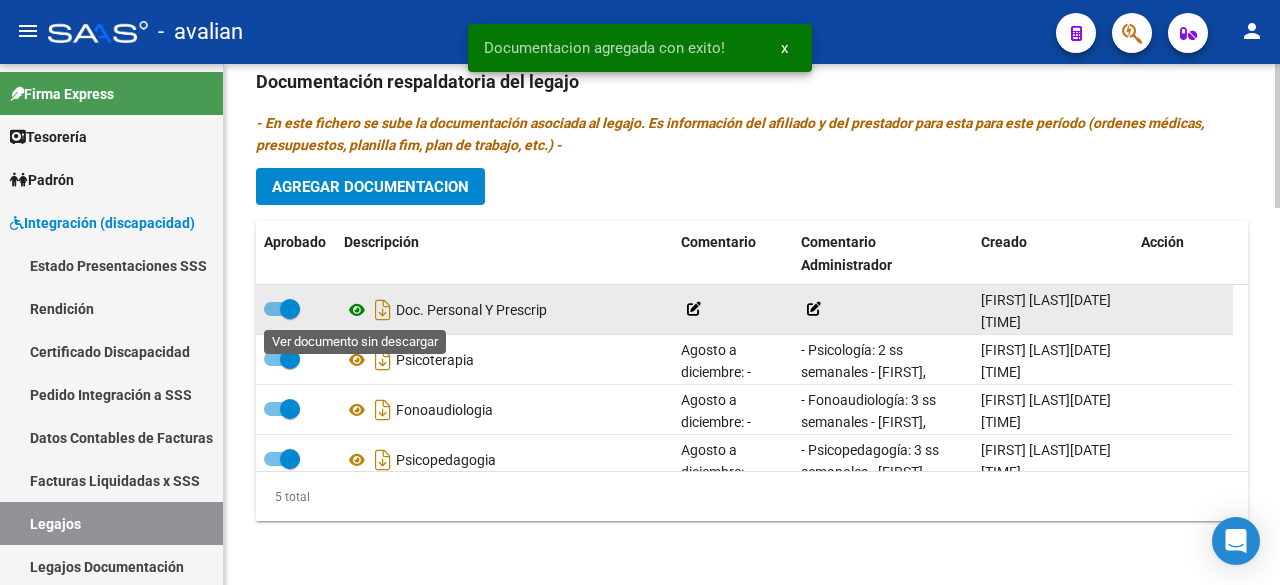 click 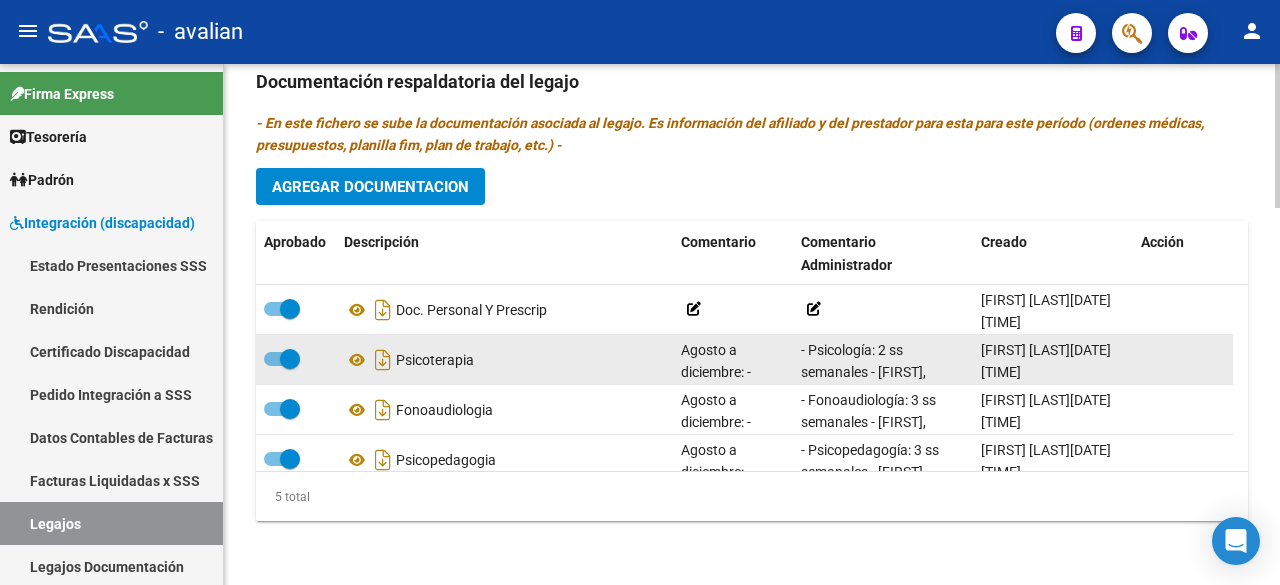 scroll, scrollTop: 85, scrollLeft: 0, axis: vertical 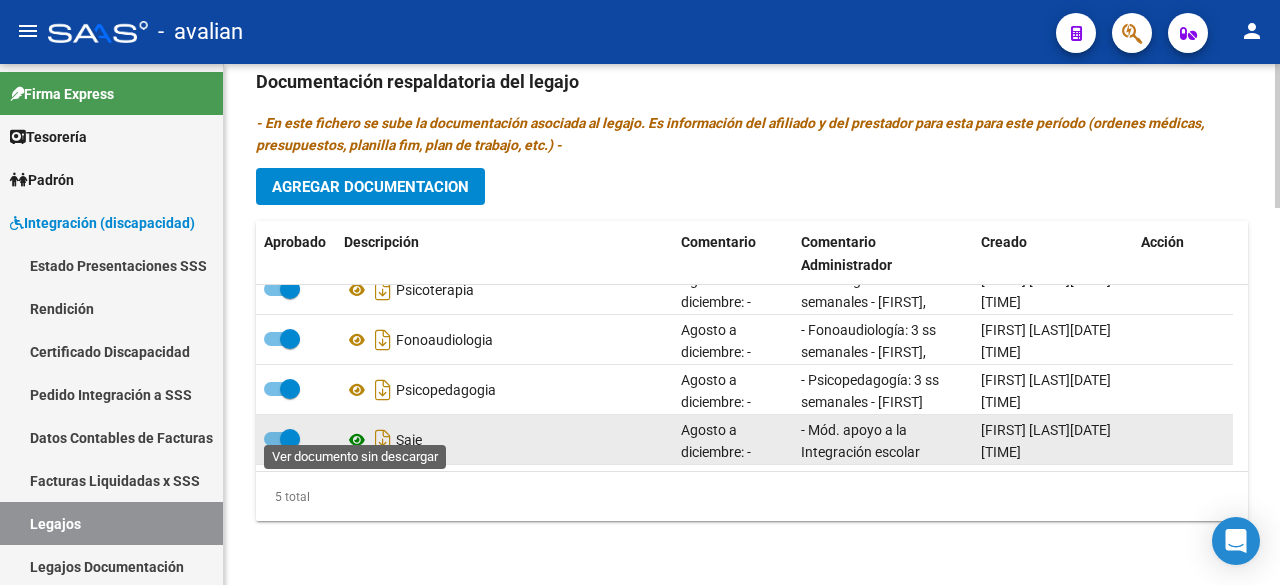 click 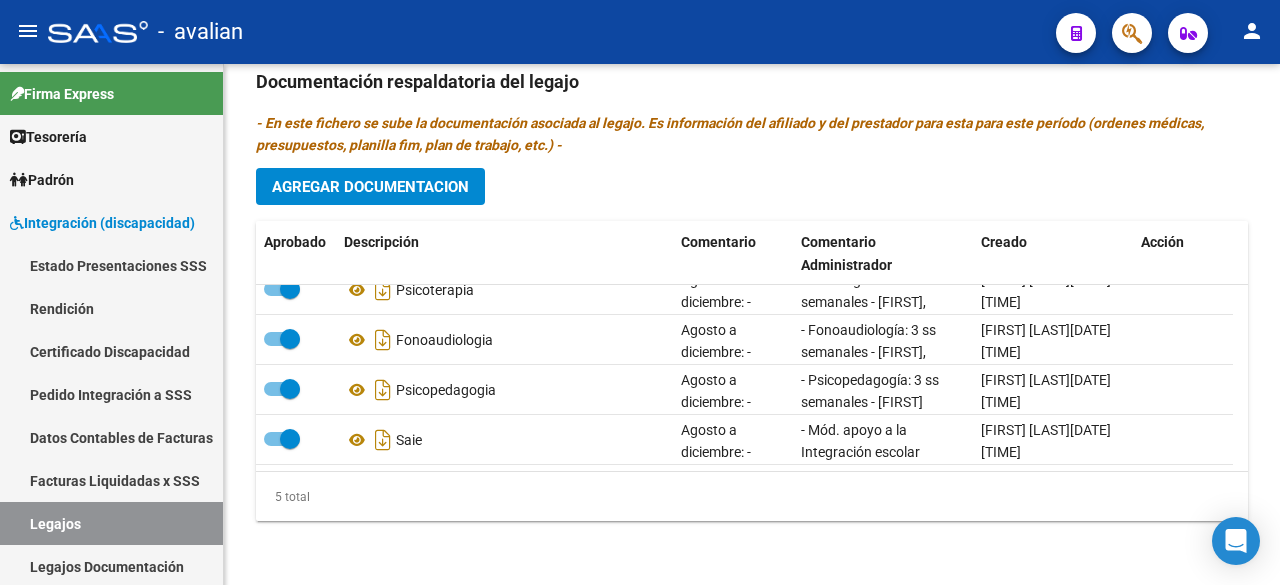 scroll, scrollTop: 1068, scrollLeft: 0, axis: vertical 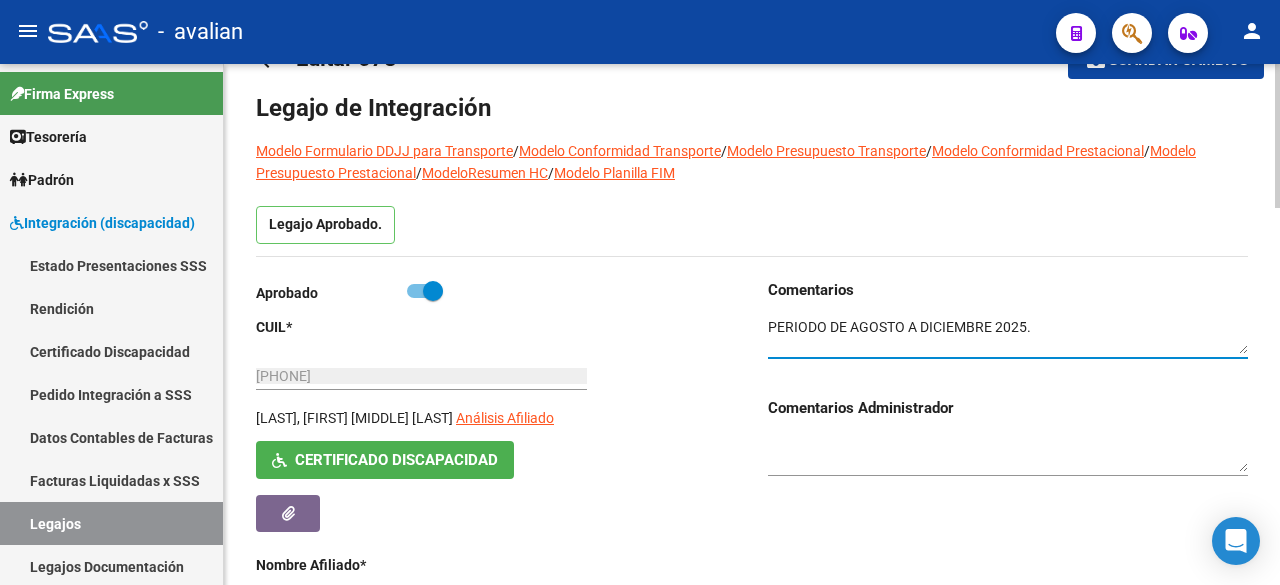 click at bounding box center [1008, 336] 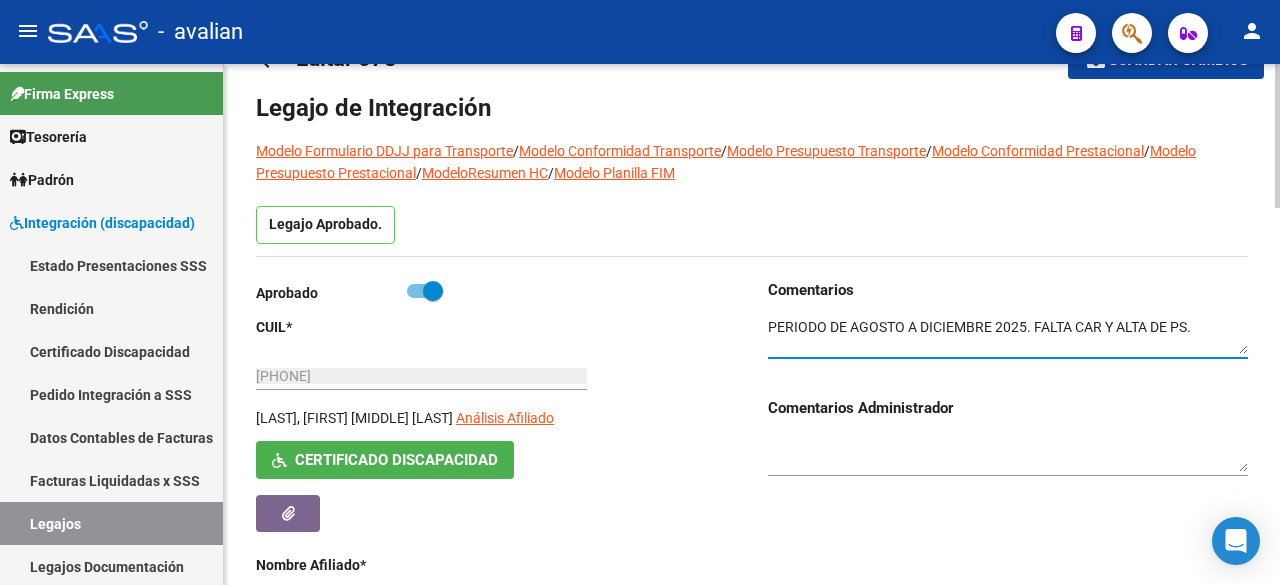 click at bounding box center (1008, 336) 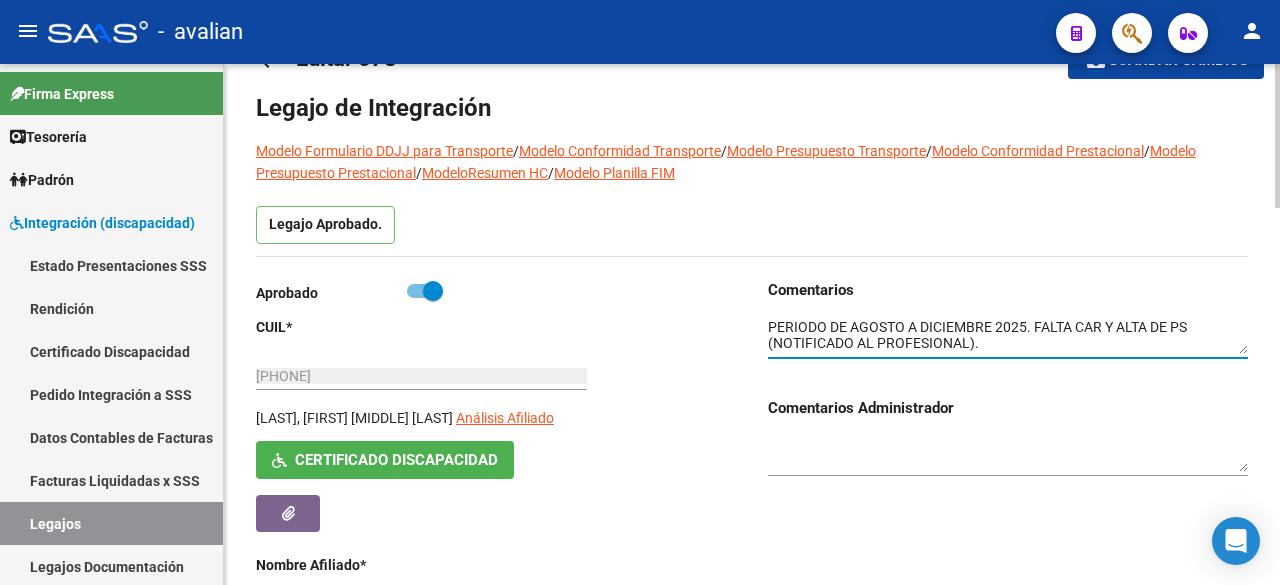 click at bounding box center [1008, 336] 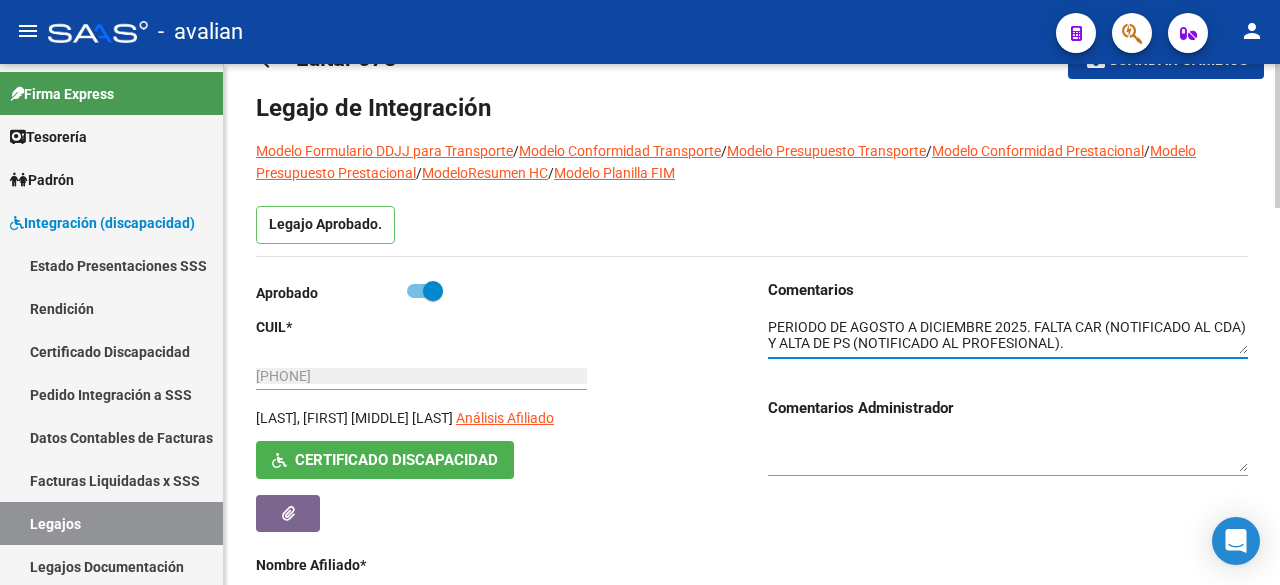 click at bounding box center (1008, 336) 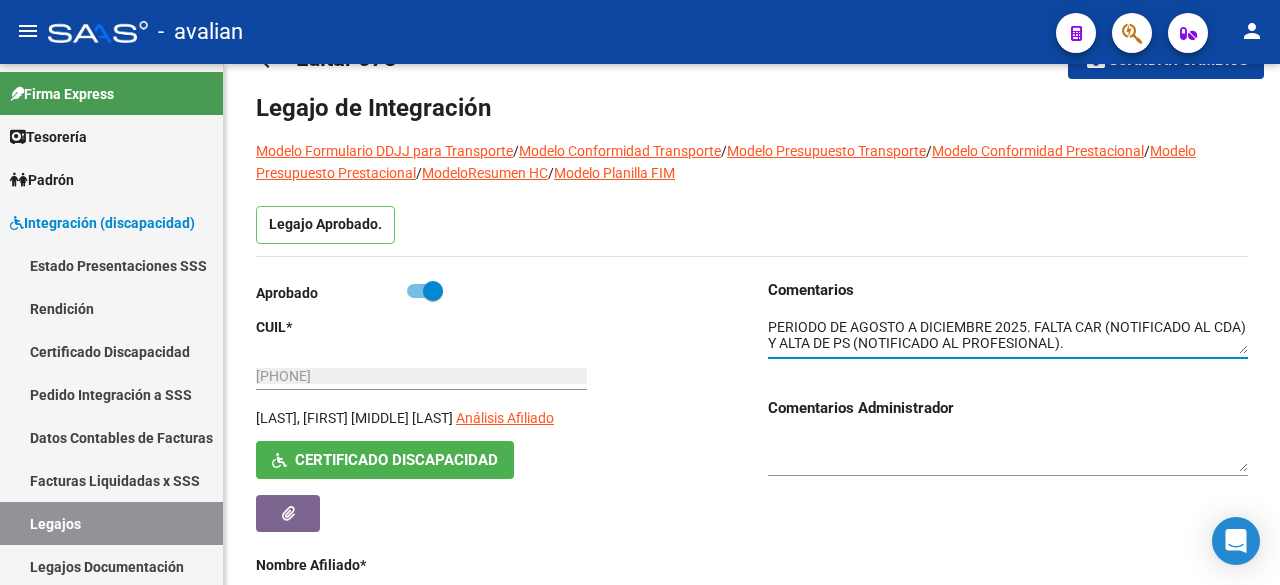 type on "PERIODO DE AGOSTO A DICIEMBRE 2025. FALTA CAR (NOTIFICADO AL CDA) Y ALTA DE PS (NOTIFICADO AL PROFESIONAL)." 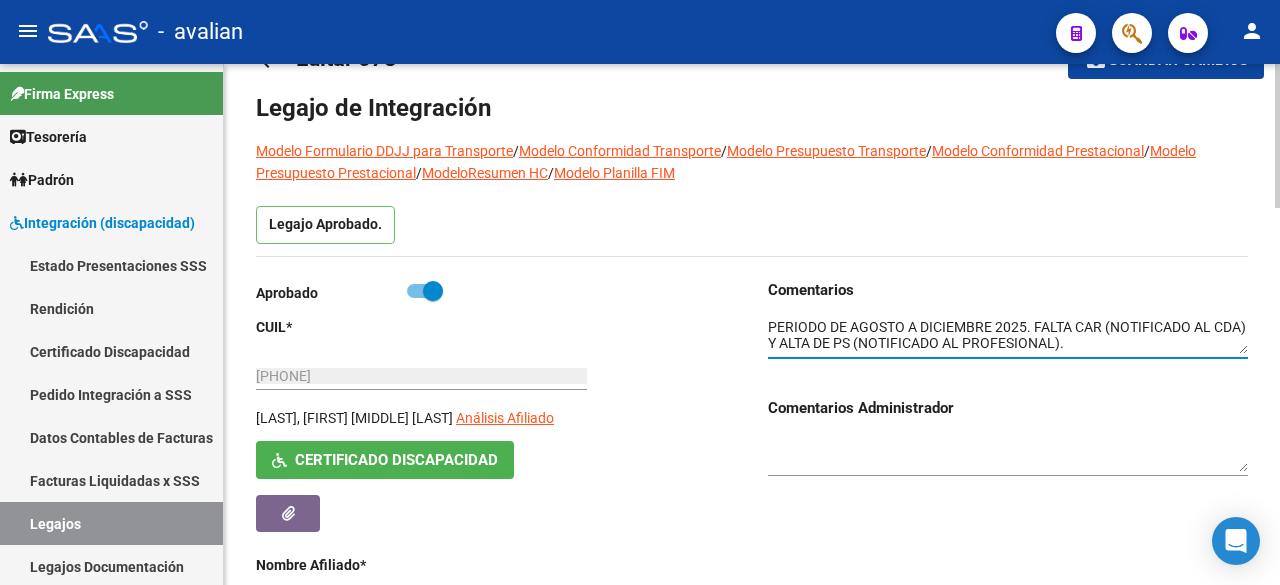 scroll, scrollTop: 0, scrollLeft: 0, axis: both 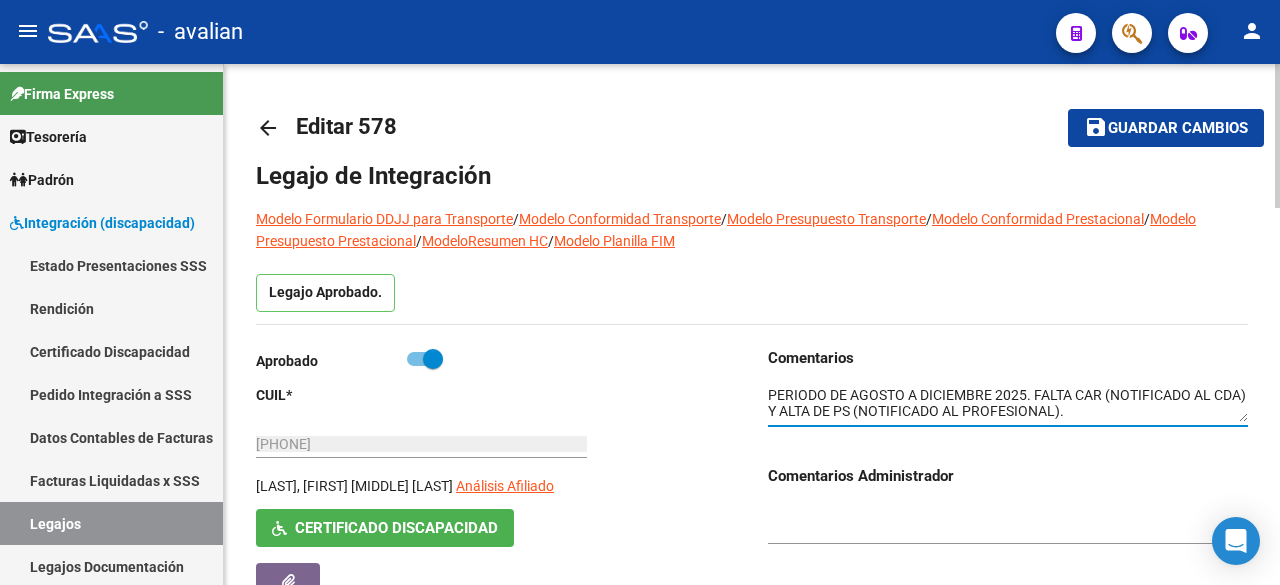 click on "Legajo Aprobado." 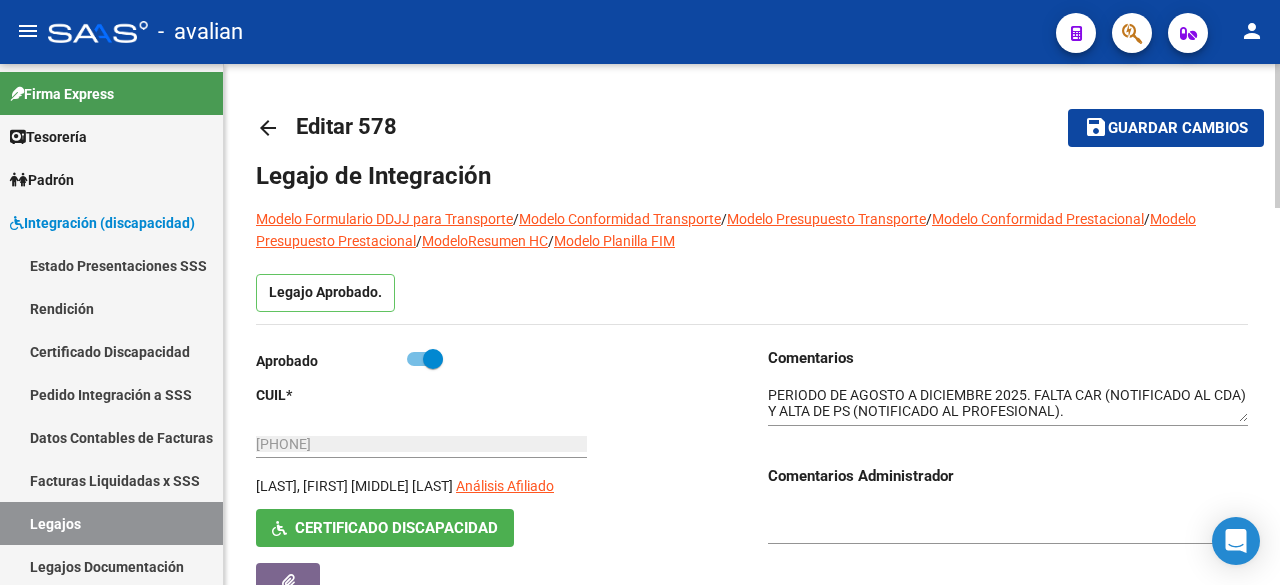 click on "Guardar cambios" 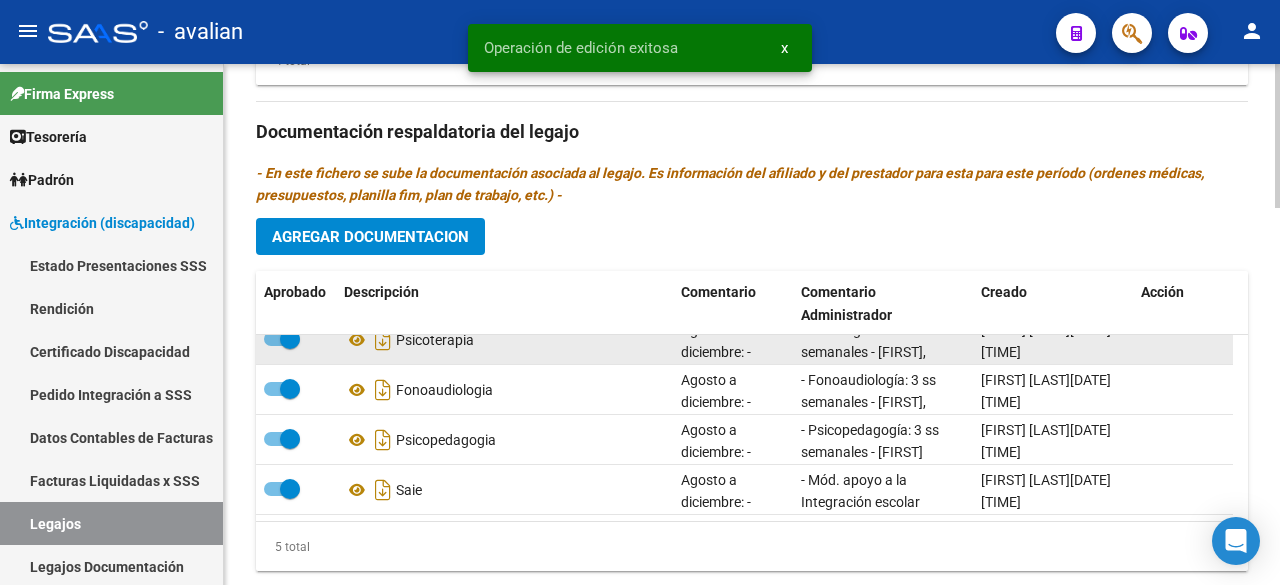 scroll, scrollTop: 1368, scrollLeft: 0, axis: vertical 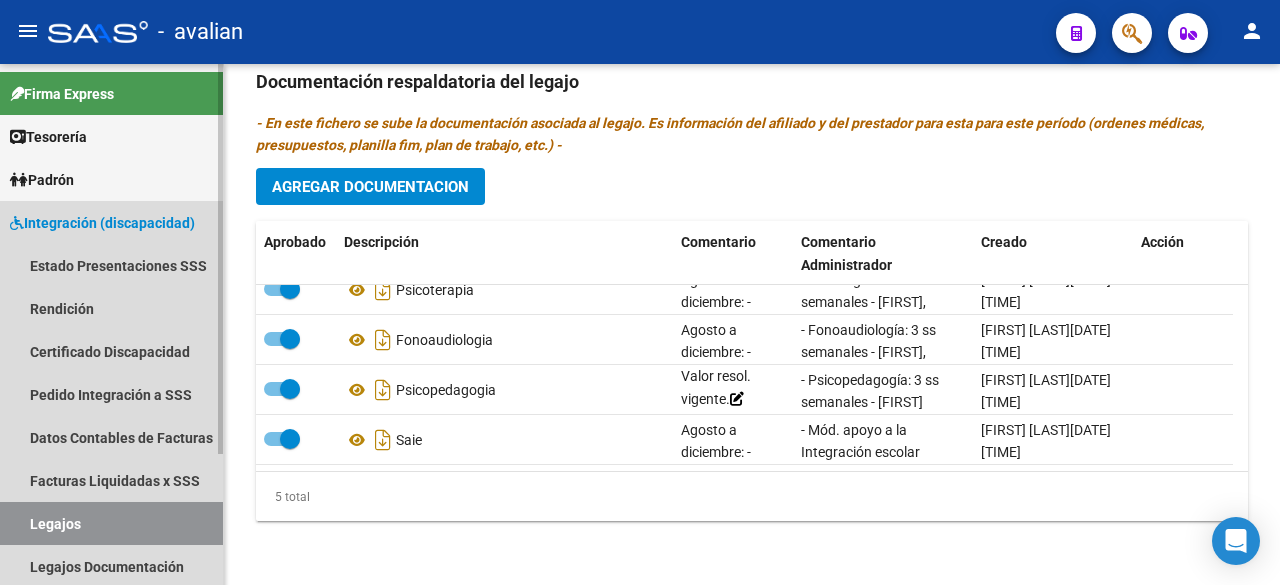 click on "Legajos" at bounding box center (111, 523) 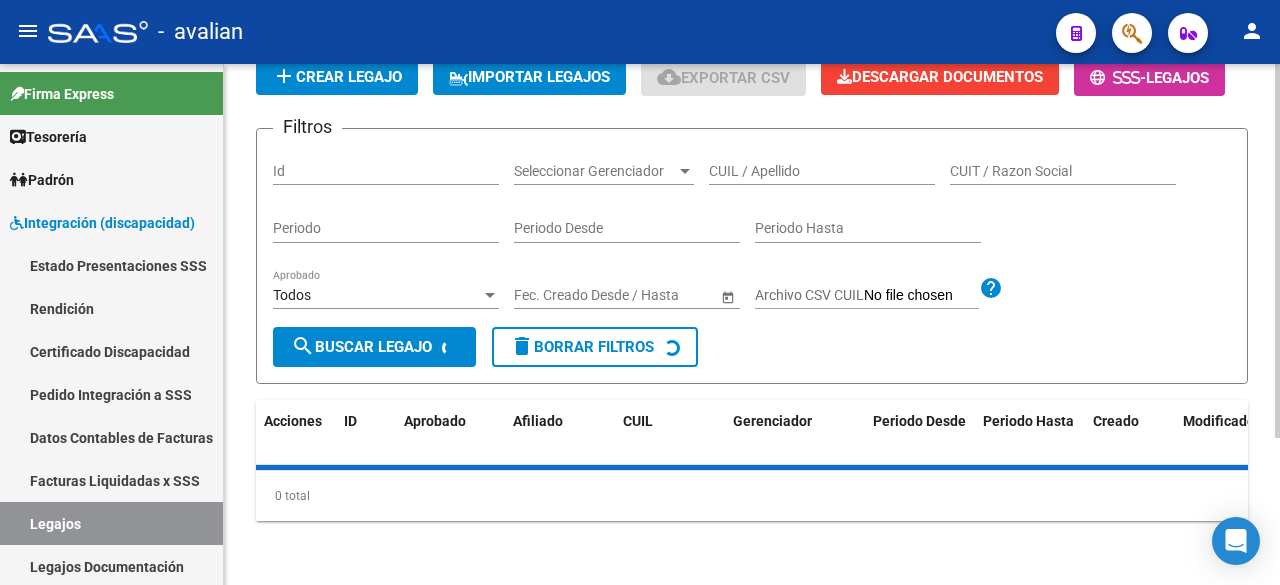 scroll, scrollTop: 0, scrollLeft: 0, axis: both 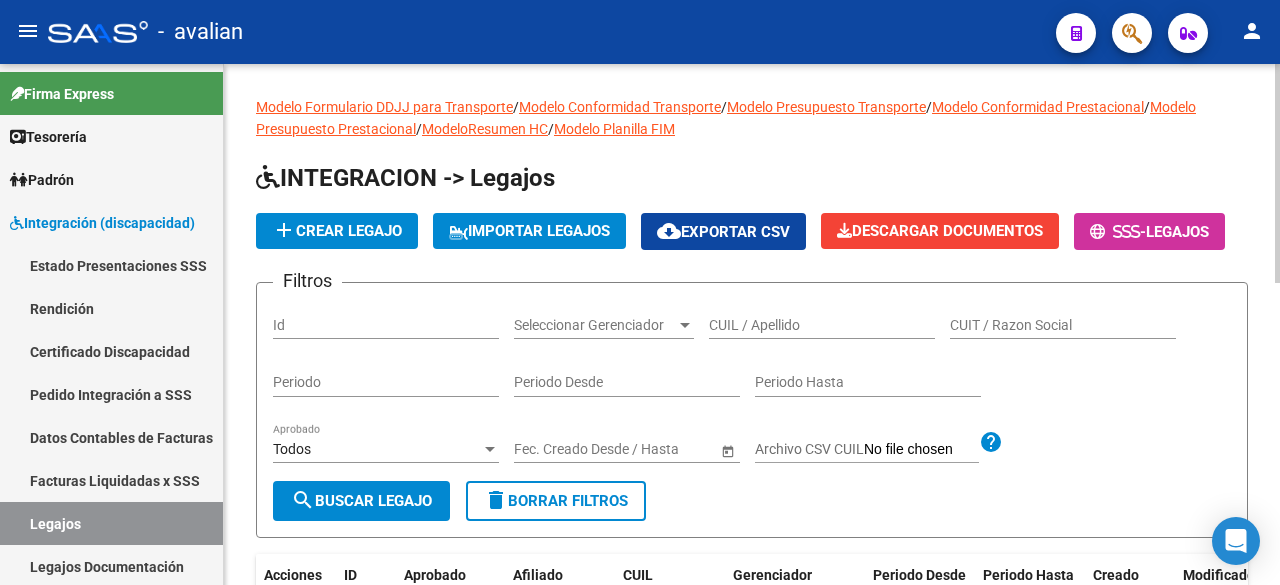 click on "CUIL / Apellido" at bounding box center (822, 325) 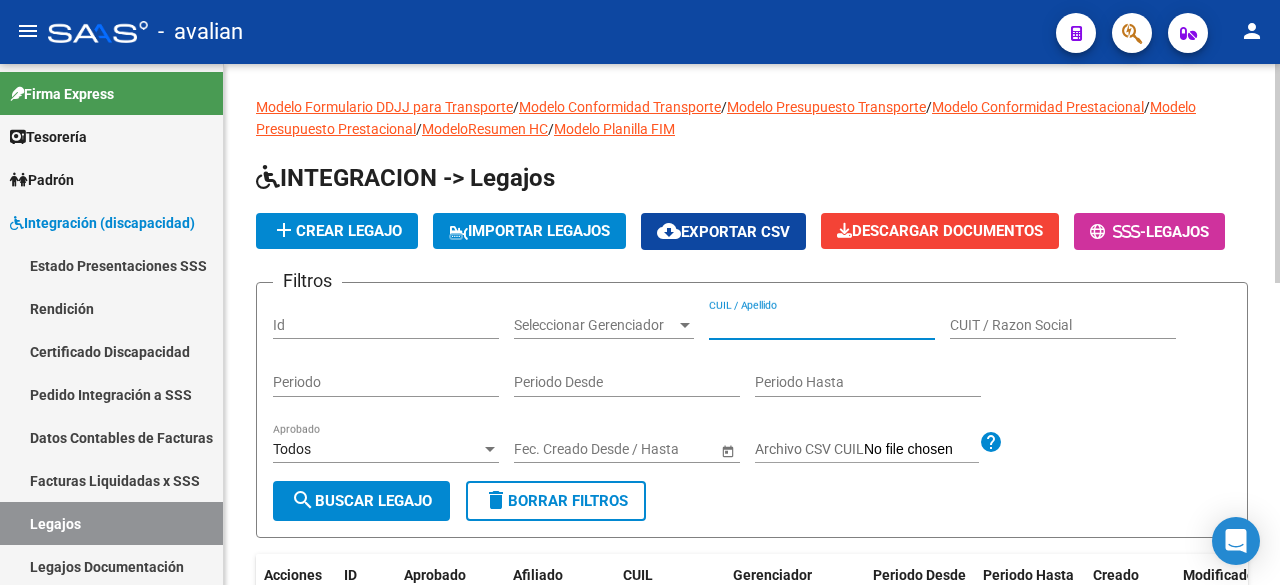 paste on "[PHONE]" 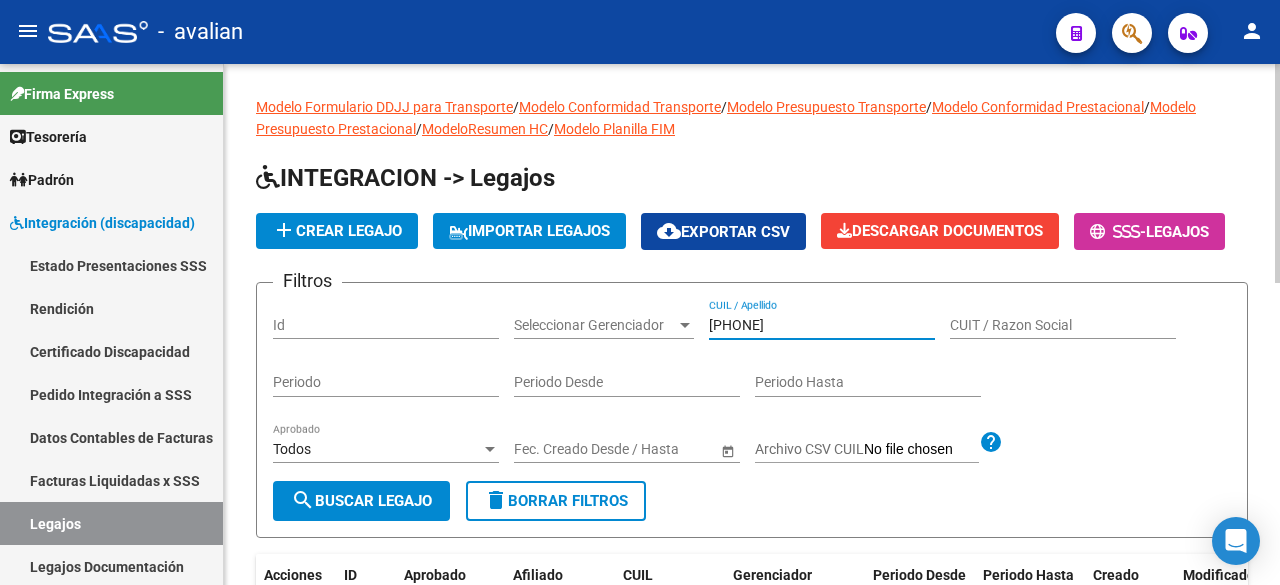 type on "[PHONE]" 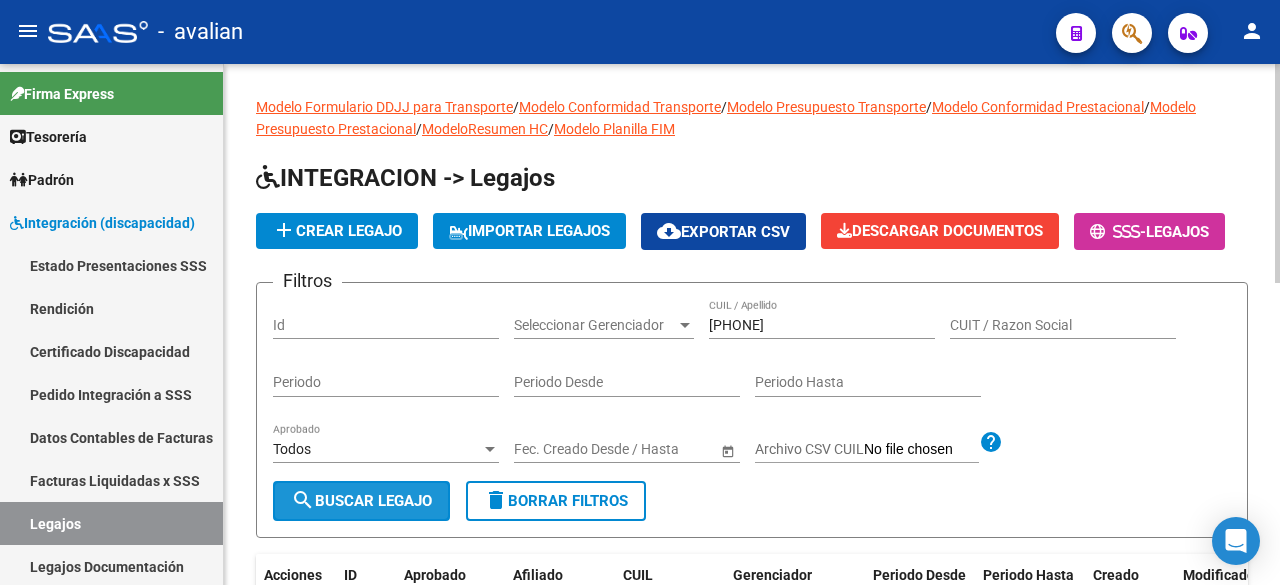 click on "search  Buscar Legajo" 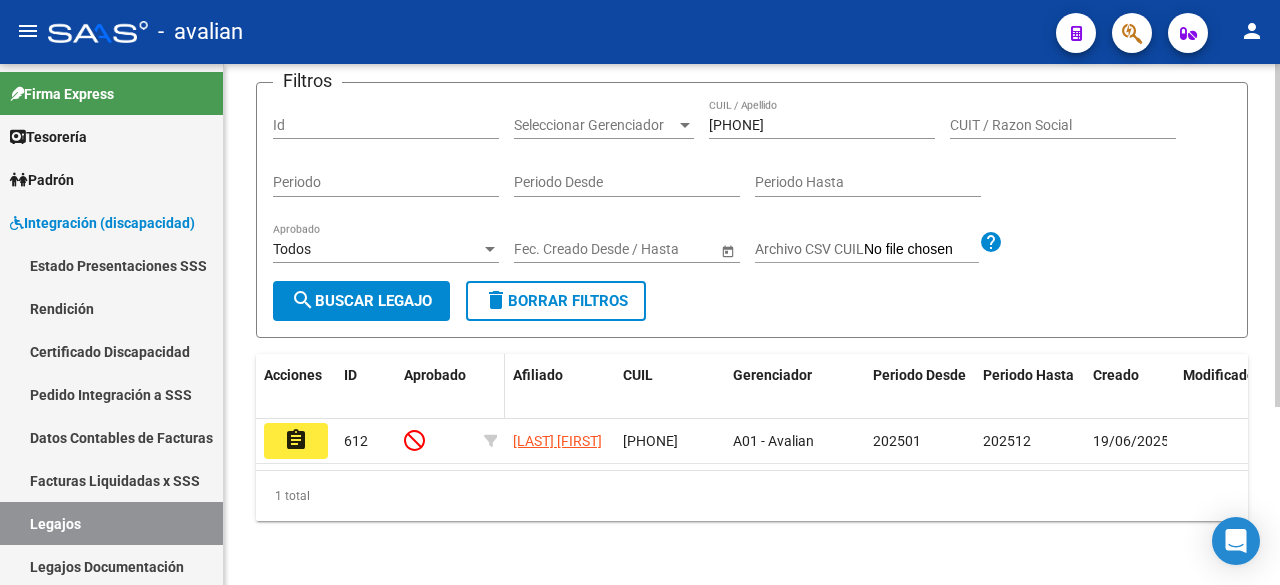 scroll, scrollTop: 270, scrollLeft: 0, axis: vertical 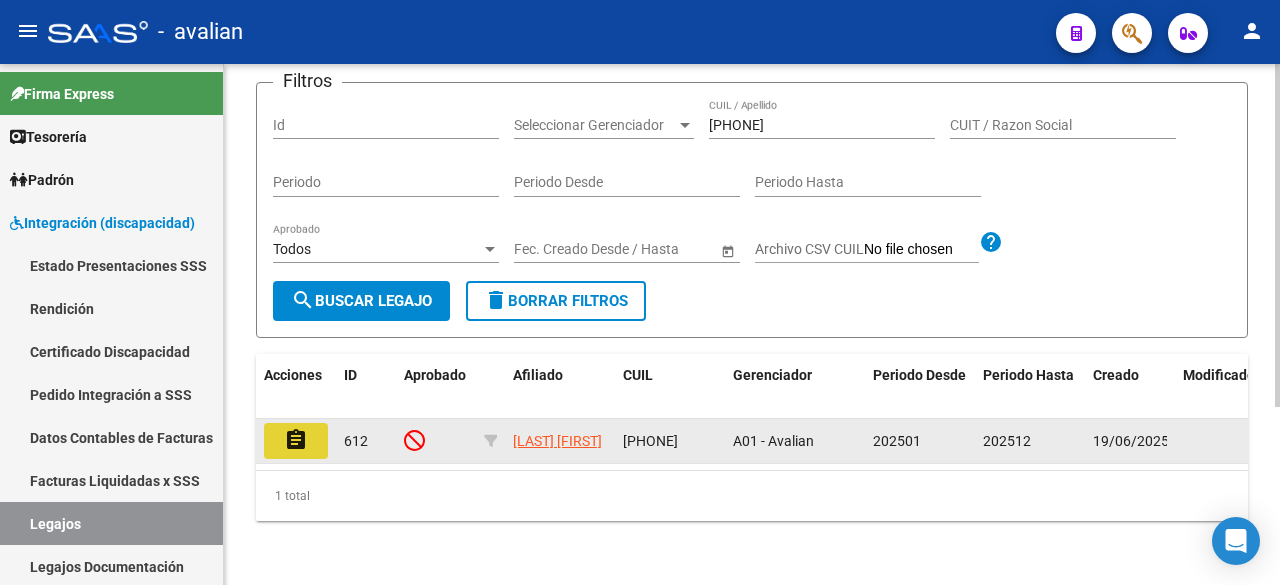 click on "assignment" 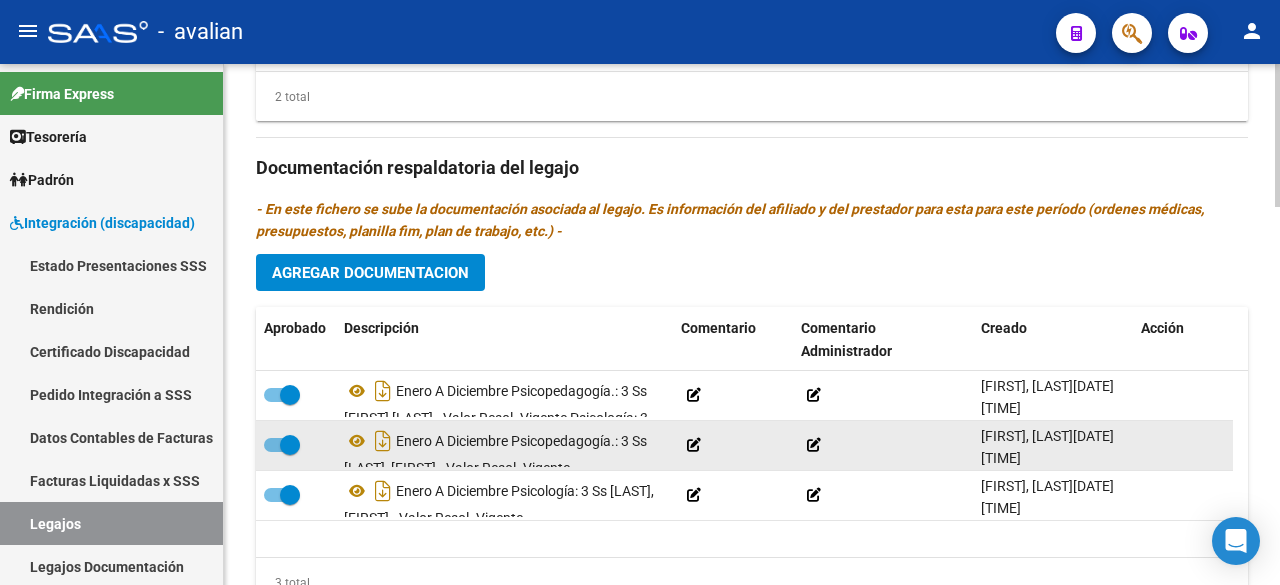 scroll, scrollTop: 1382, scrollLeft: 0, axis: vertical 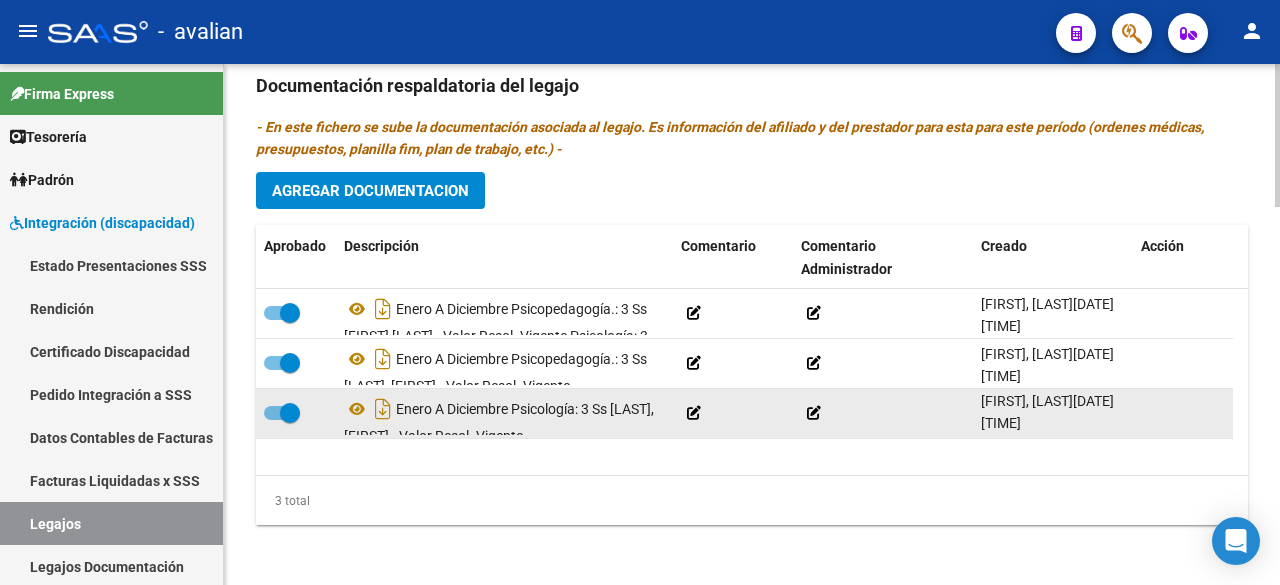 drag, startPoint x: 984, startPoint y: 423, endPoint x: 1053, endPoint y: 429, distance: 69.260376 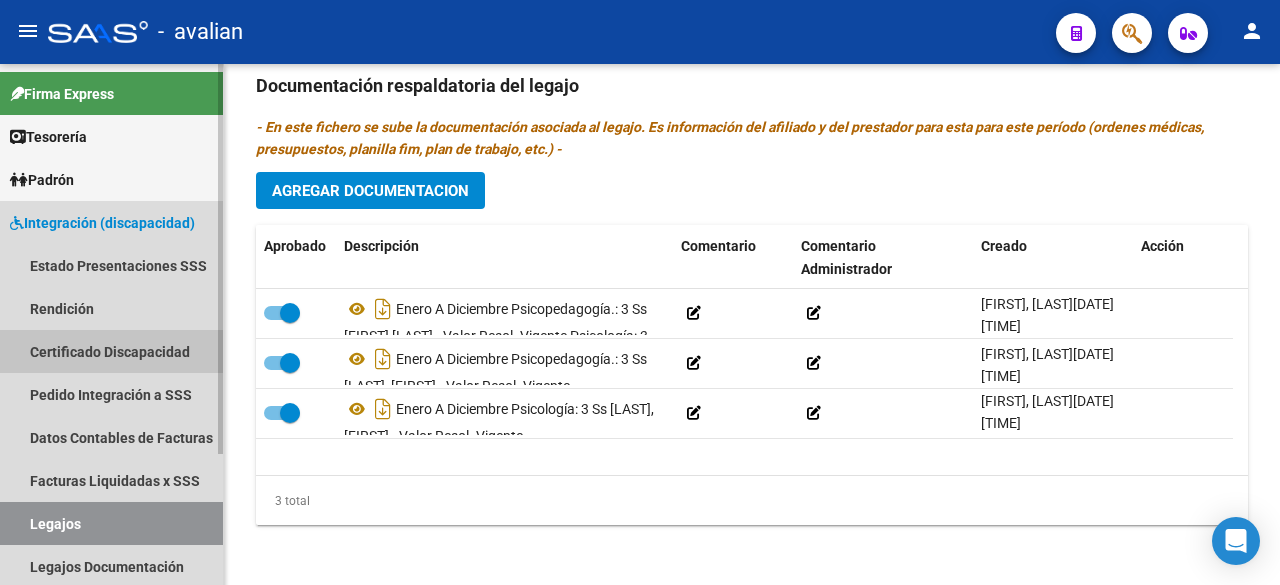 click on "Certificado Discapacidad" at bounding box center (111, 351) 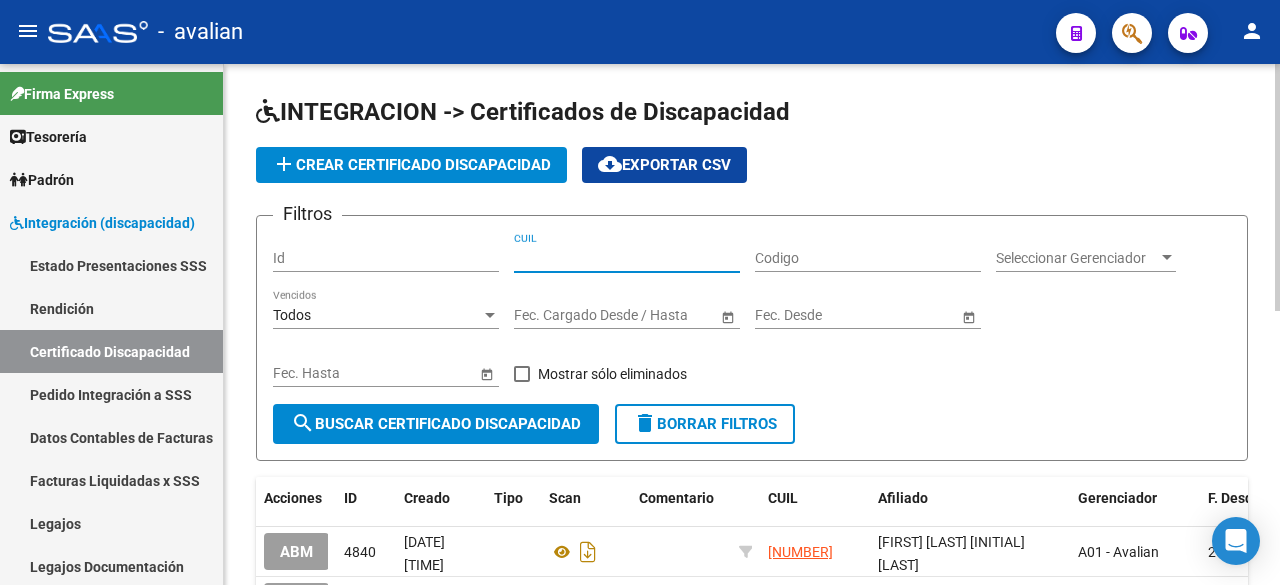 paste on "[PHONE]" 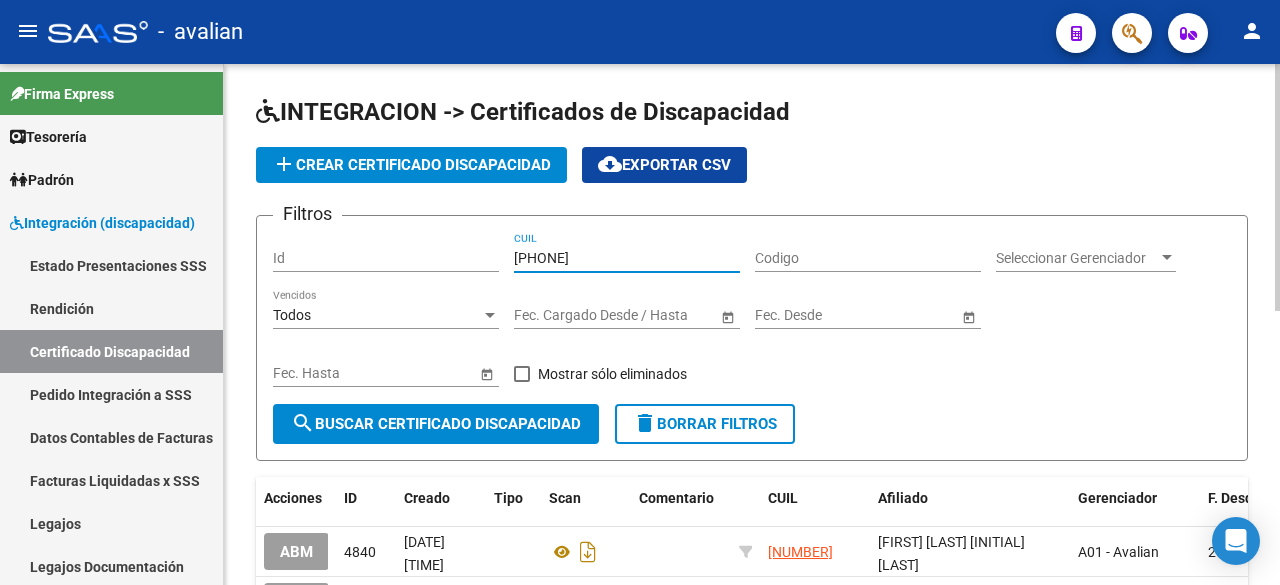 type on "[PHONE]" 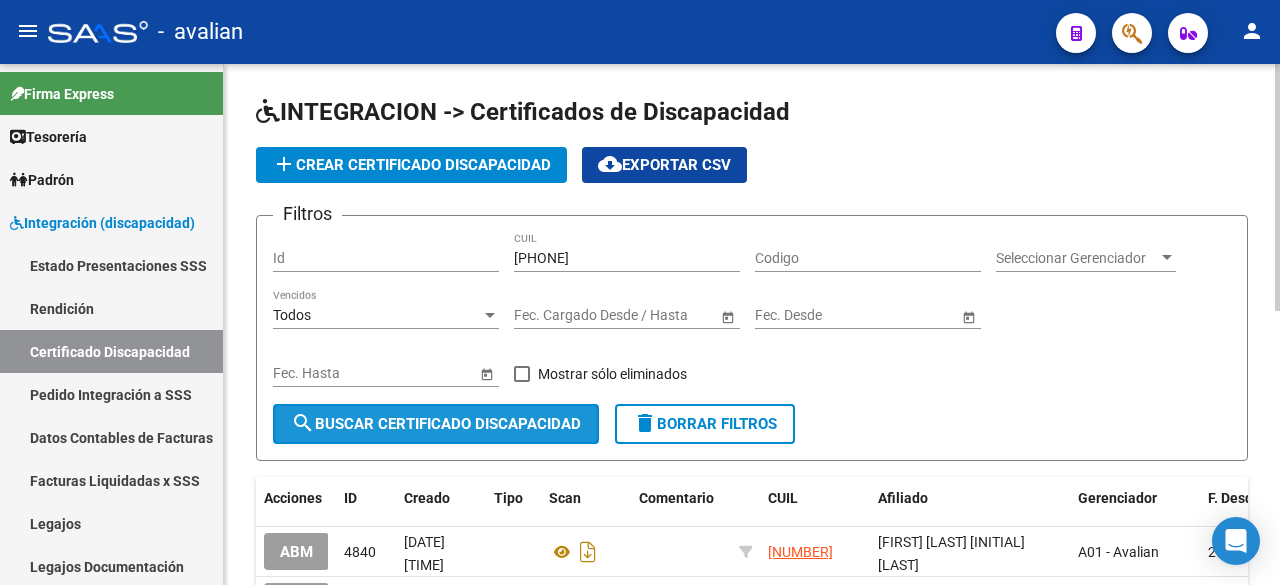 click on "search  Buscar Certificado Discapacidad" 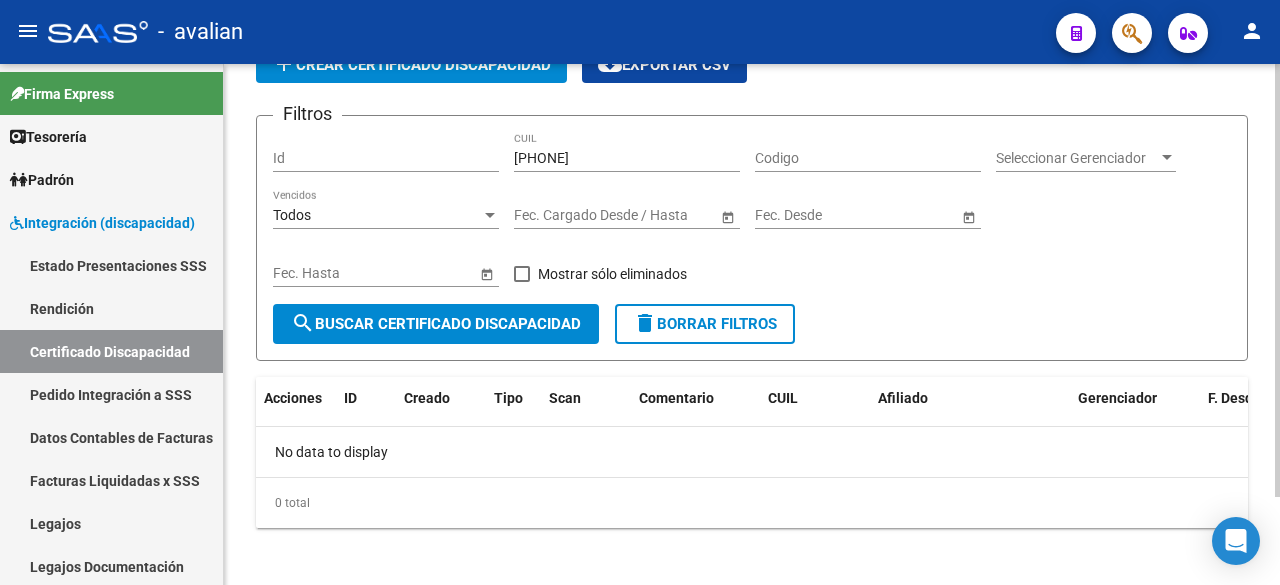 scroll, scrollTop: 0, scrollLeft: 0, axis: both 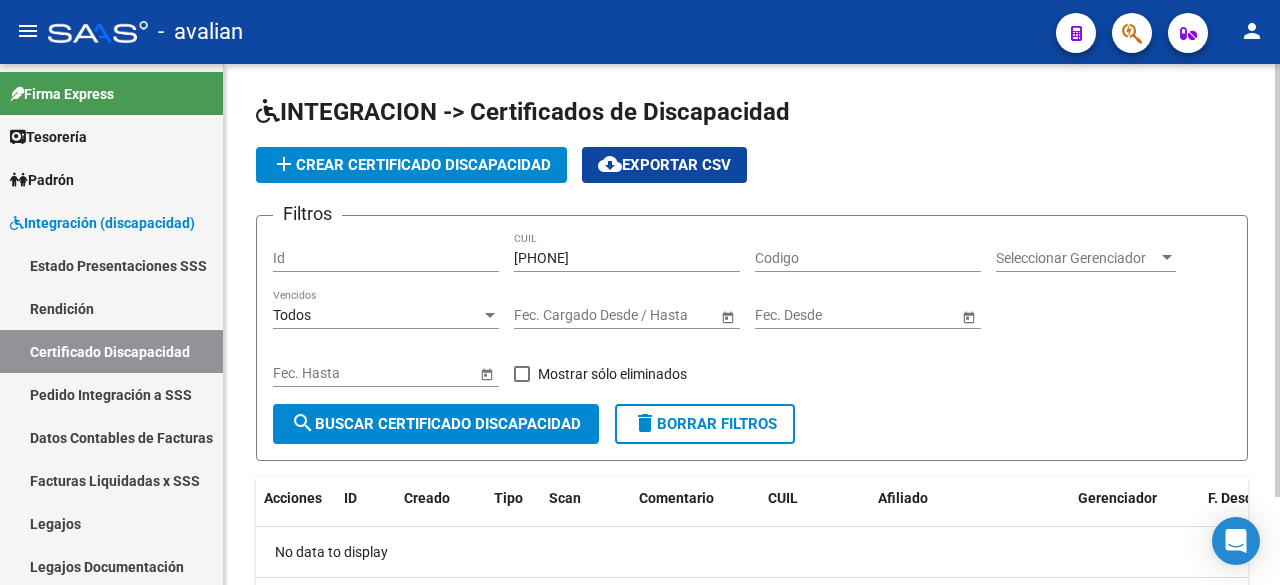 click on "add  Crear Certificado Discapacidad" 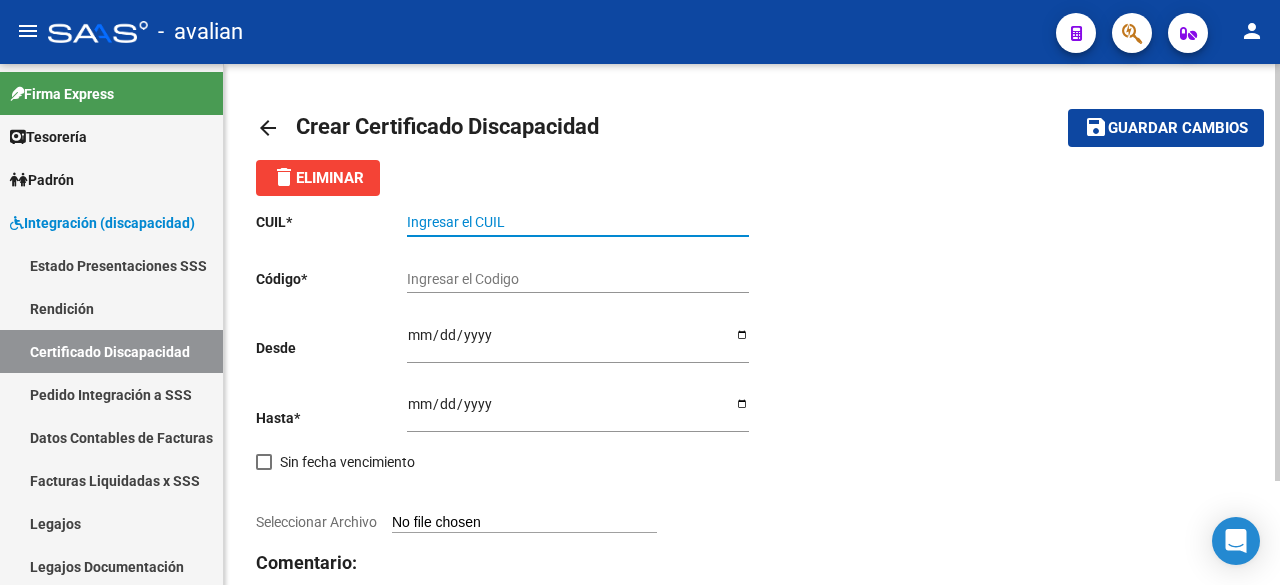 click on "Ingresar el CUIL" at bounding box center [578, 222] 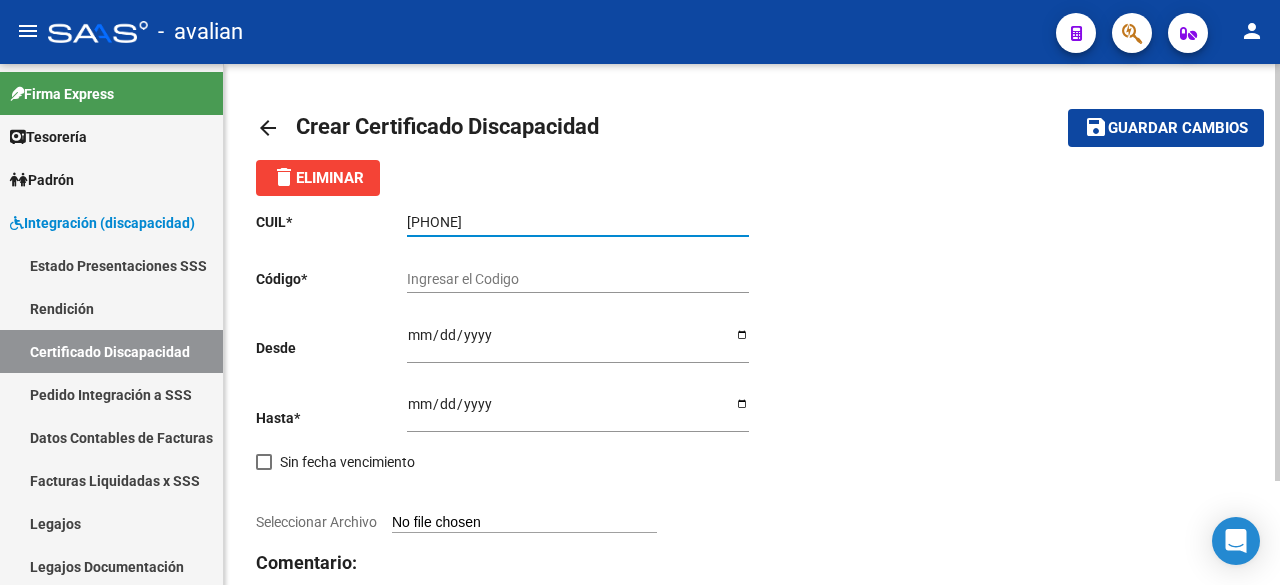 type on "[PHONE]" 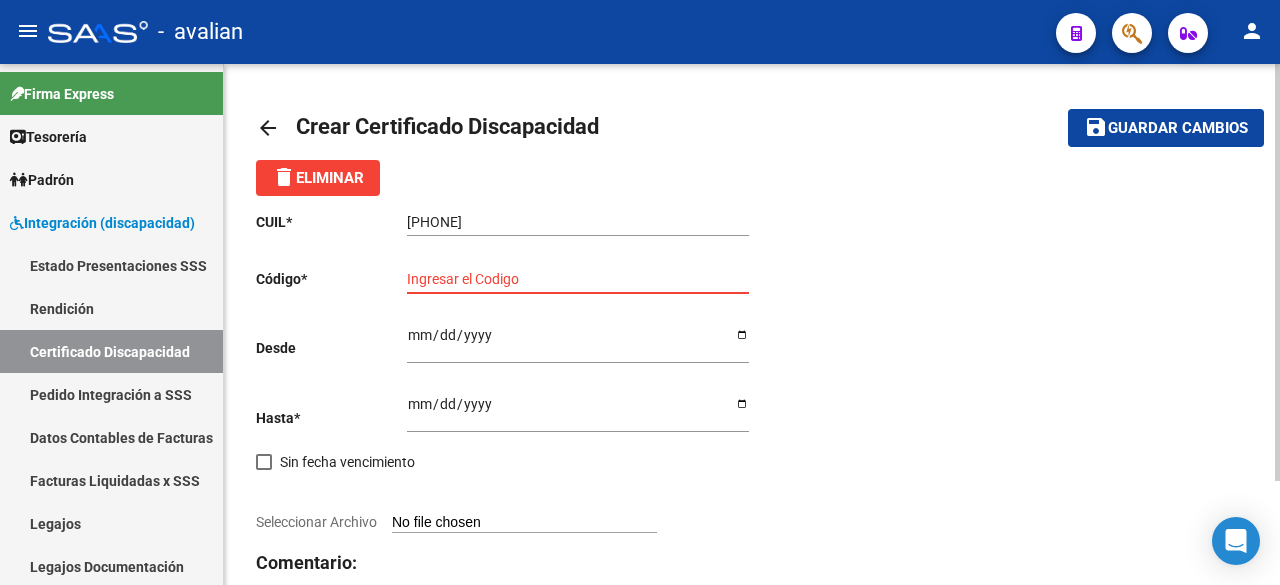 paste on "ARG-02-00048003301-20211215-20311215-CHU-173" 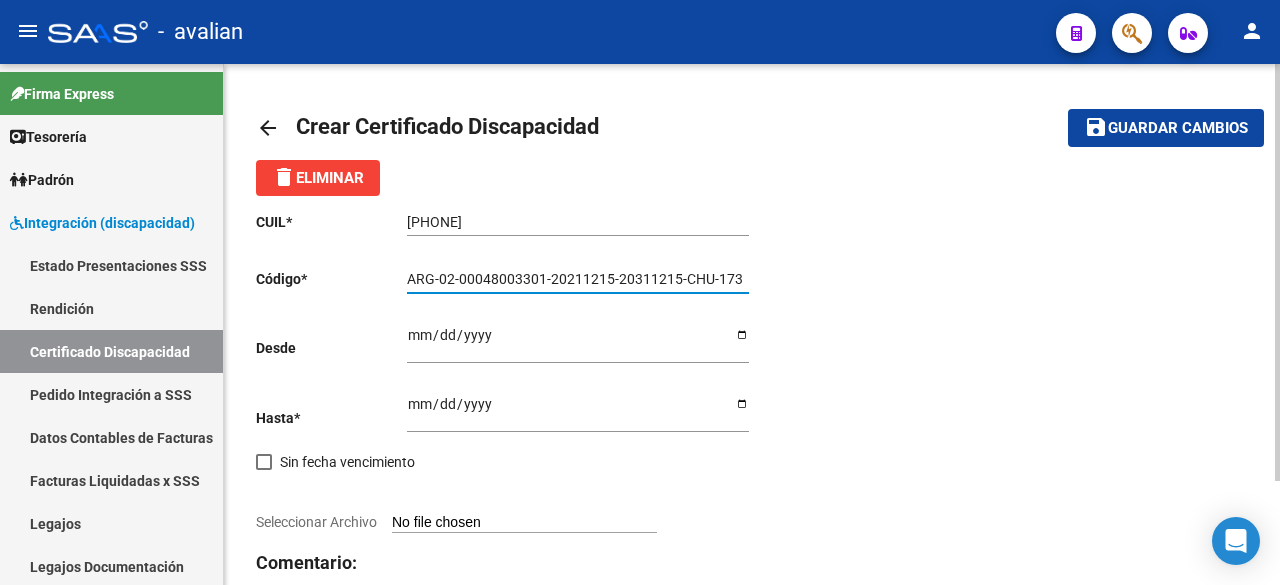 click on "ARG-02-00048003301-20211215-20311215-CHU-173" at bounding box center [578, 279] 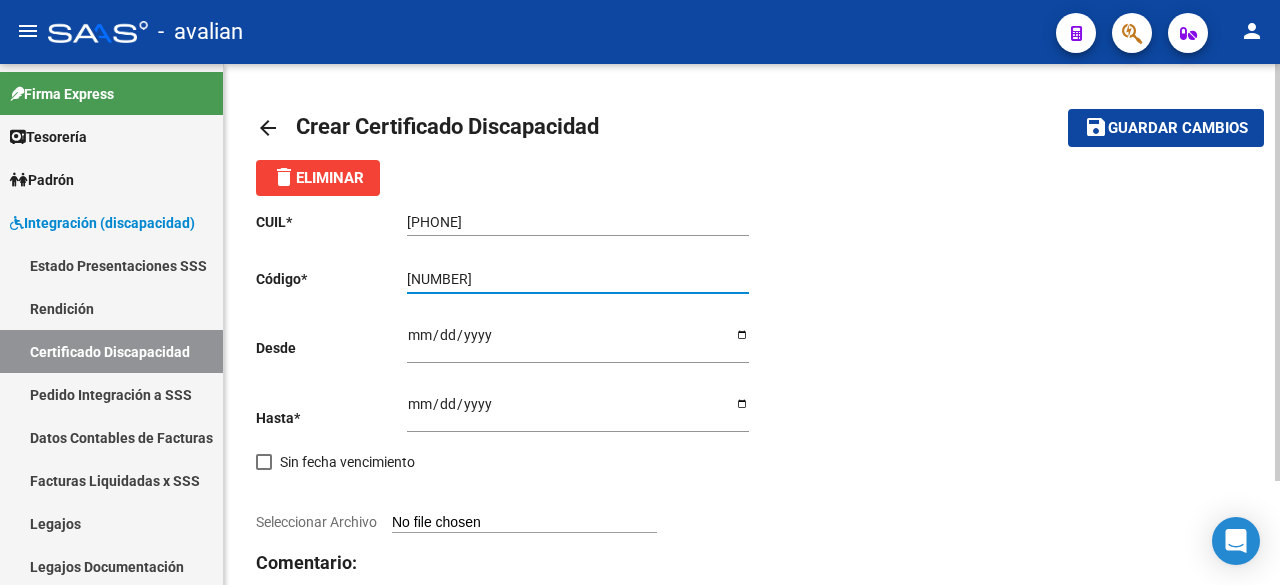 click on "[NUMBER]" at bounding box center [578, 279] 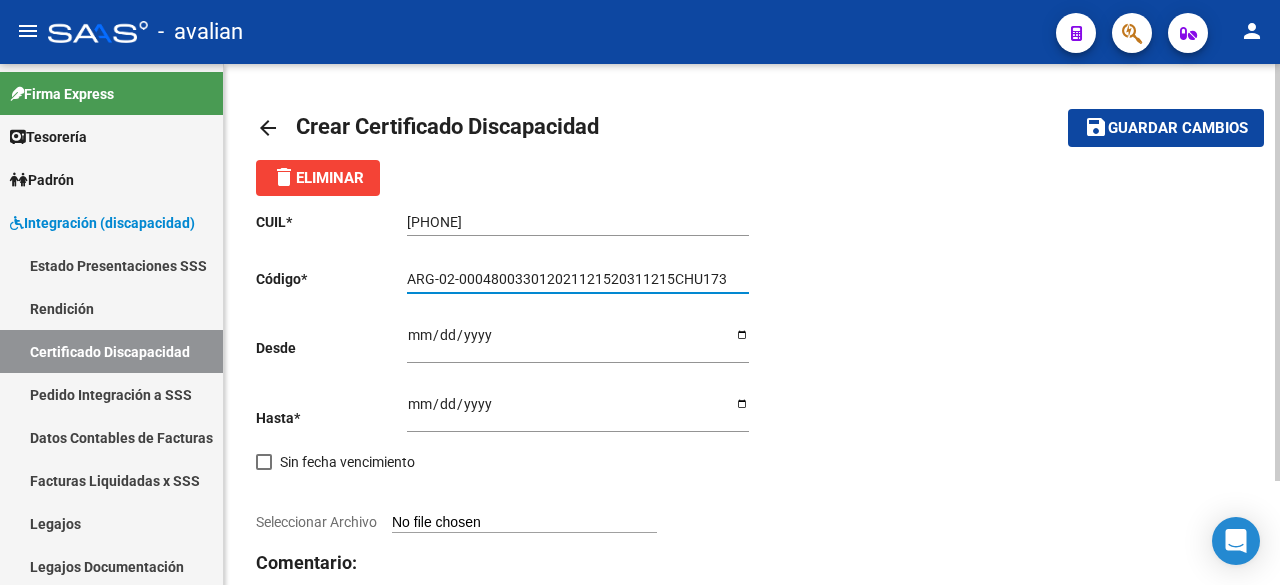 click on "ARG-02-000480033012021121520311215CHU173" at bounding box center (578, 279) 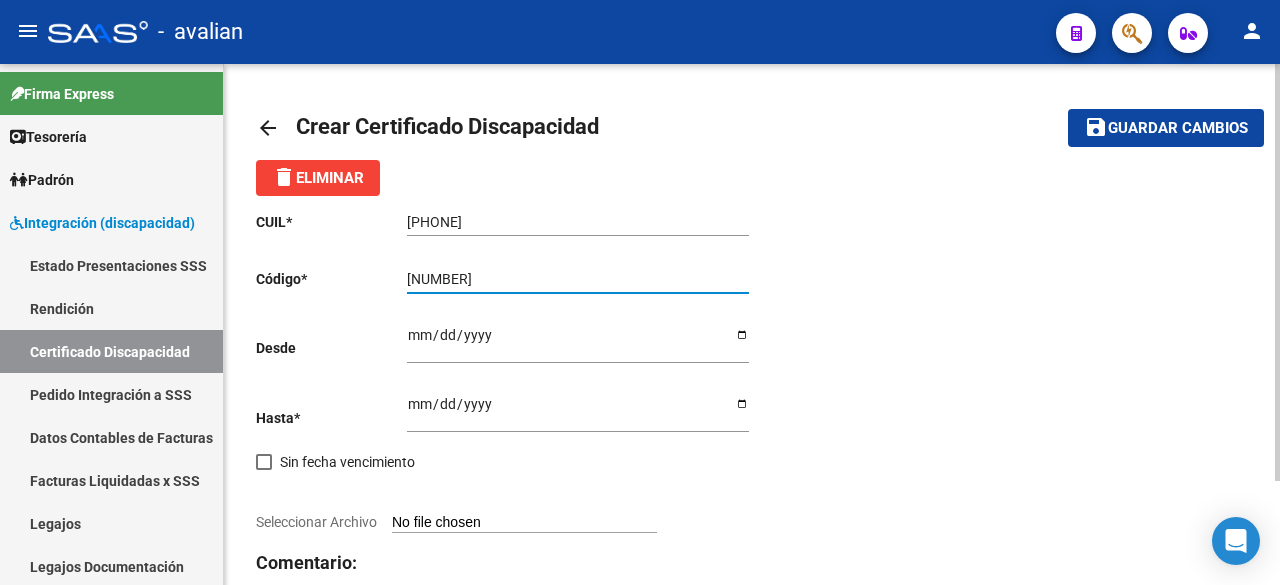click on "[NUMBER]" at bounding box center [578, 279] 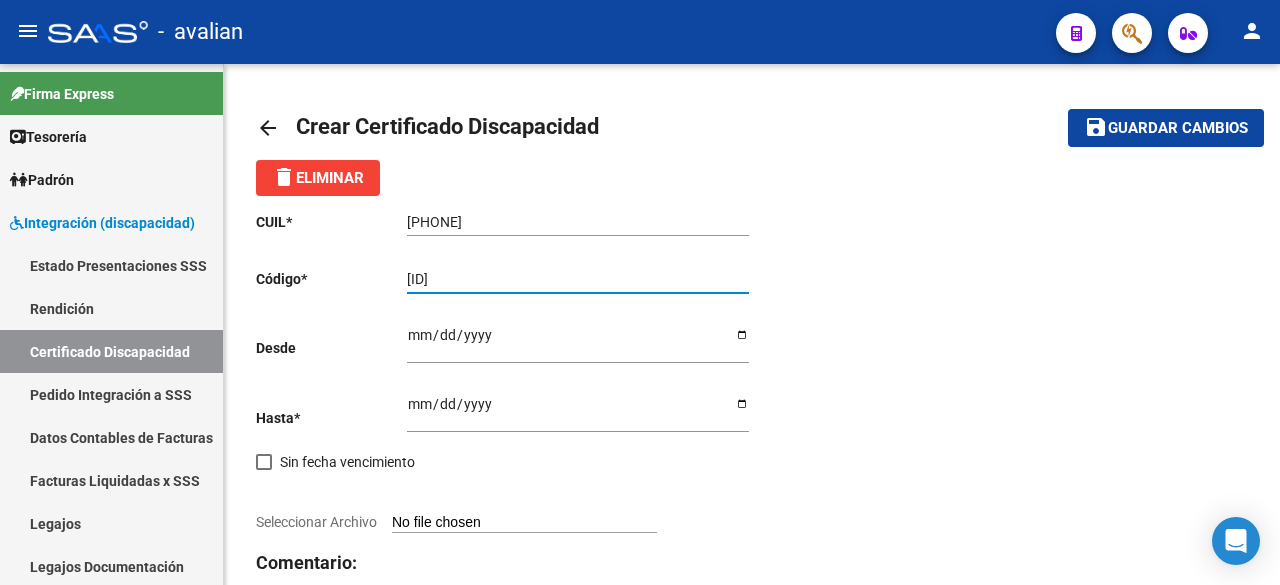 type on "[ID]" 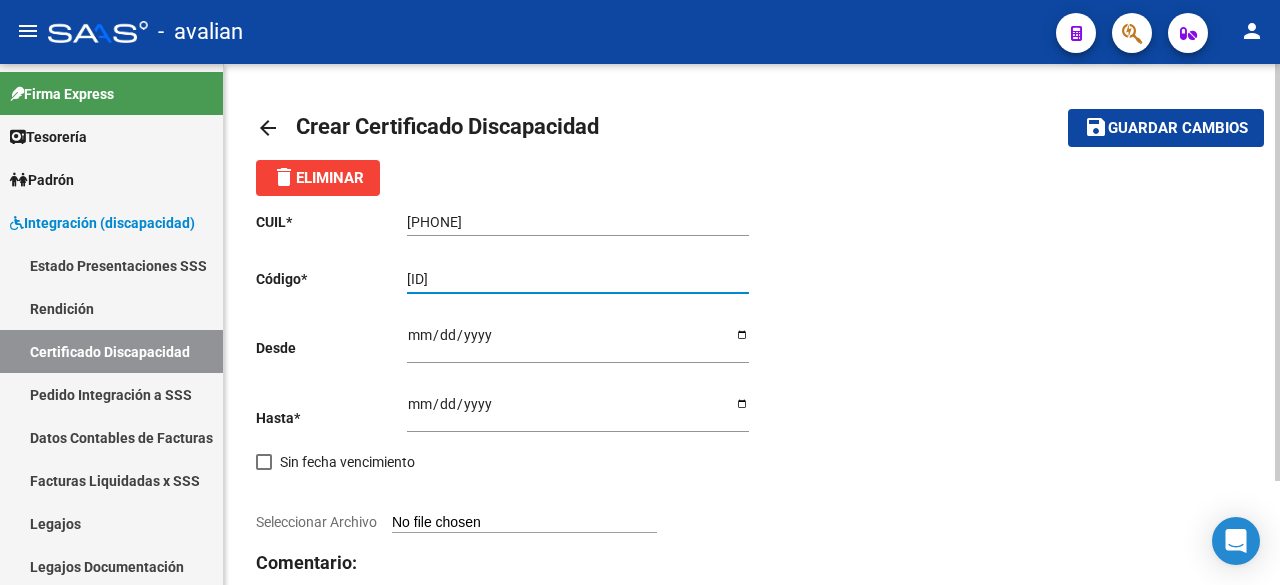 click on "Ingresar fec. Desde" 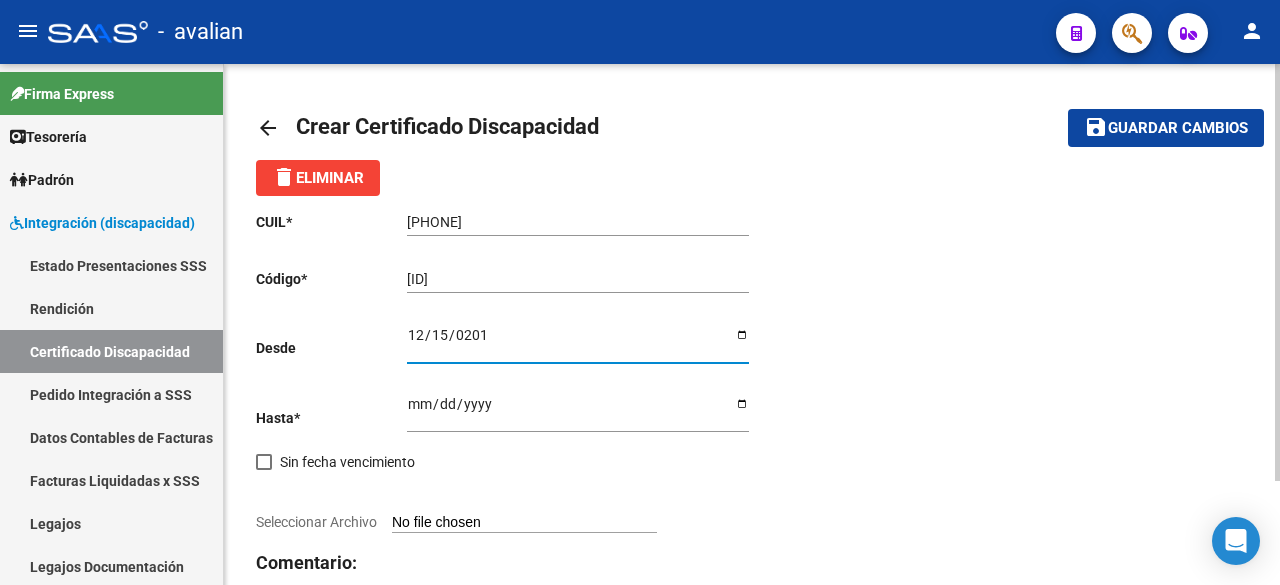 type on "[DATE]" 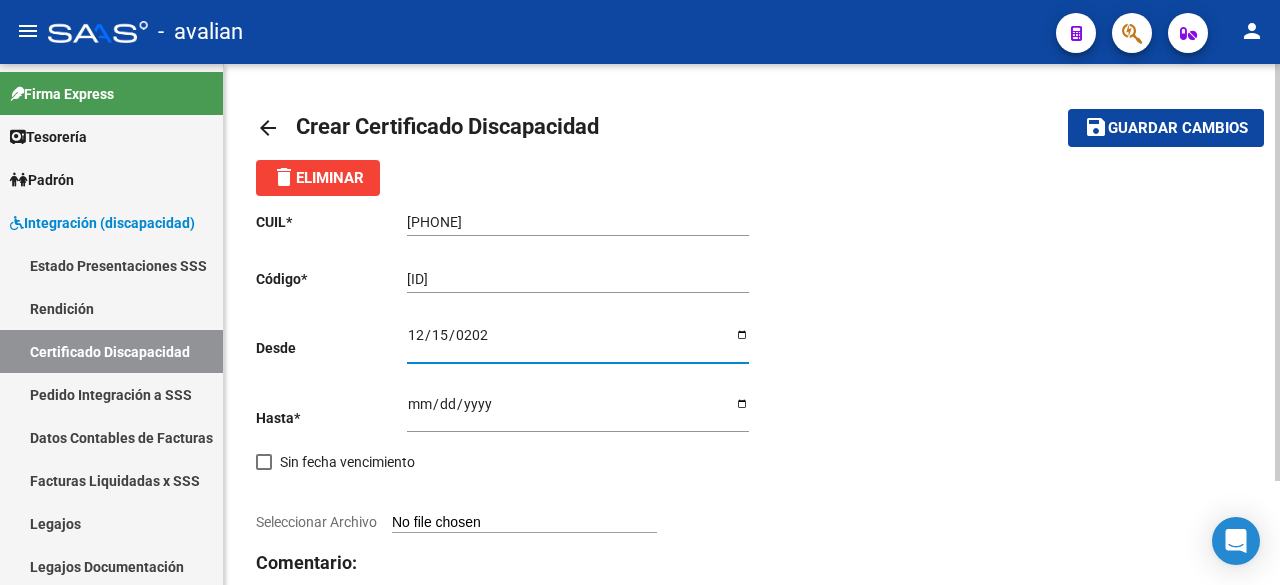 type on "[DATE]" 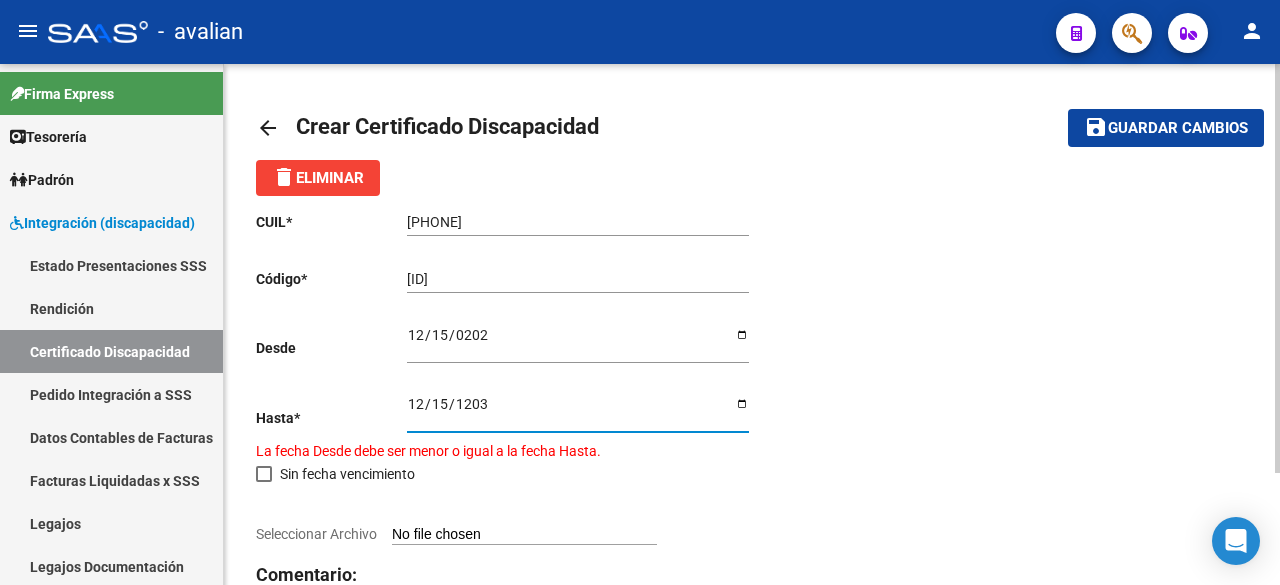 type on "[DATE]" 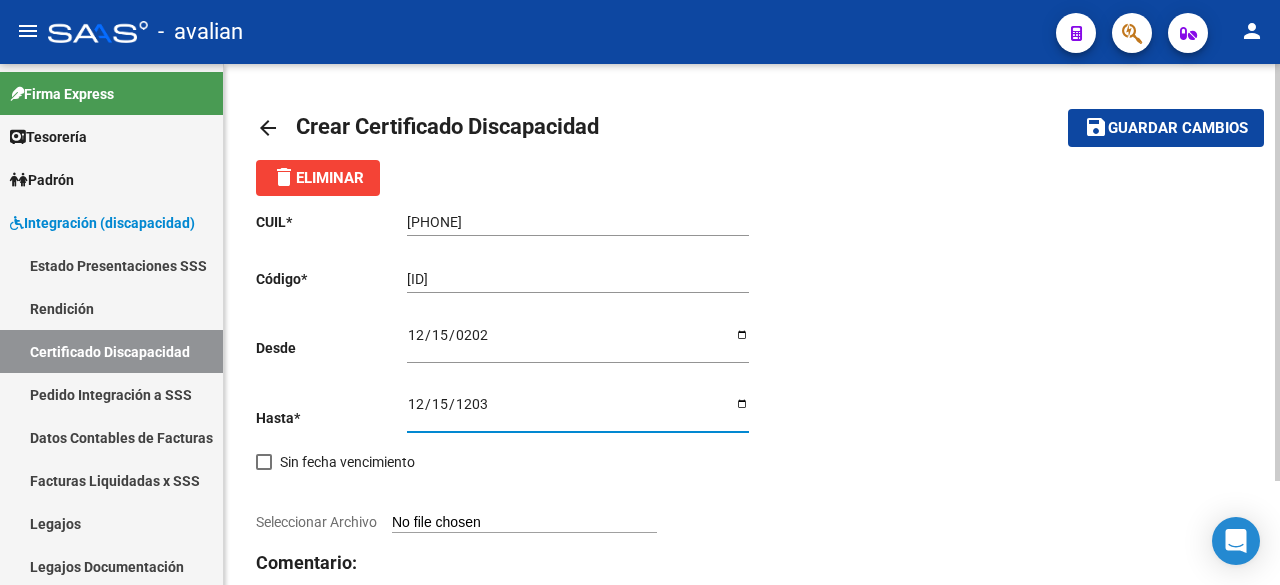 scroll, scrollTop: 130, scrollLeft: 0, axis: vertical 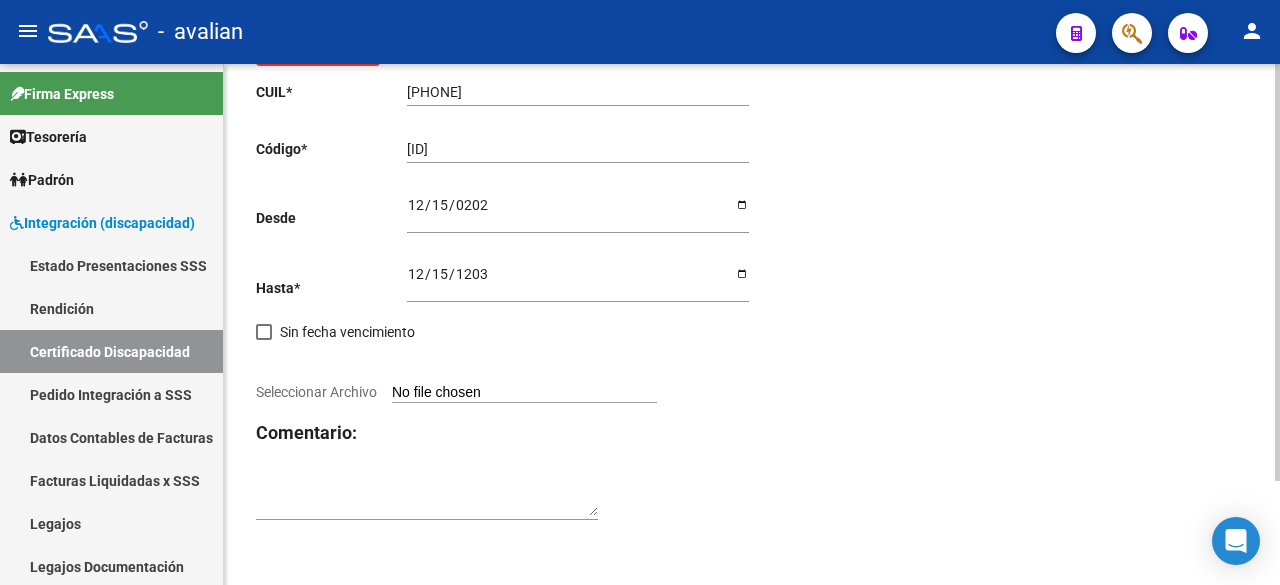 click on "Seleccionar Archivo" at bounding box center (524, 393) 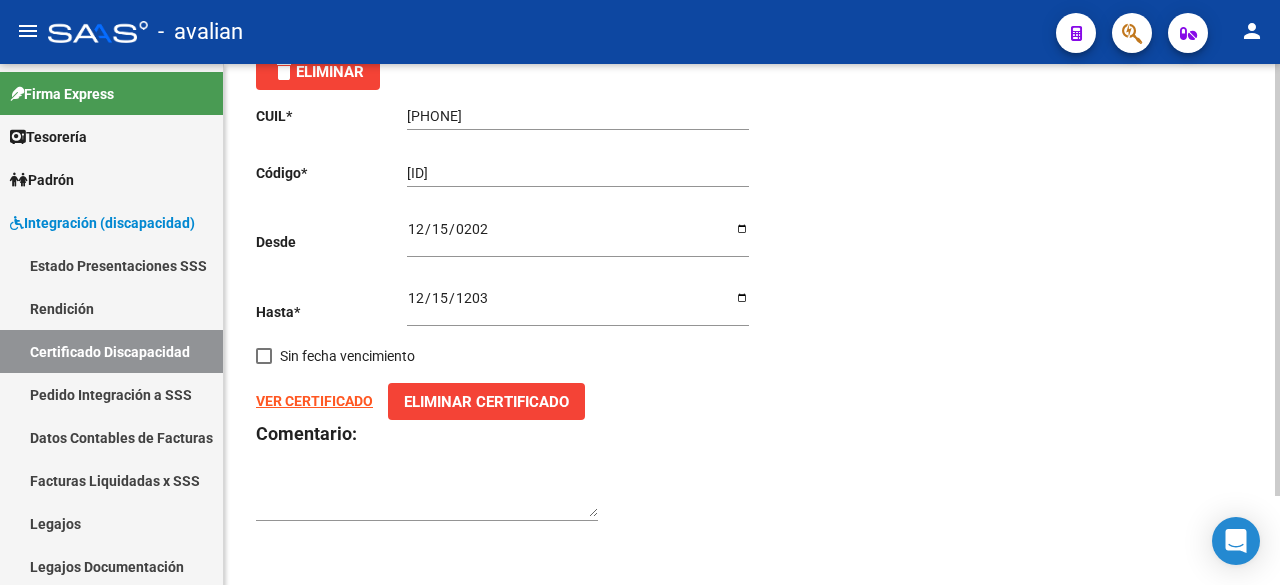 scroll, scrollTop: 0, scrollLeft: 0, axis: both 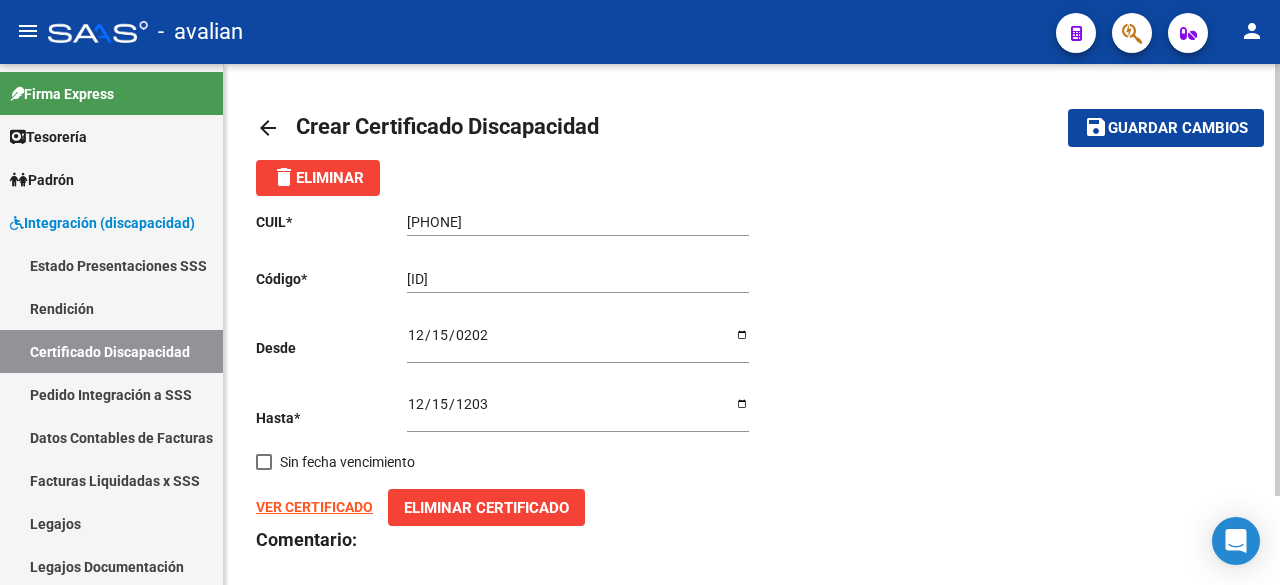 click on "Guardar cambios" 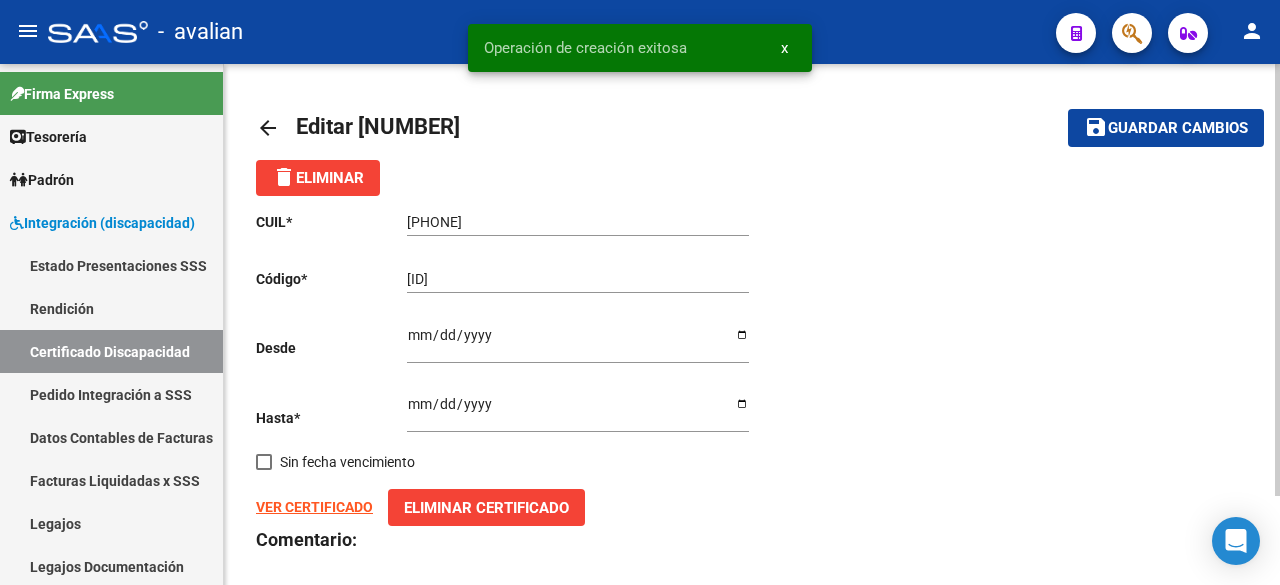 scroll, scrollTop: 100, scrollLeft: 0, axis: vertical 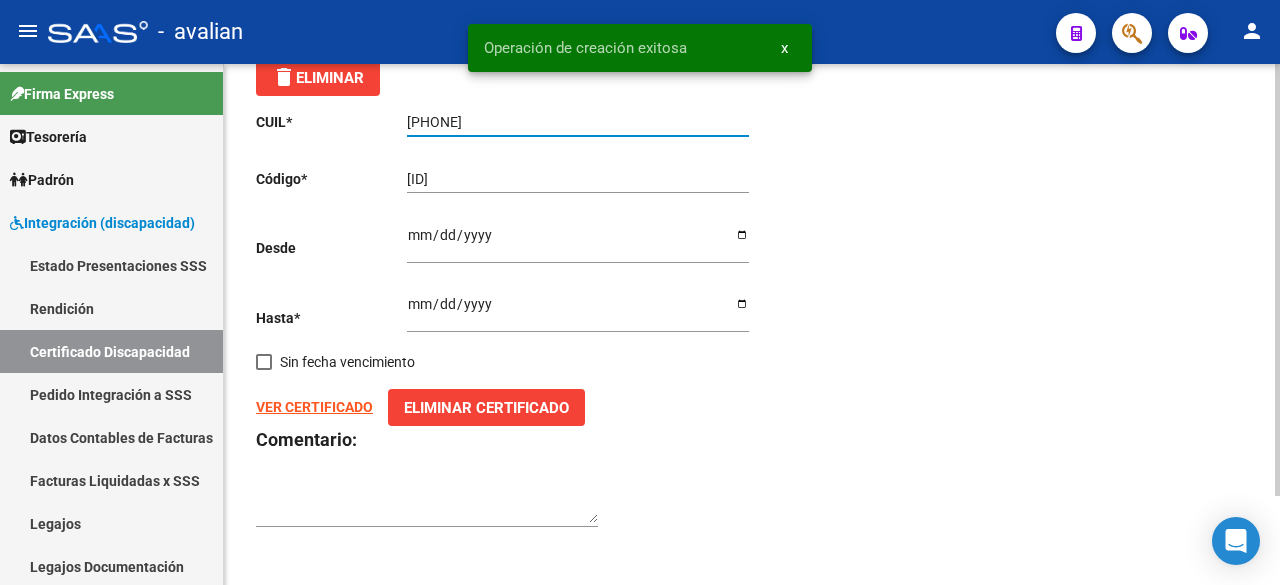 drag, startPoint x: 503, startPoint y: 121, endPoint x: 399, endPoint y: 113, distance: 104.307236 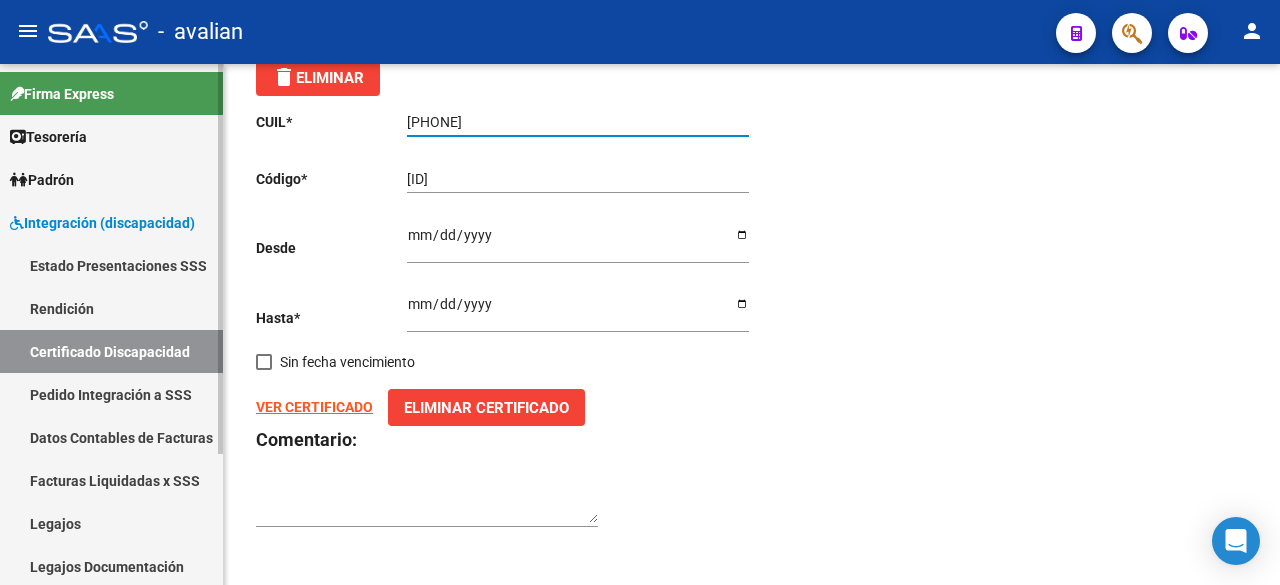click on "Legajos" at bounding box center (111, 523) 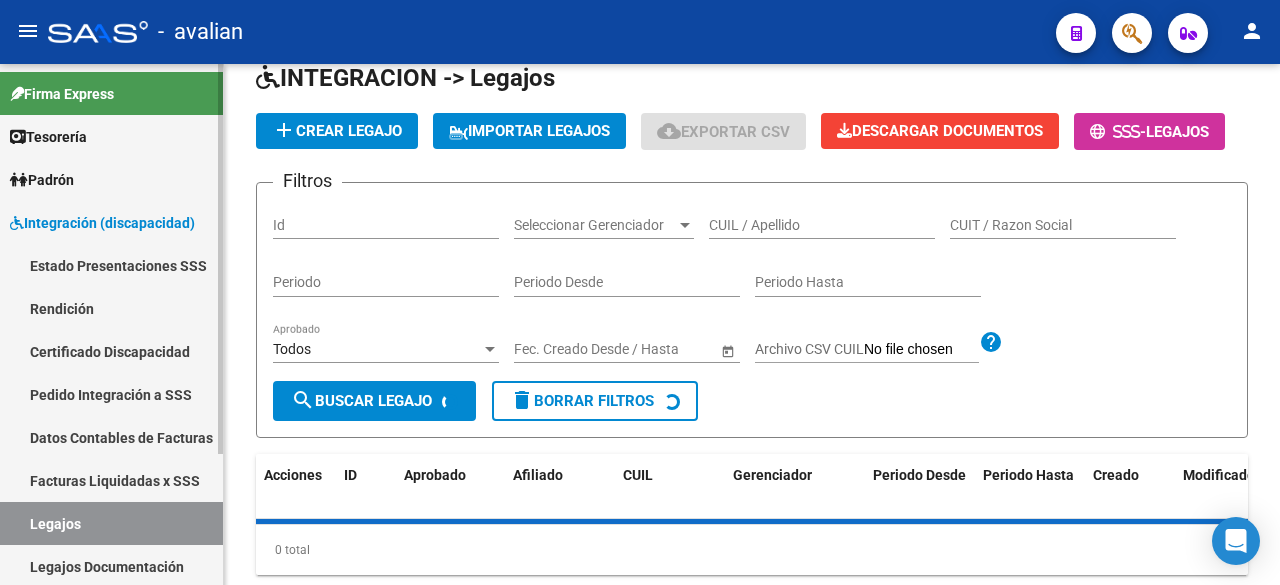 scroll, scrollTop: 0, scrollLeft: 0, axis: both 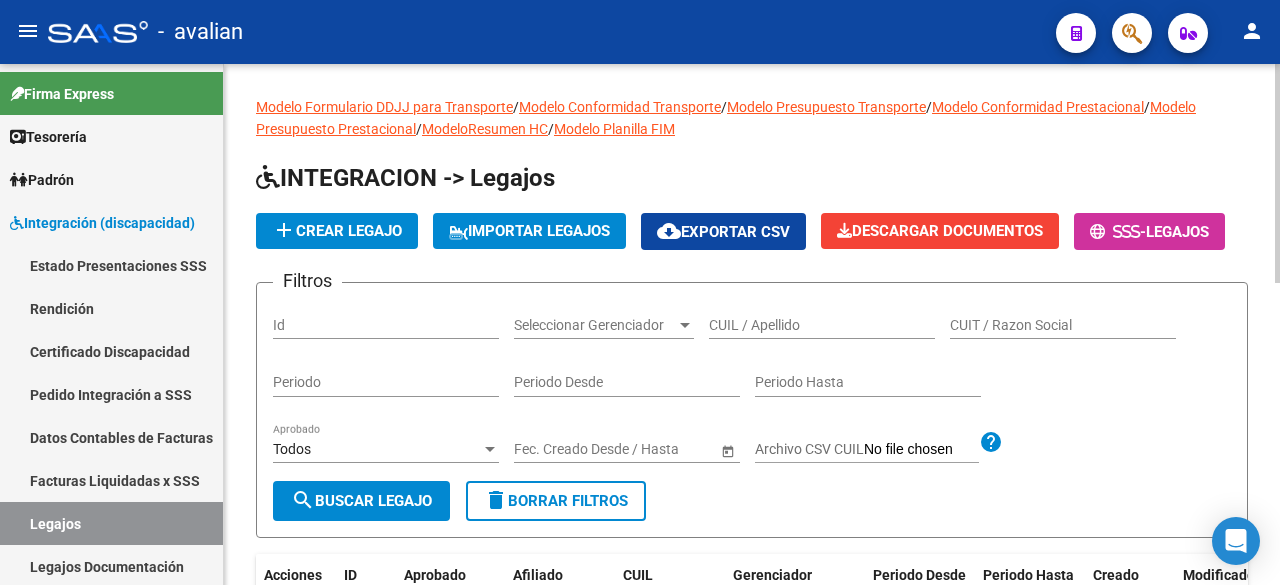 click on "CUIL / Apellido" at bounding box center [822, 325] 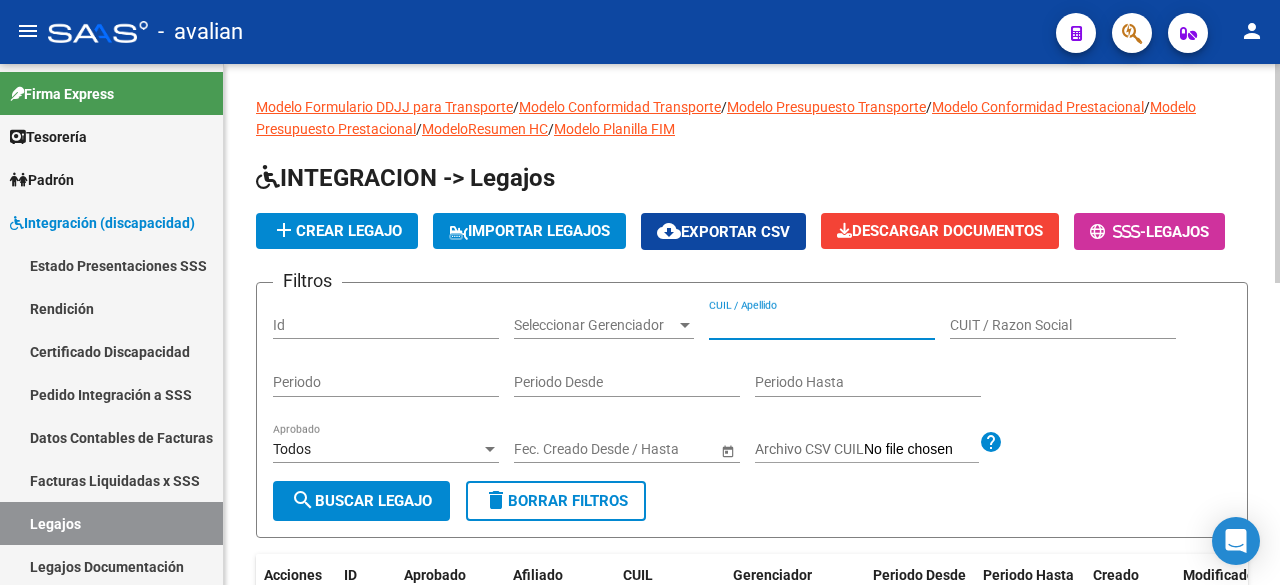 paste on "[PHONE]" 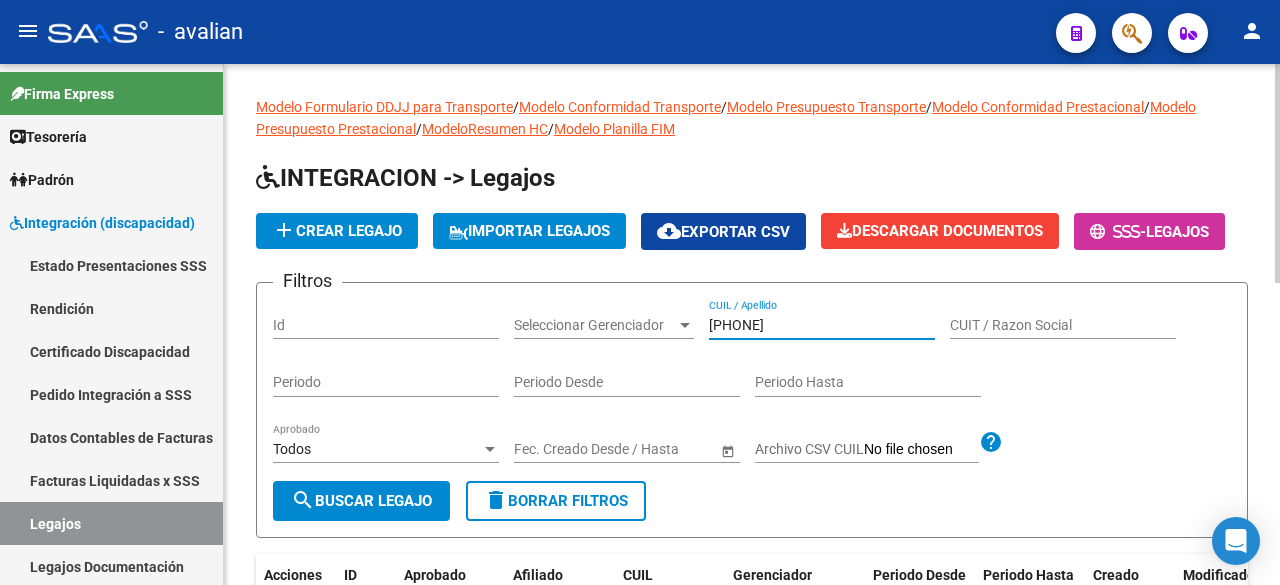 click on "search  Buscar Legajo" 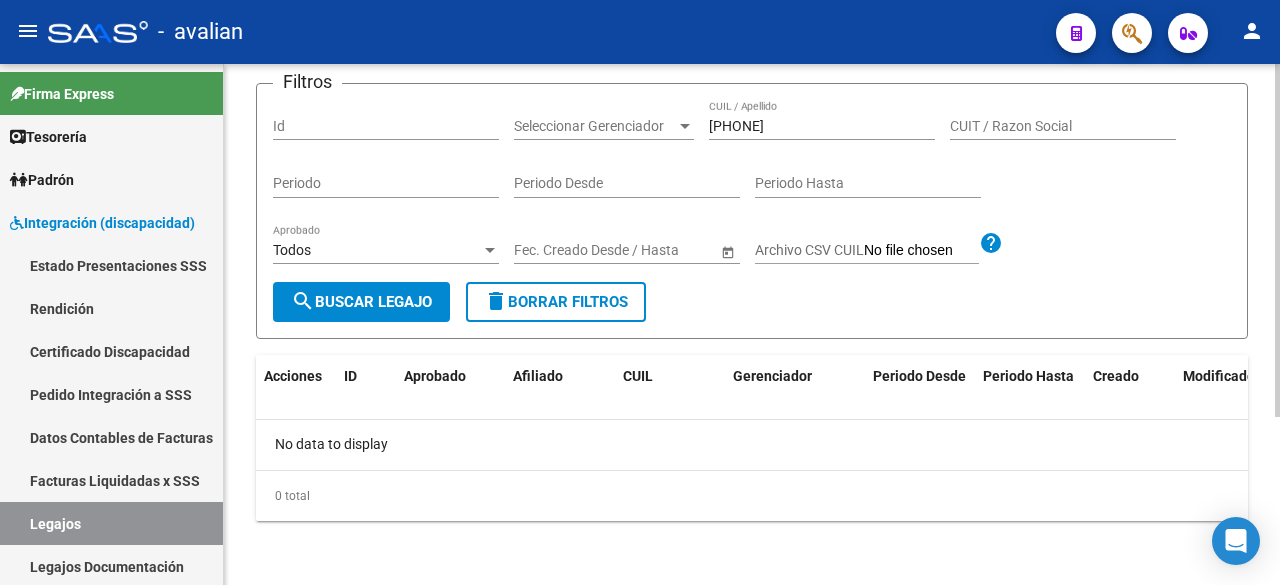 scroll, scrollTop: 0, scrollLeft: 0, axis: both 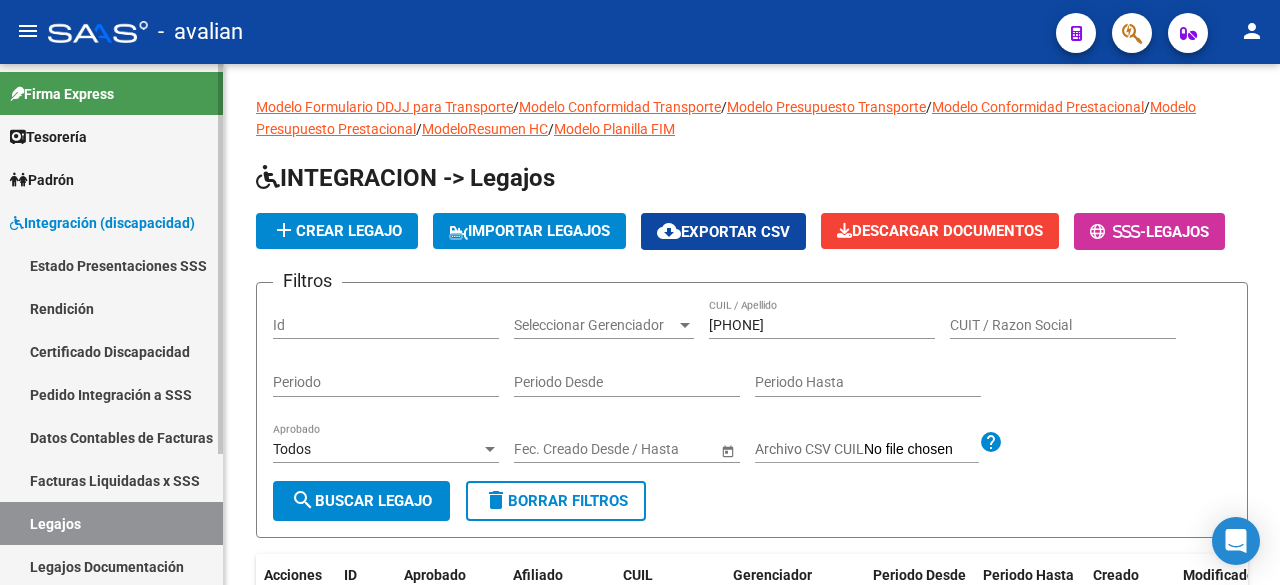 click on "Legajos" at bounding box center [111, 523] 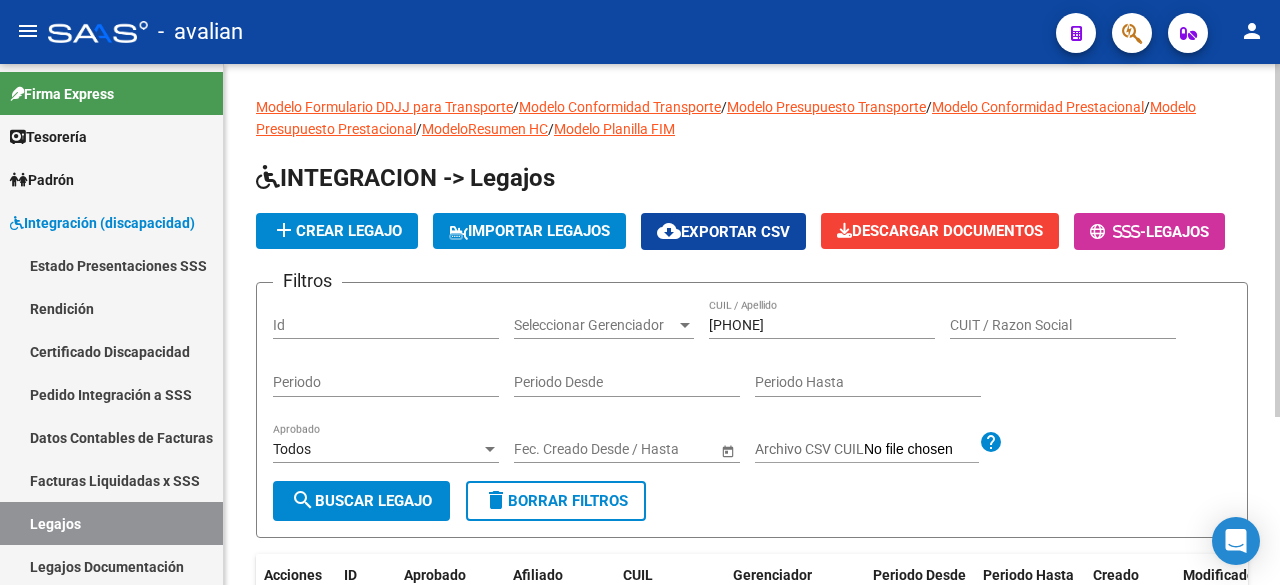 click on "[PHONE]" at bounding box center (822, 325) 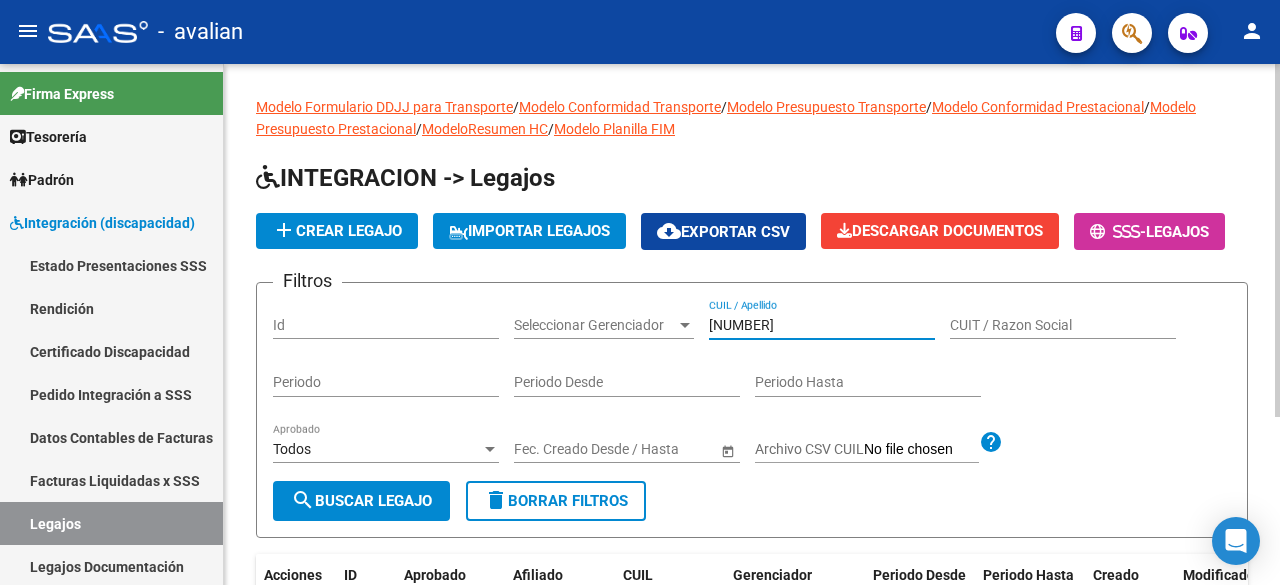 click on "[NUMBER]" at bounding box center (822, 325) 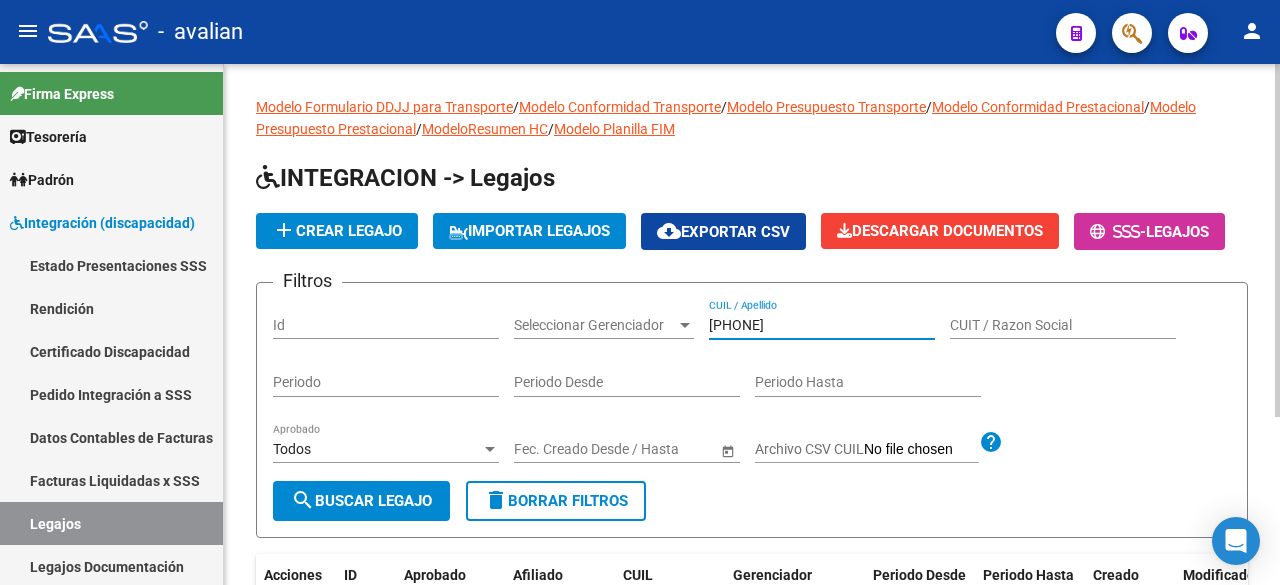 type on "[PHONE]" 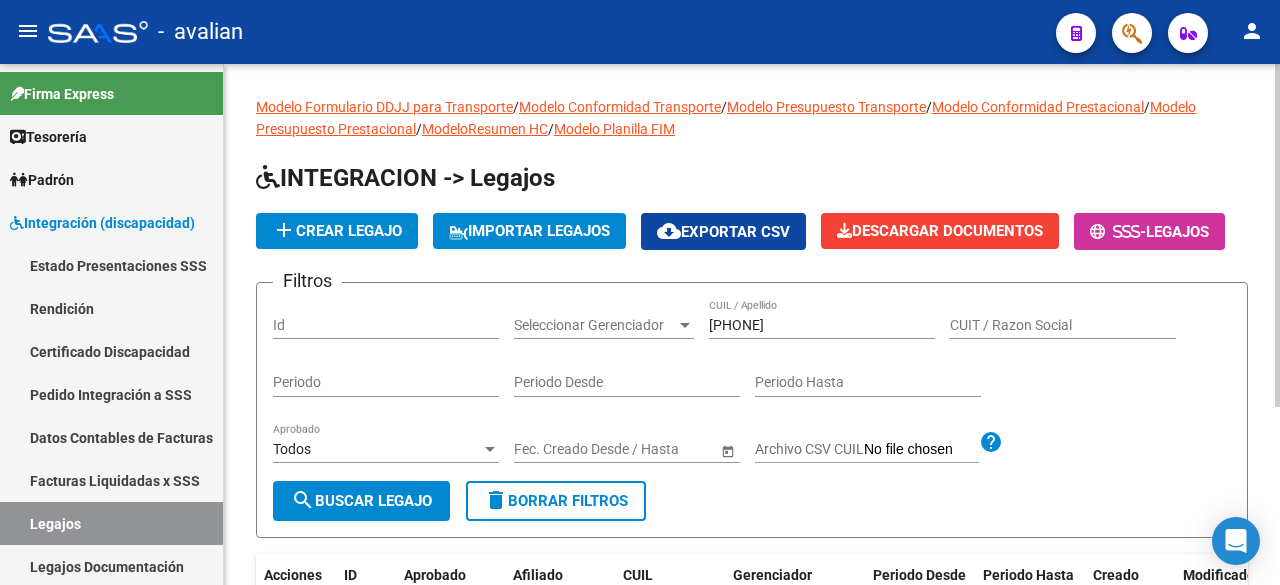 scroll, scrollTop: 270, scrollLeft: 0, axis: vertical 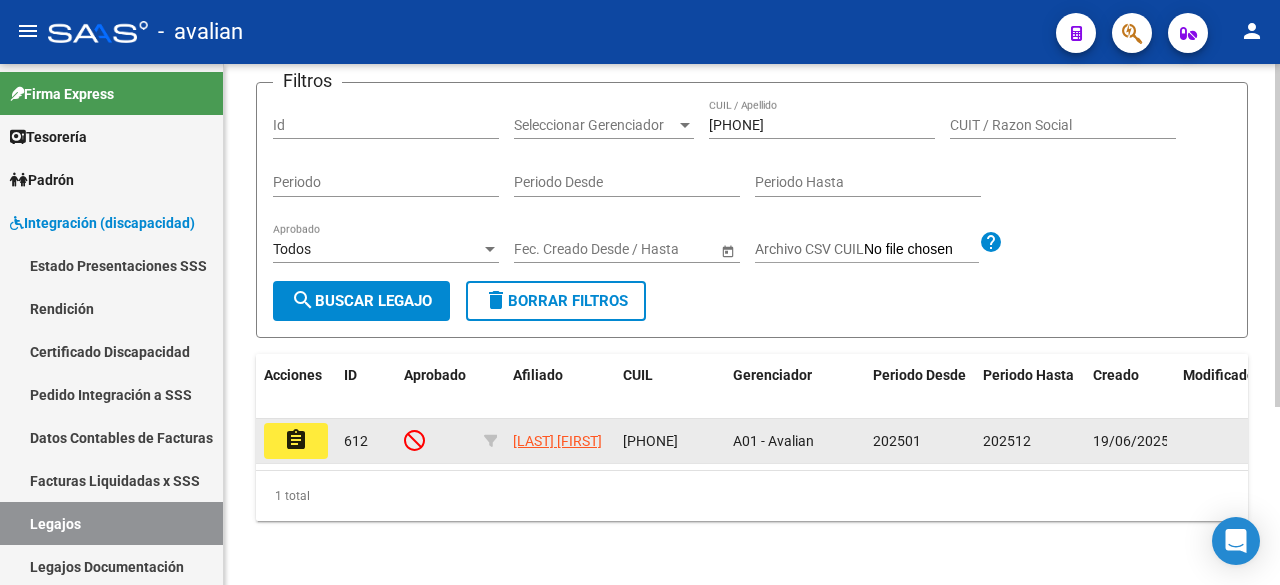 click on "assignment" 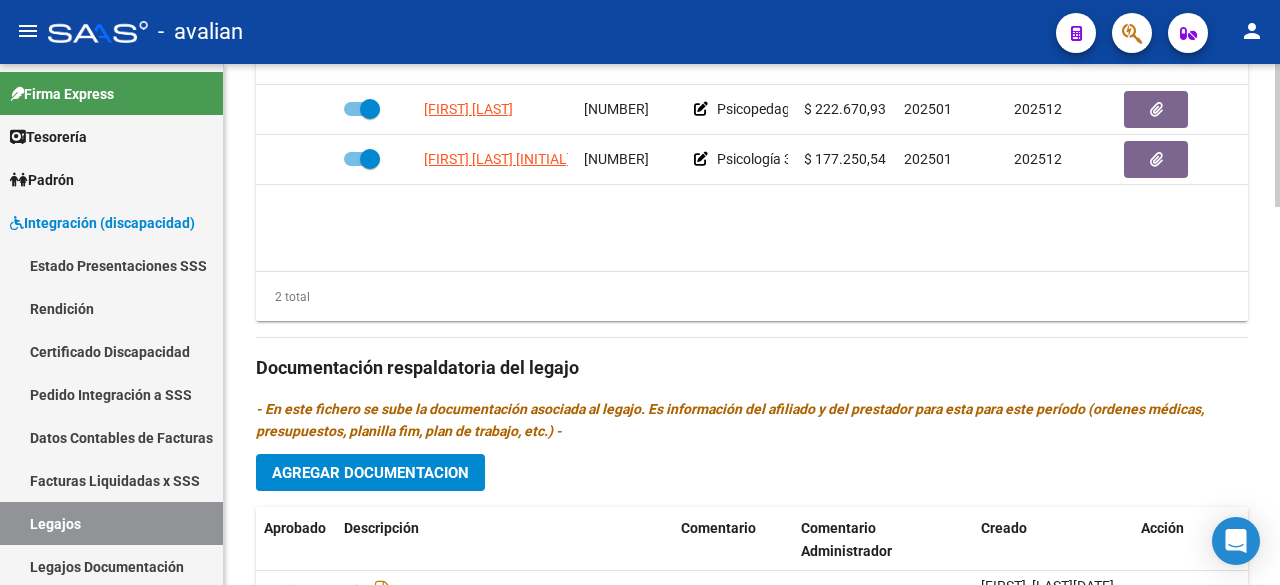 scroll, scrollTop: 1382, scrollLeft: 0, axis: vertical 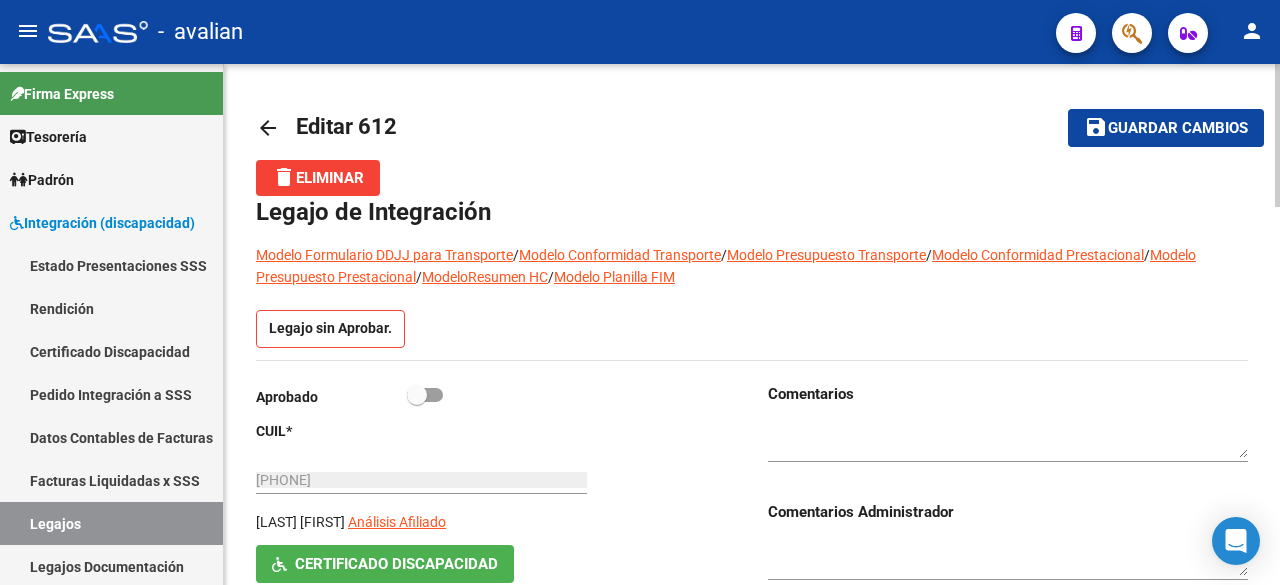 click at bounding box center (425, 395) 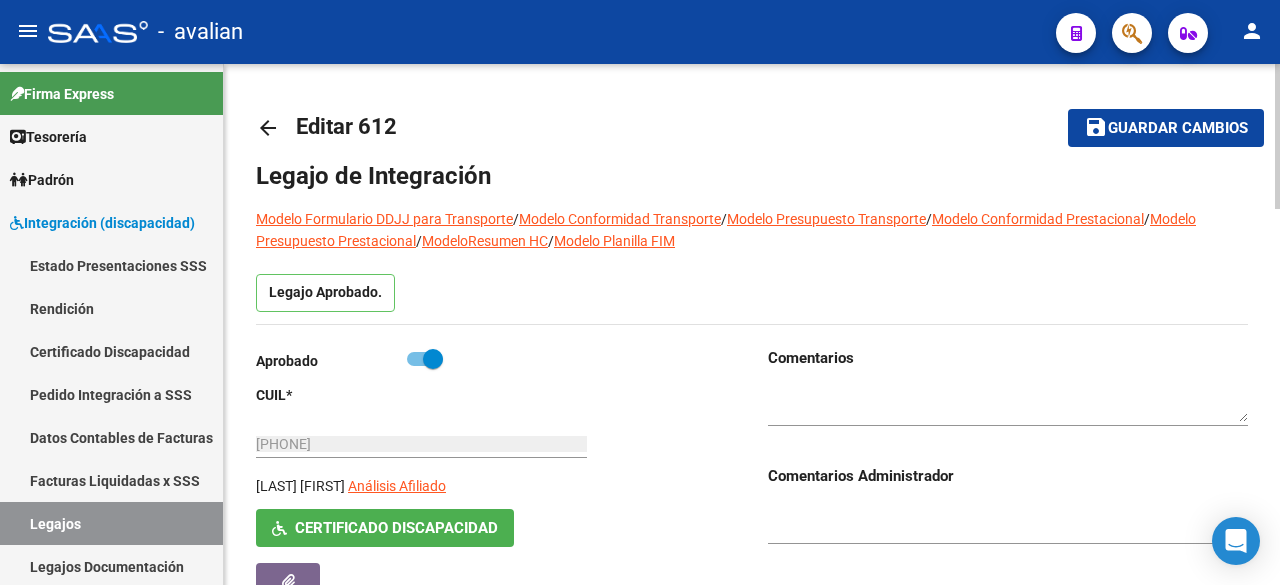 click on "save Guardar cambios" 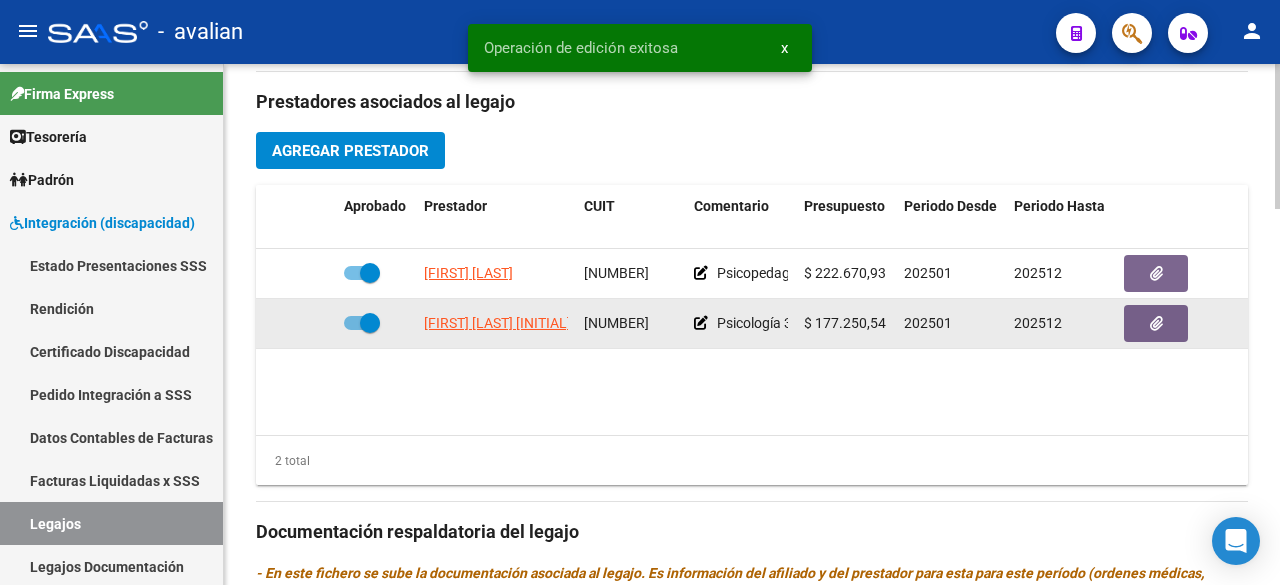 scroll, scrollTop: 1300, scrollLeft: 0, axis: vertical 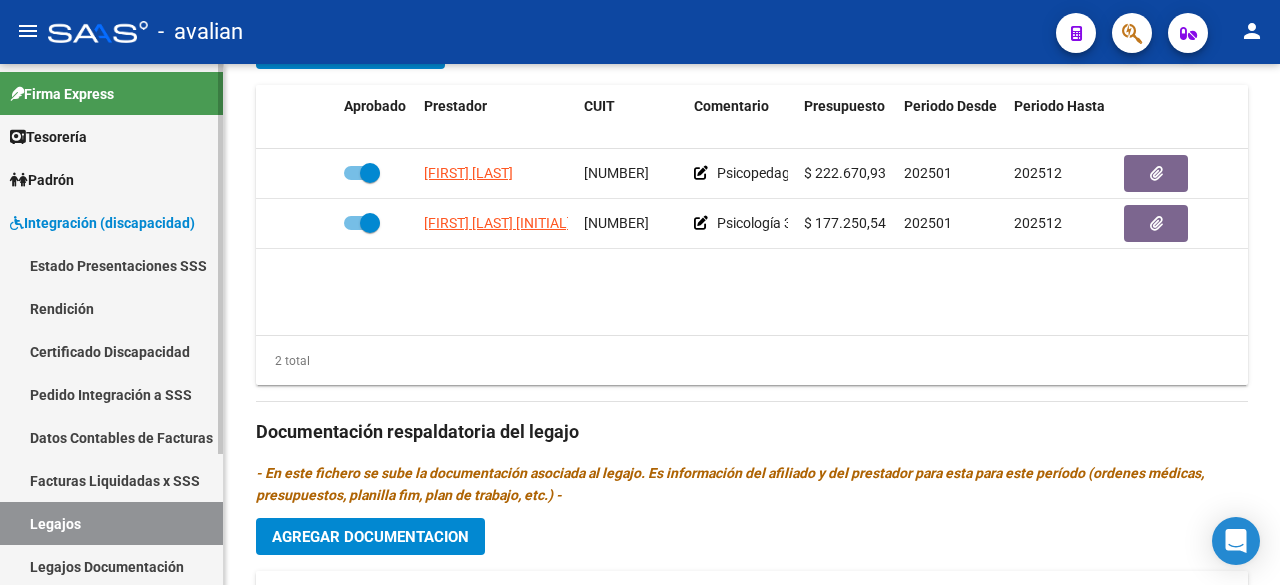 click on "Legajos" at bounding box center (111, 523) 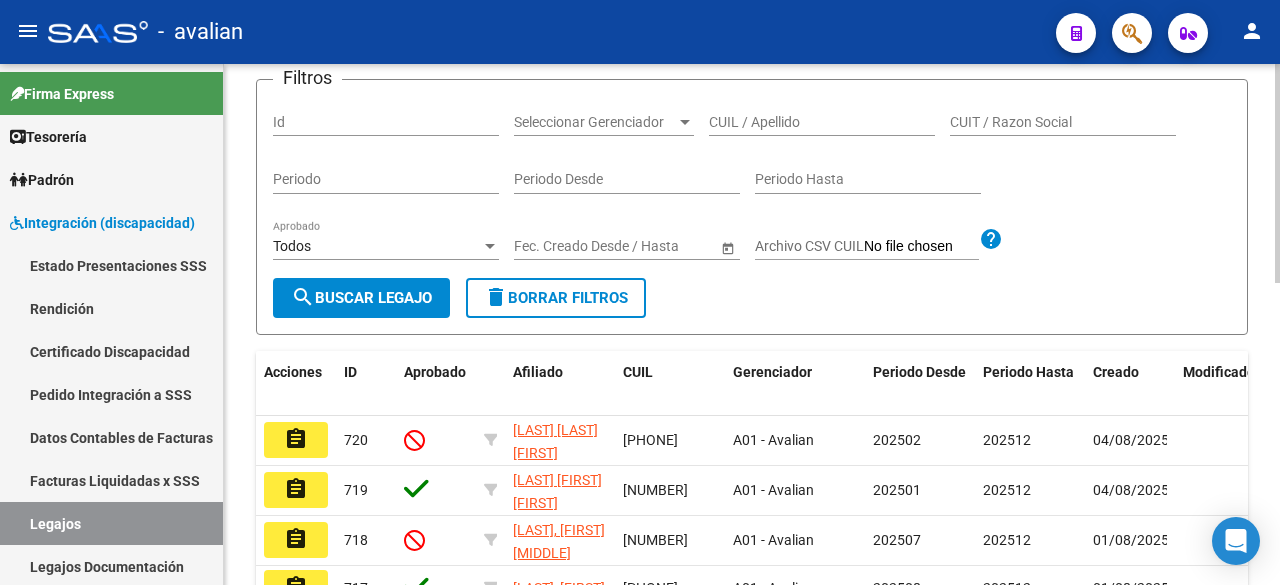scroll, scrollTop: 720, scrollLeft: 0, axis: vertical 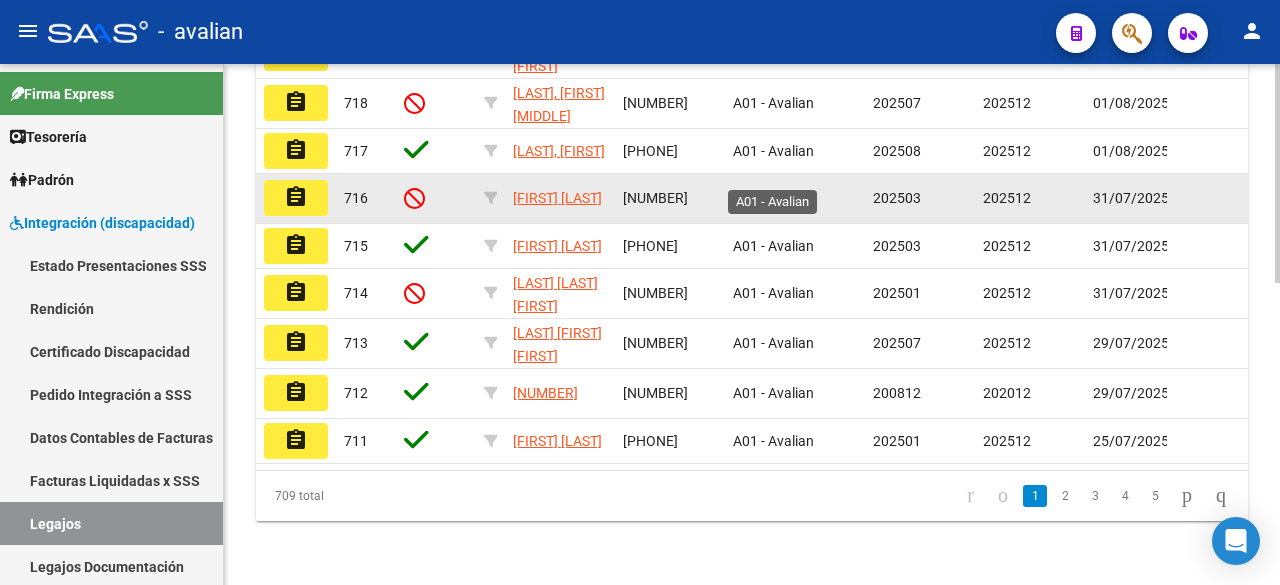 click on "A01 - Avalian" 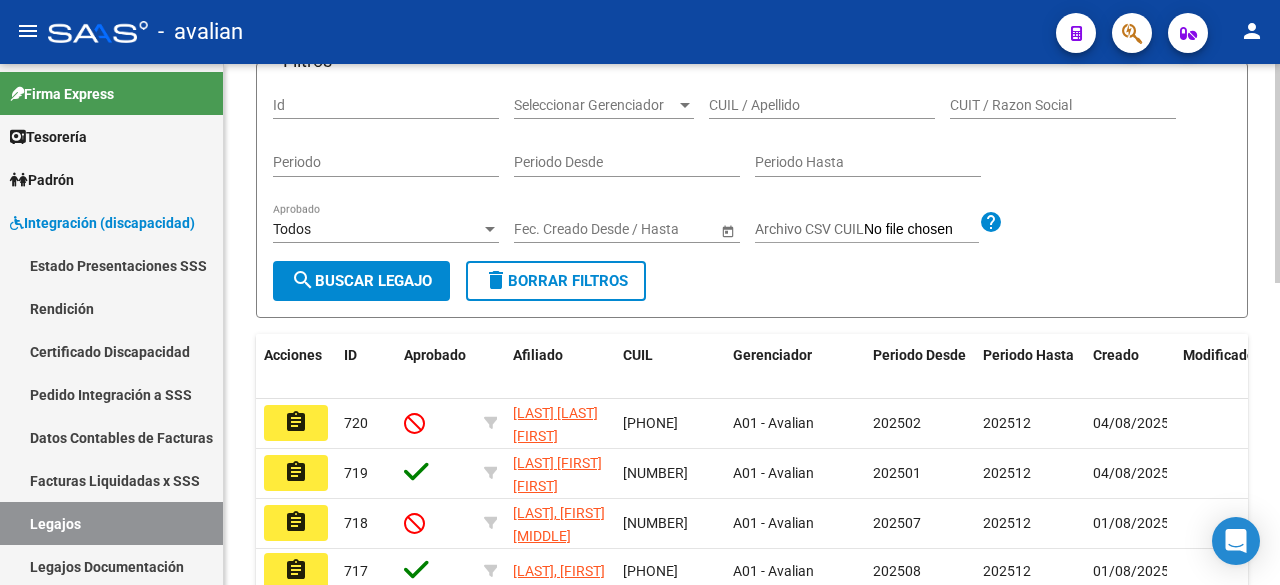 scroll, scrollTop: 120, scrollLeft: 0, axis: vertical 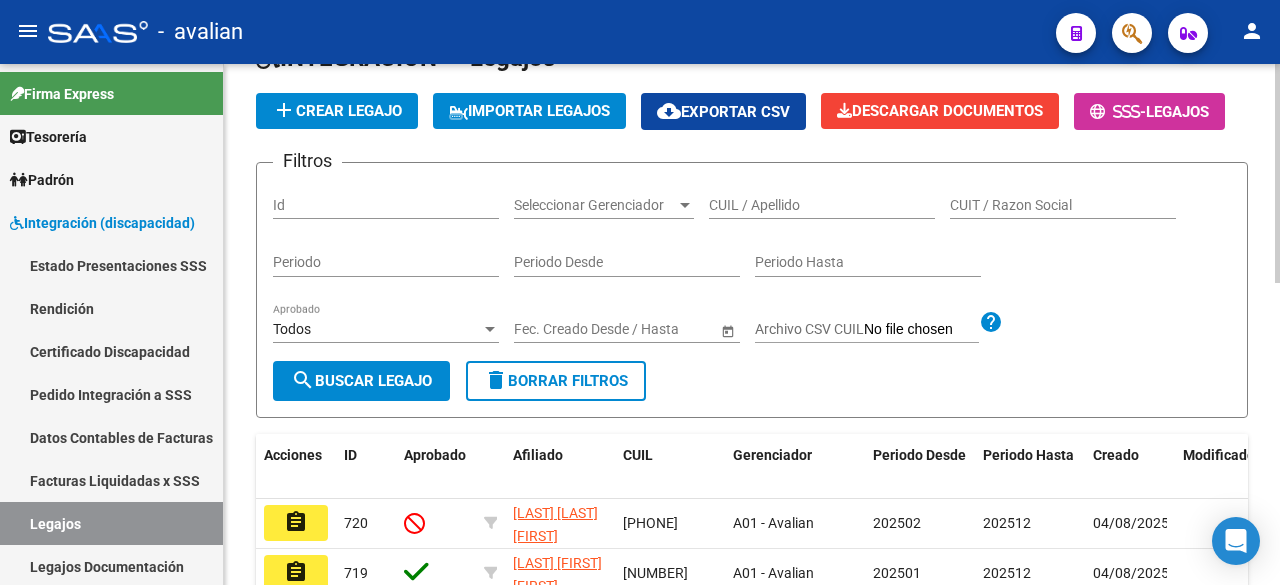 click on "CUIL / Apellido" at bounding box center (822, 205) 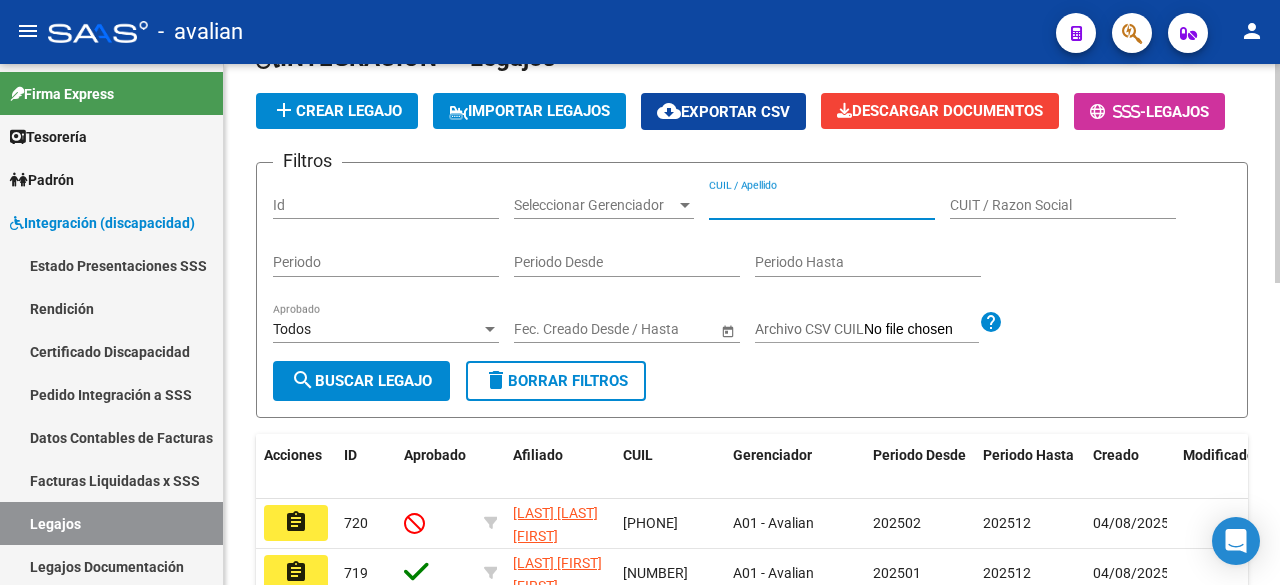 paste on "[PHONE]" 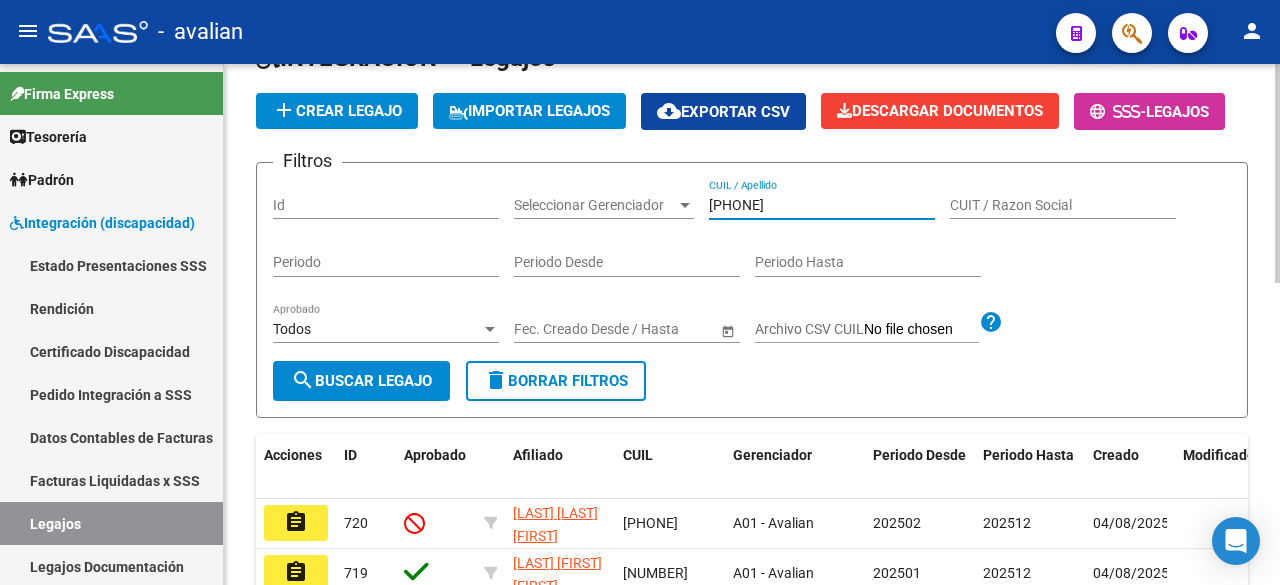 type on "[PHONE]" 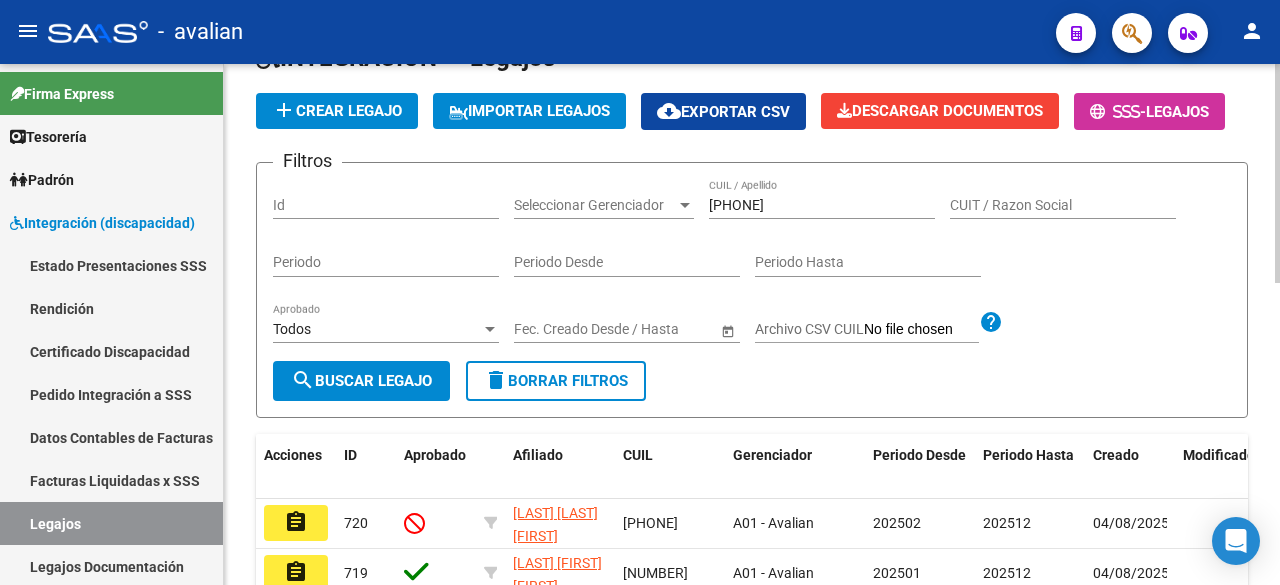 click on "Filtros Id Seleccionar Gerenciador Seleccionar Gerenciador [NUMBER] CUIL / Apellido CUIT / Razon Social Periodo Periodo Desde Periodo Hasta Todos Aprobado Start date – End date Fec. Creado Desde / Hasta Archivo CSV CUIL help search  Buscar Legajo  delete  Borrar Filtros" 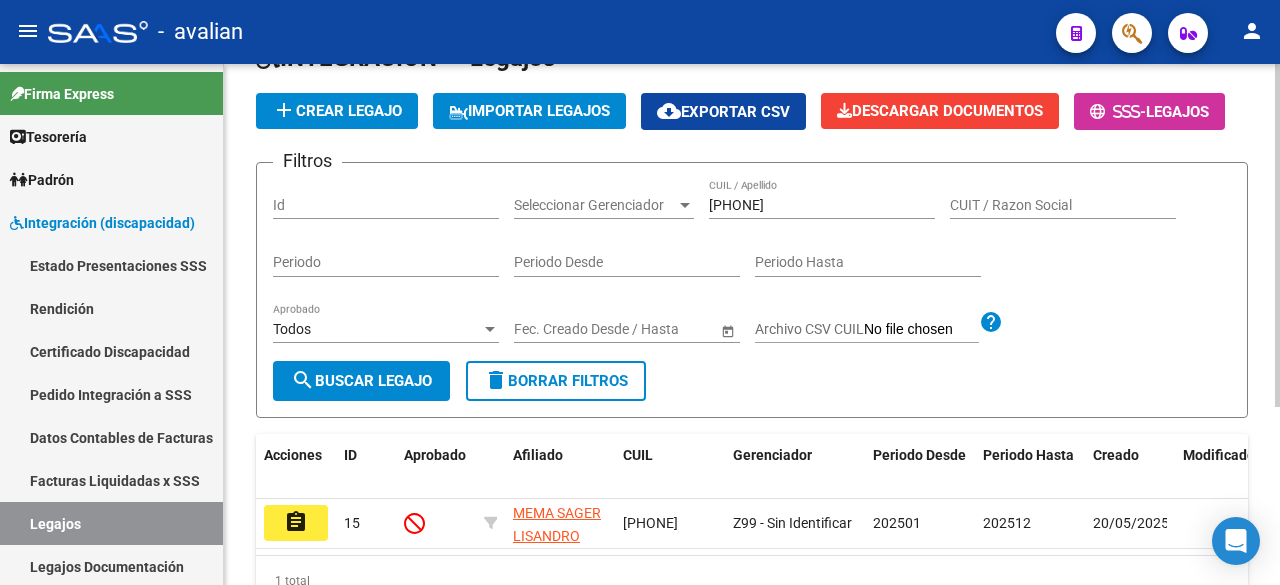 scroll, scrollTop: 270, scrollLeft: 0, axis: vertical 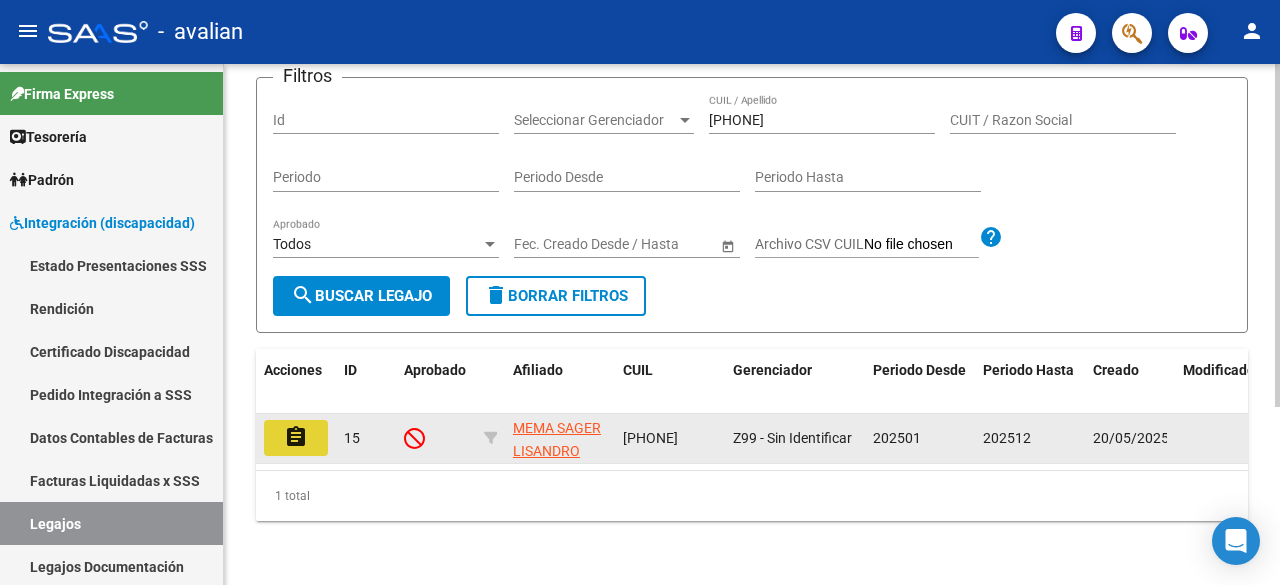 click on "assignment" 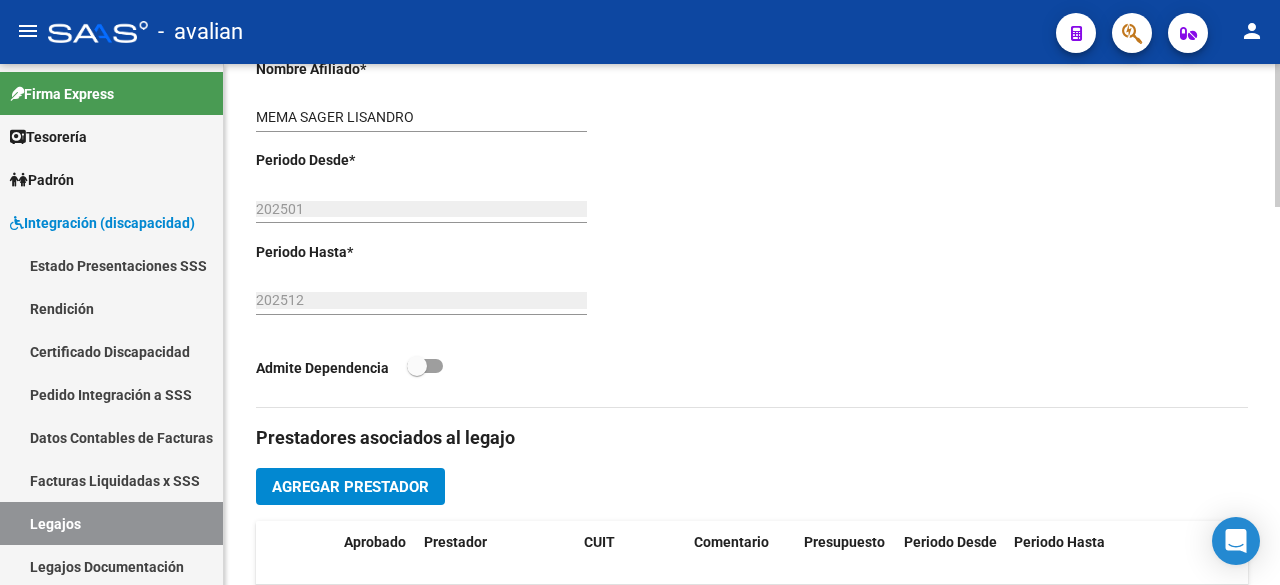 scroll, scrollTop: 900, scrollLeft: 0, axis: vertical 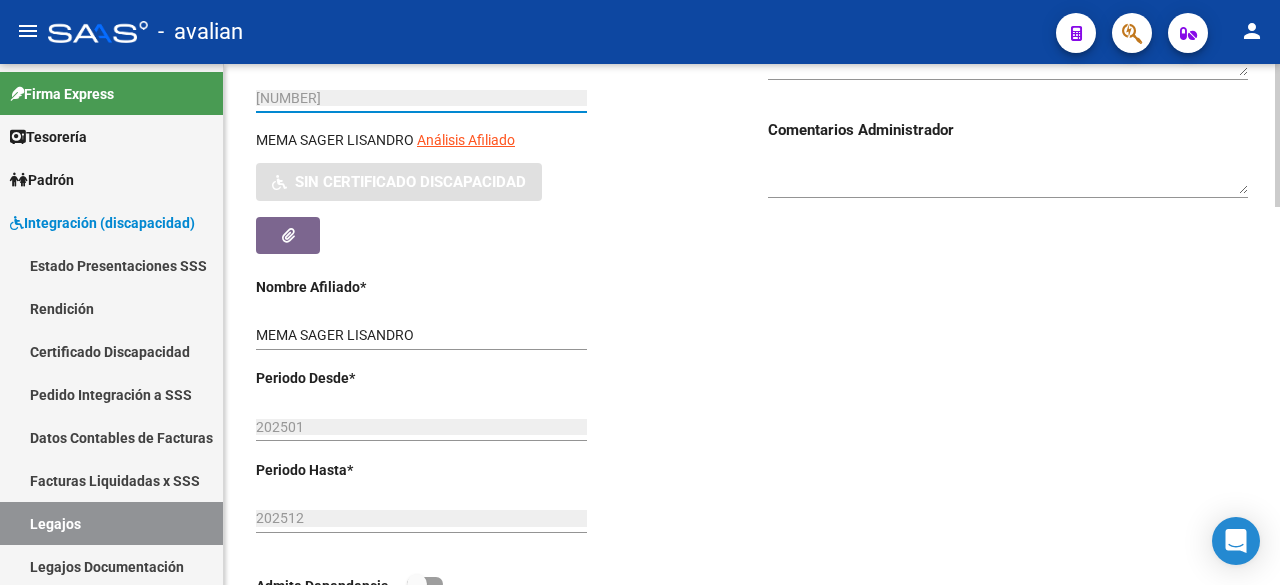 drag, startPoint x: 350, startPoint y: 95, endPoint x: 254, endPoint y: 88, distance: 96.25487 